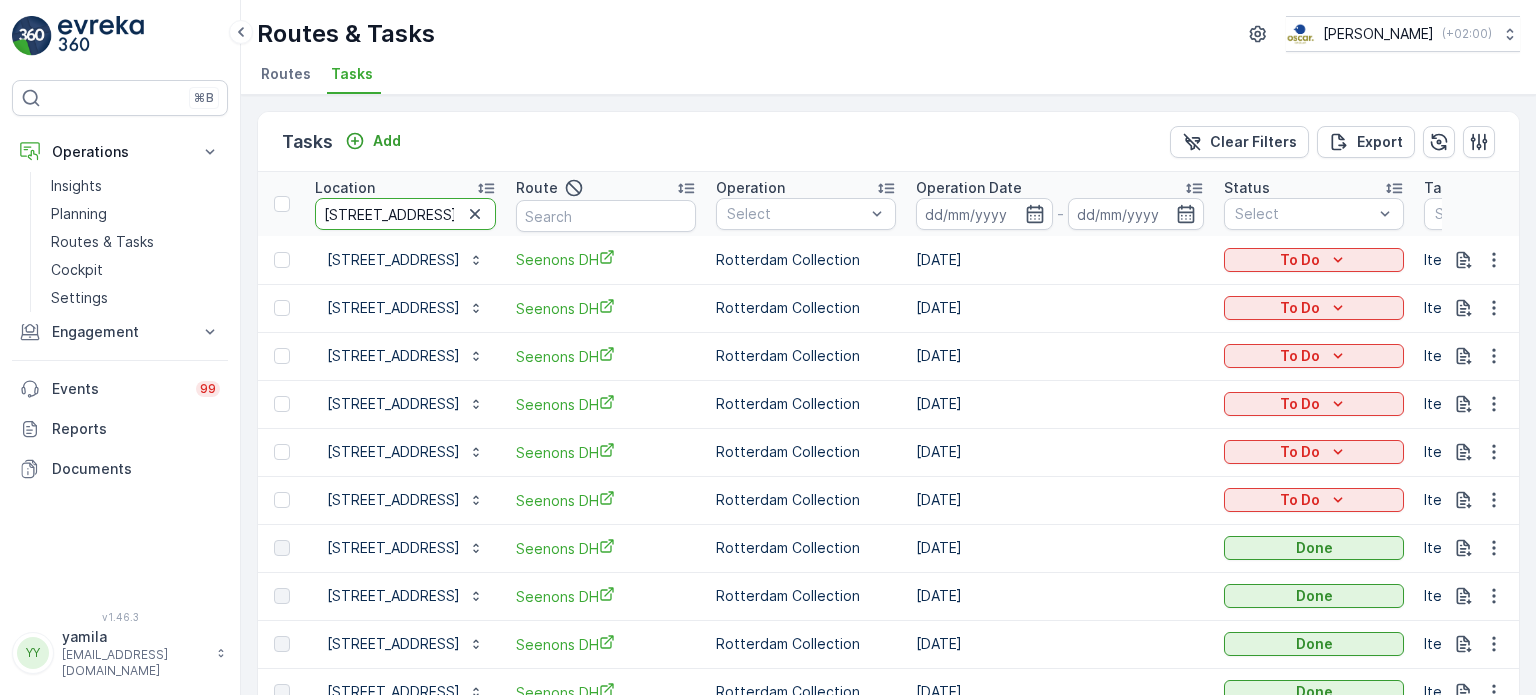scroll, scrollTop: 0, scrollLeft: 0, axis: both 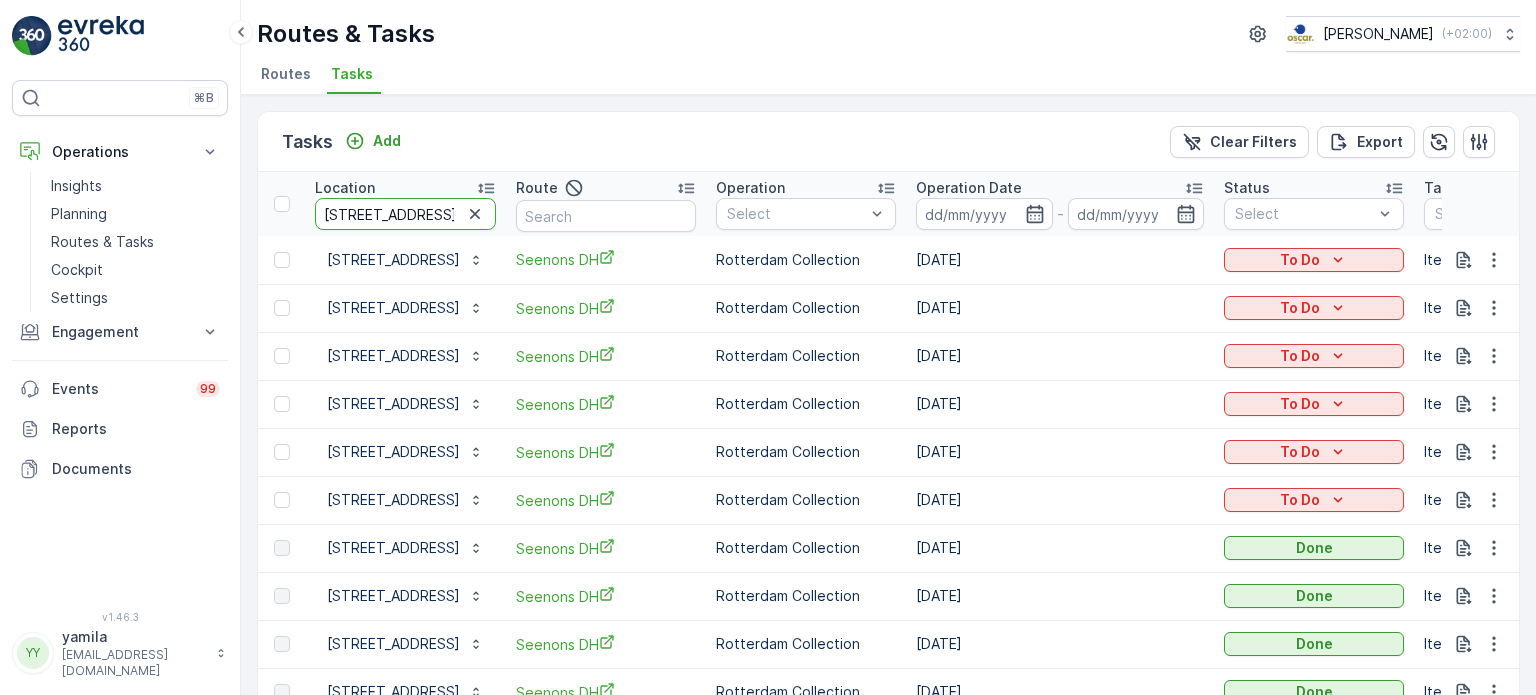 click on "rijnstraat 50" at bounding box center (405, 214) 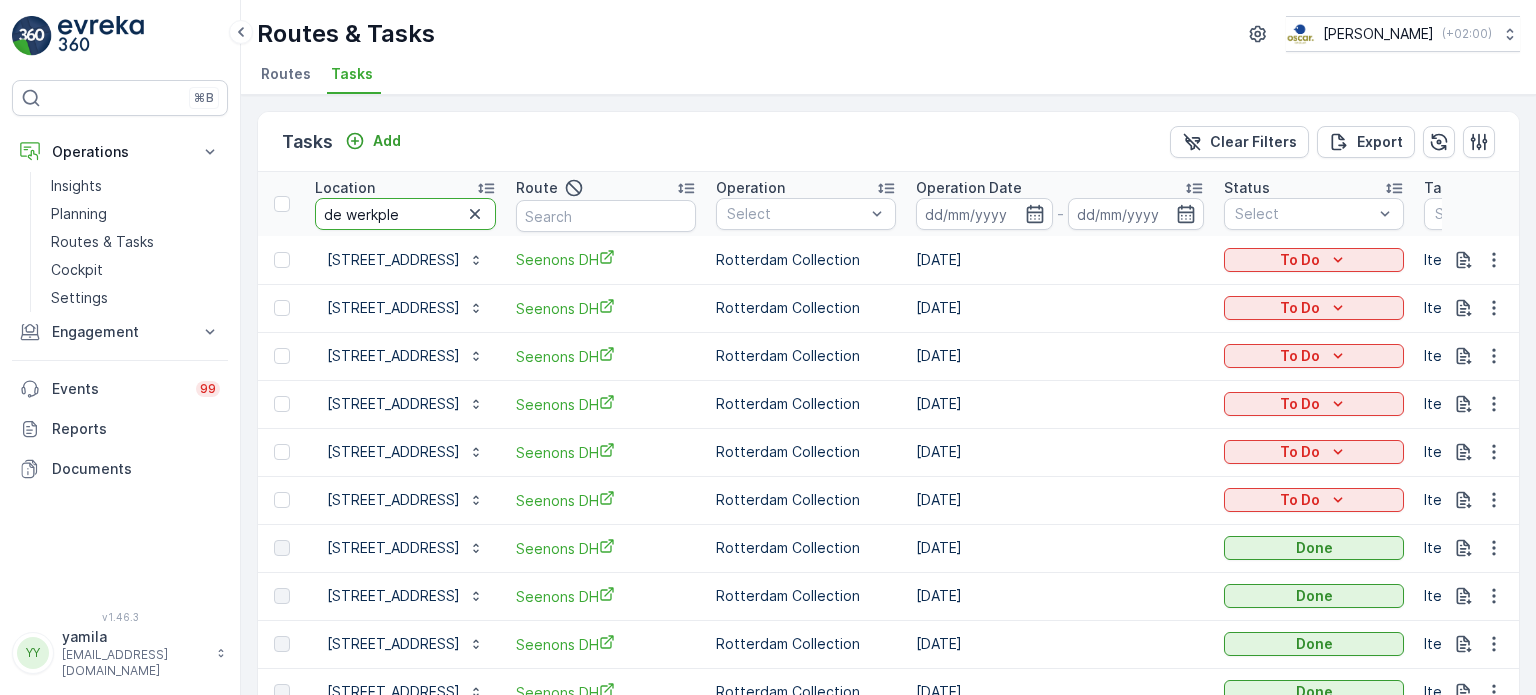 type on "de werkplek" 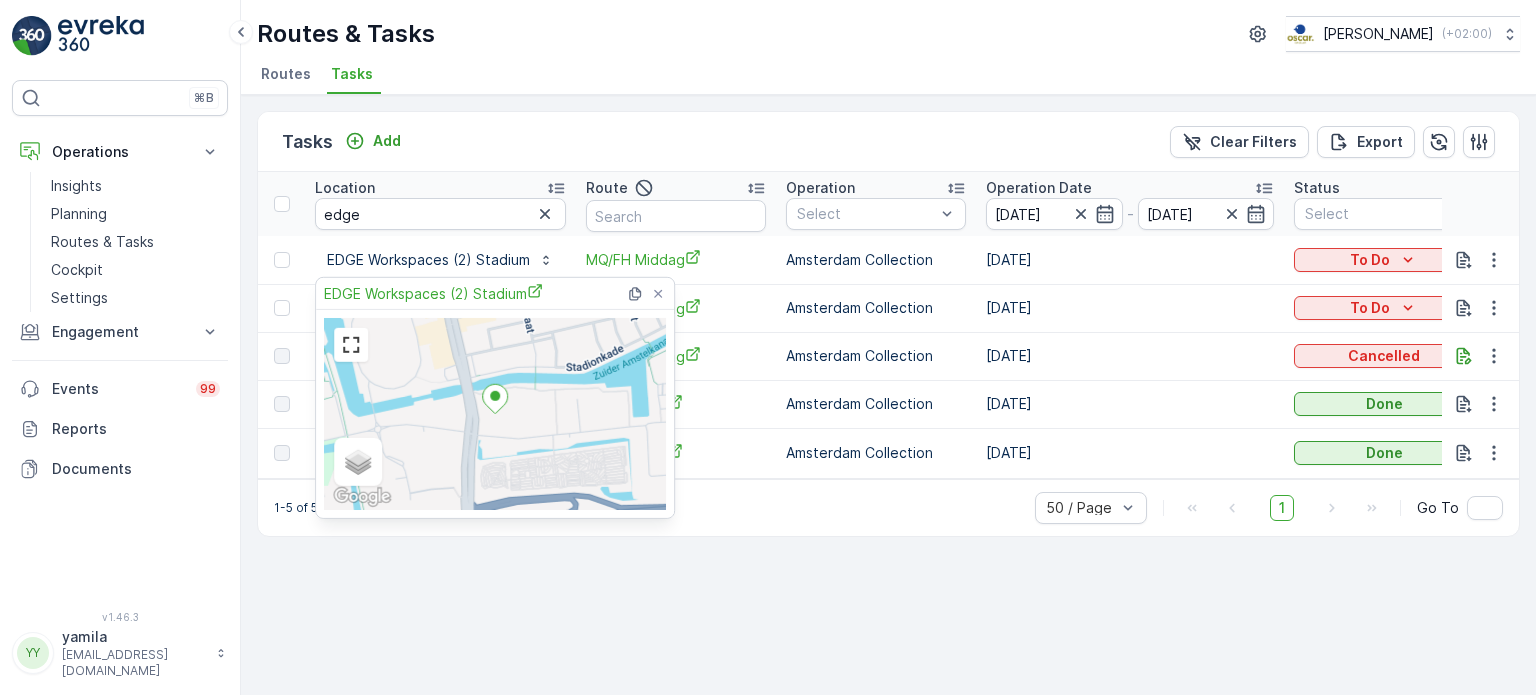 scroll, scrollTop: 0, scrollLeft: 0, axis: both 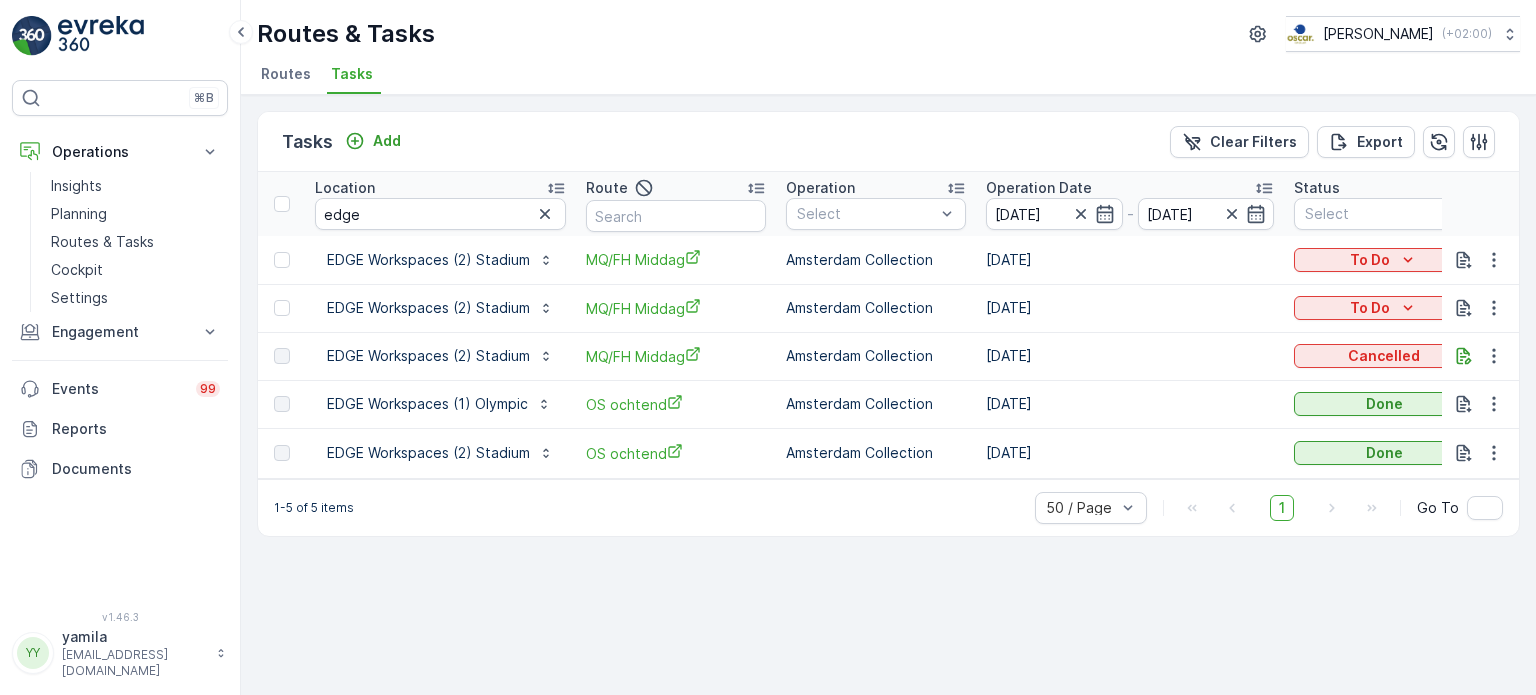 drag, startPoint x: 444, startPoint y: 229, endPoint x: 451, endPoint y: 214, distance: 16.552946 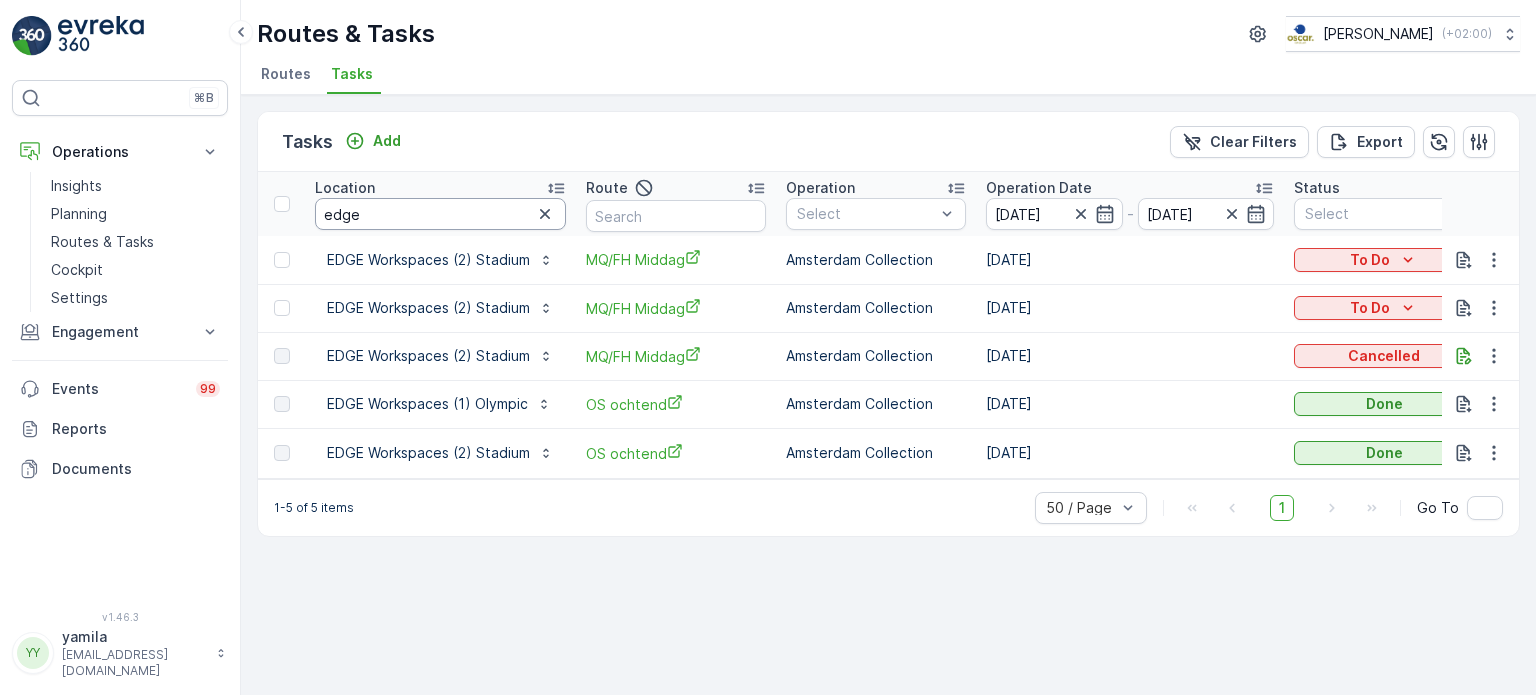 click on "edge" at bounding box center [440, 214] 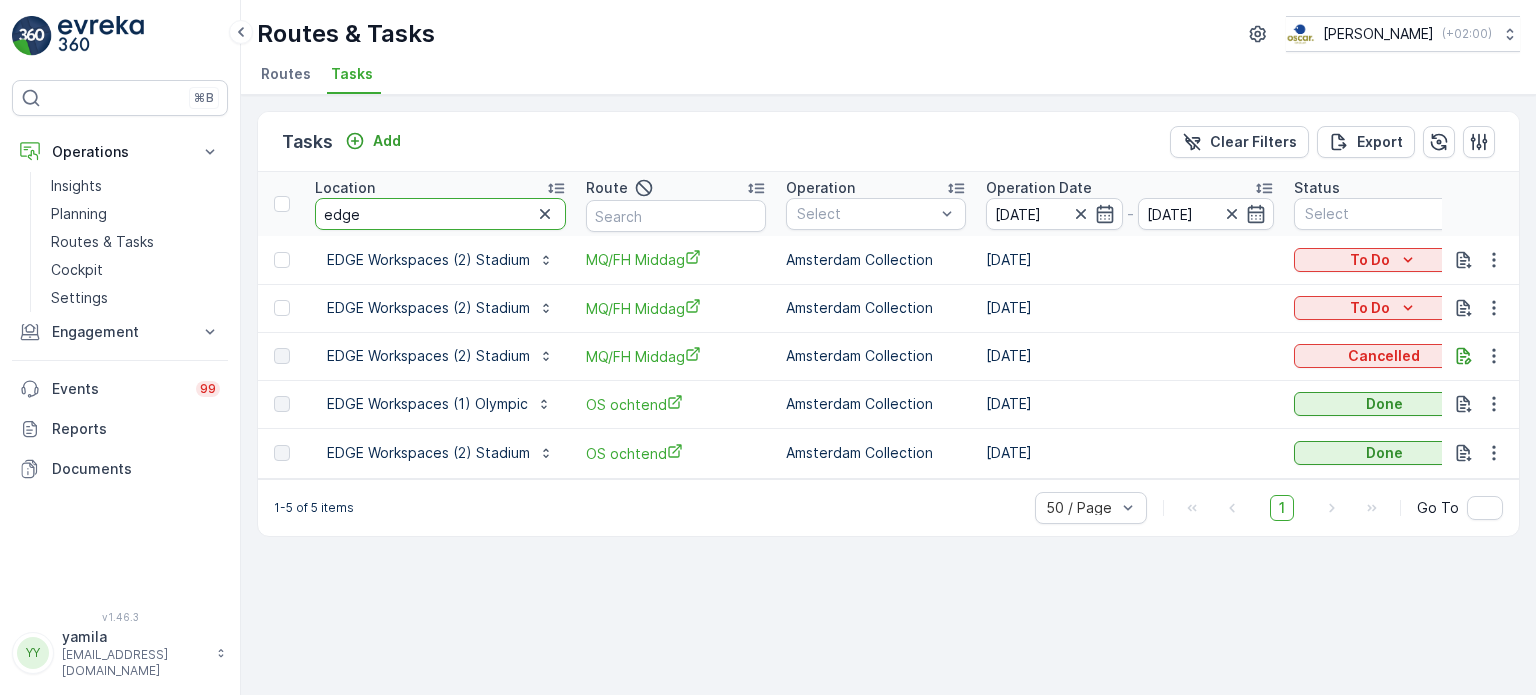 click on "edge" at bounding box center (440, 214) 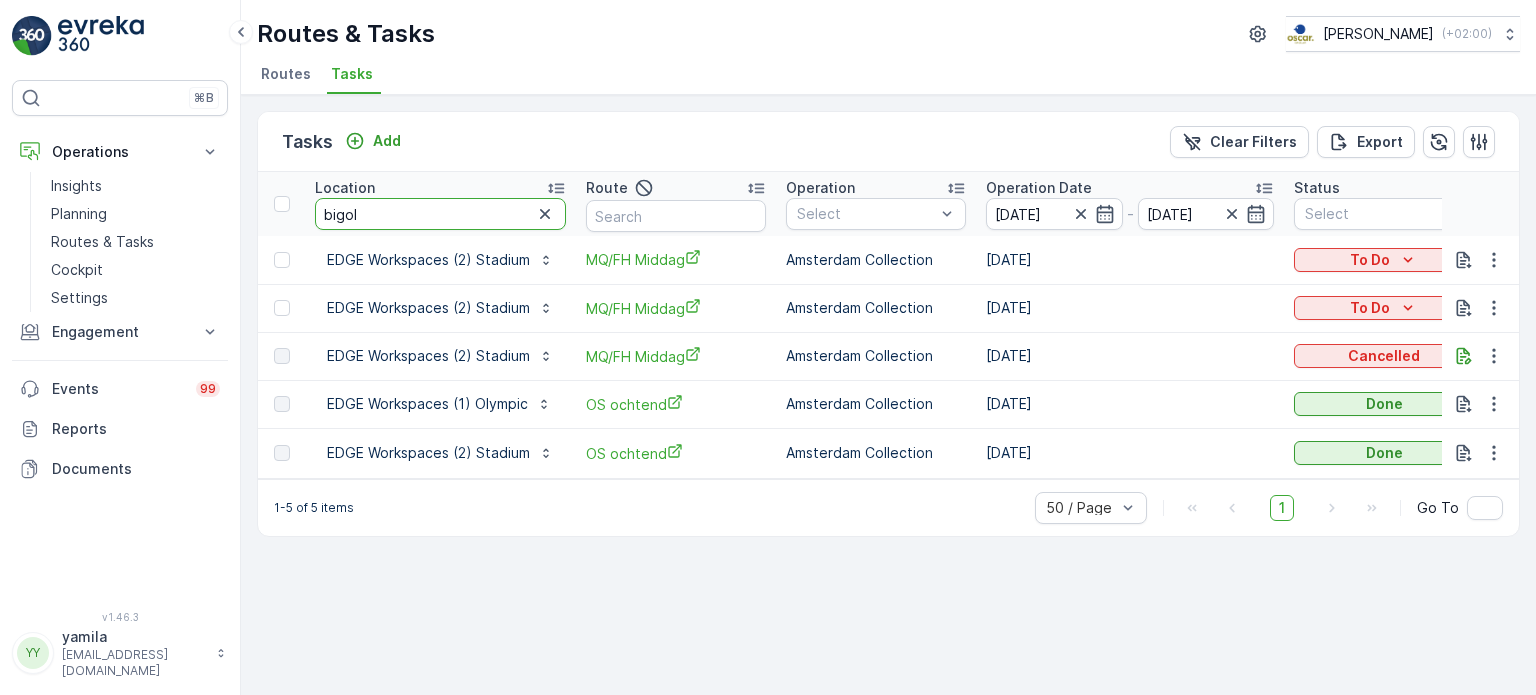 type on "bigoli" 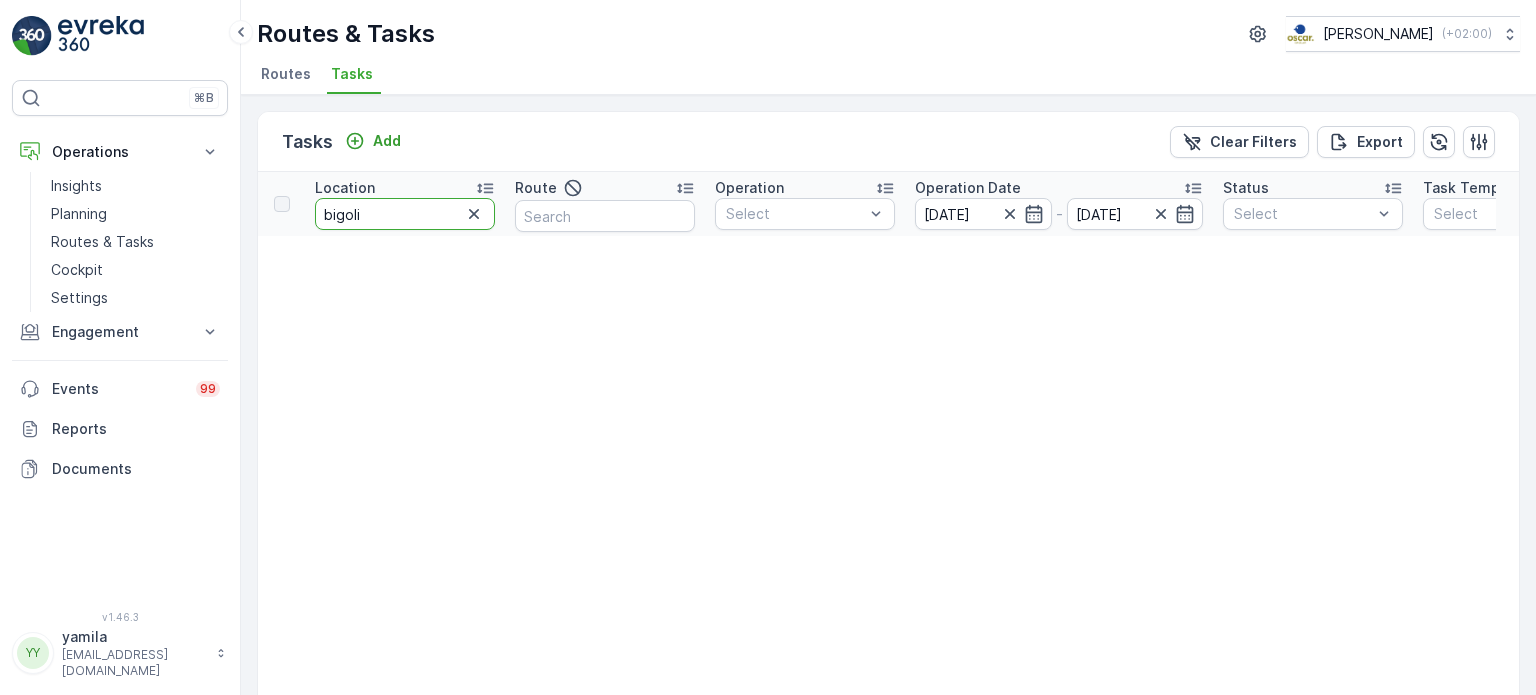 click on "bigoli" at bounding box center [405, 214] 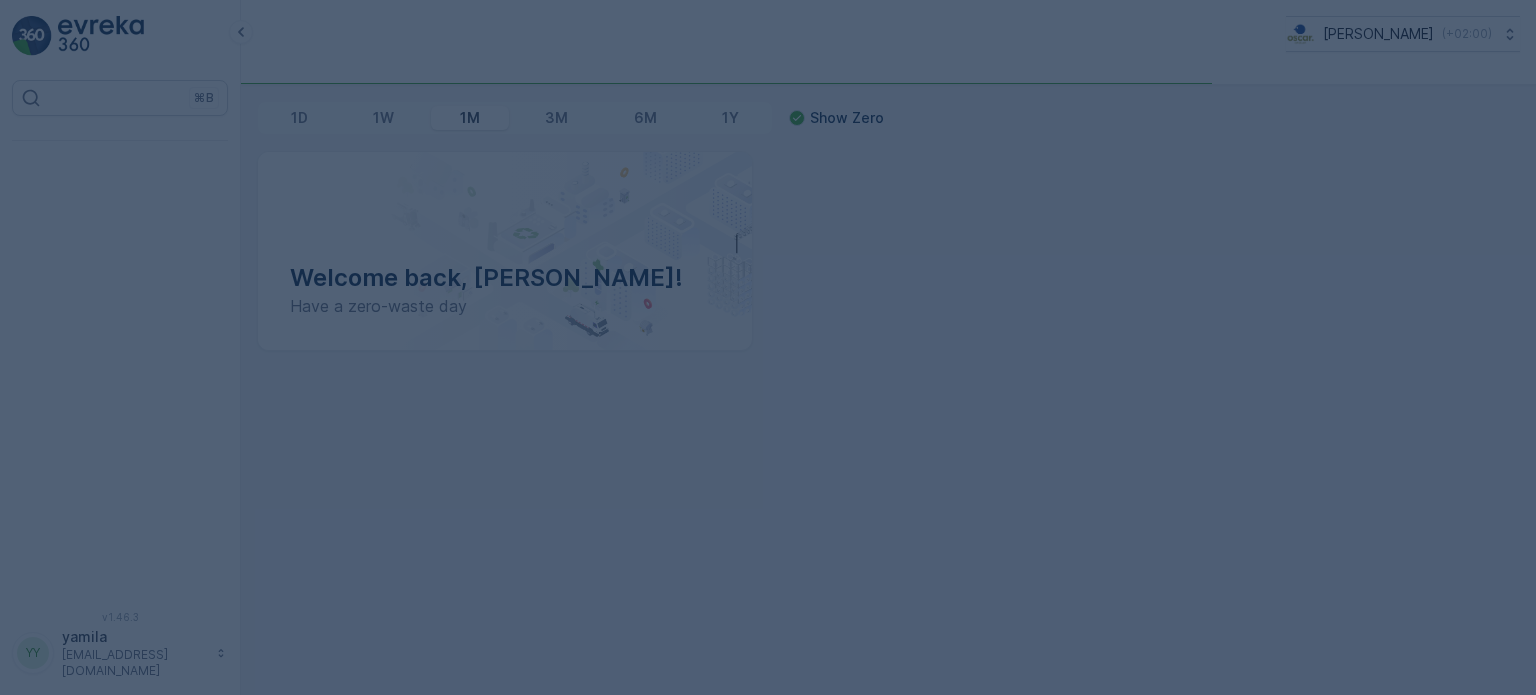 scroll, scrollTop: 0, scrollLeft: 0, axis: both 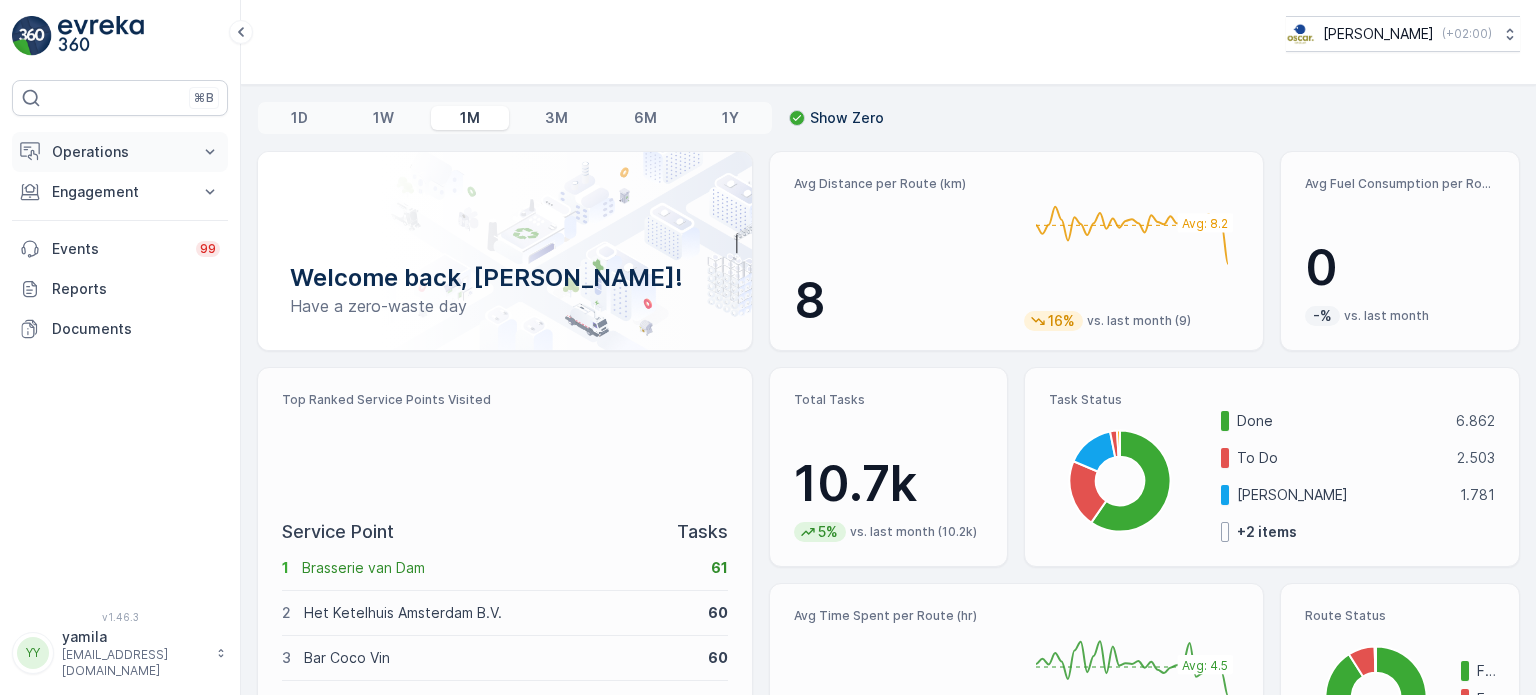 click on "Operations" at bounding box center (120, 152) 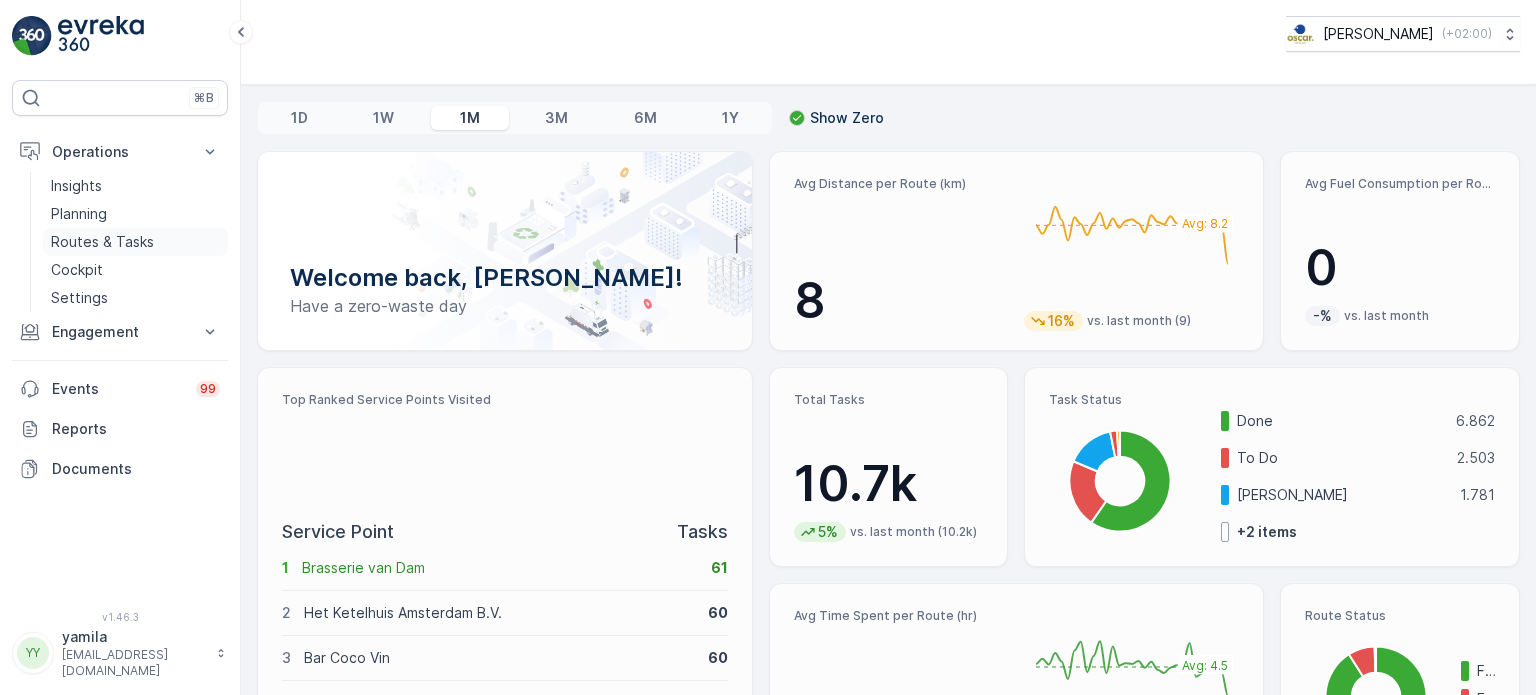 click on "Routes & Tasks" at bounding box center [102, 242] 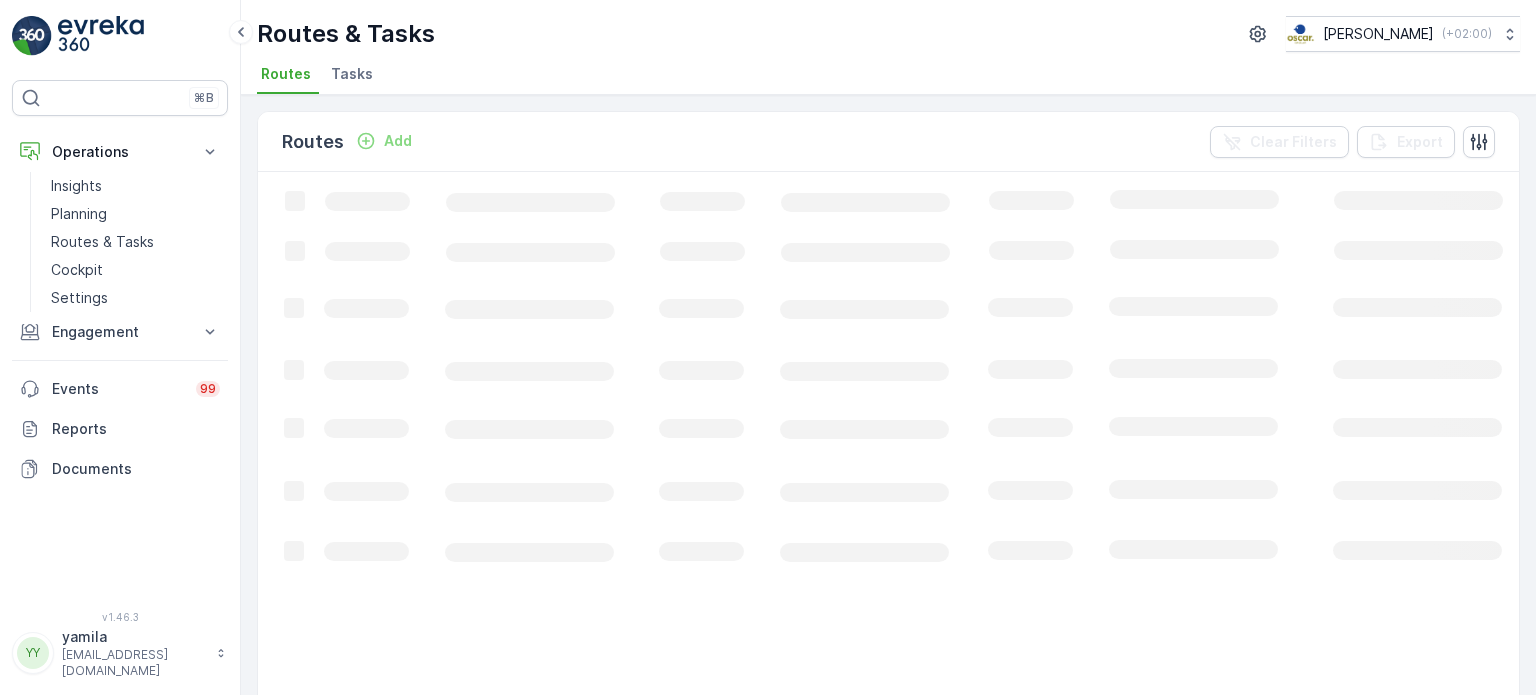 click on "Tasks" at bounding box center [352, 74] 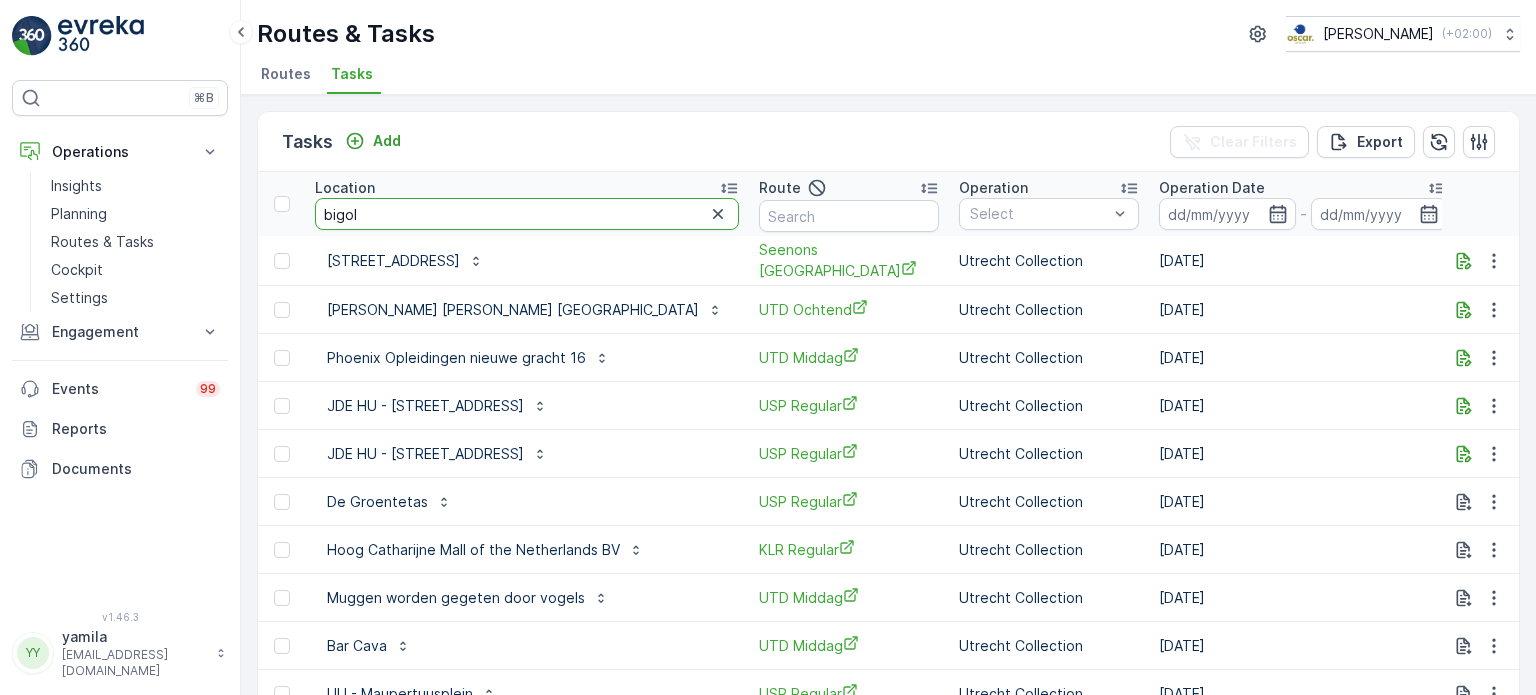 type on "bigoli" 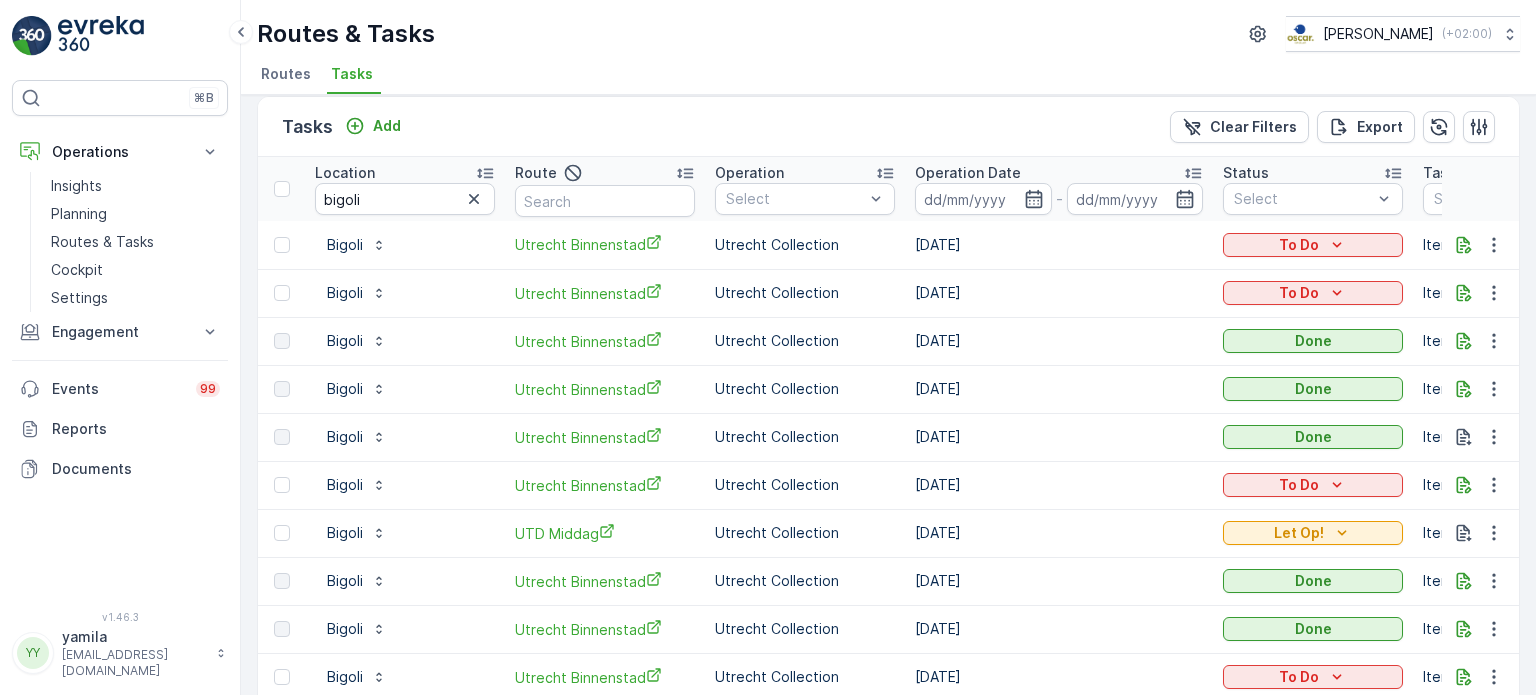 scroll, scrollTop: 0, scrollLeft: 0, axis: both 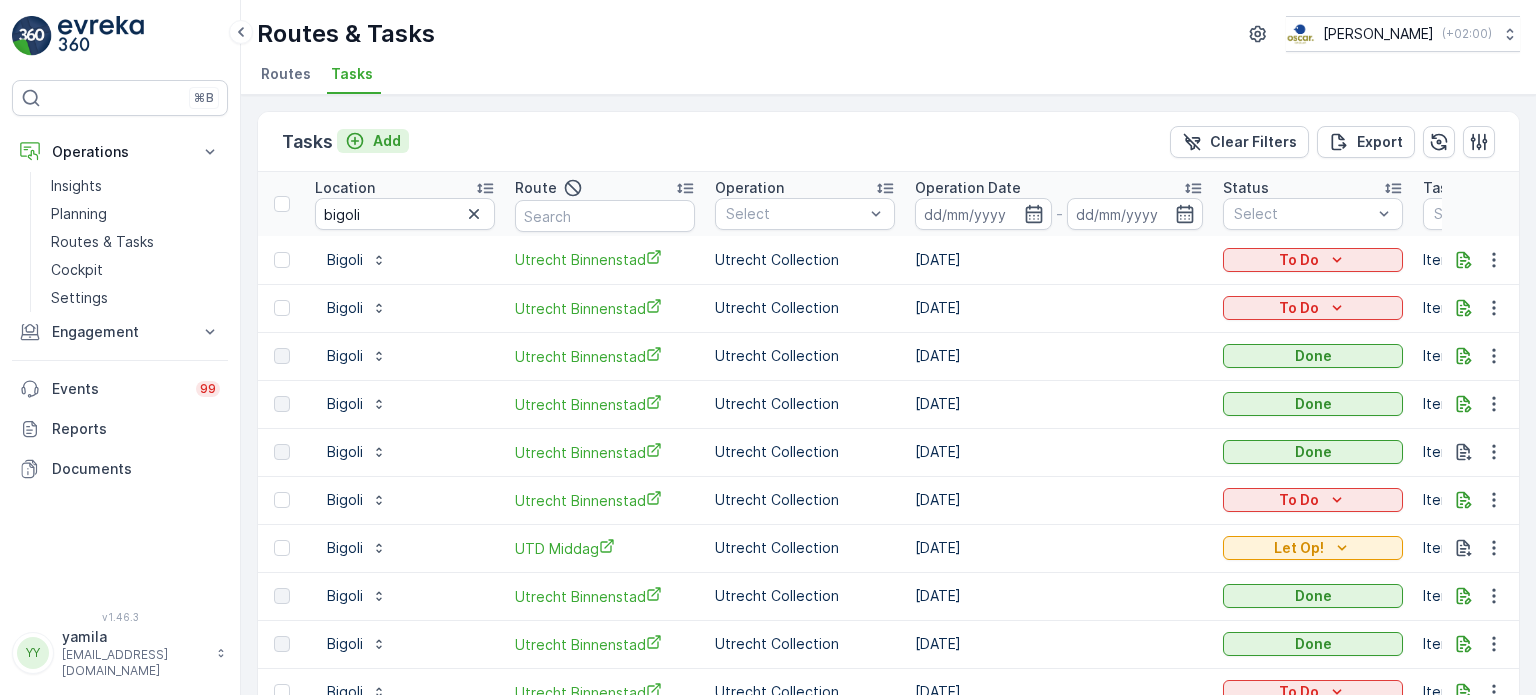 click on "Add" at bounding box center [387, 141] 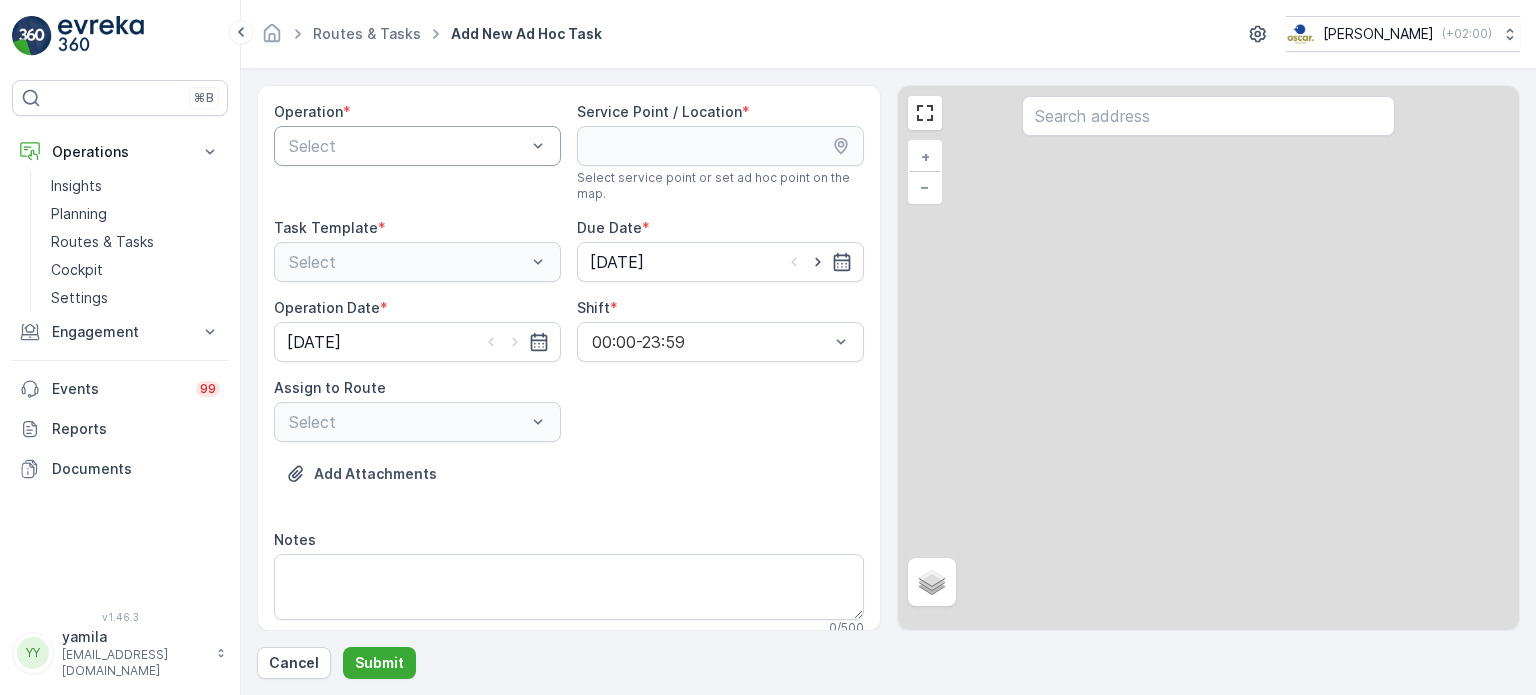 click at bounding box center [407, 146] 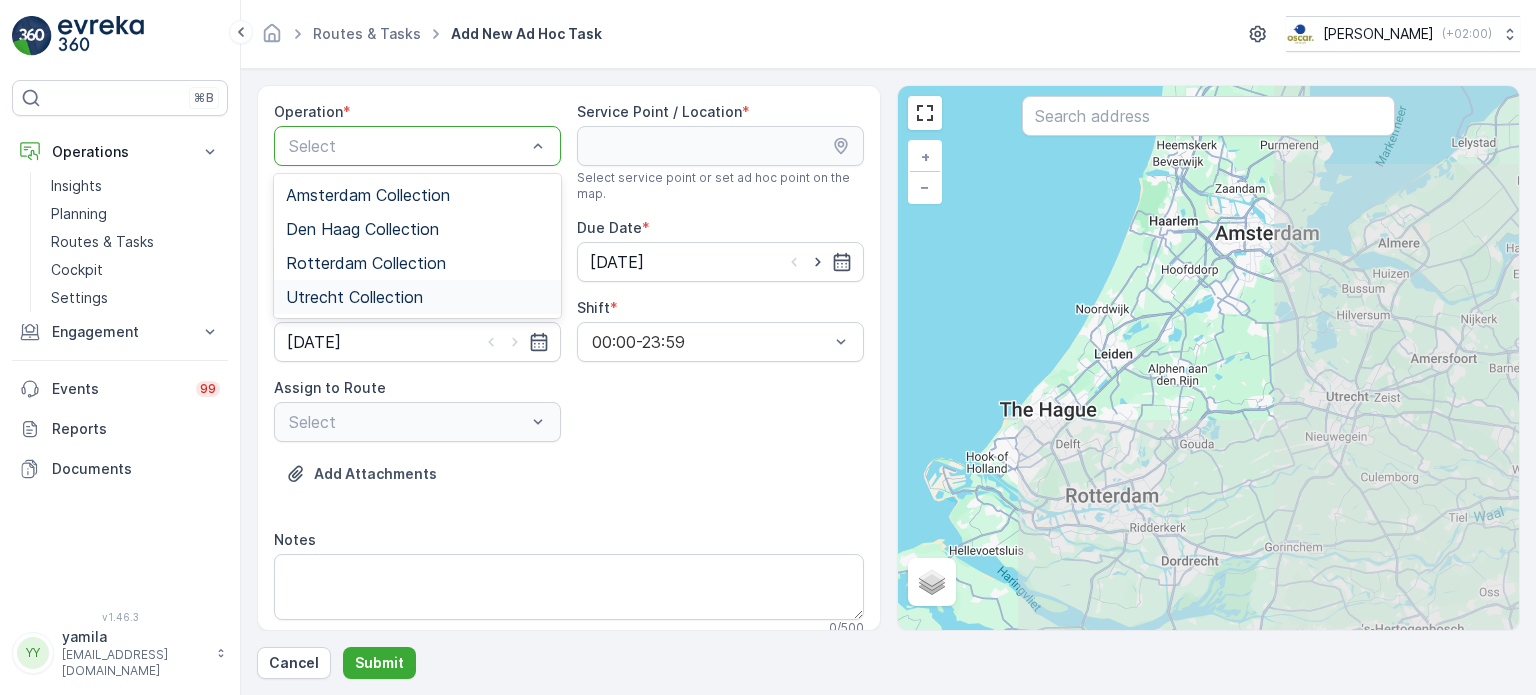 click on "Utrecht Collection" at bounding box center (354, 297) 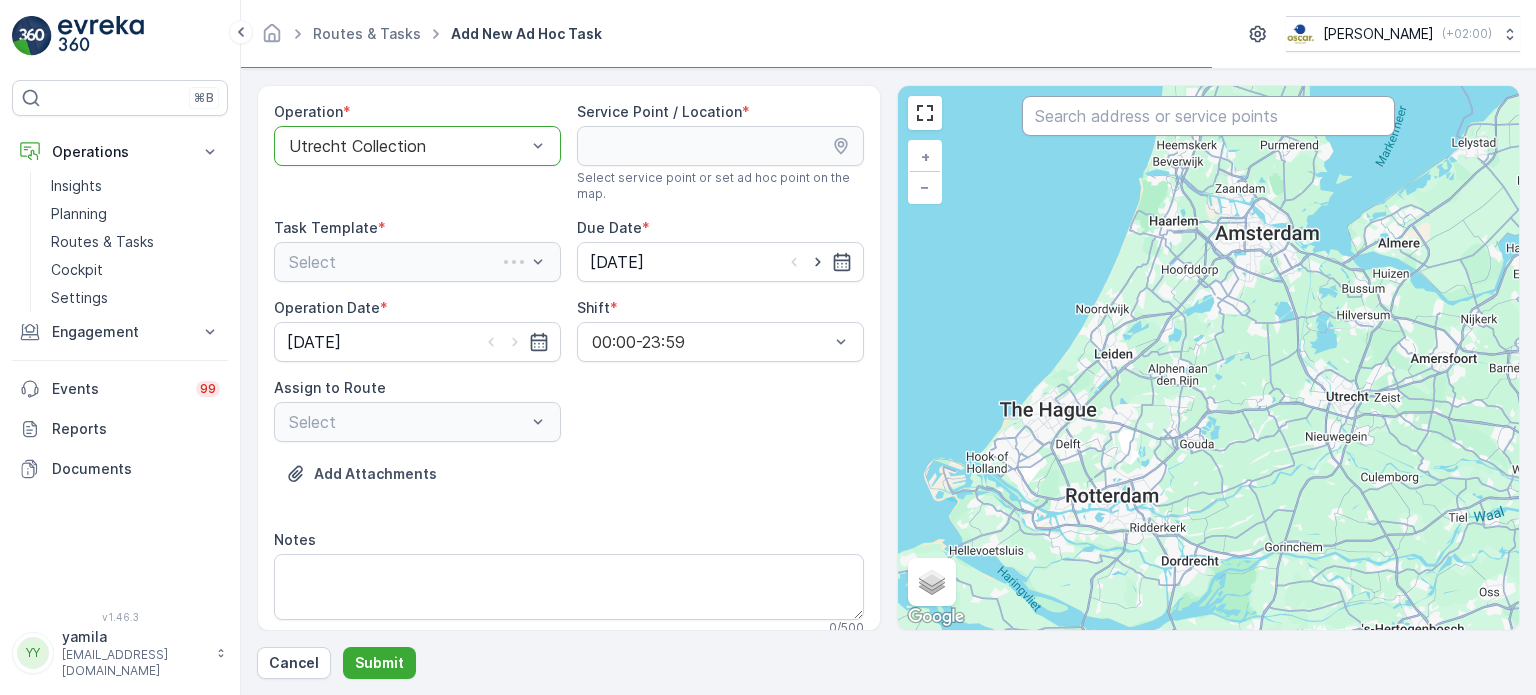 click at bounding box center [1208, 116] 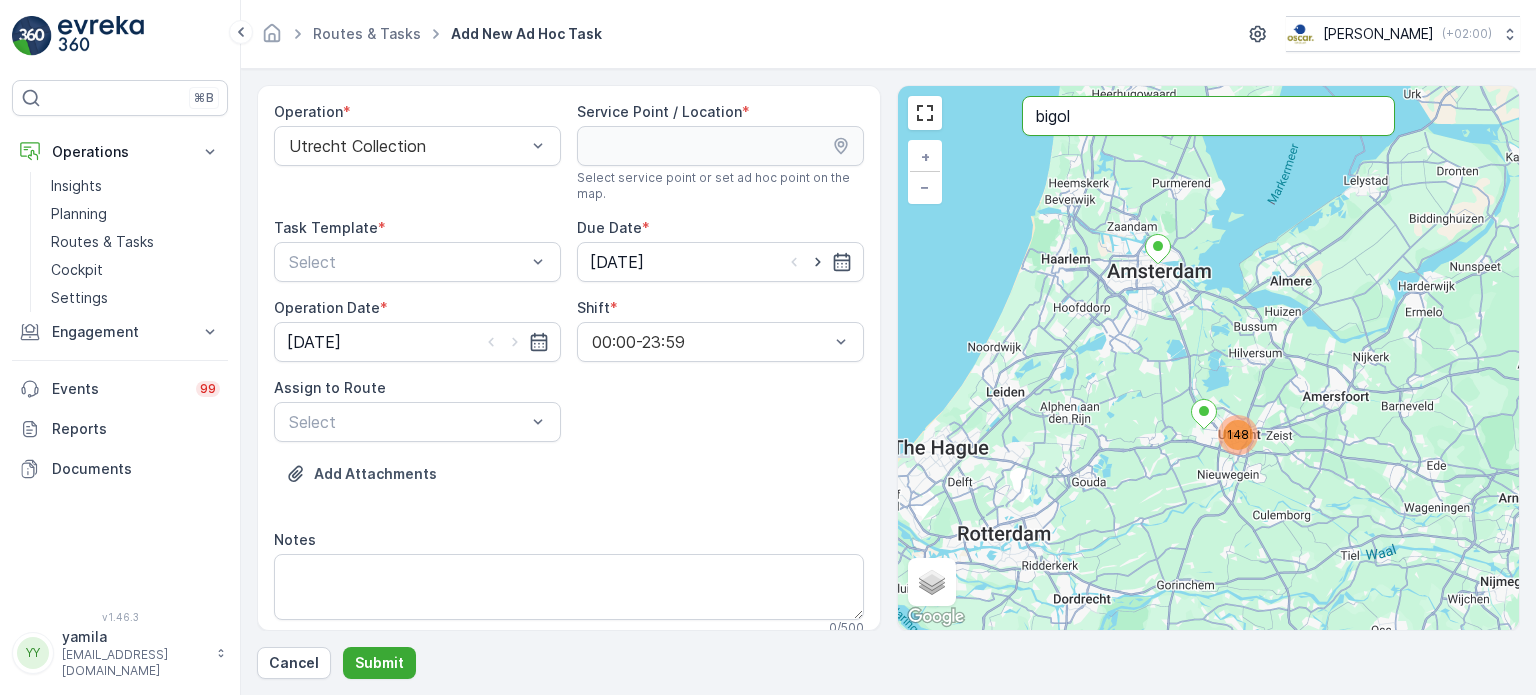 type on "bigol" 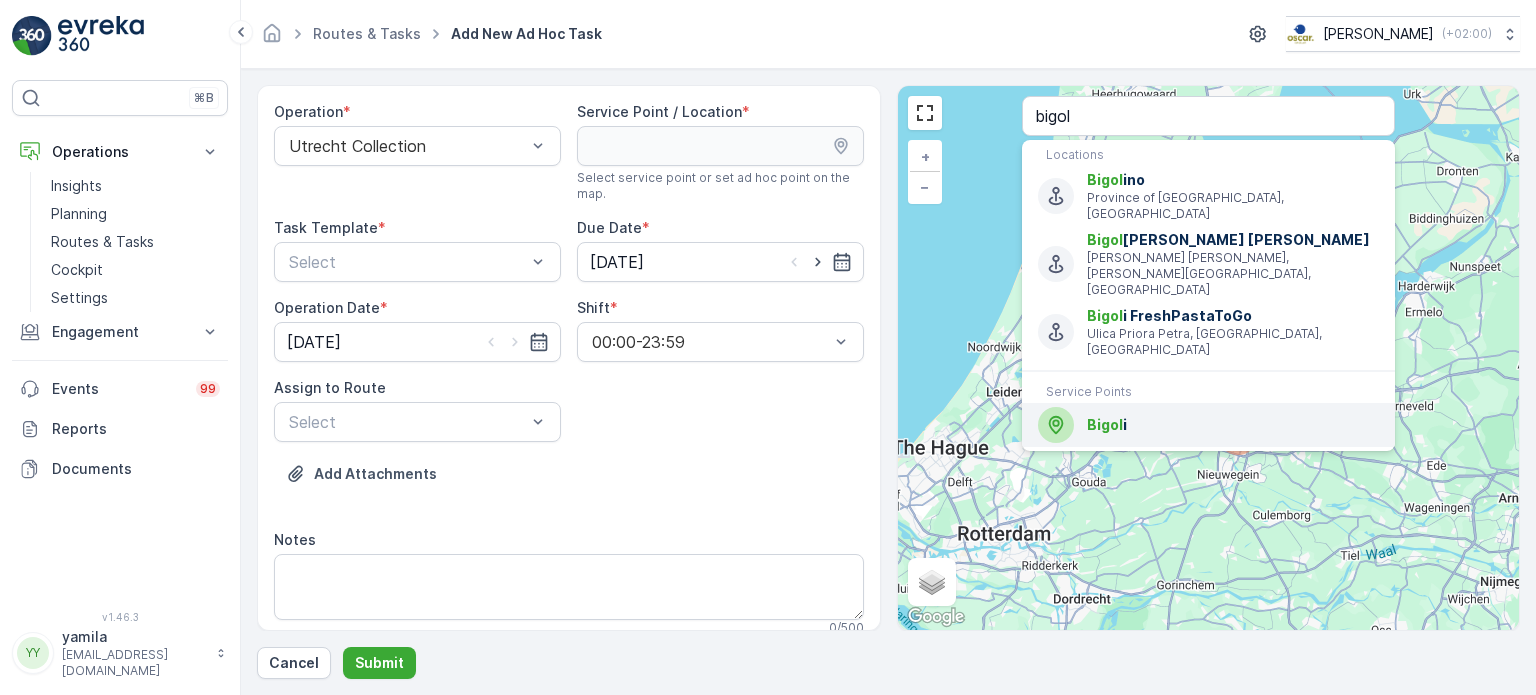 click on "Bigol" at bounding box center (1105, 424) 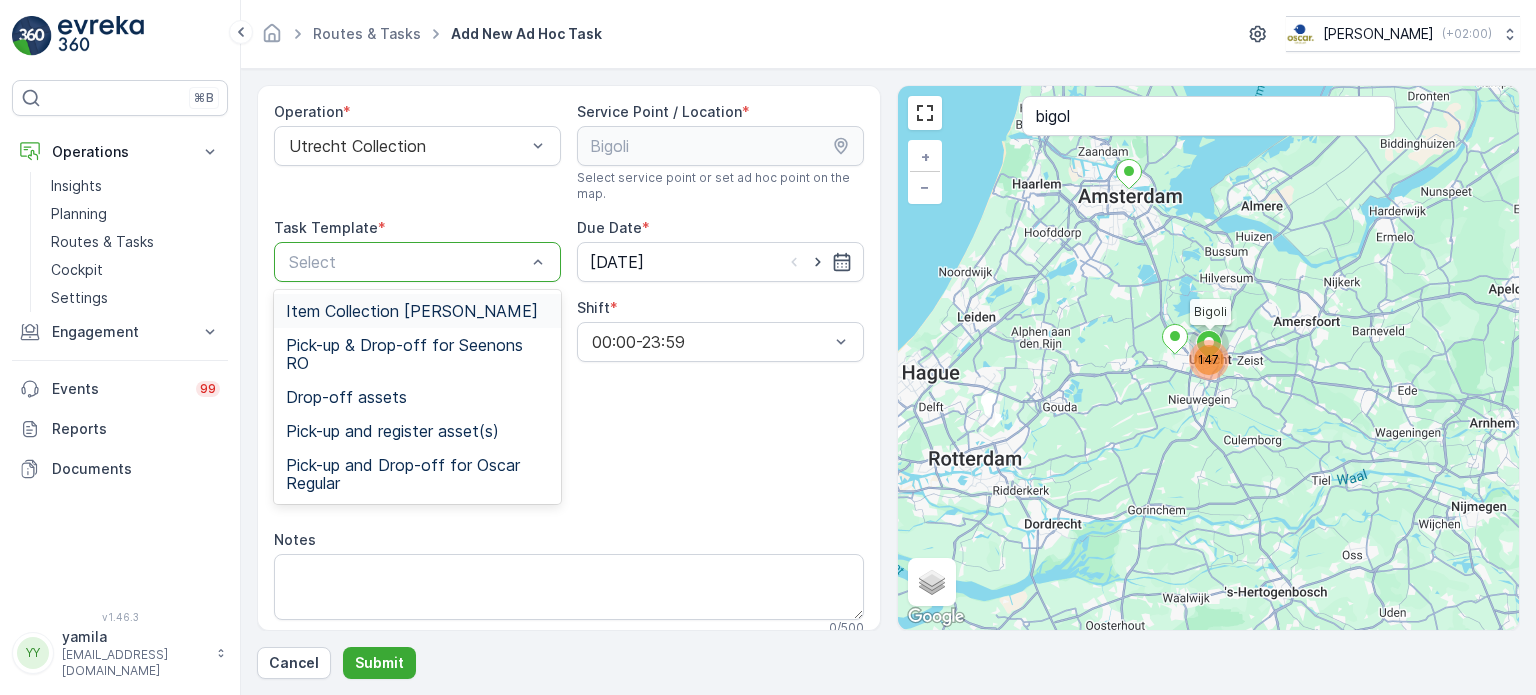 drag, startPoint x: 466, startPoint y: 241, endPoint x: 465, endPoint y: 264, distance: 23.021729 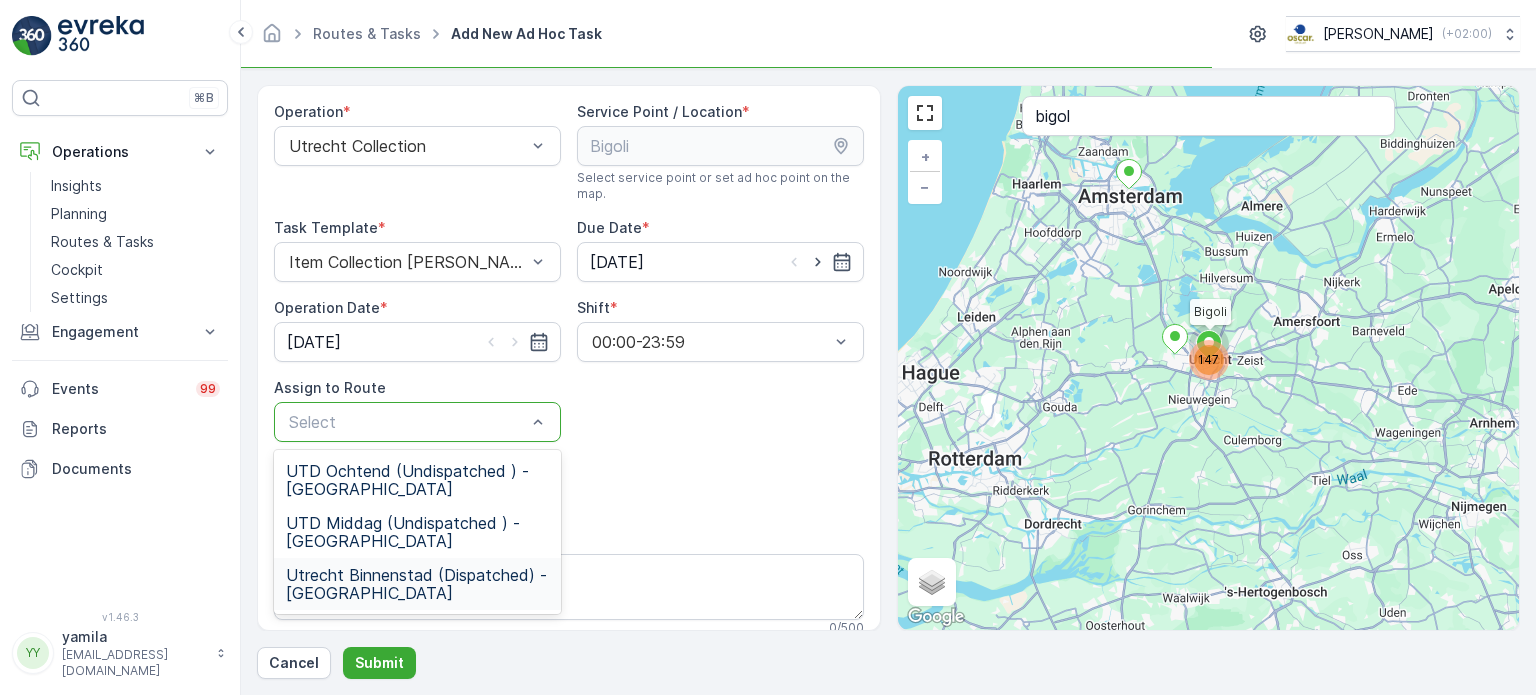 click on "Utrecht Binnenstad (Dispatched) - Utrecht" at bounding box center [417, 584] 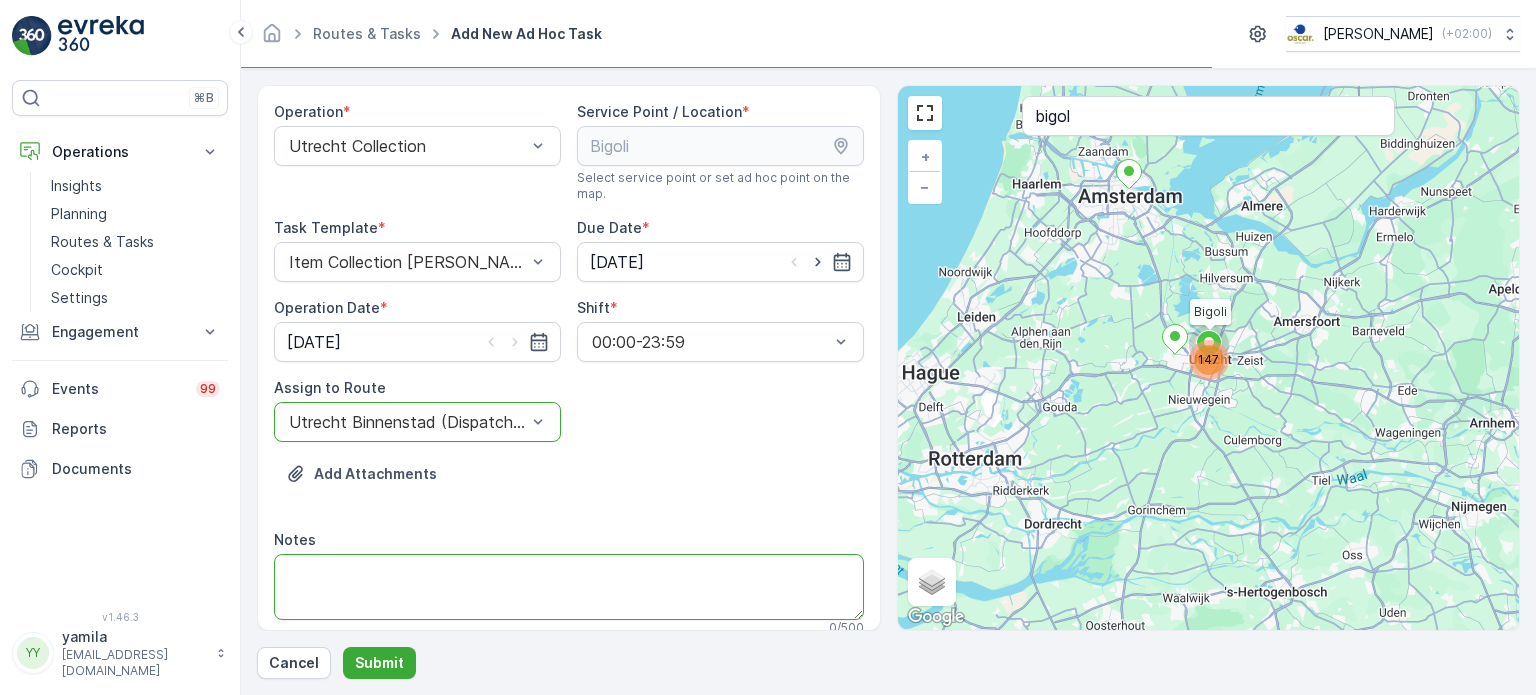 click on "Notes" at bounding box center (569, 587) 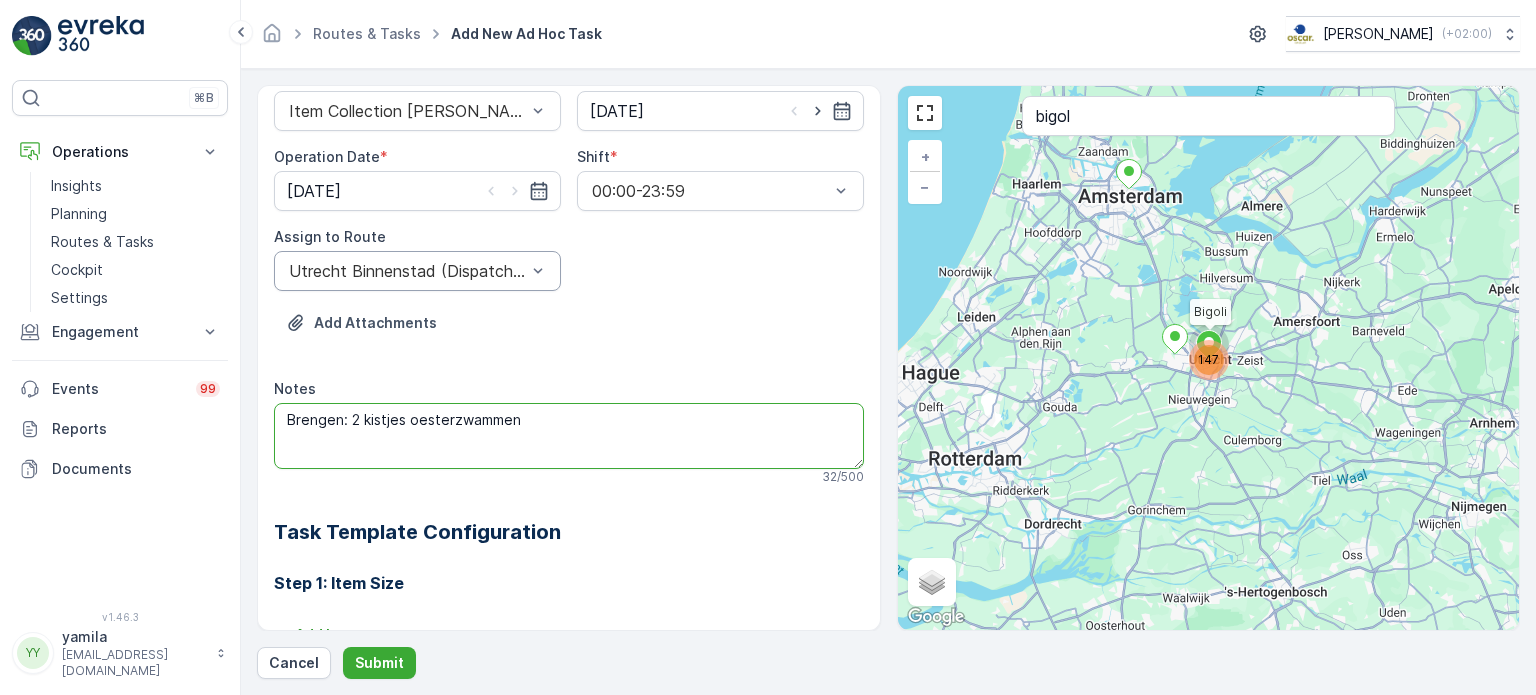 scroll, scrollTop: 200, scrollLeft: 0, axis: vertical 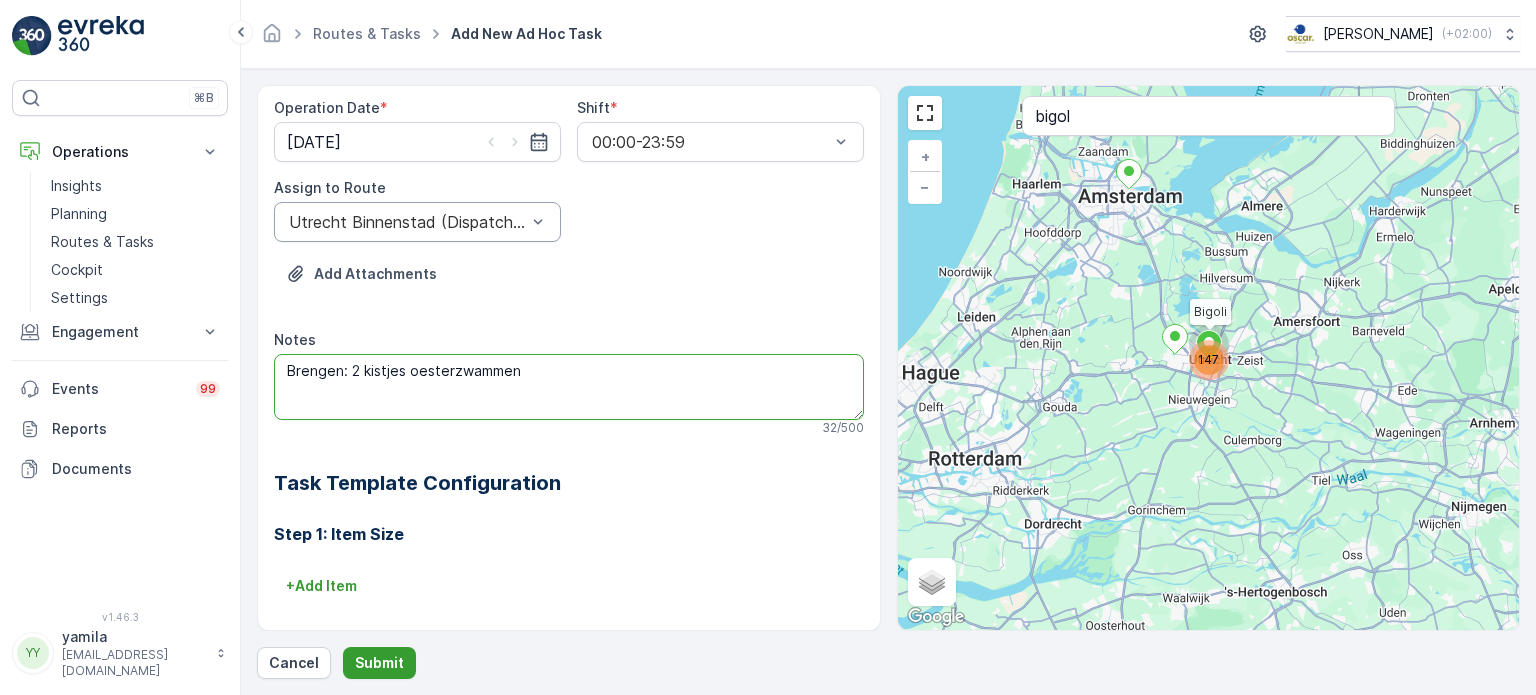 type on "Brengen: 2 kistjes oesterzwammen" 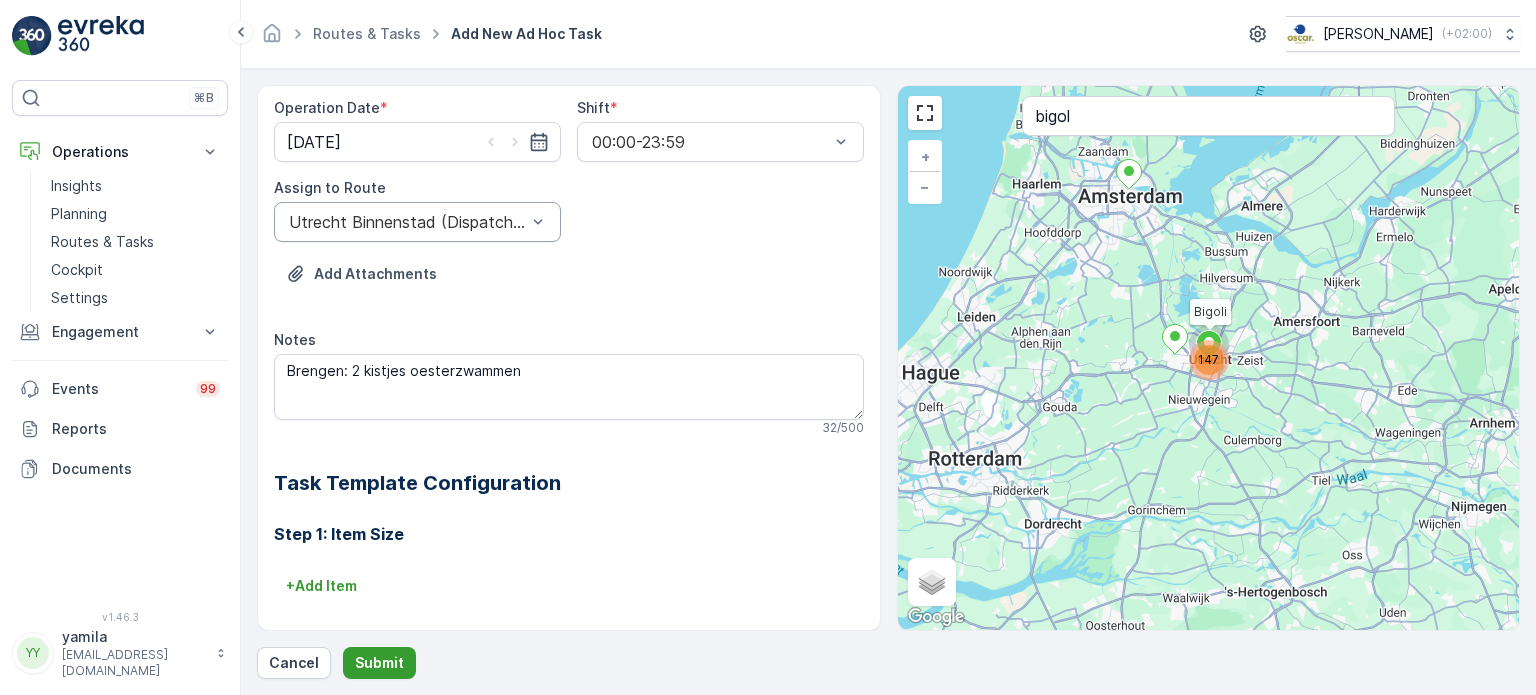 click on "Submit" at bounding box center (379, 663) 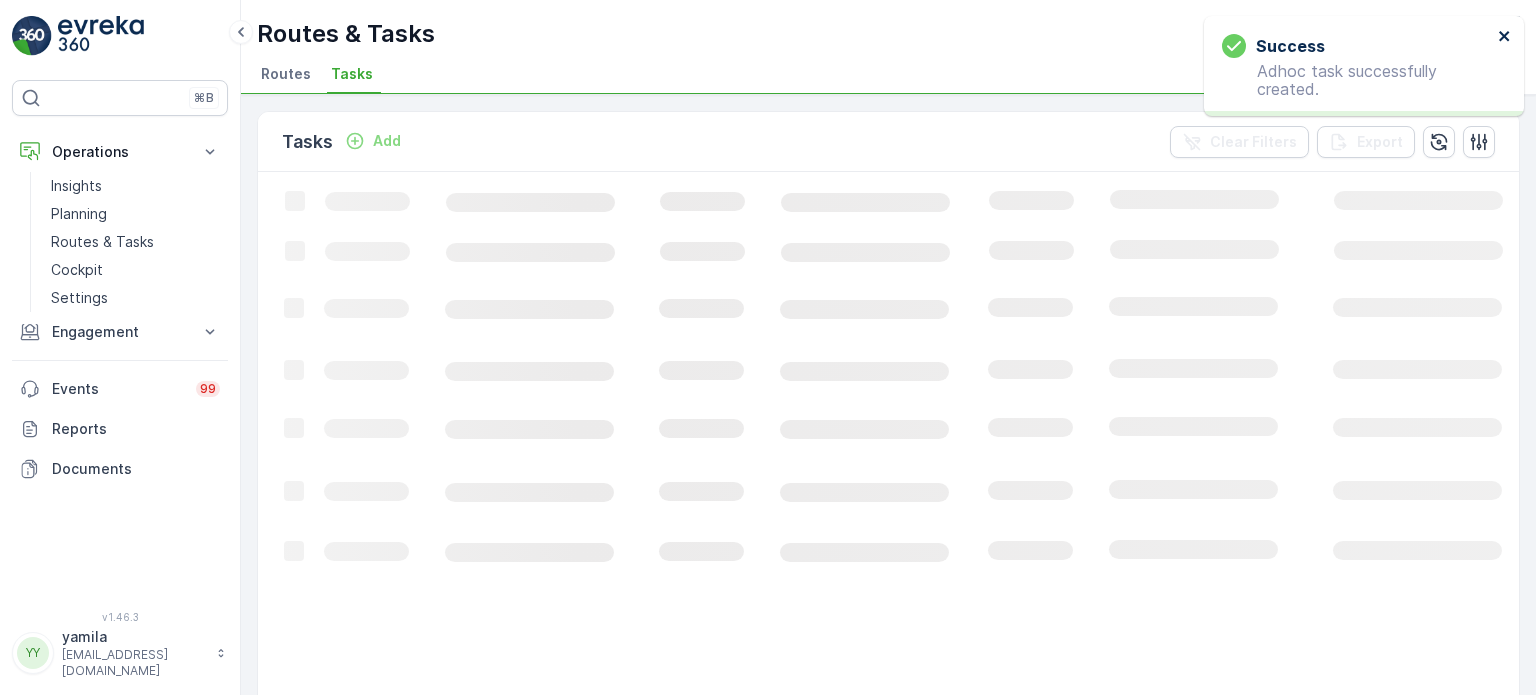 click 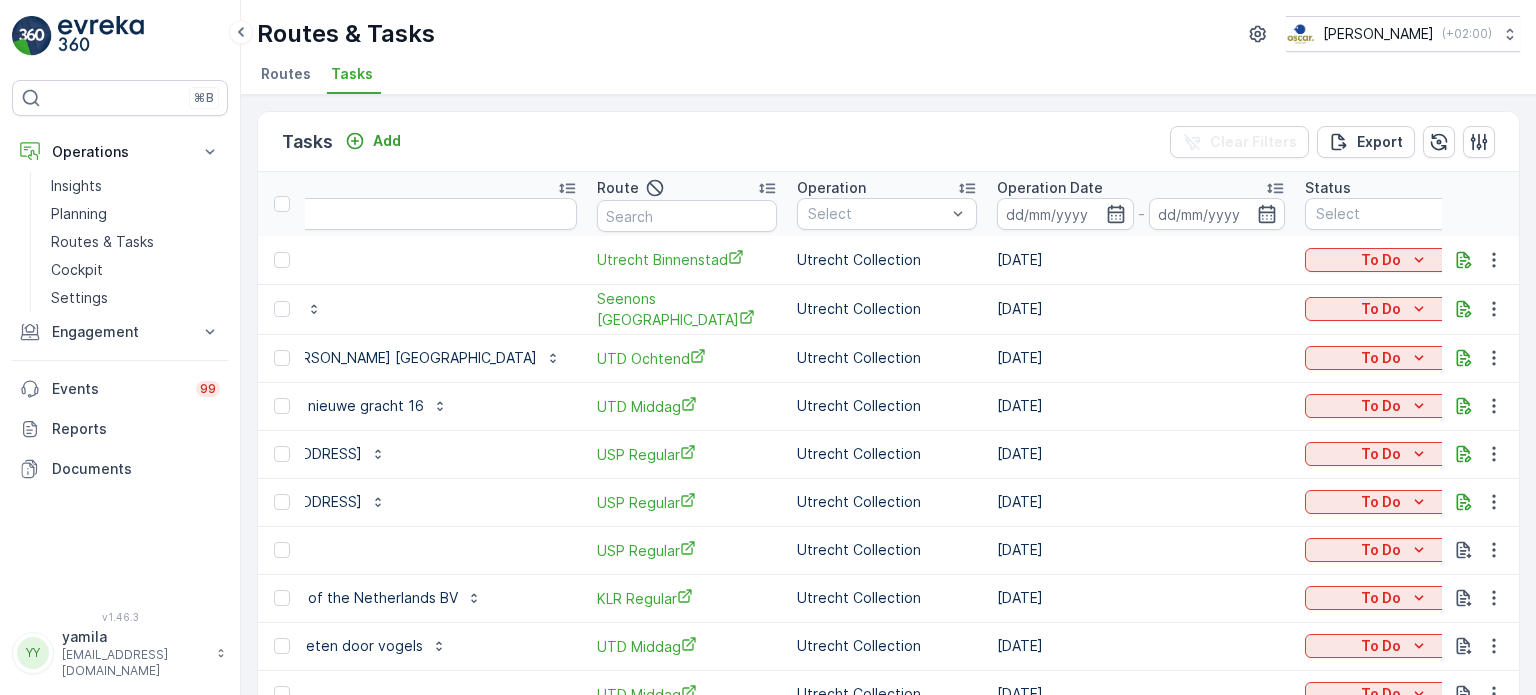 scroll, scrollTop: 0, scrollLeft: 198, axis: horizontal 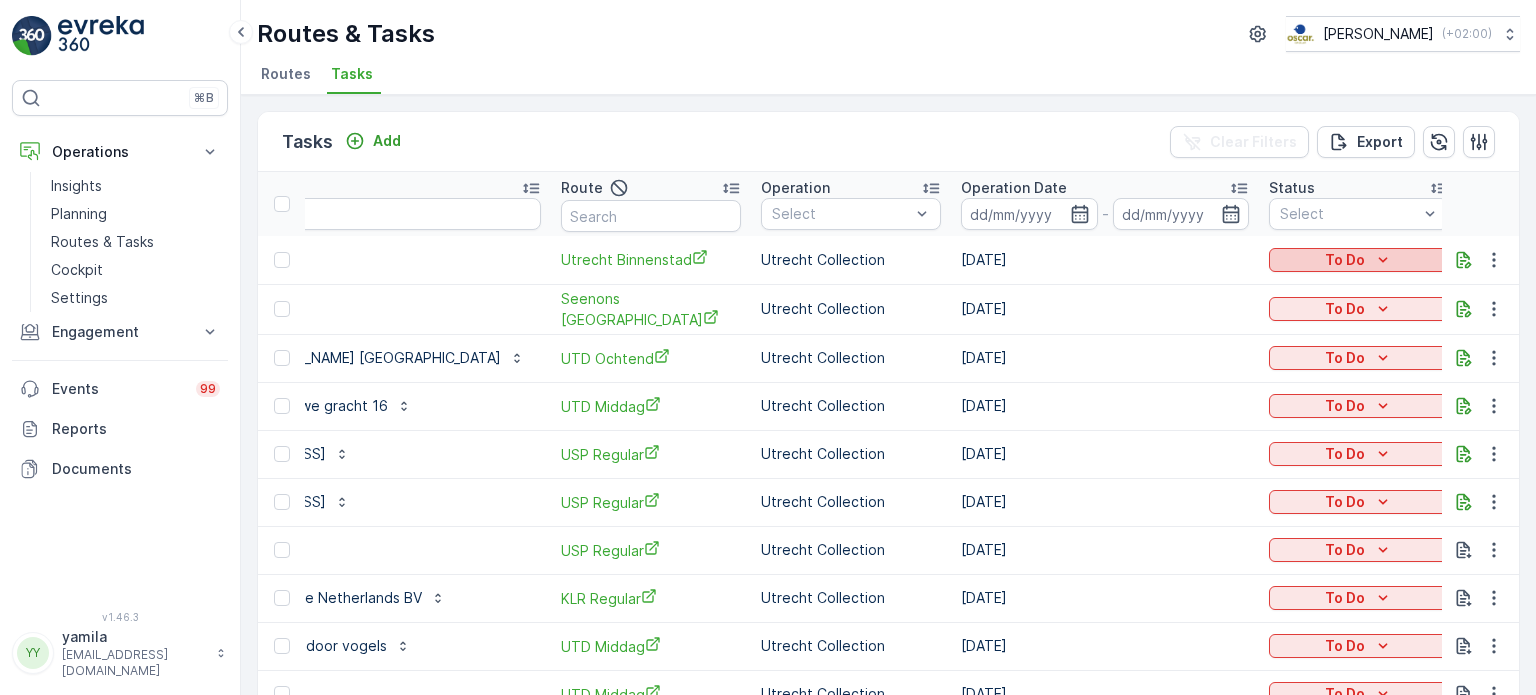 click on "To Do" at bounding box center (1345, 260) 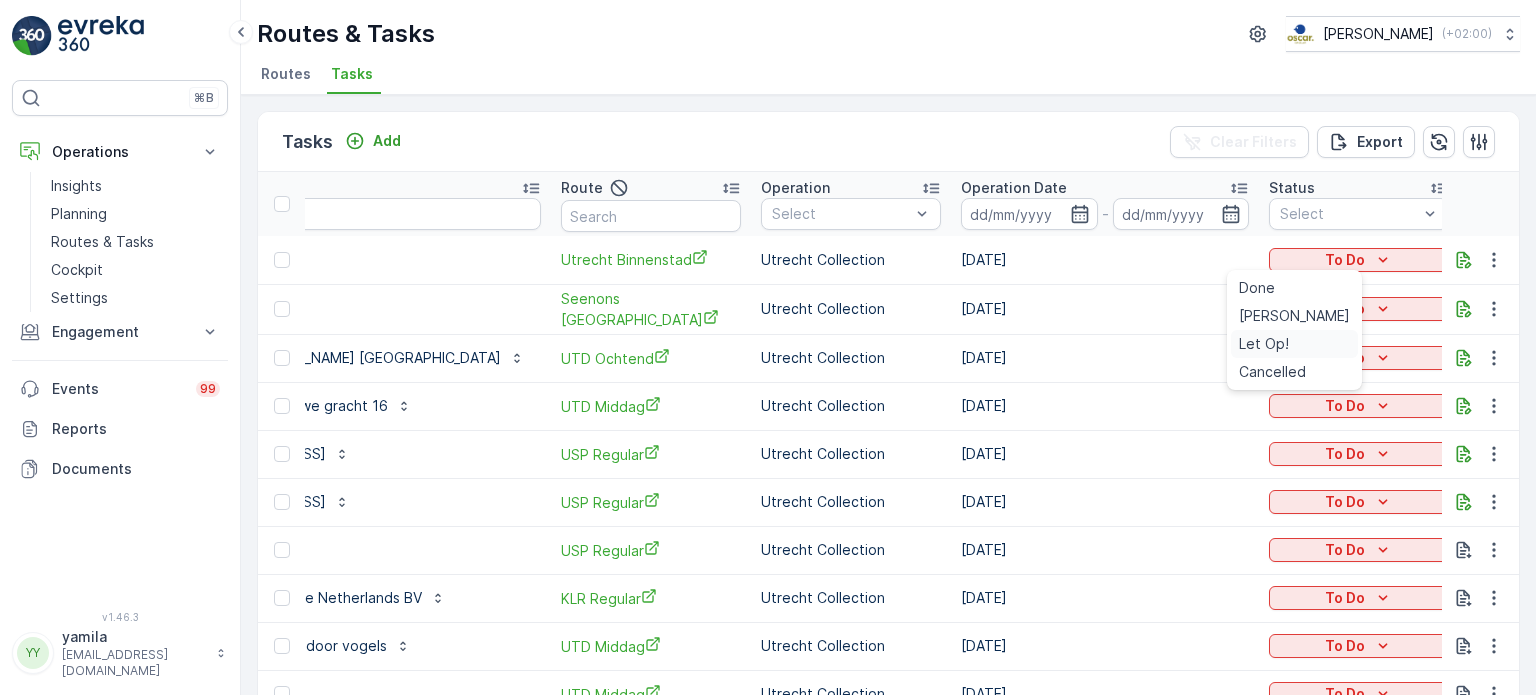 click on "Let Op!" at bounding box center [1264, 344] 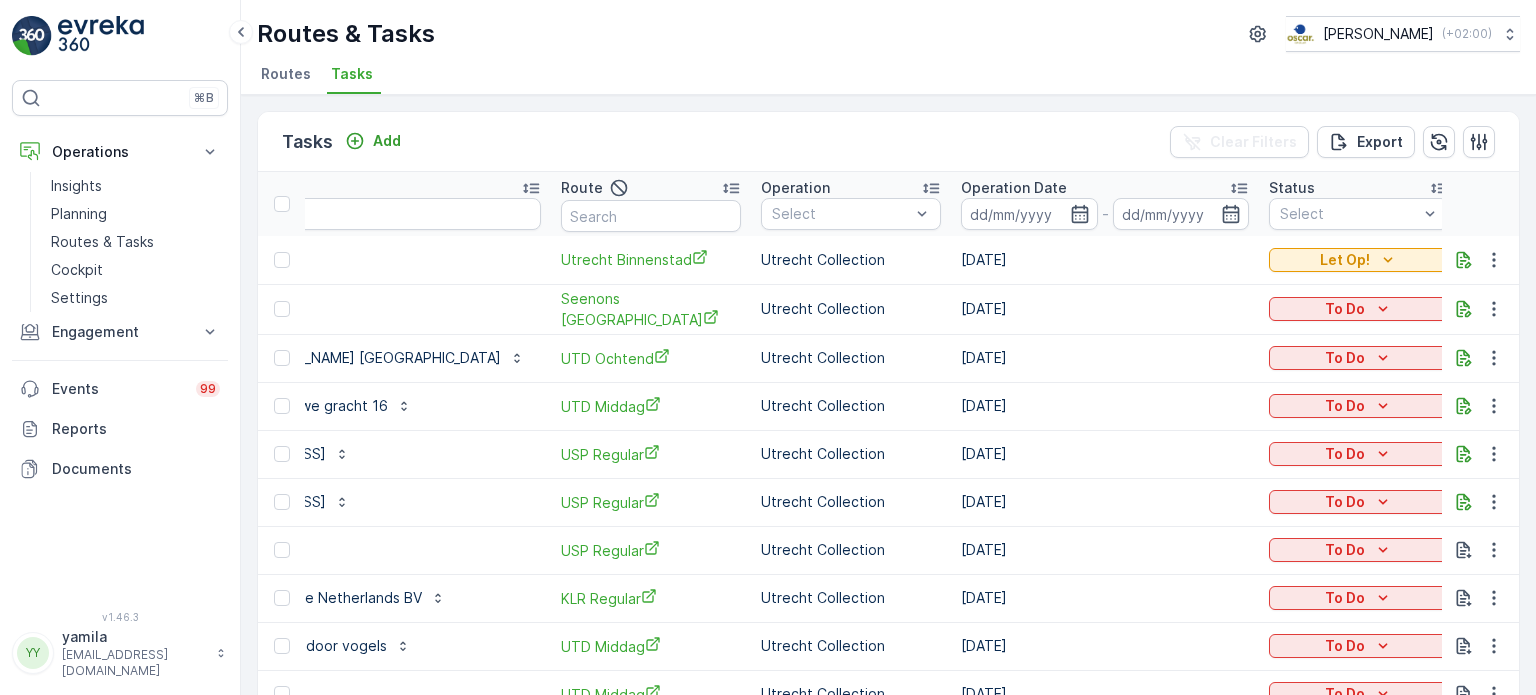 scroll, scrollTop: 0, scrollLeft: 0, axis: both 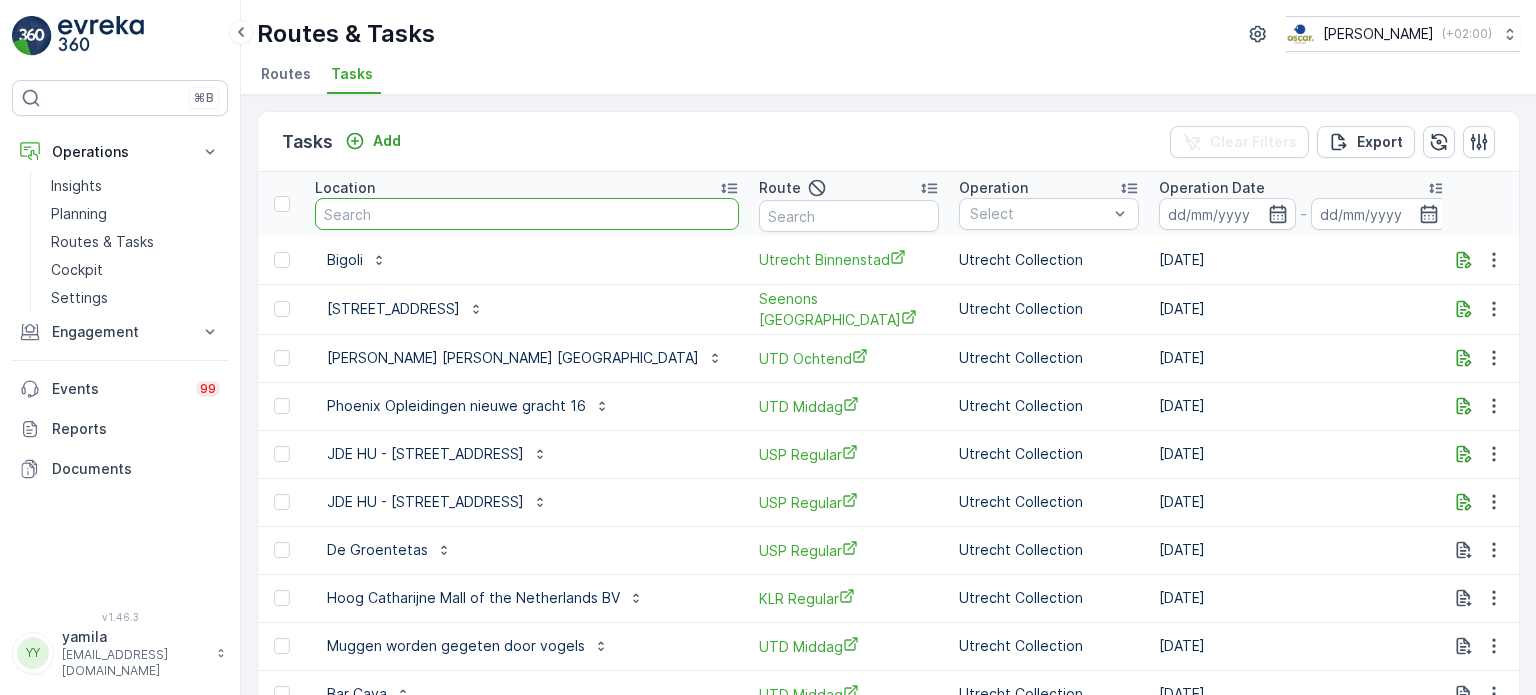 click at bounding box center [527, 214] 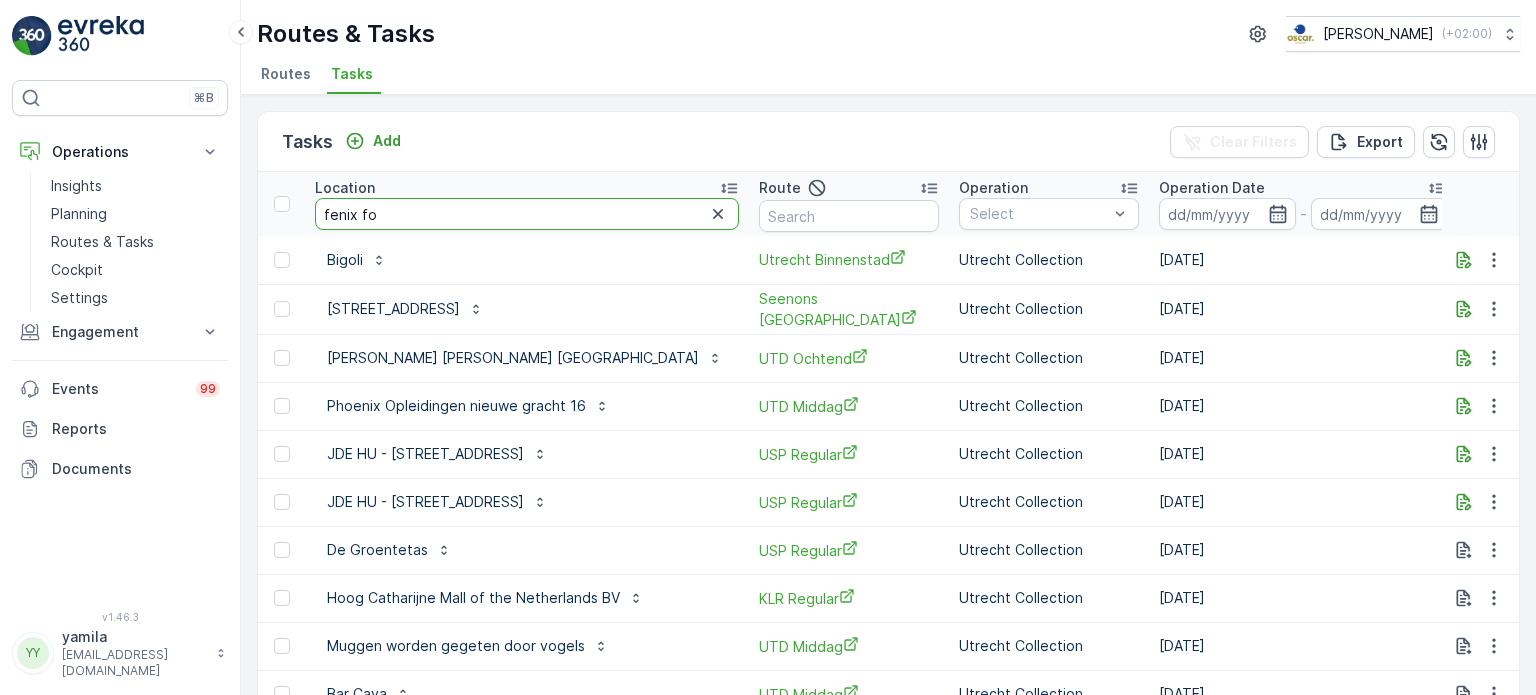 type on "fenix foo" 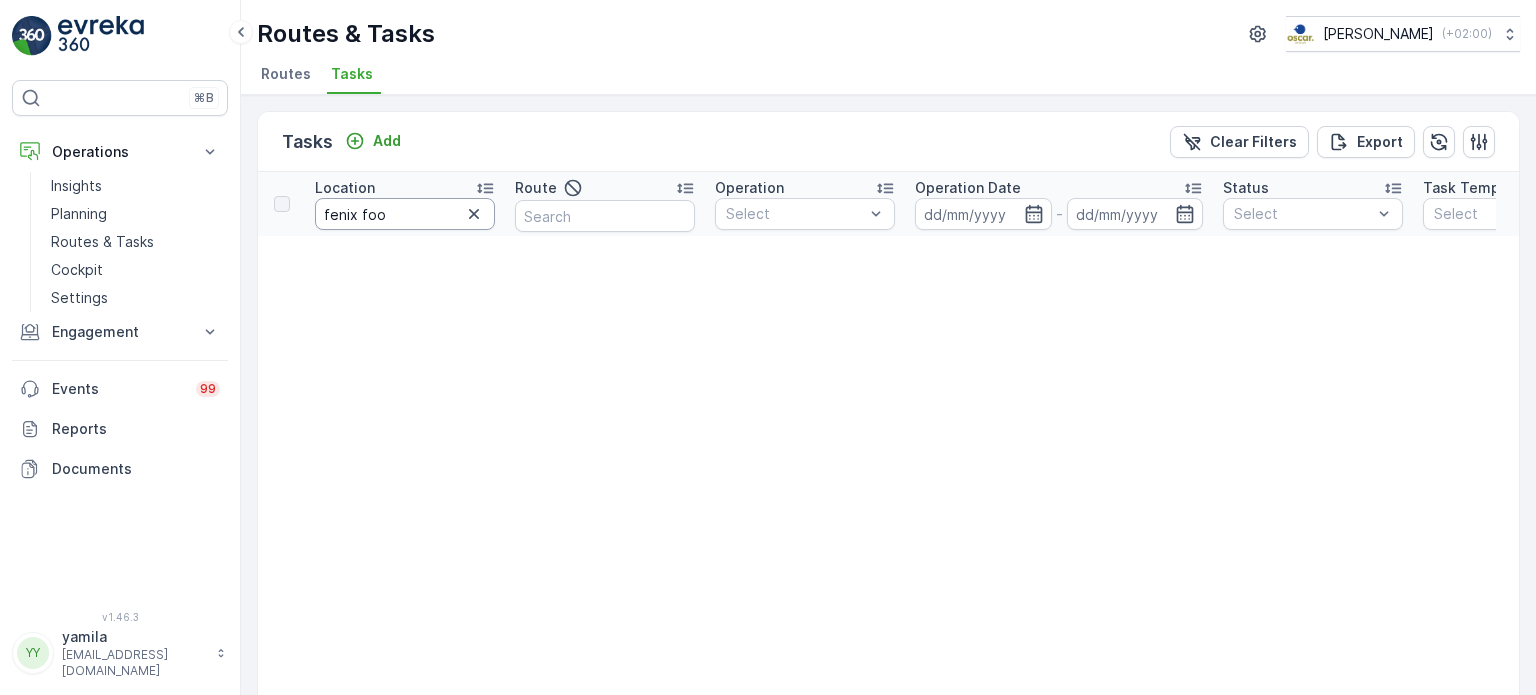 click on "fenix foo" at bounding box center [405, 214] 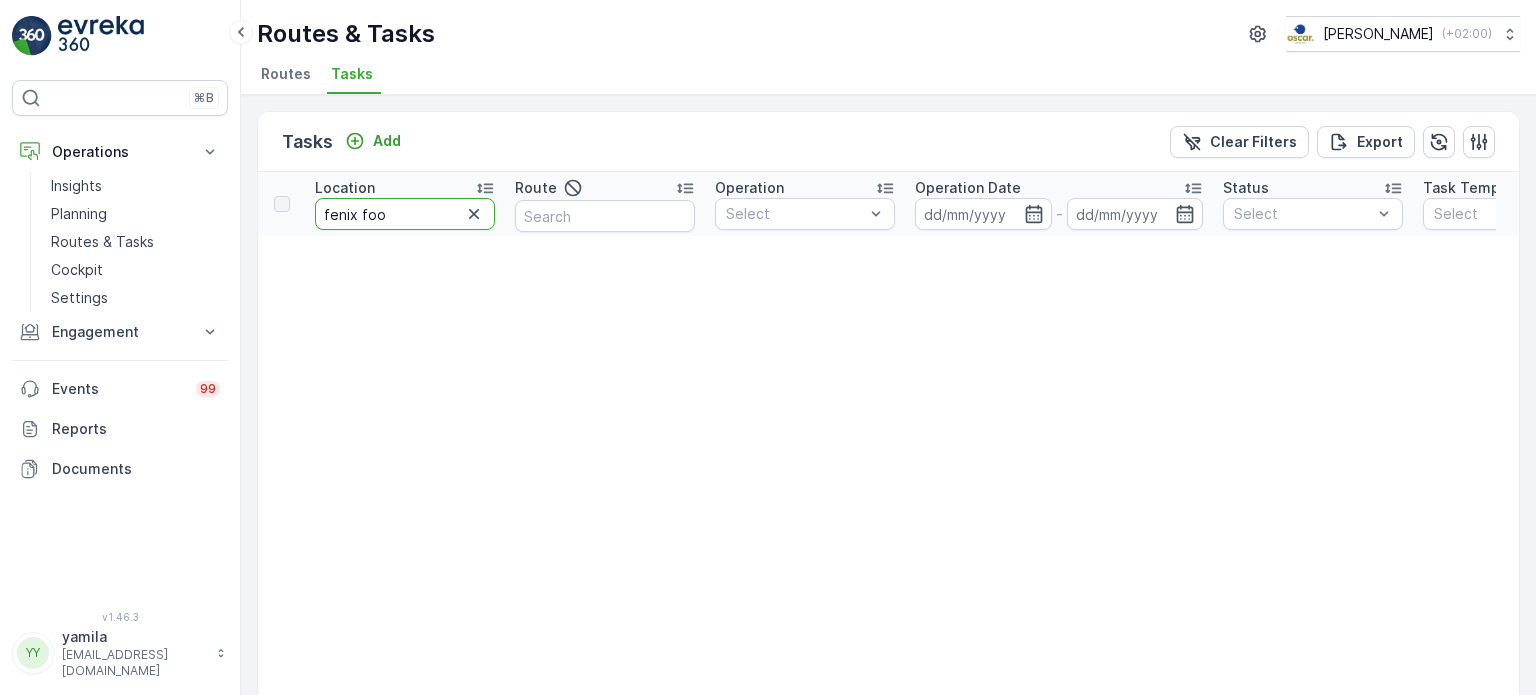 click on "fenix foo" at bounding box center (405, 214) 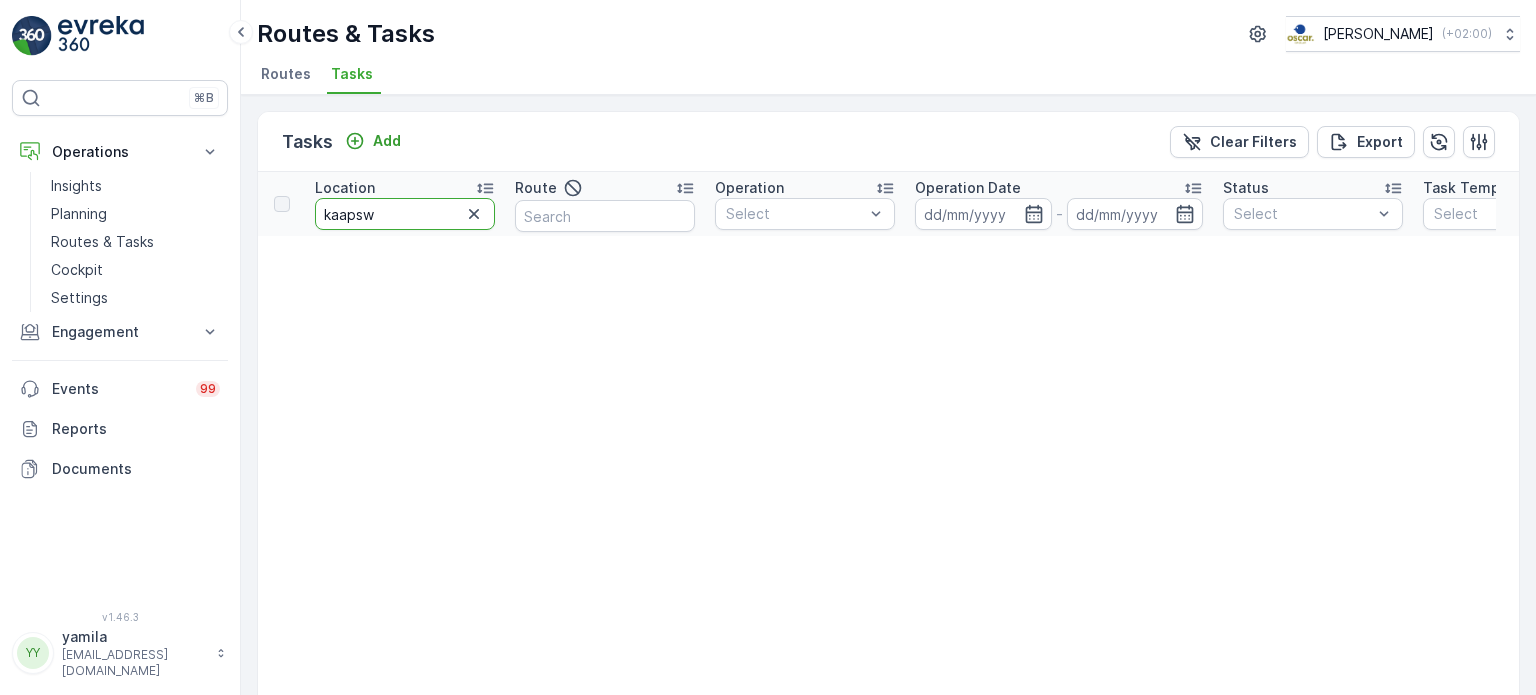 type on "kaapsw" 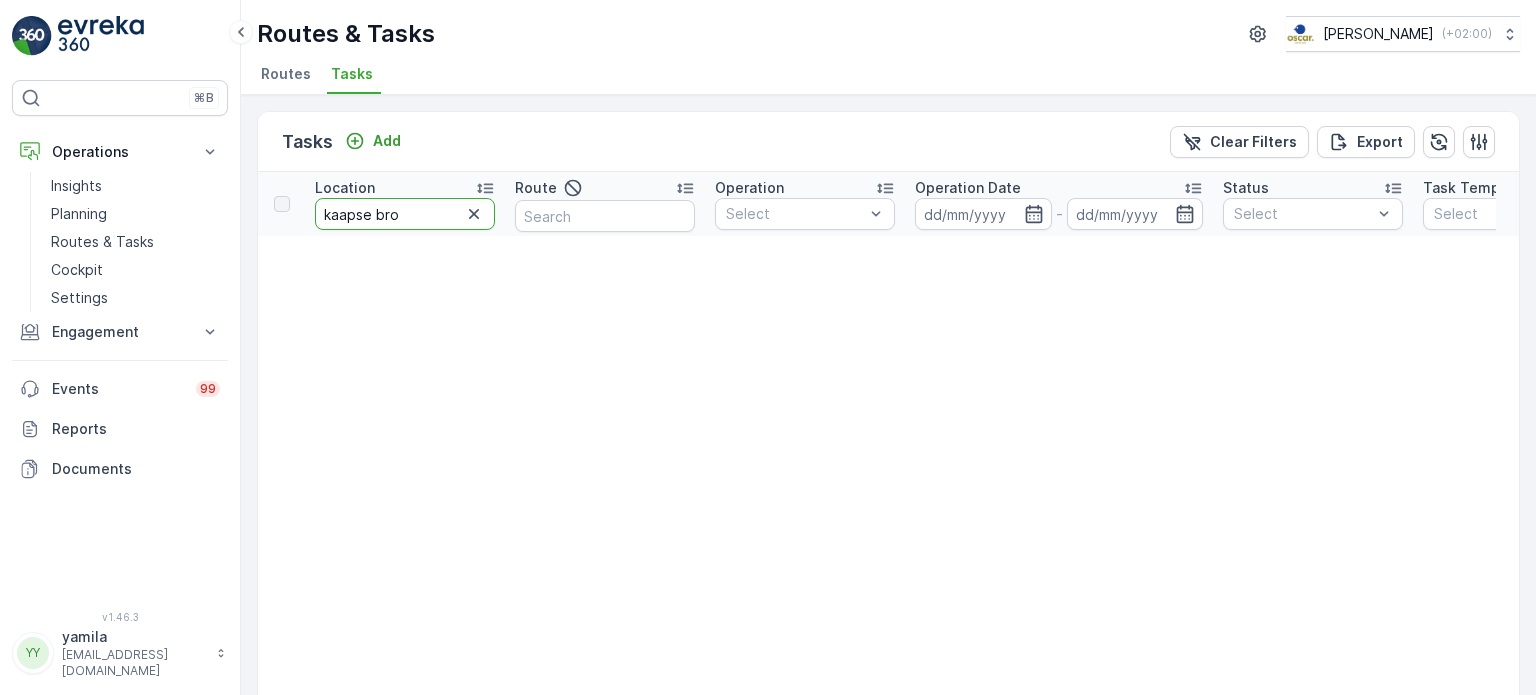 type on "kaapse brou" 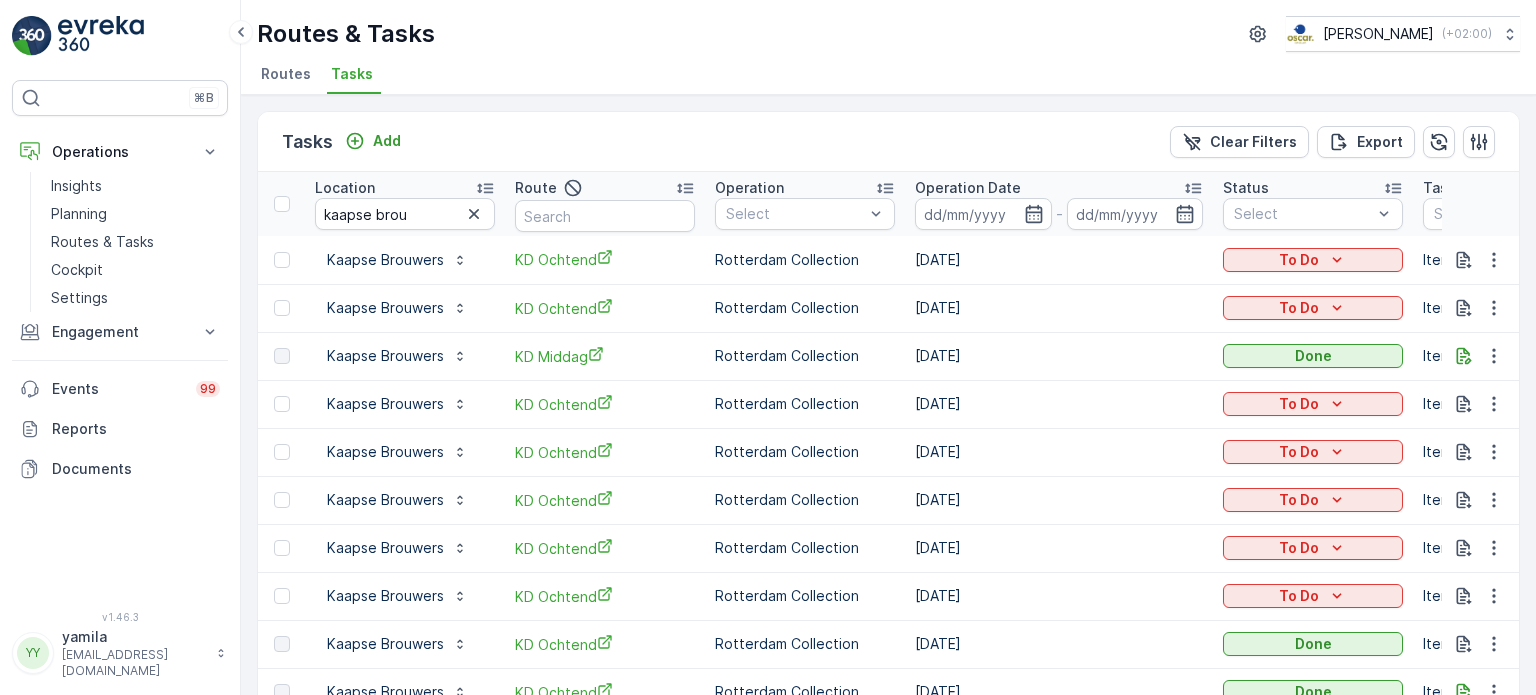 click on "Tasks Add Clear Filters Export" at bounding box center [888, 142] 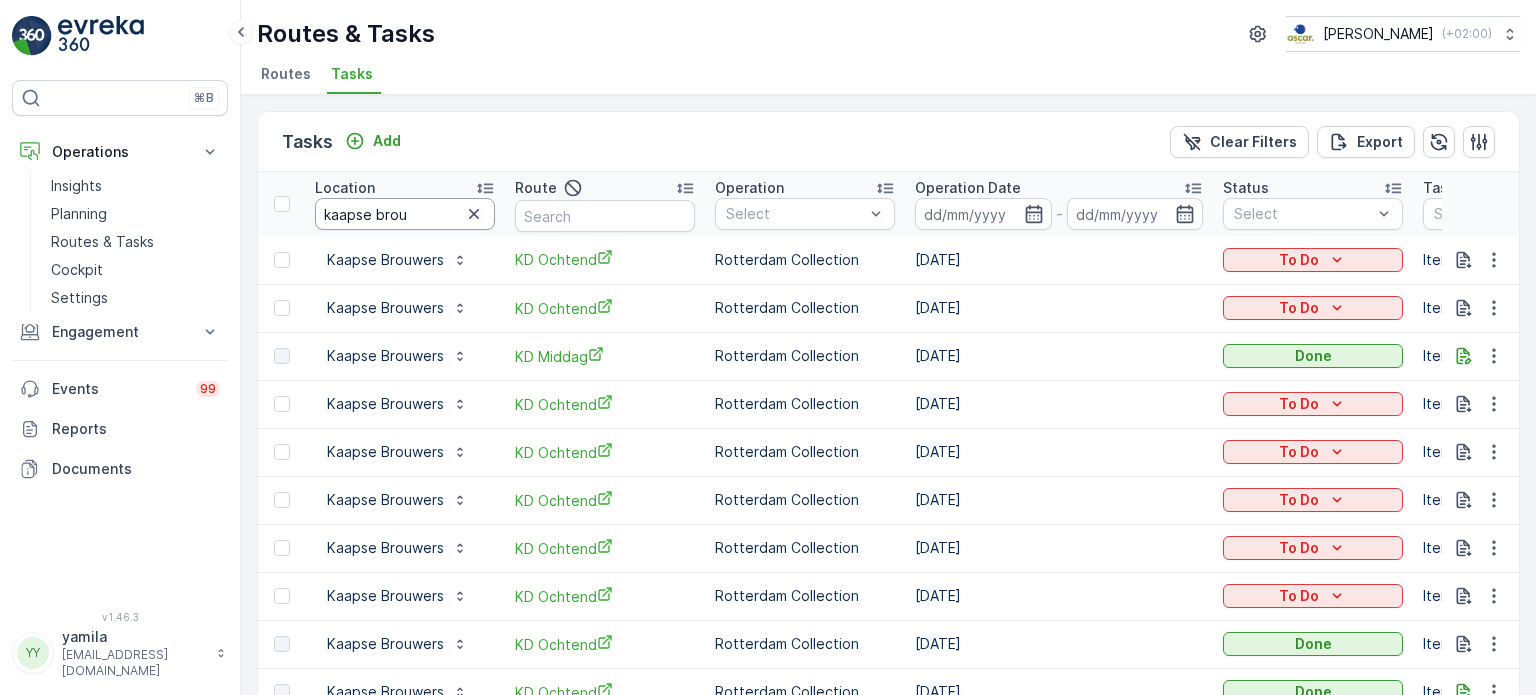 click on "kaapse brou" at bounding box center [405, 214] 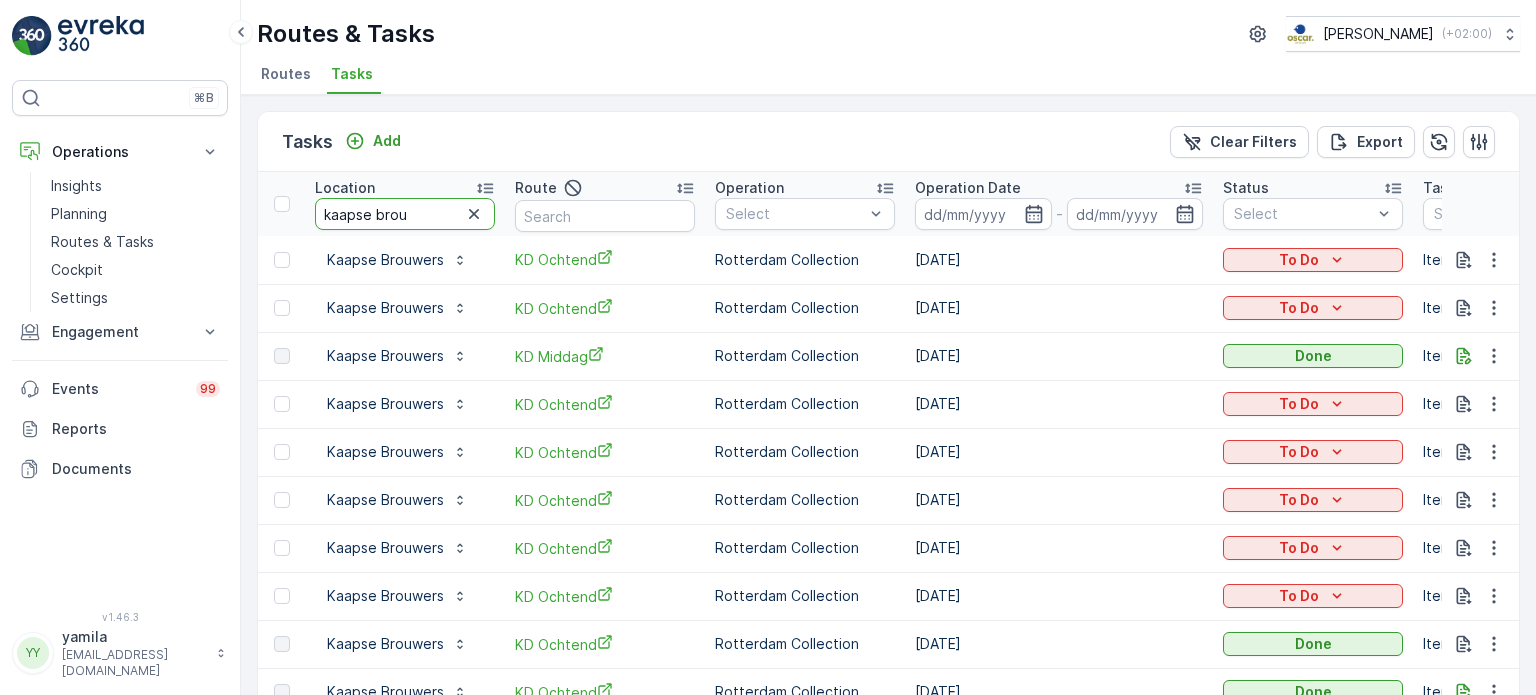 click on "kaapse brou" at bounding box center (405, 214) 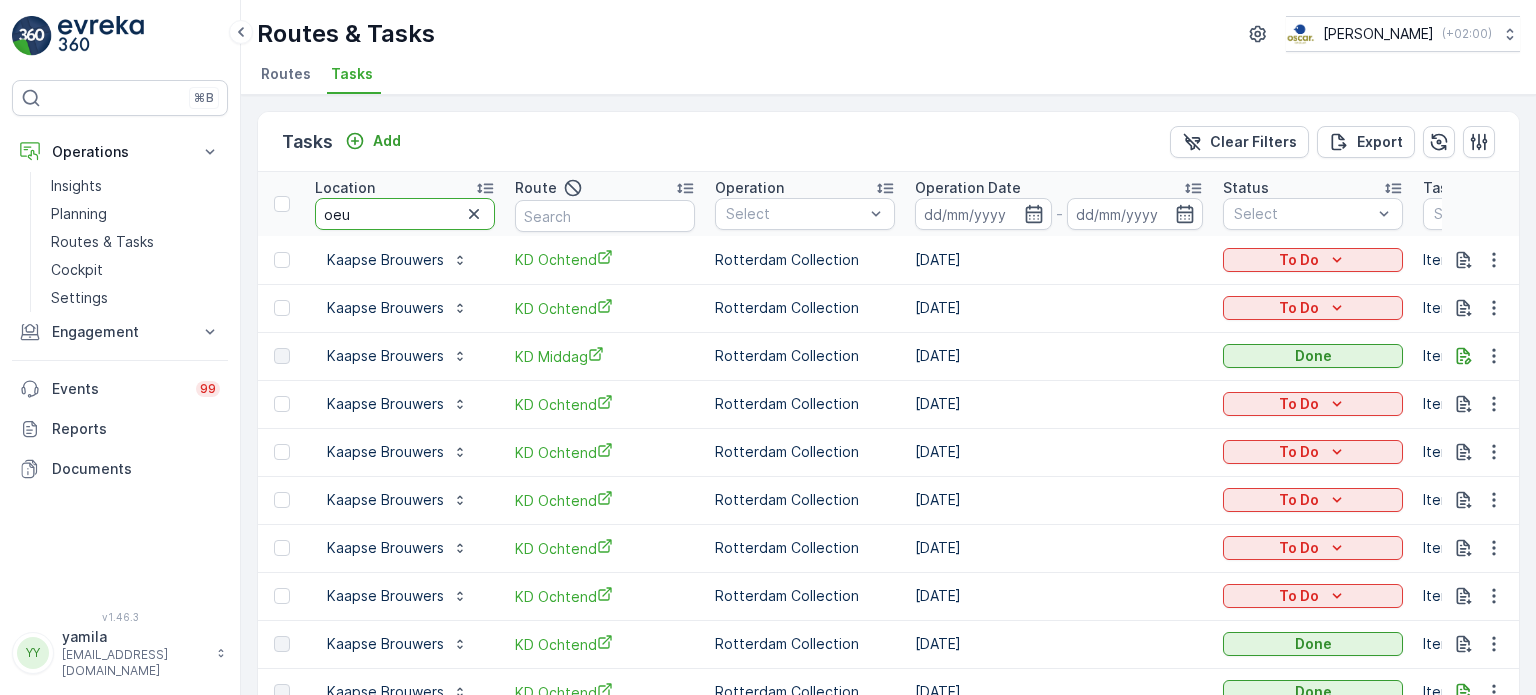 type on "oeuf" 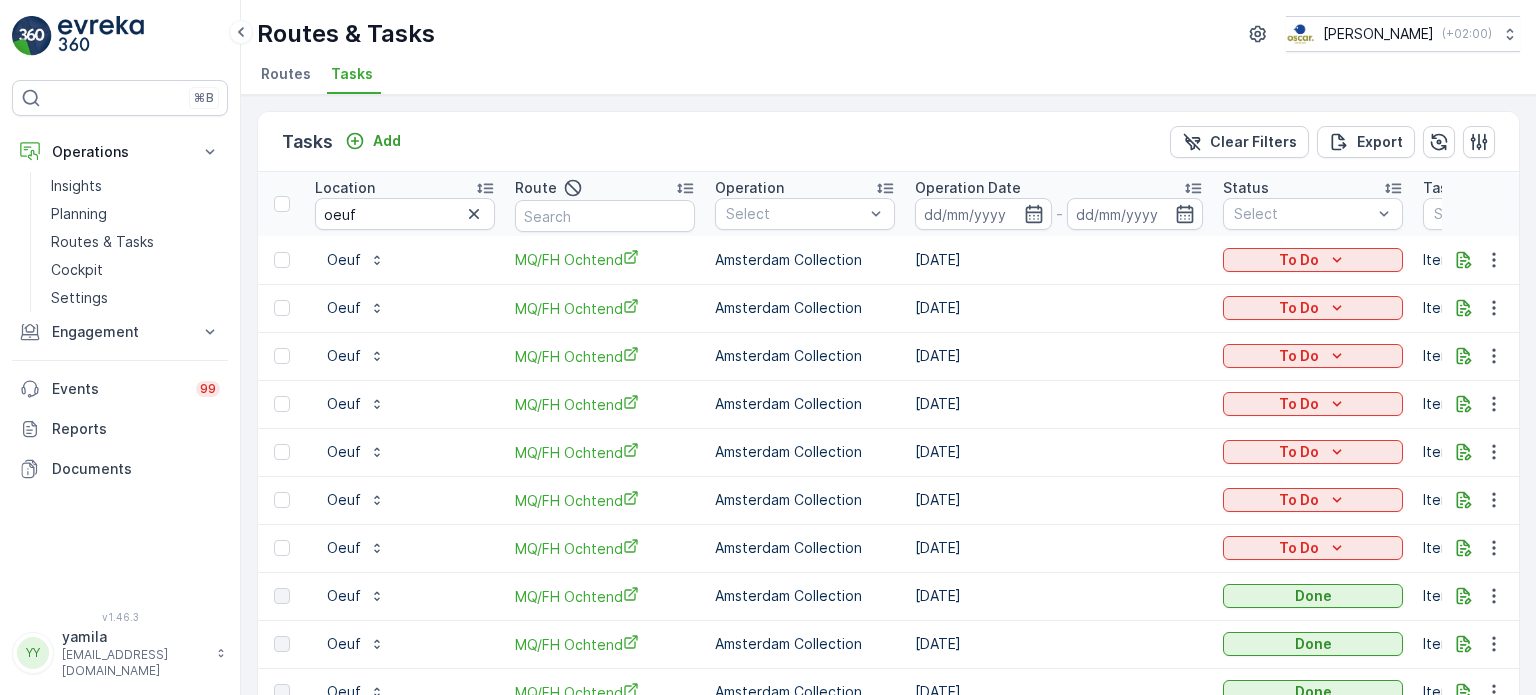 scroll, scrollTop: 100, scrollLeft: 0, axis: vertical 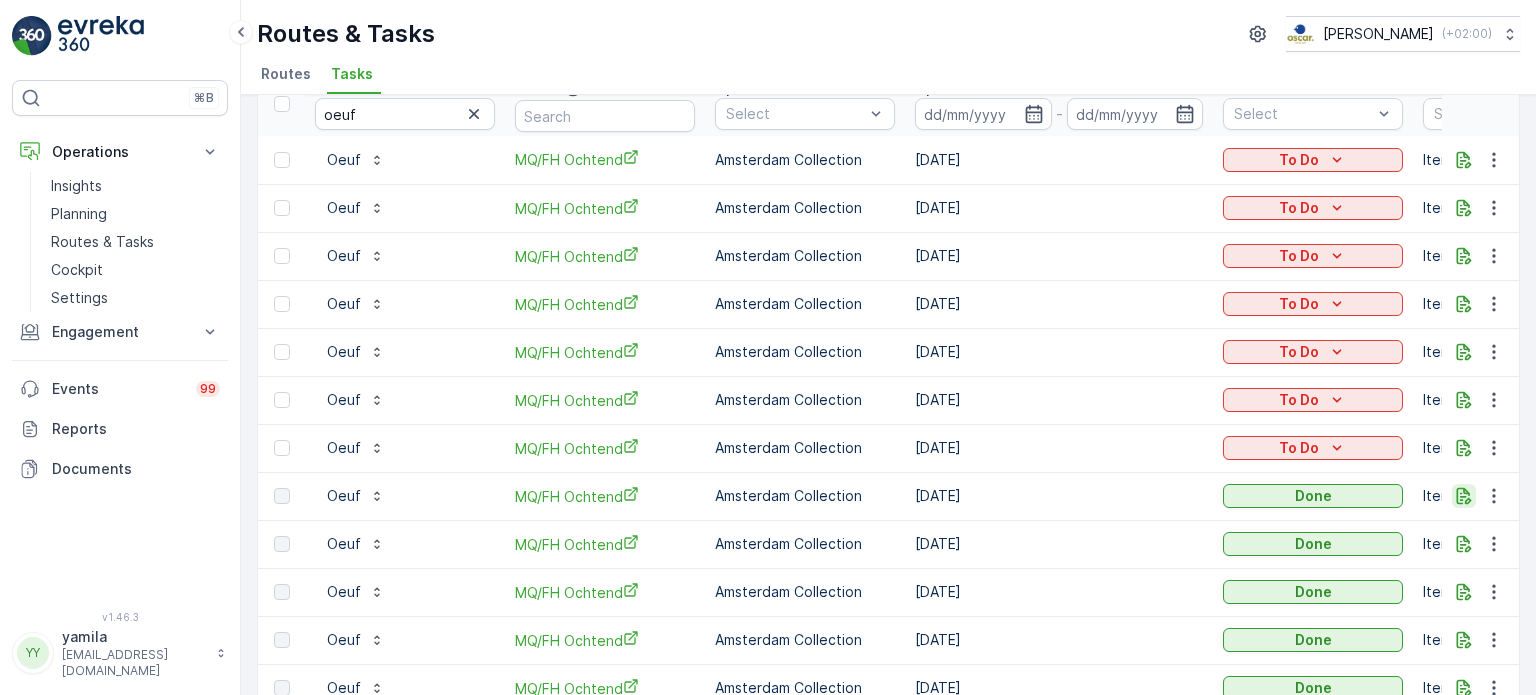 click 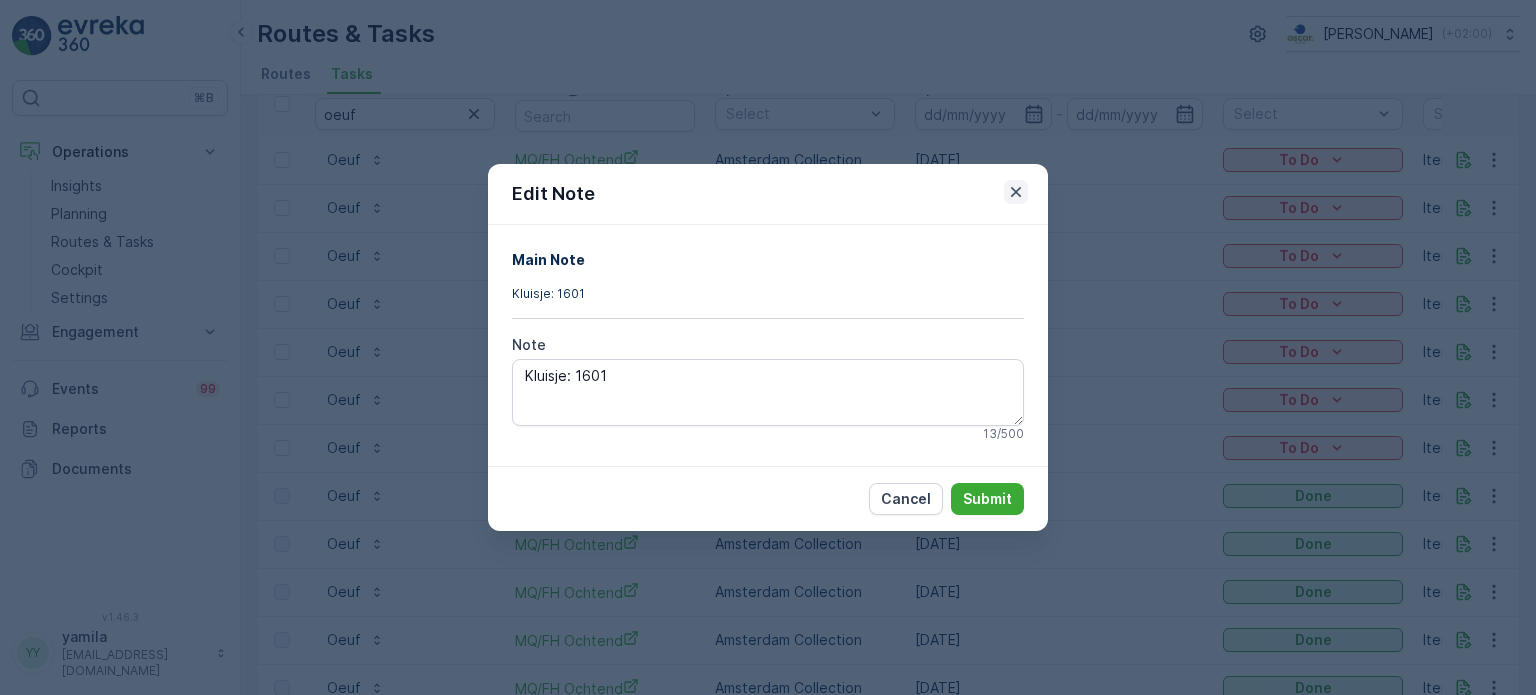 click 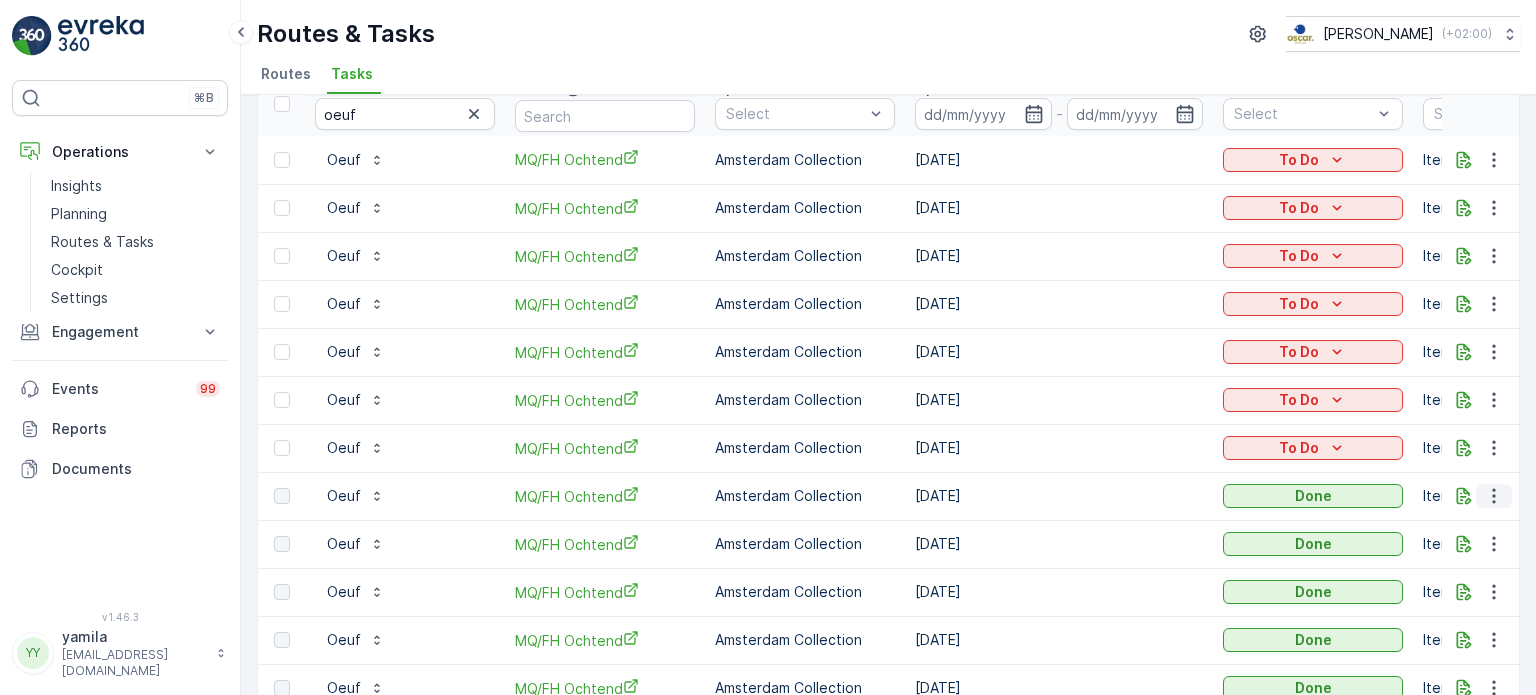 click 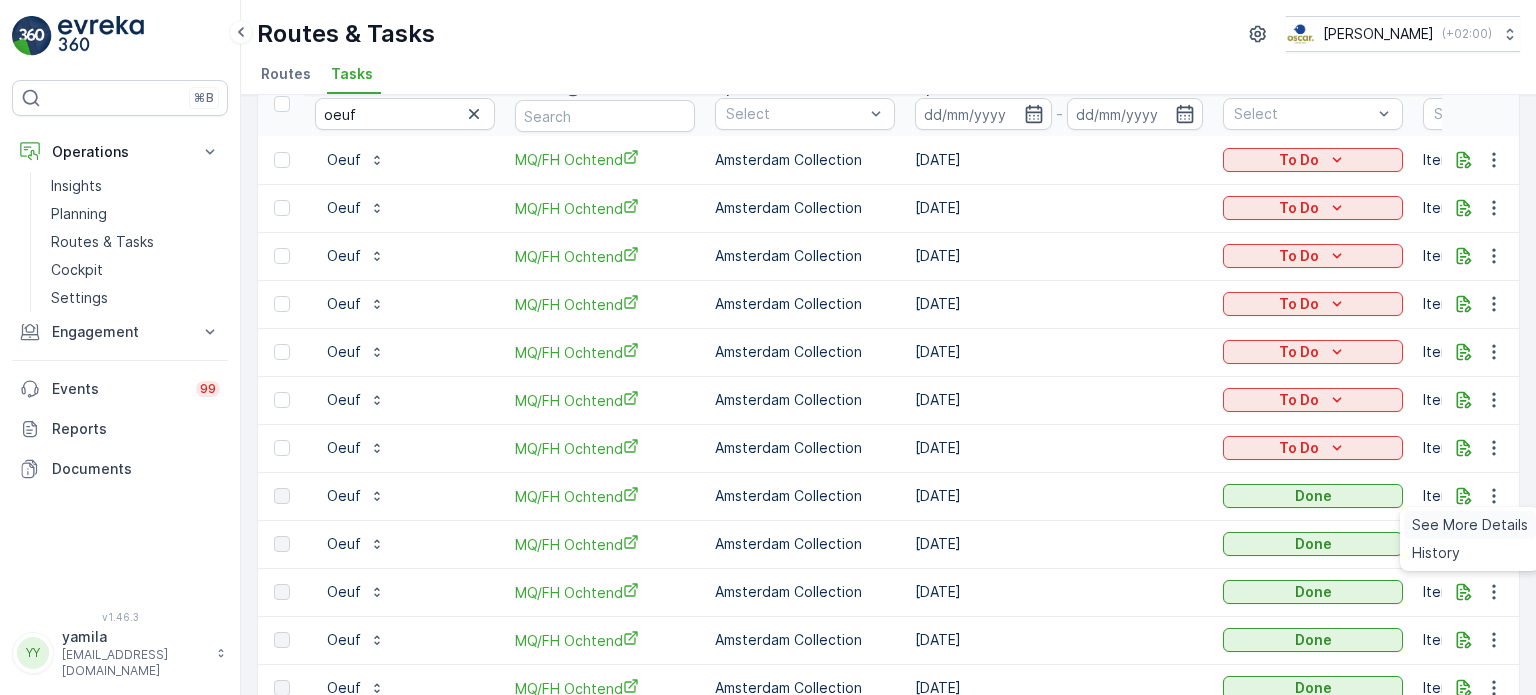 click on "See More Details" at bounding box center [1470, 525] 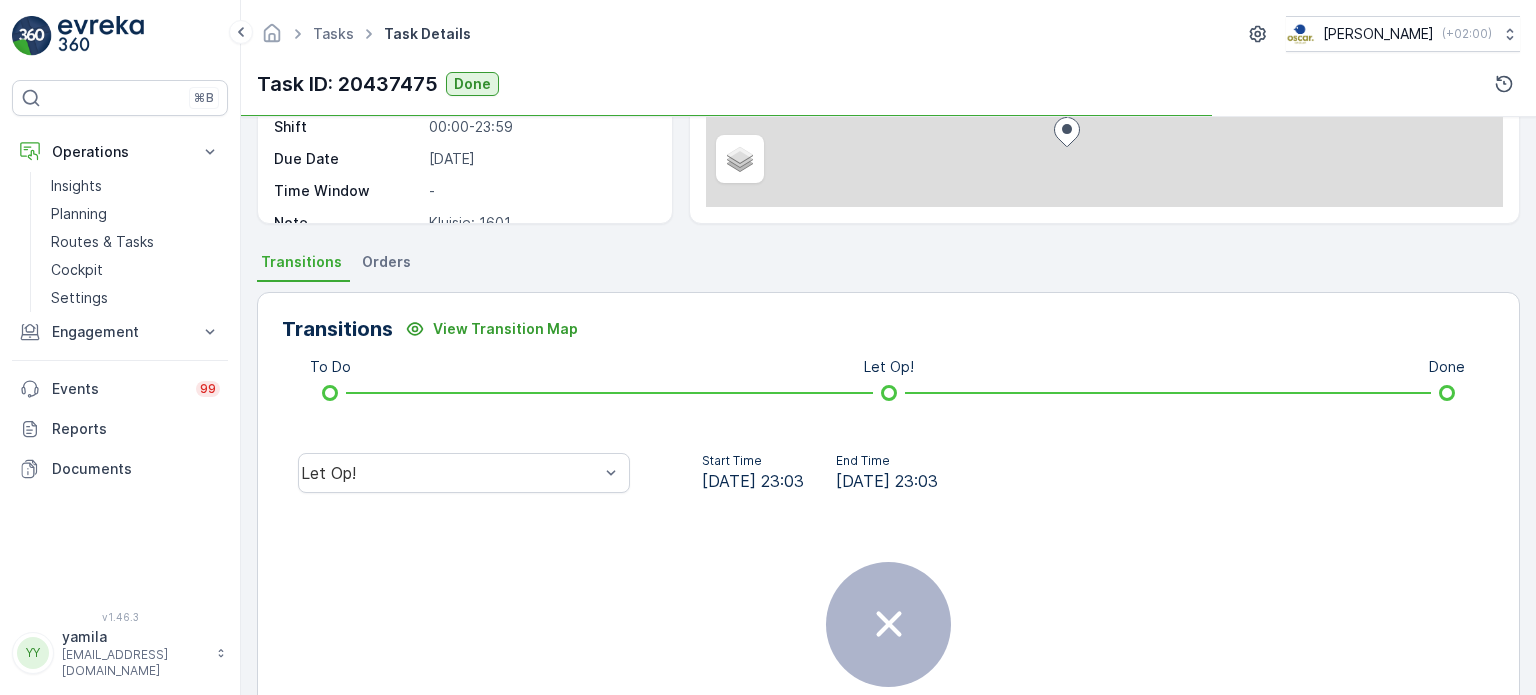 scroll, scrollTop: 400, scrollLeft: 0, axis: vertical 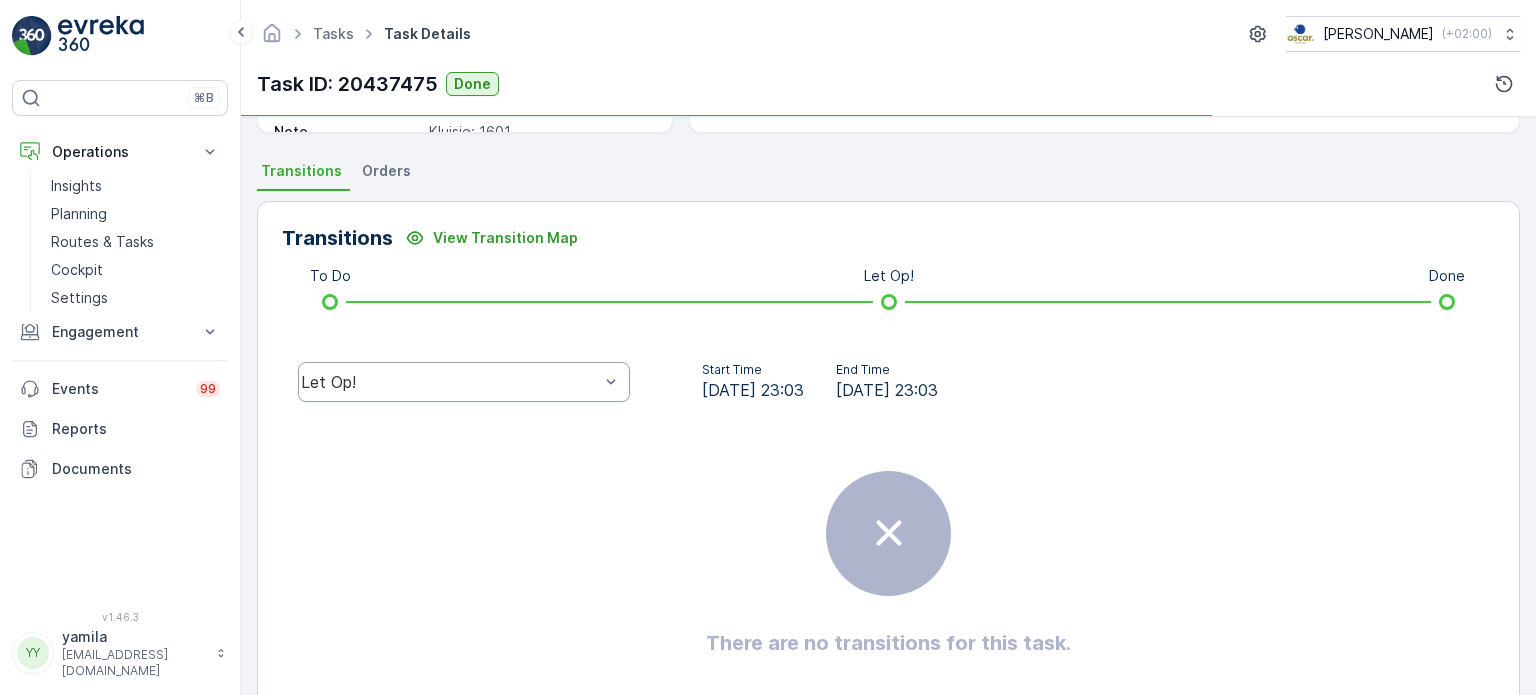 click on "Let Op!" at bounding box center [450, 382] 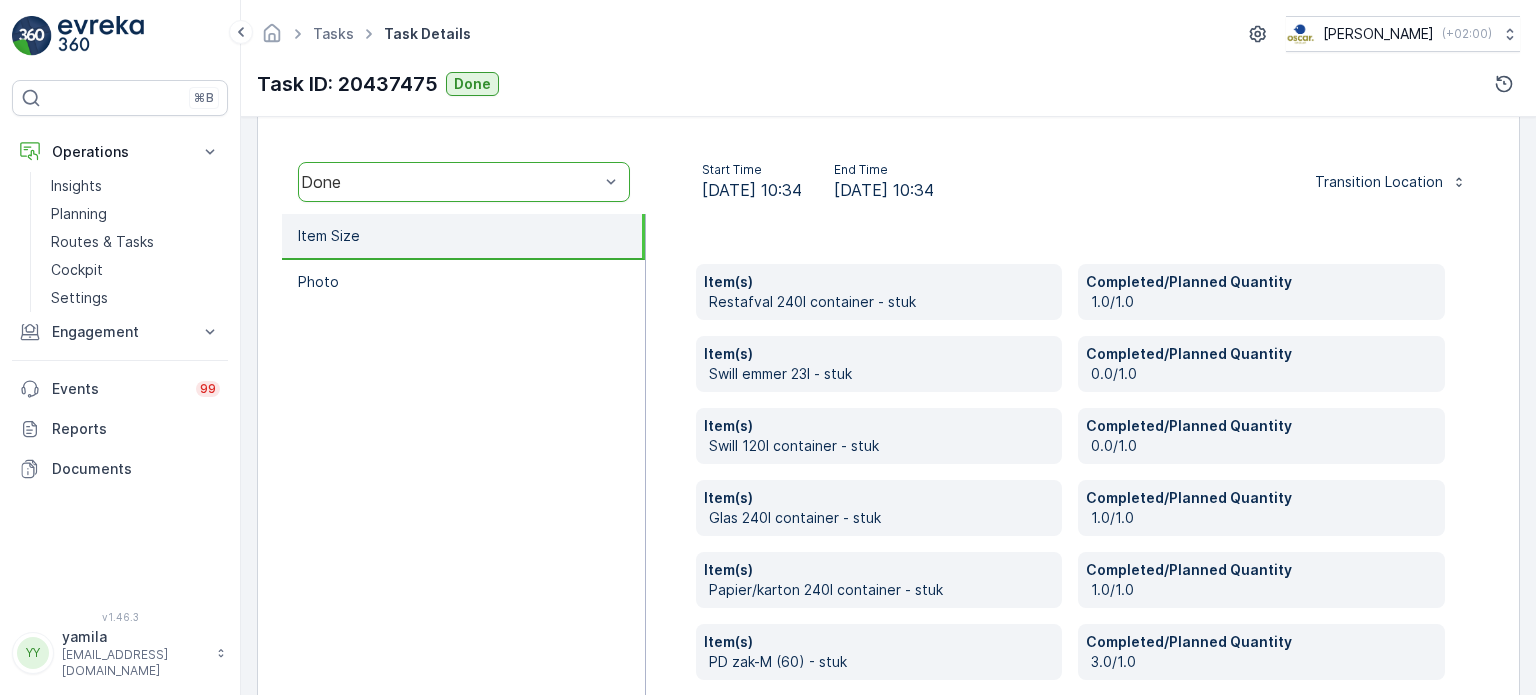 scroll, scrollTop: 696, scrollLeft: 0, axis: vertical 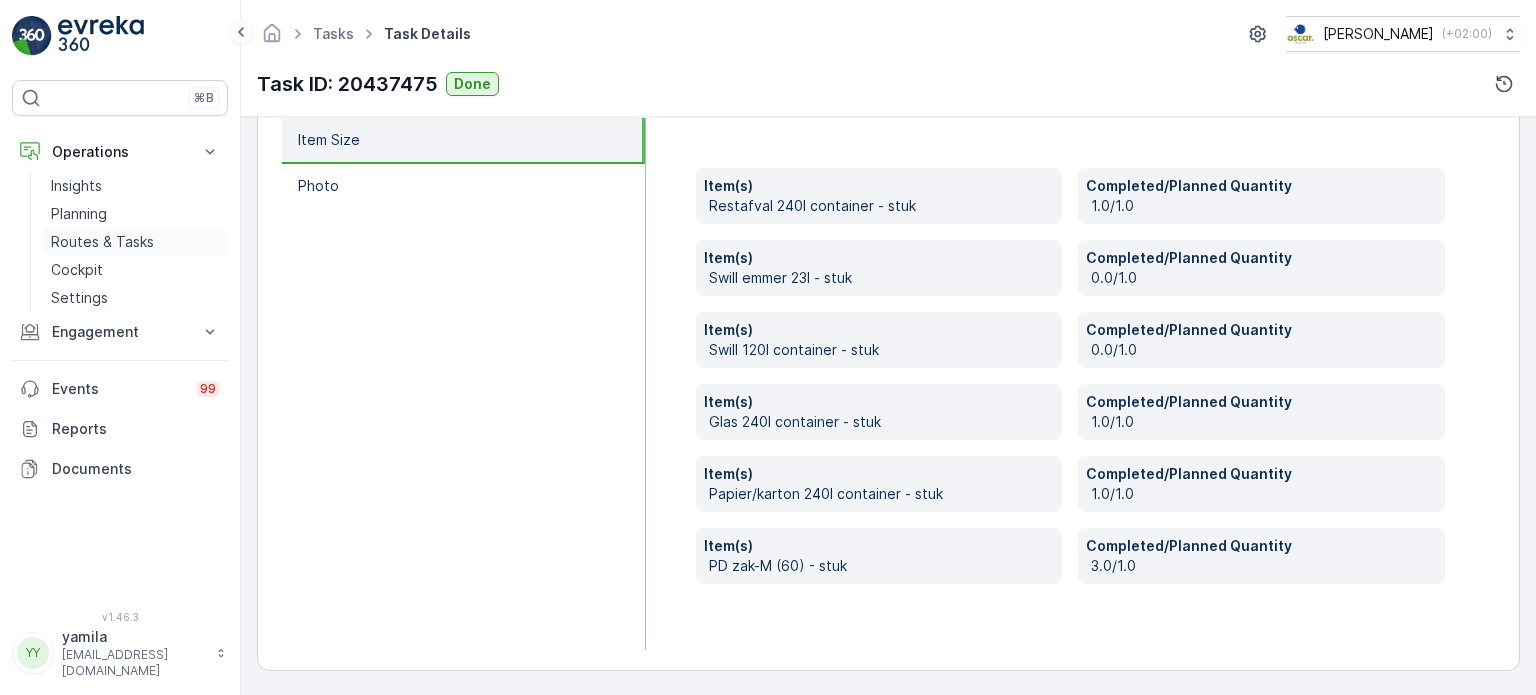 click on "Routes & Tasks" at bounding box center [135, 242] 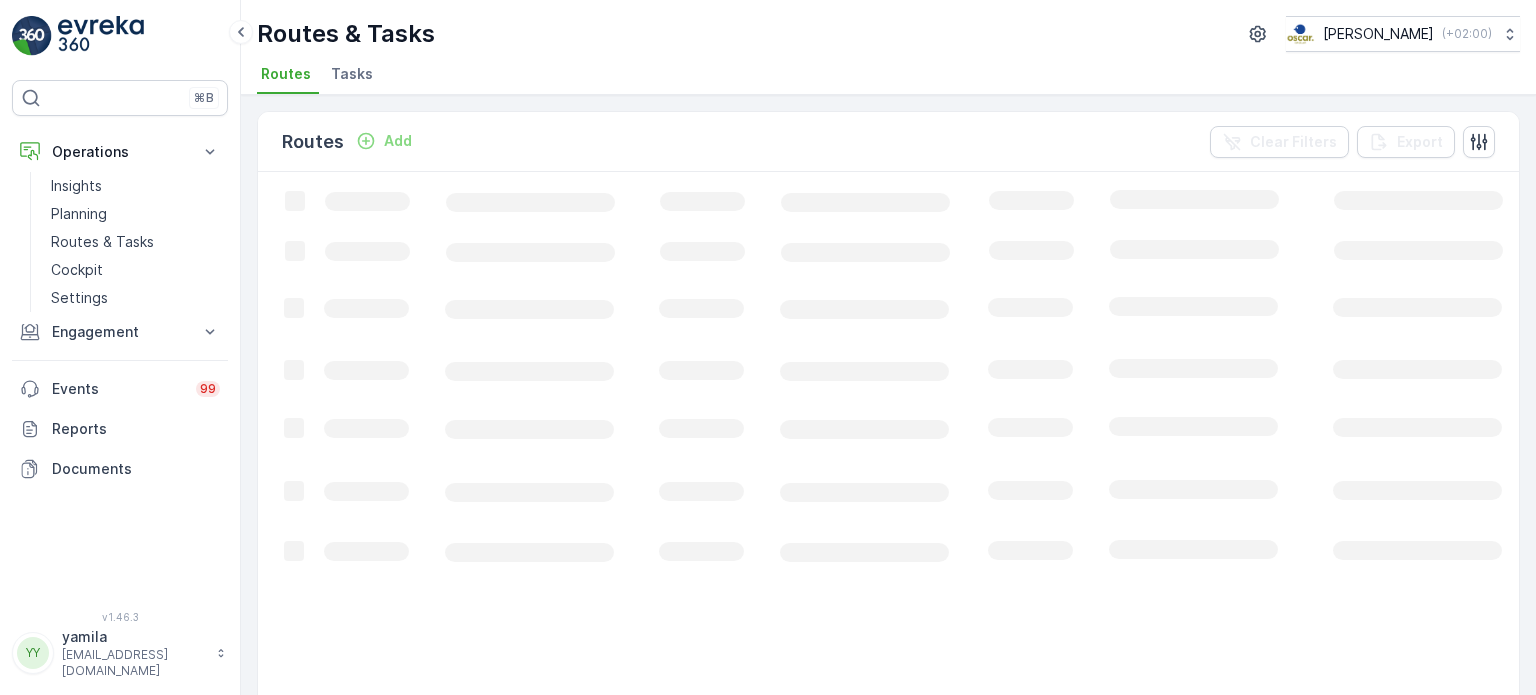 click on "Tasks" at bounding box center [354, 77] 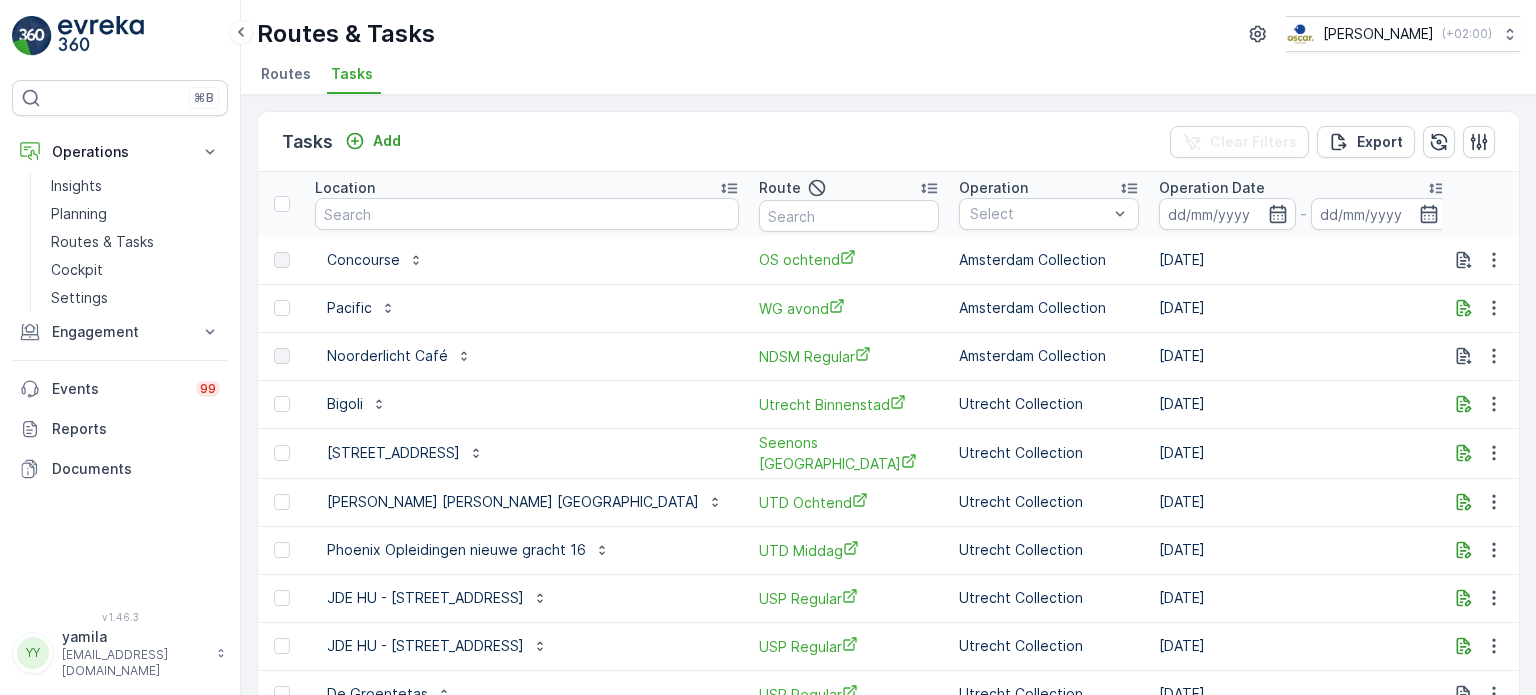 drag, startPoint x: 656, startPoint y: 343, endPoint x: 595, endPoint y: 143, distance: 209.09567 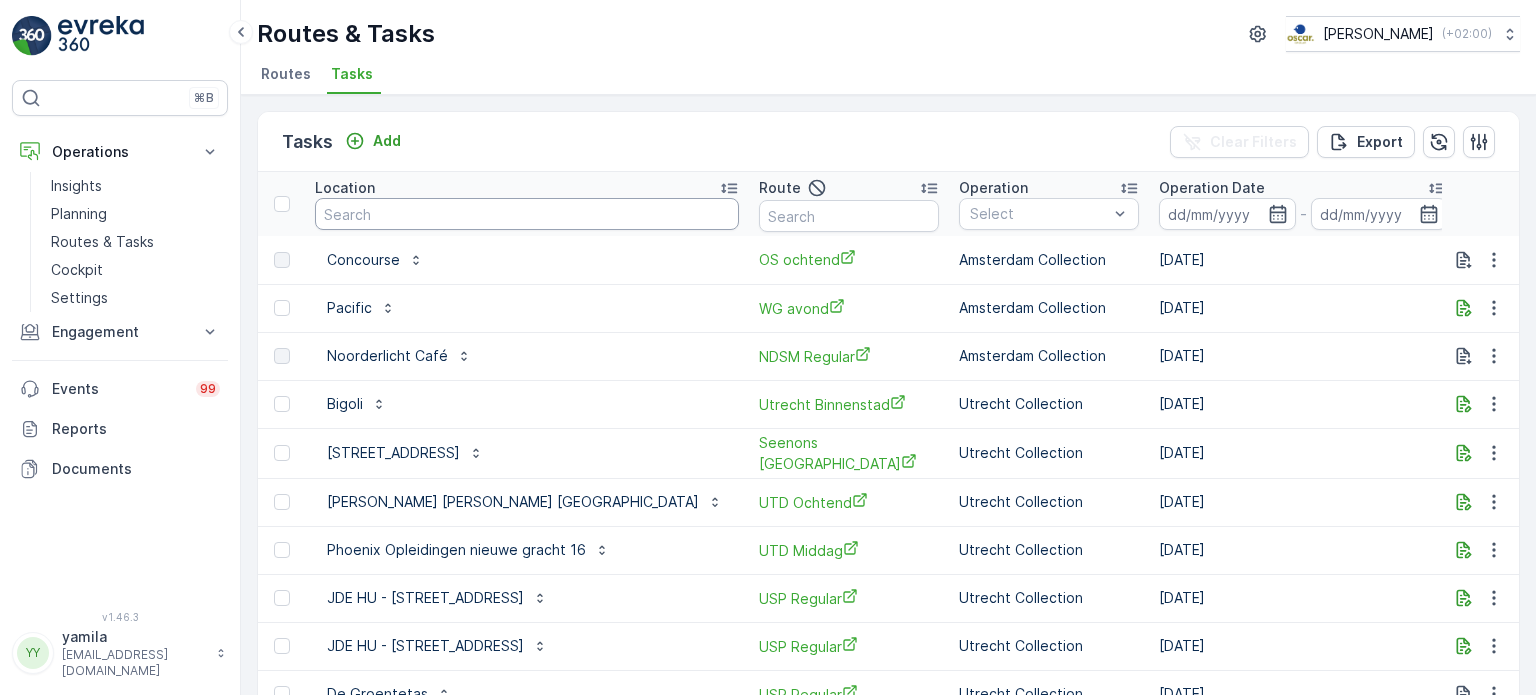 click at bounding box center (527, 214) 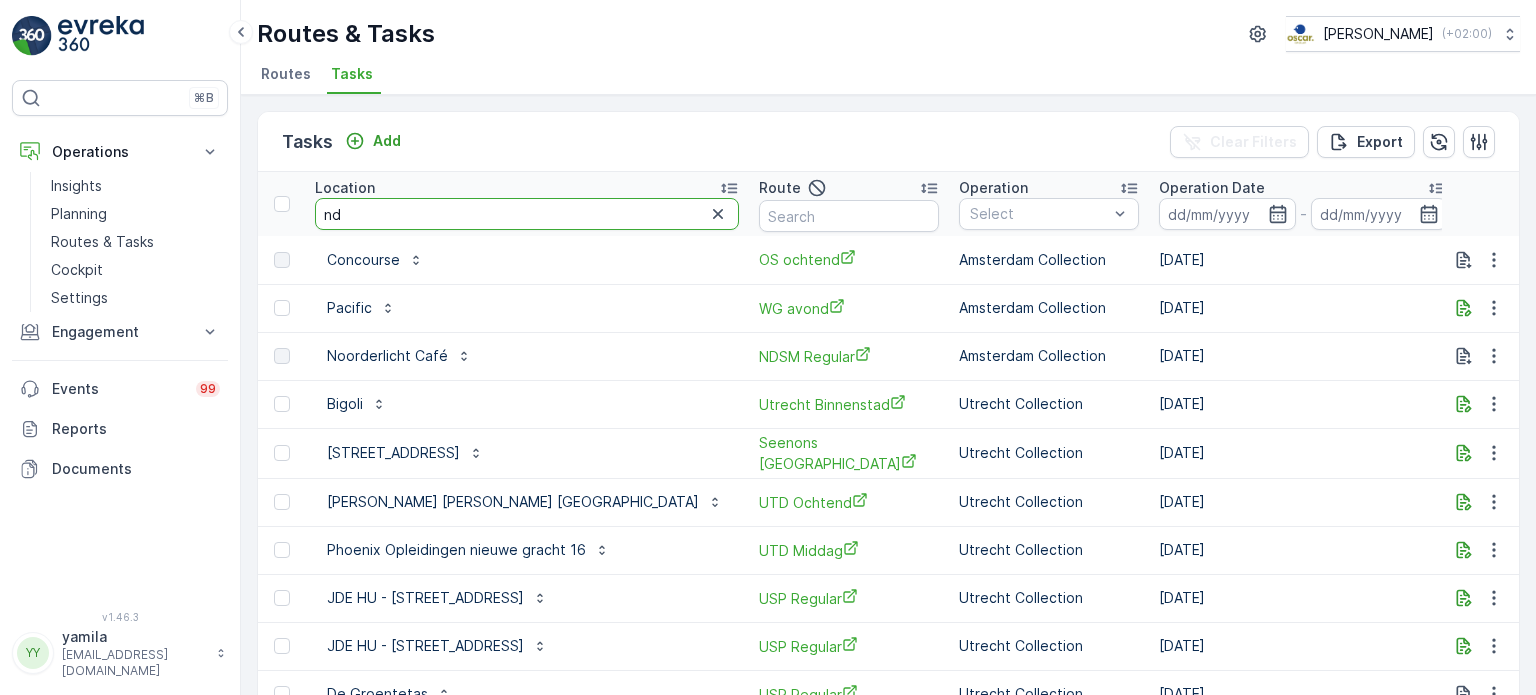 type on "ndc" 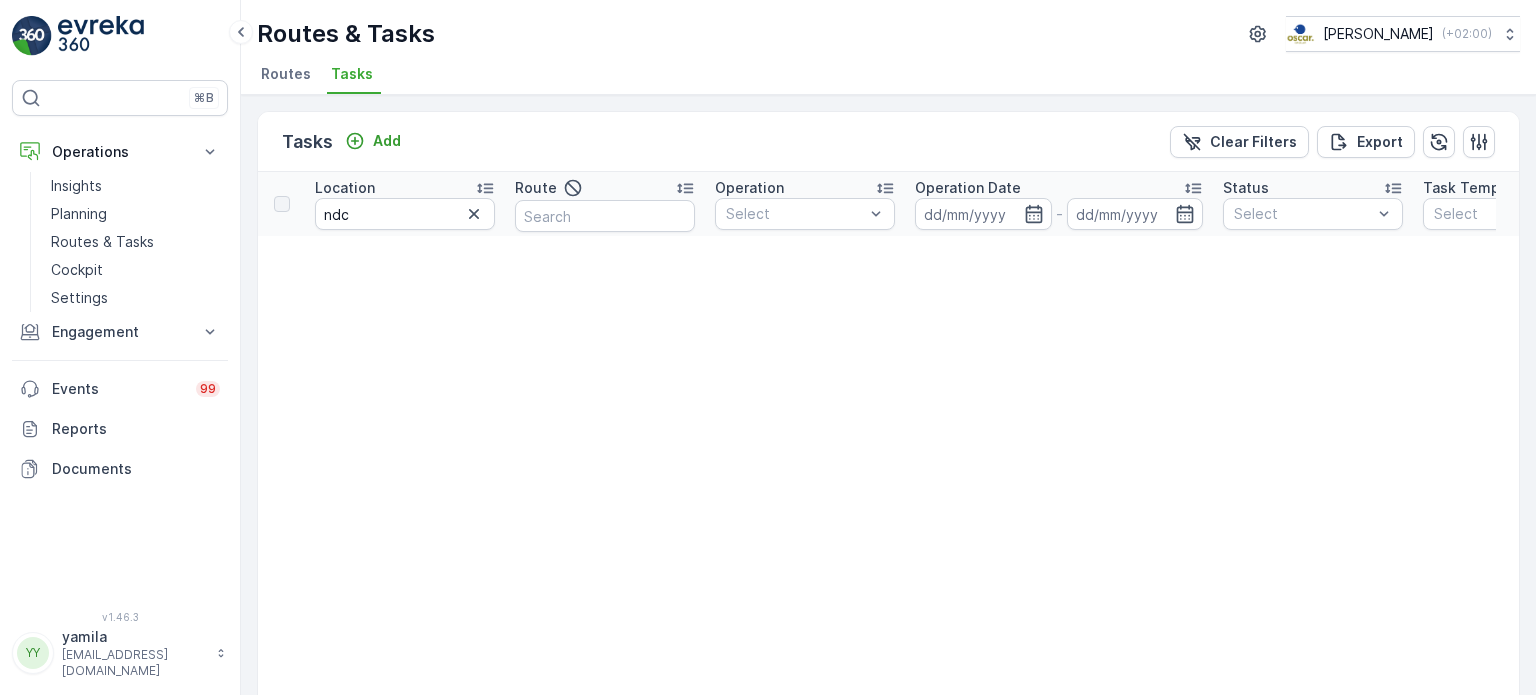 click on "ndc" at bounding box center [405, 214] 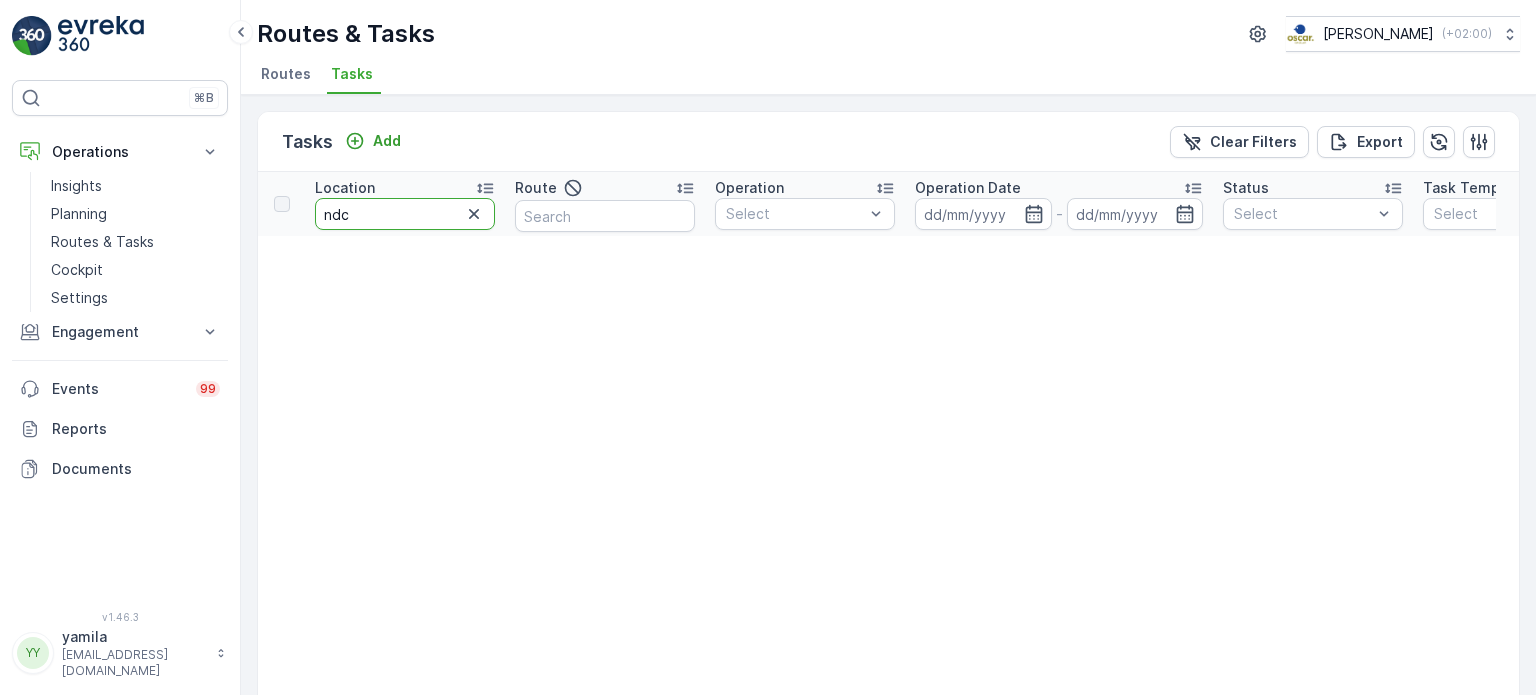 click on "ndc" at bounding box center (405, 214) 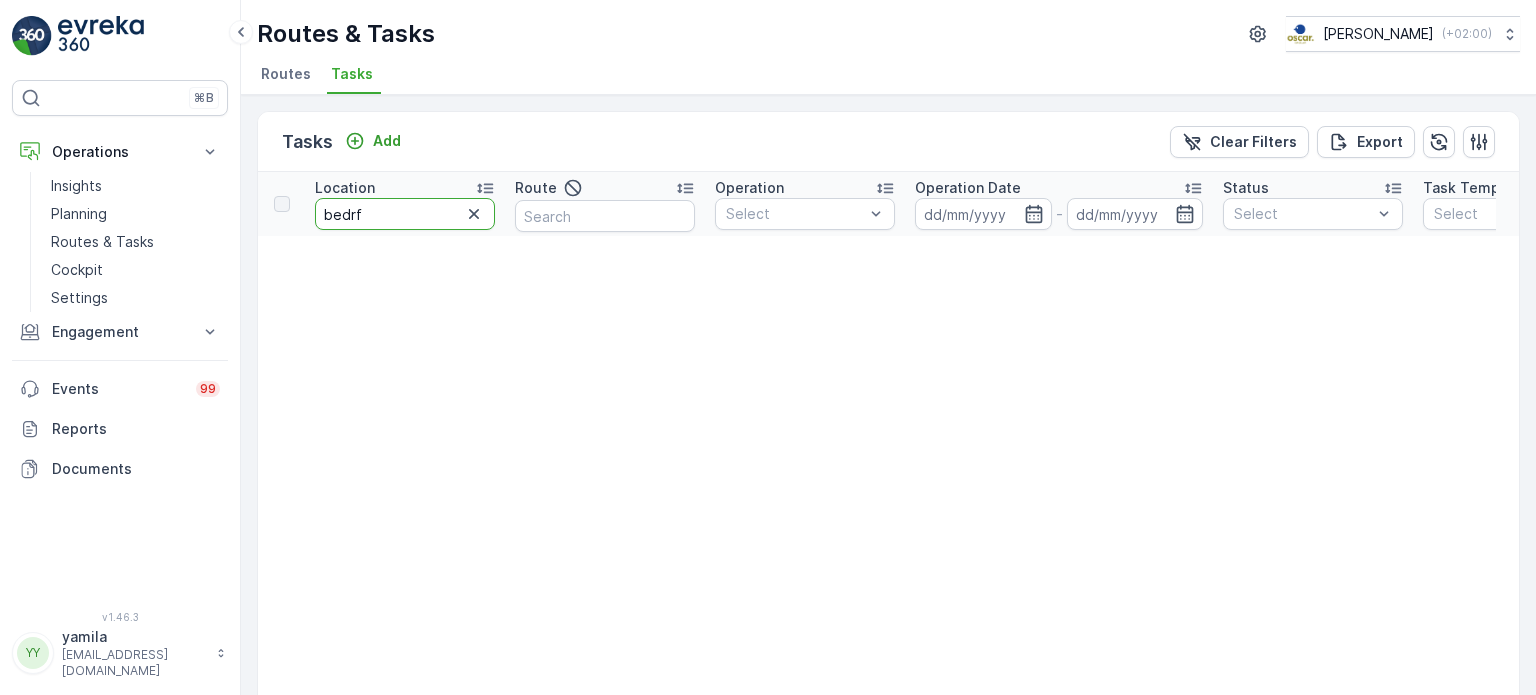 type on "bedr" 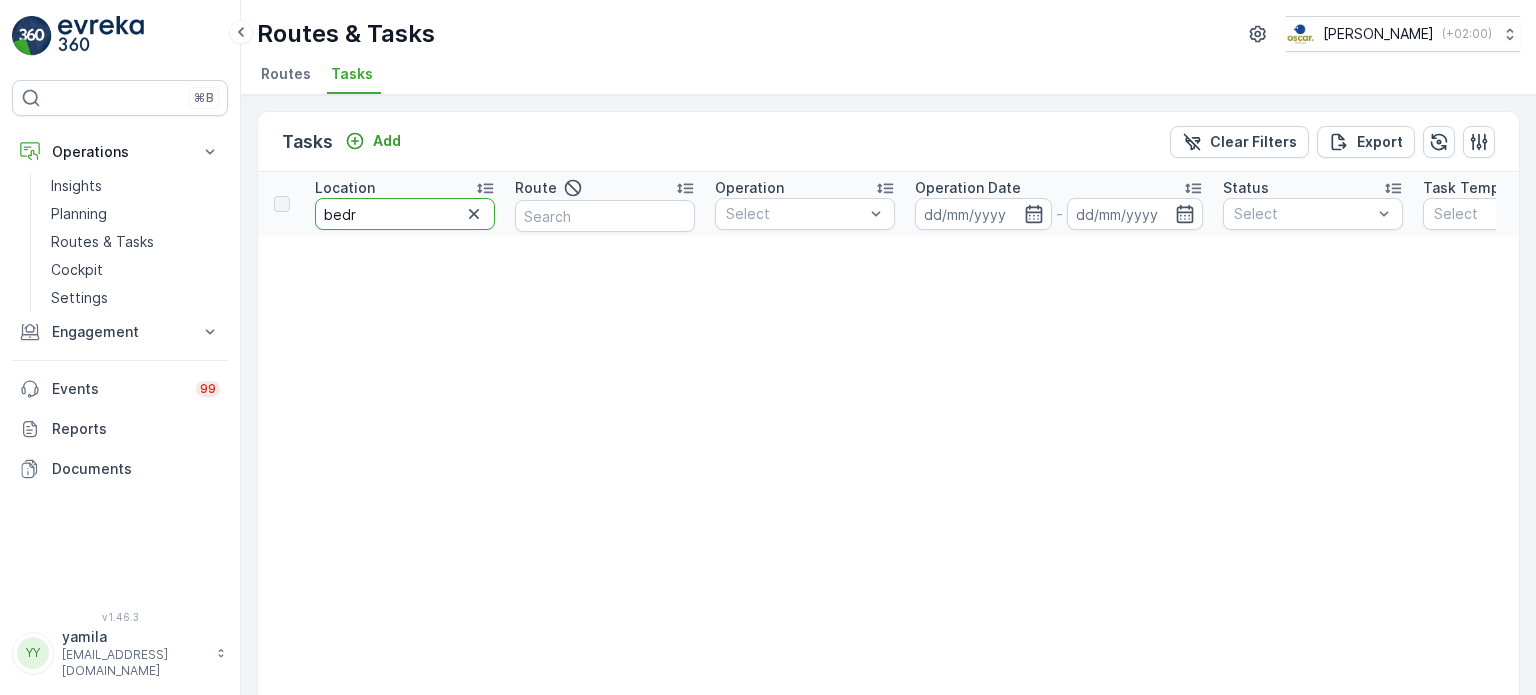 click on "bedr" at bounding box center (405, 214) 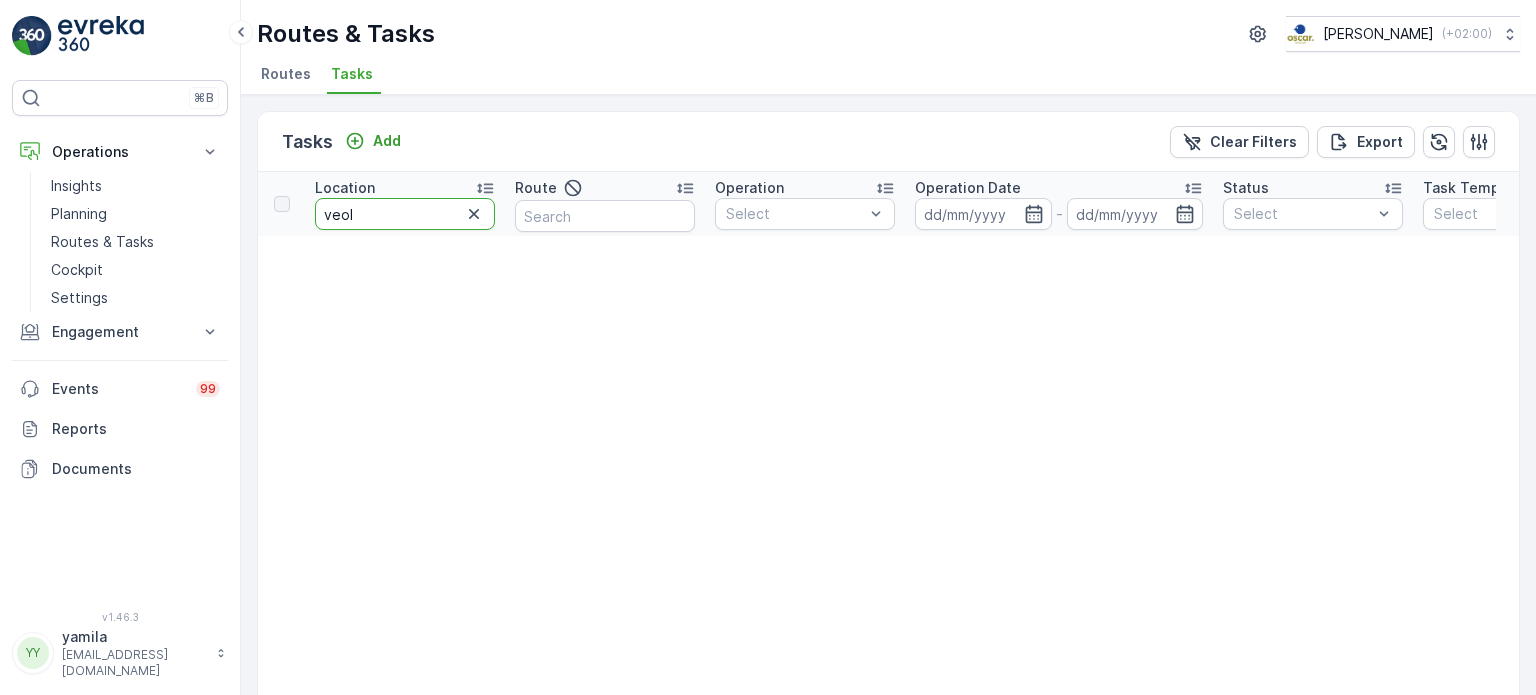 type on "veoli" 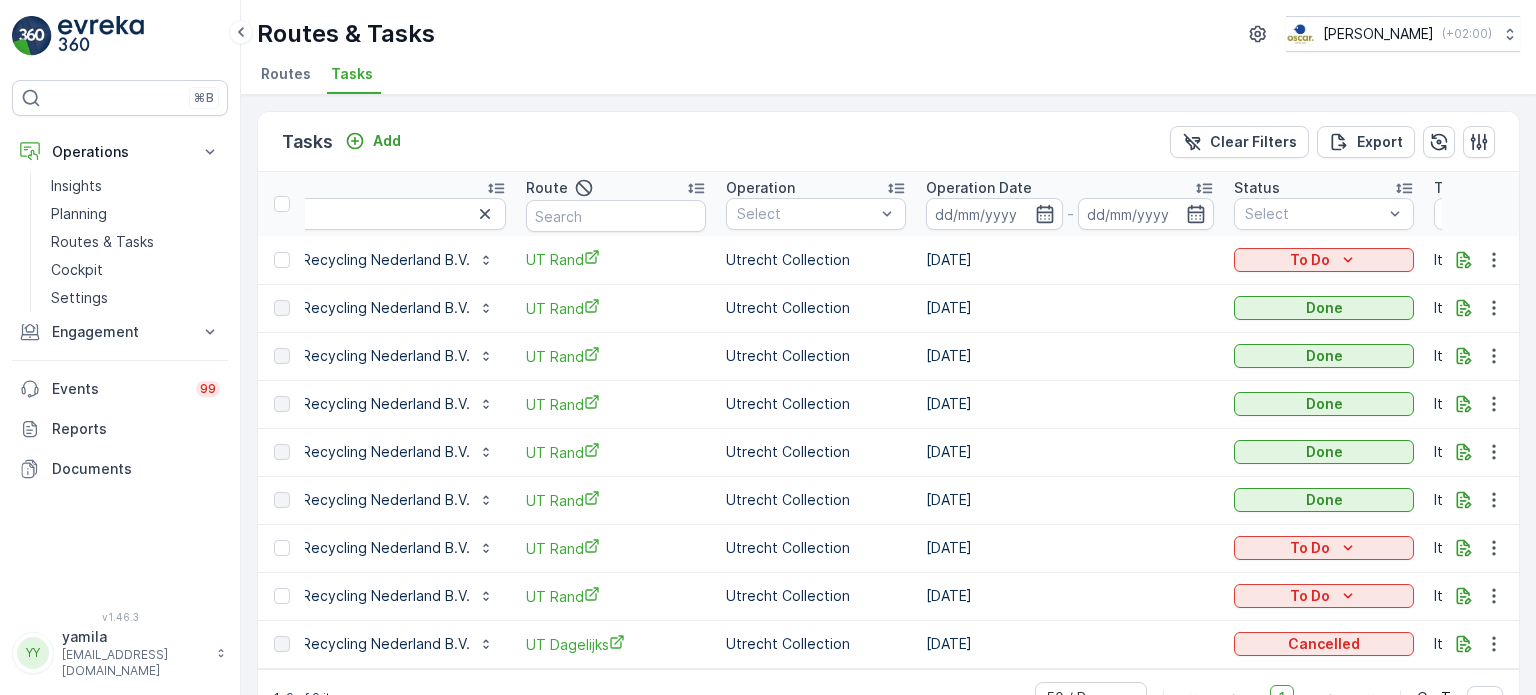 scroll, scrollTop: 0, scrollLeft: 0, axis: both 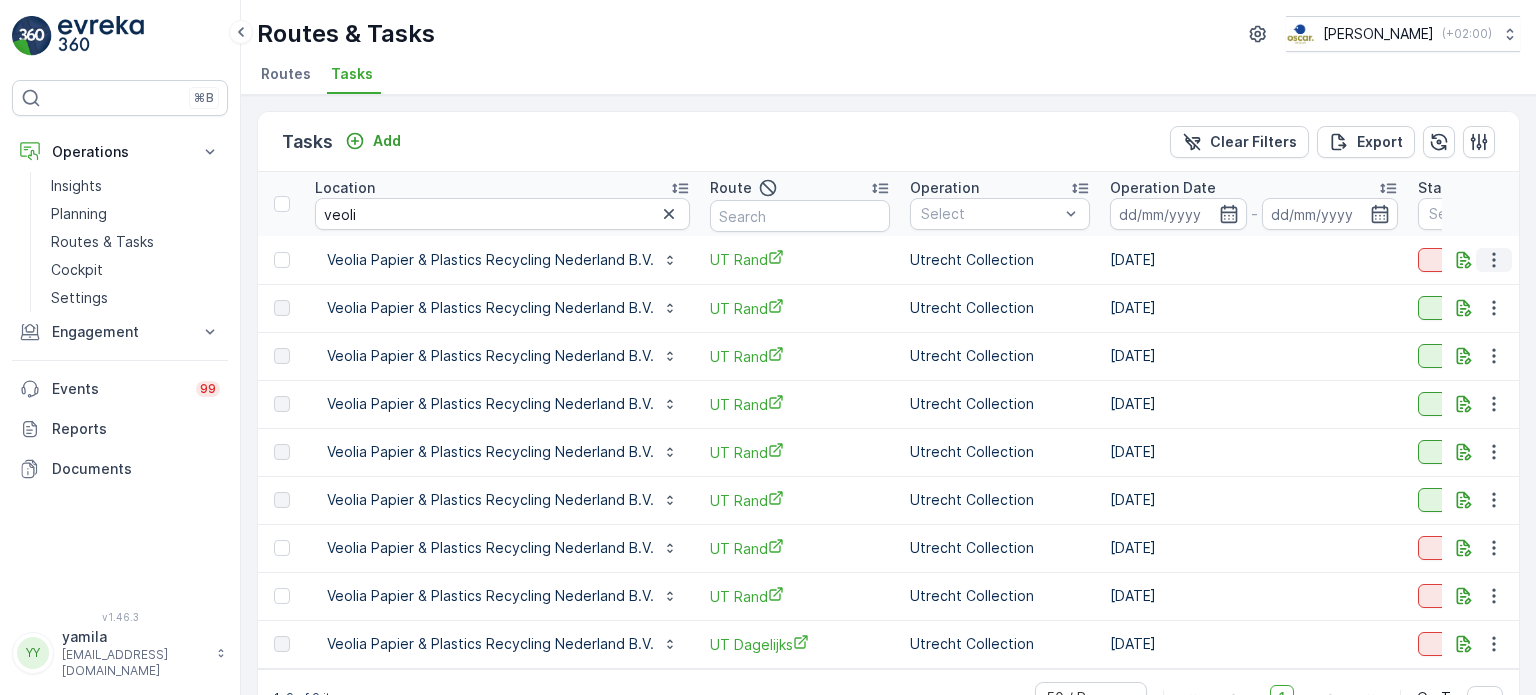 click 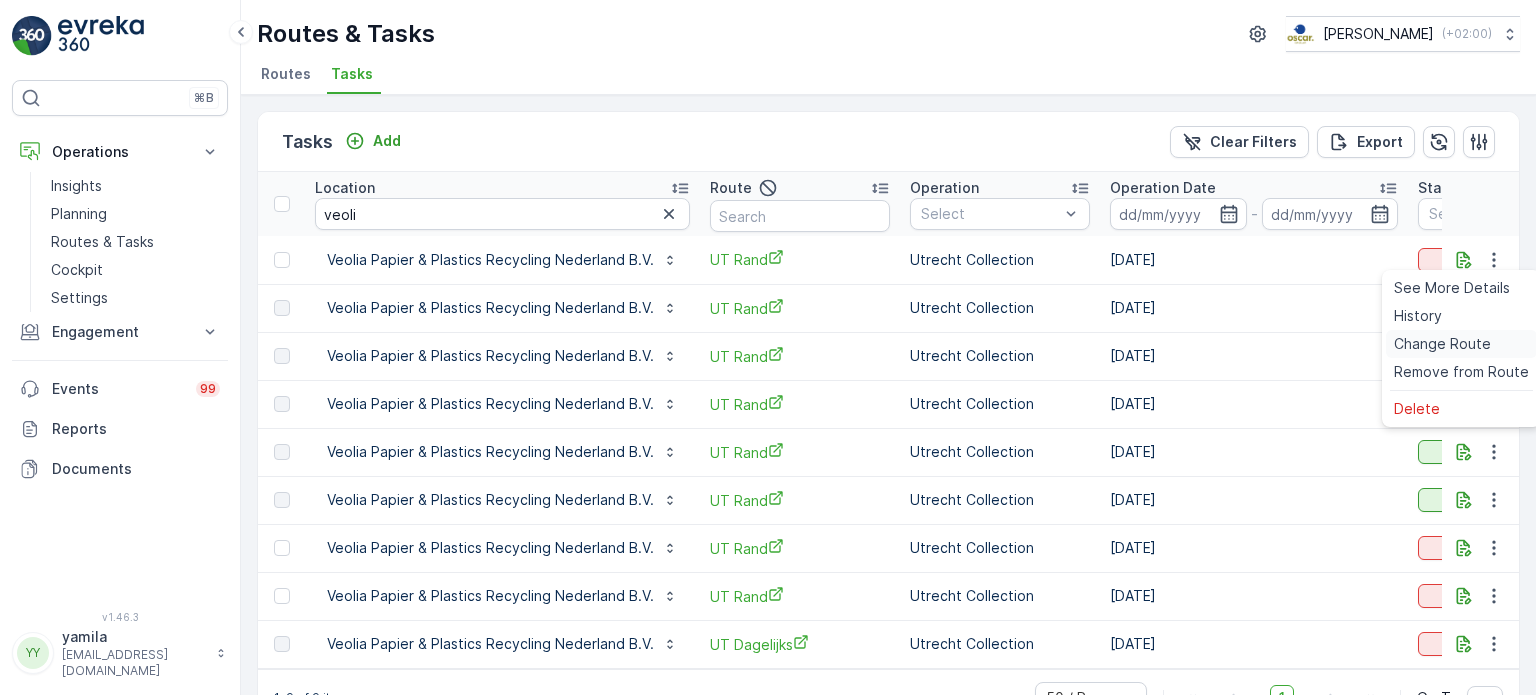 click on "Change Route" at bounding box center (1442, 344) 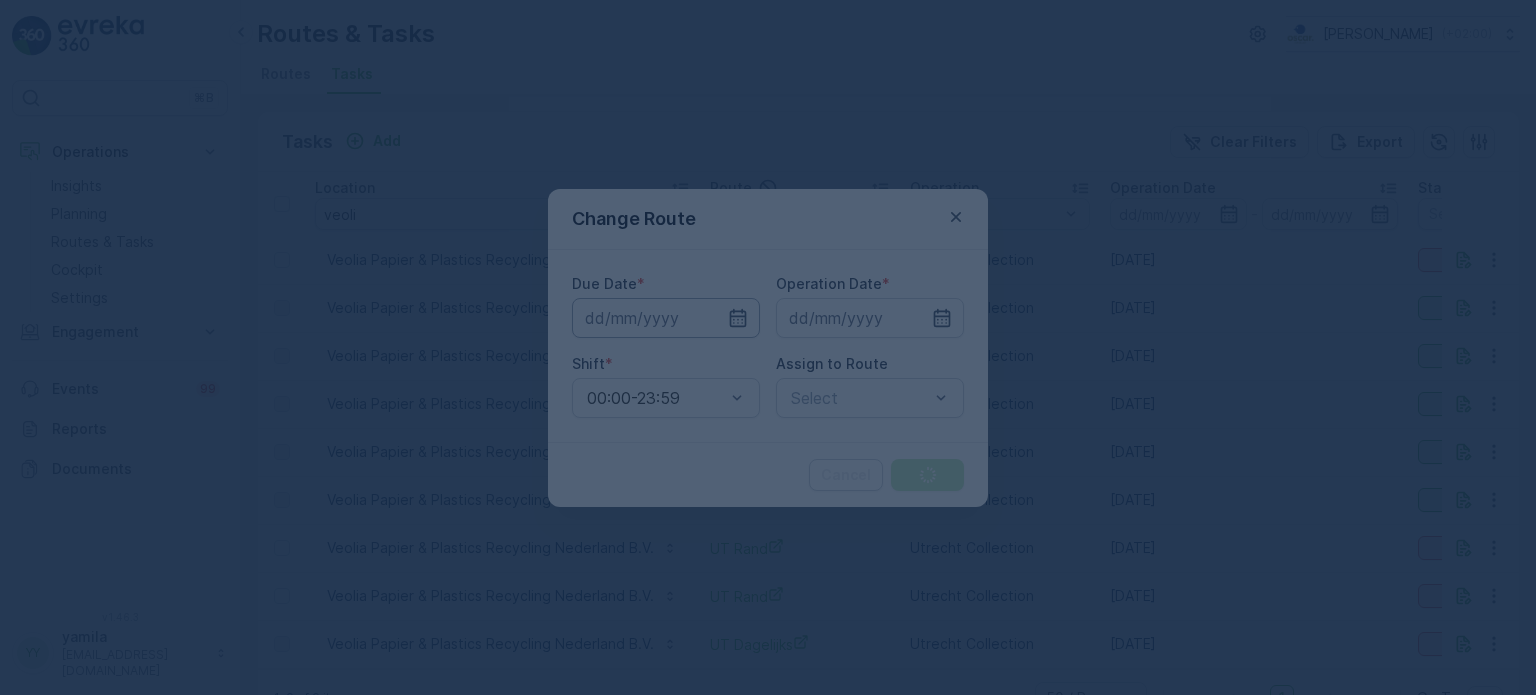type on "15.07.2025" 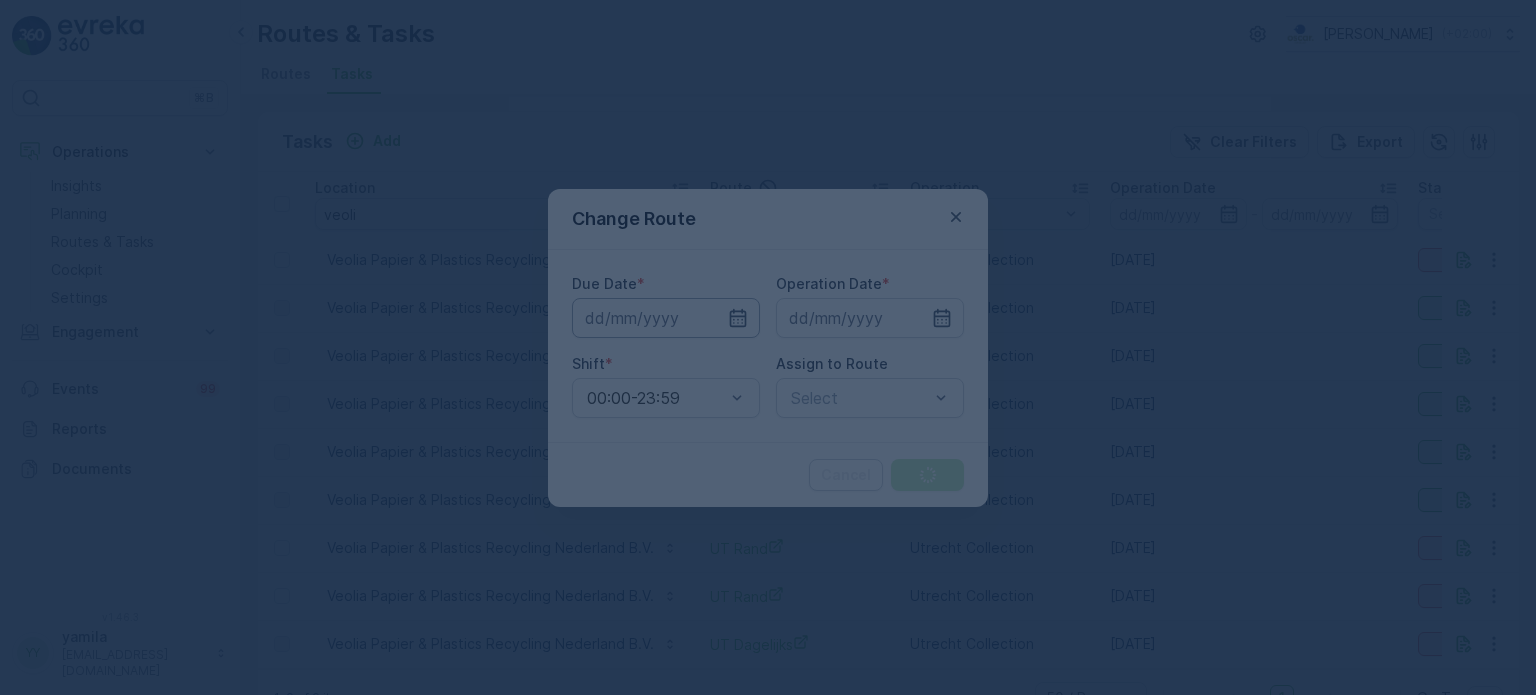 type on "15.07.2025" 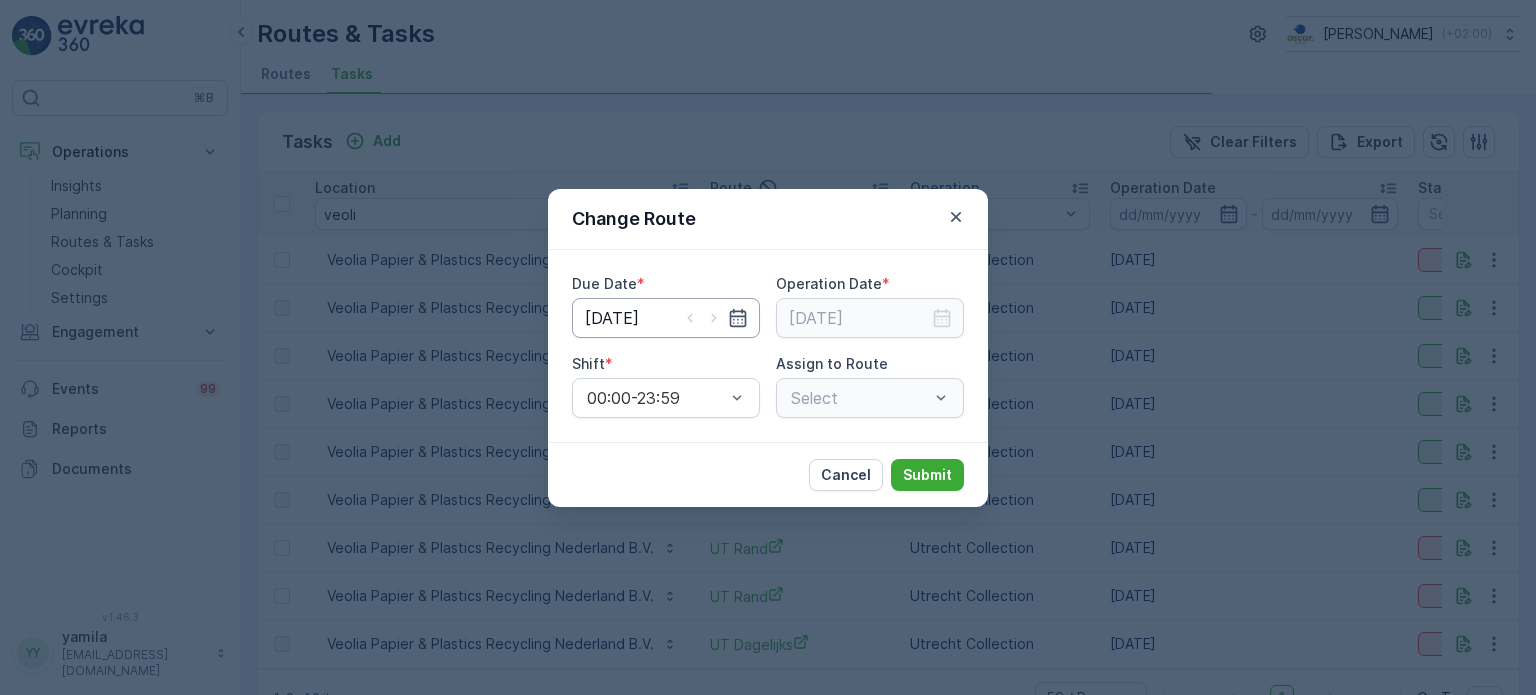 click on "15.07.2025" at bounding box center [666, 318] 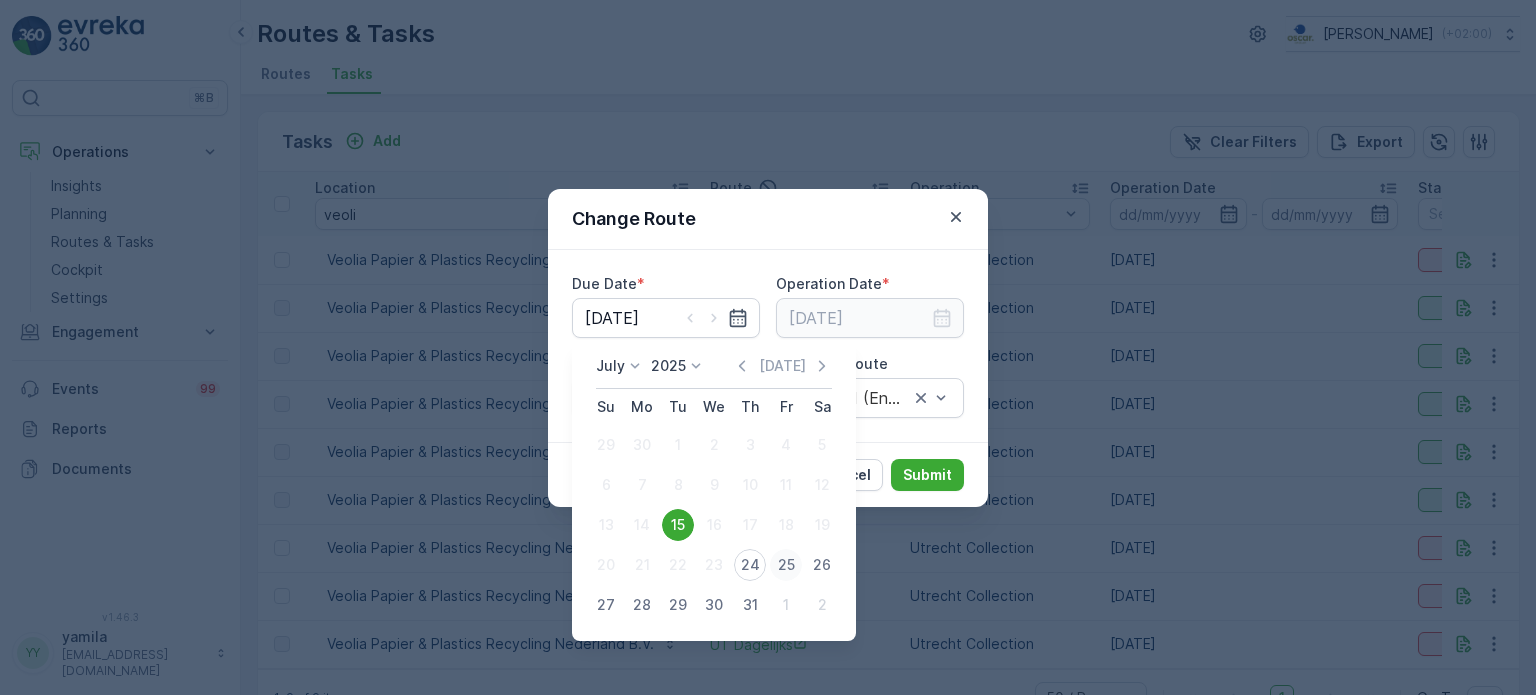 click on "25" at bounding box center [786, 565] 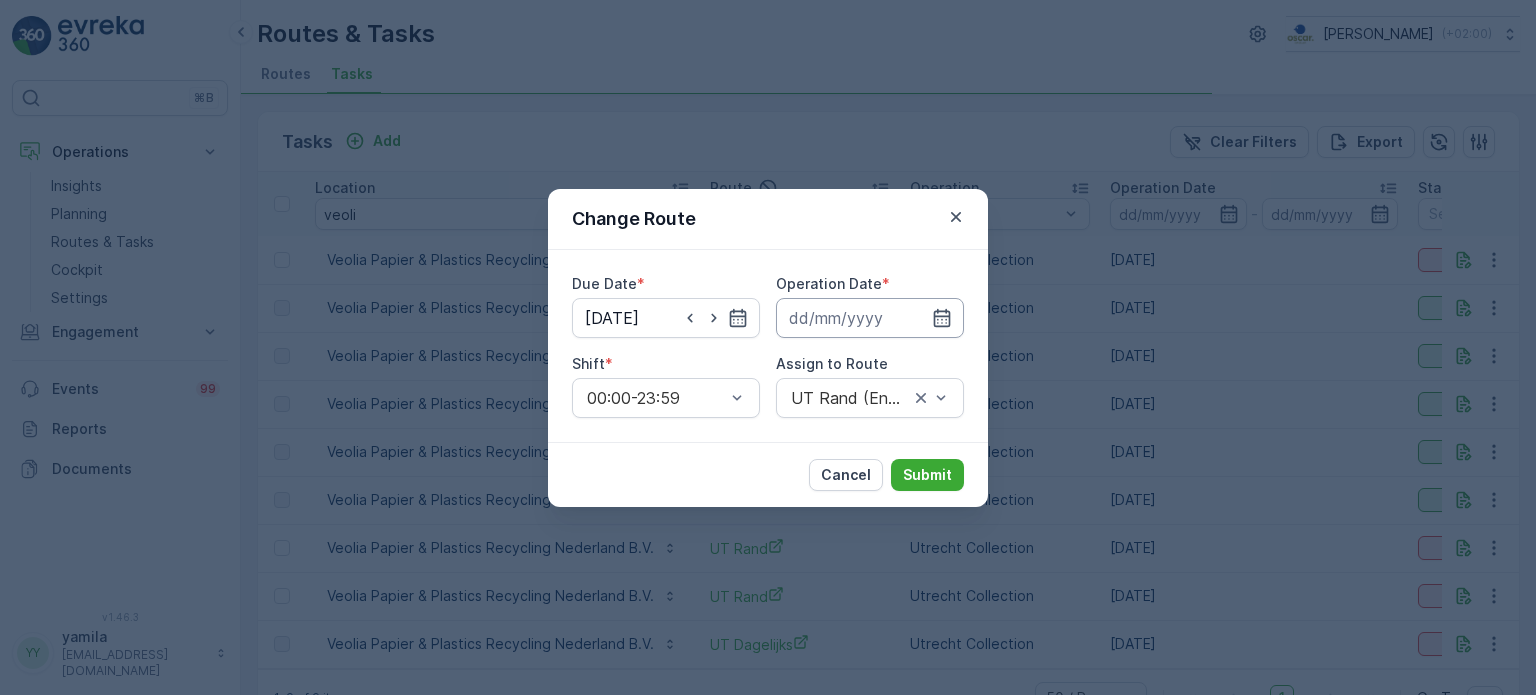 click at bounding box center (870, 318) 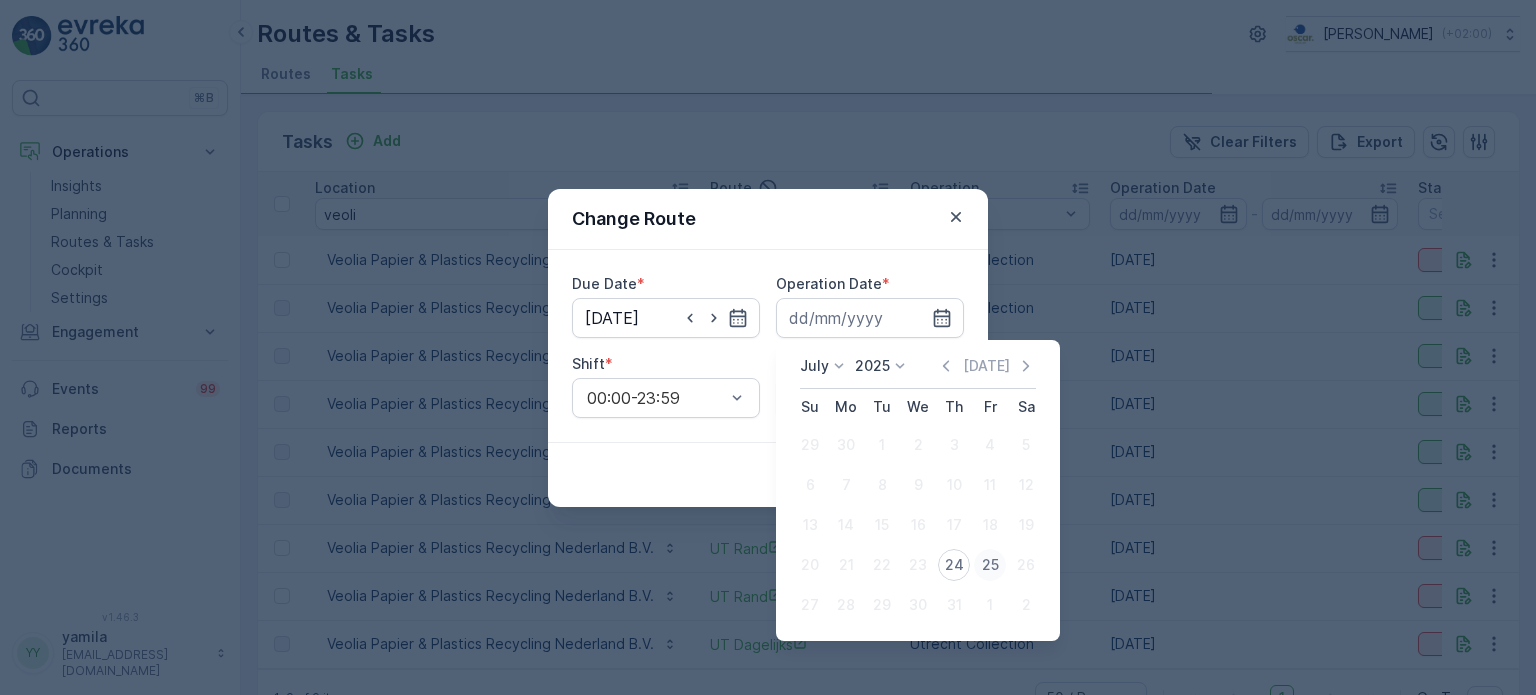 click on "25" at bounding box center [990, 565] 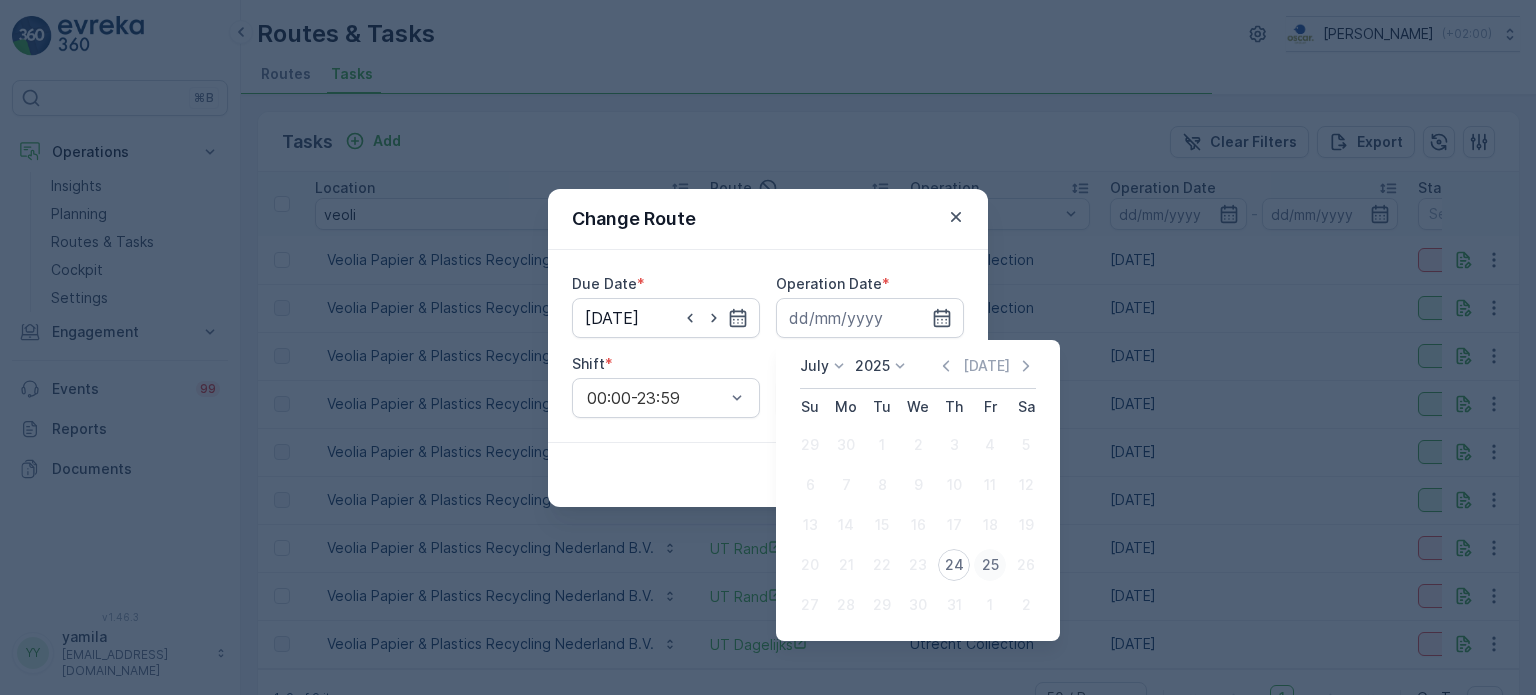 type on "[DATE]" 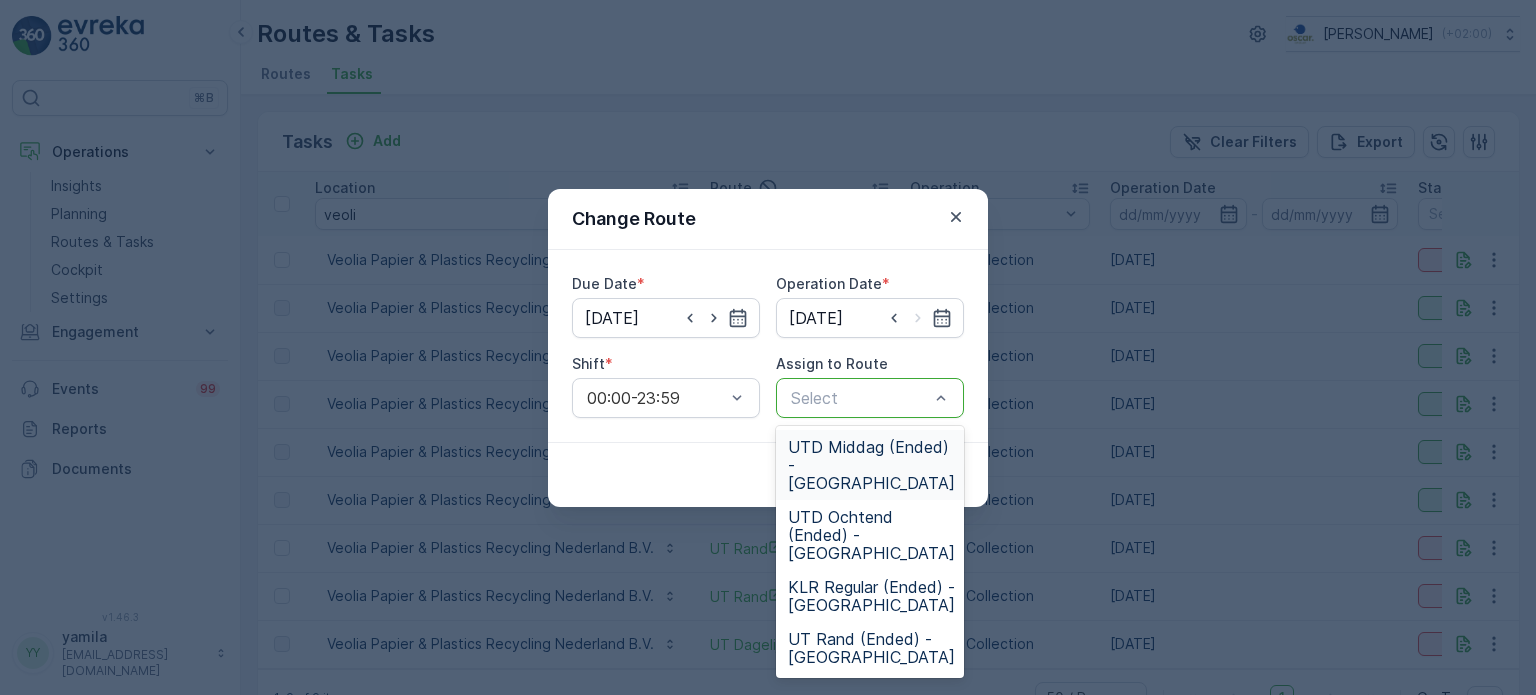 click at bounding box center [860, 398] 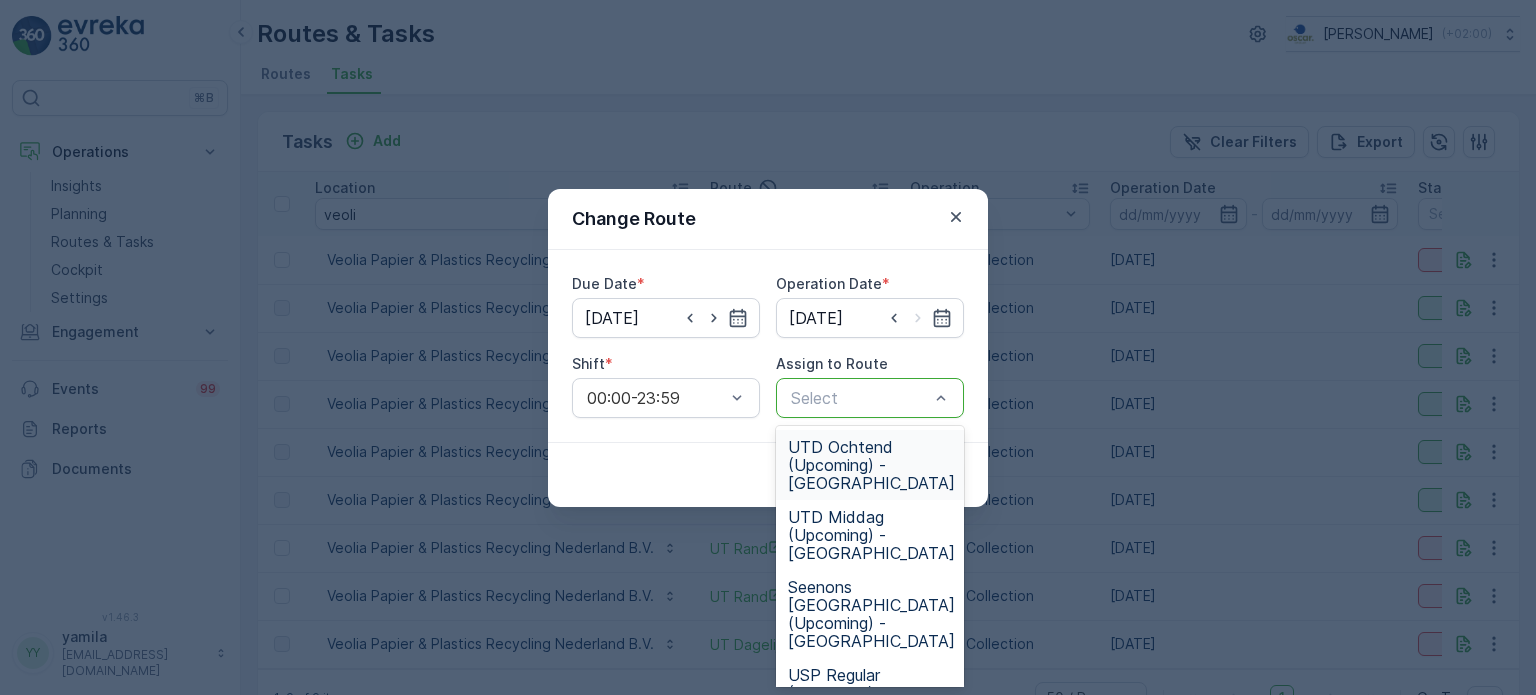 click at bounding box center (860, 398) 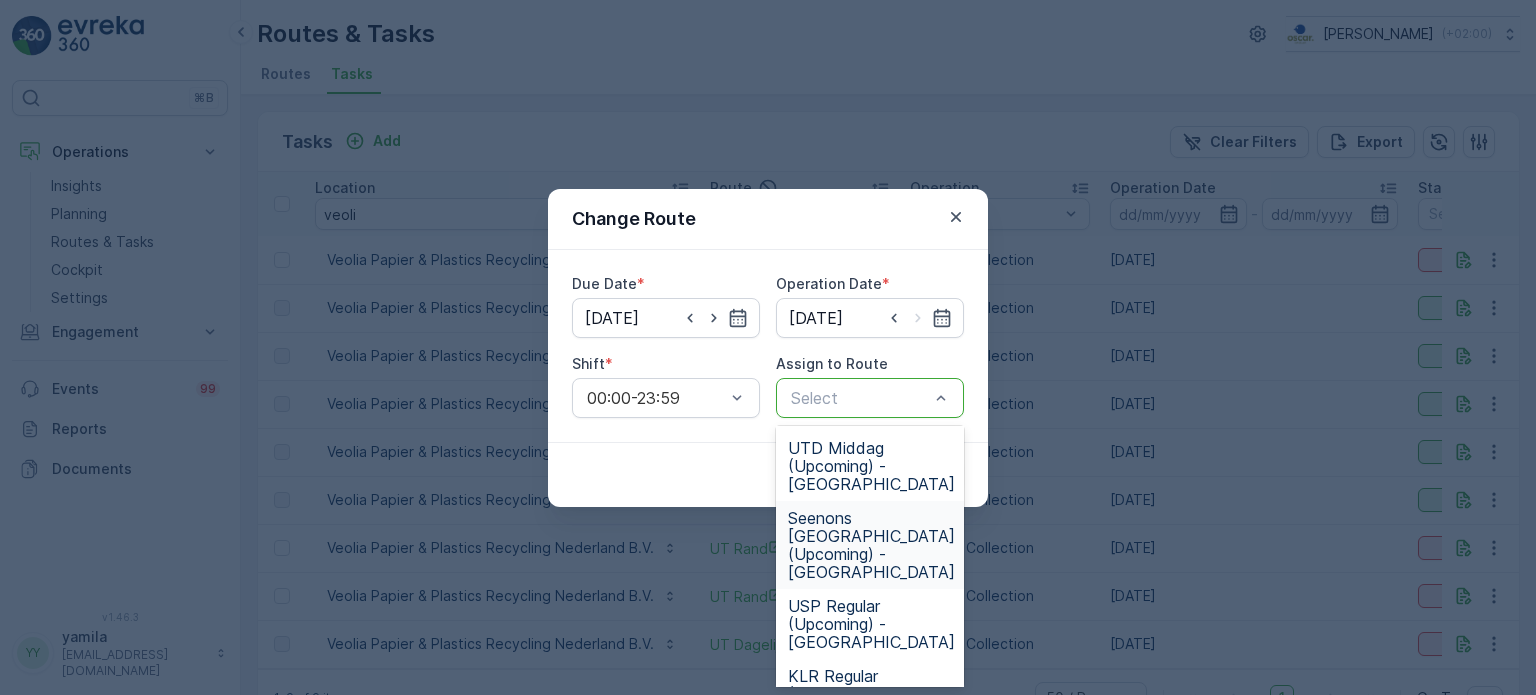 scroll, scrollTop: 148, scrollLeft: 0, axis: vertical 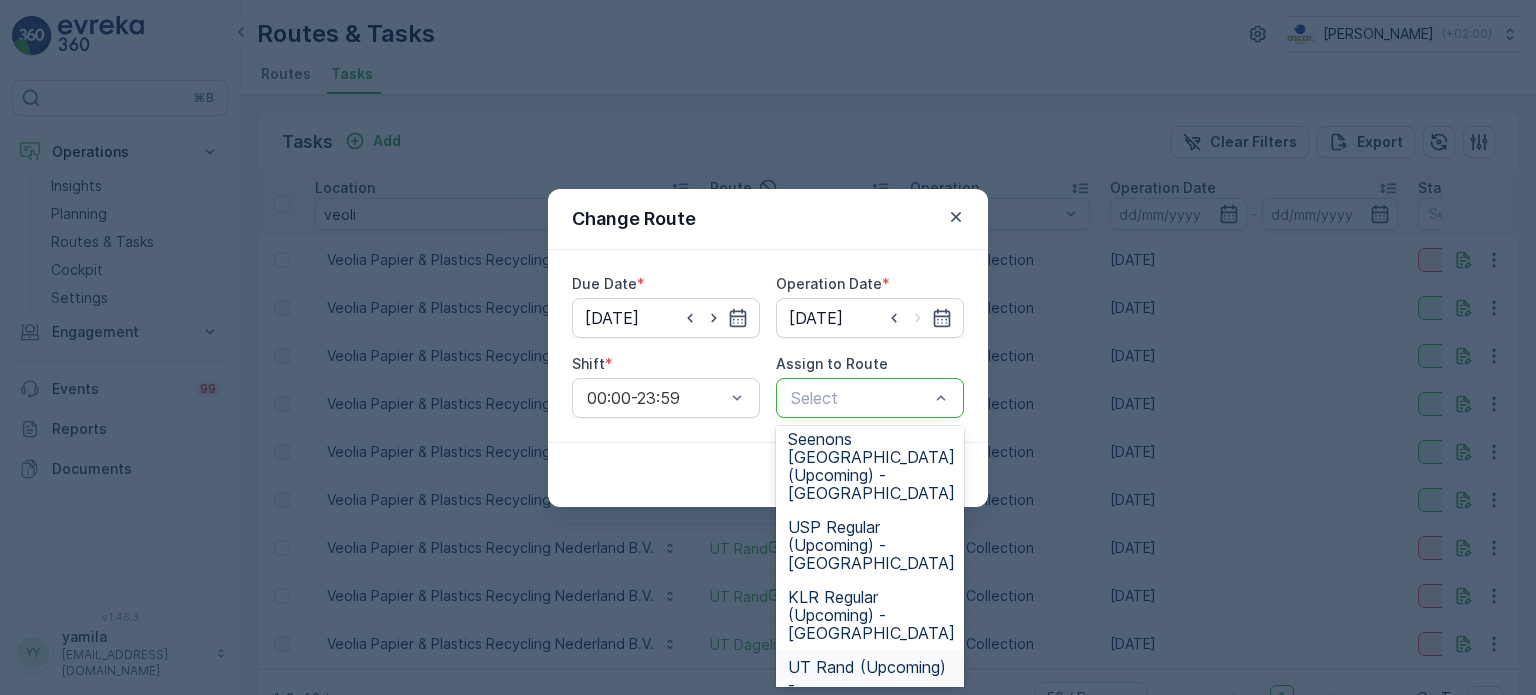 click on "UT Rand (Upcoming) - Utrecht" at bounding box center [871, 685] 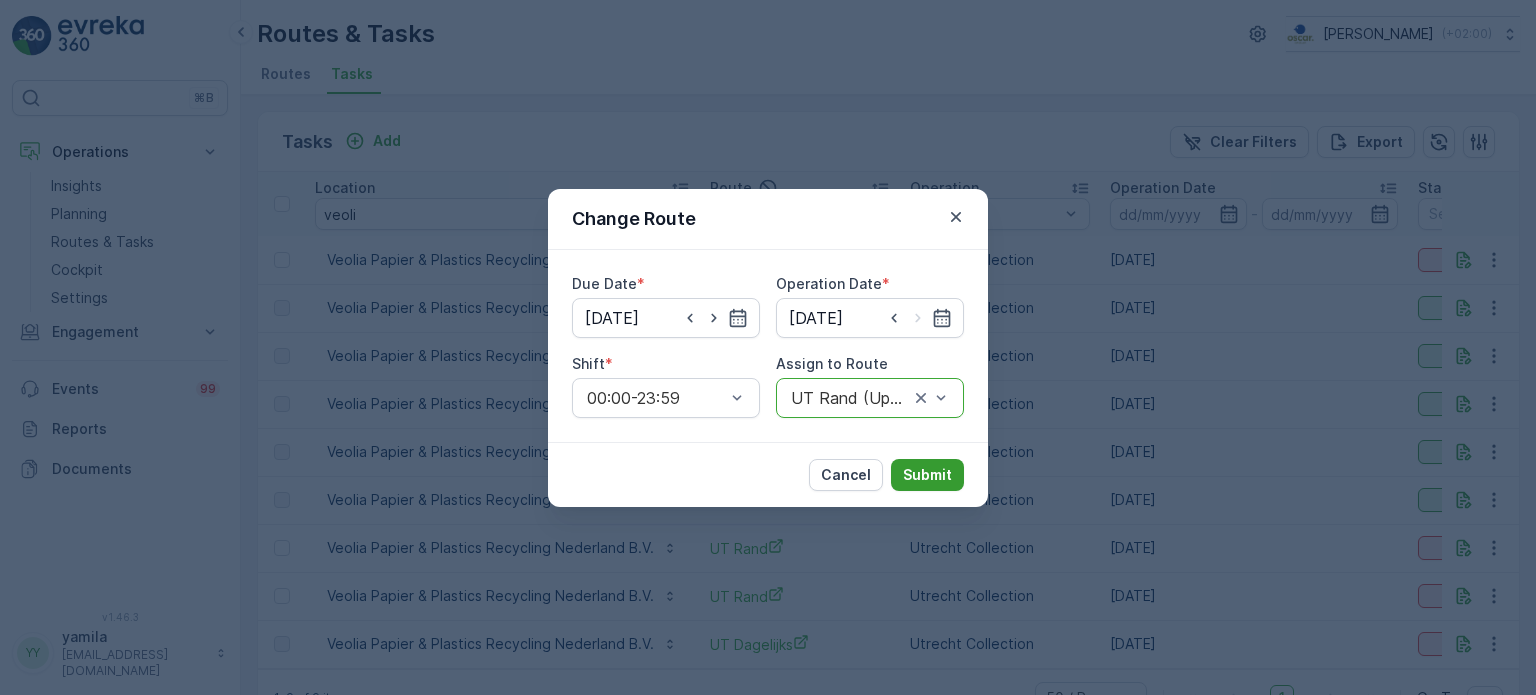 click on "Submit" at bounding box center (927, 475) 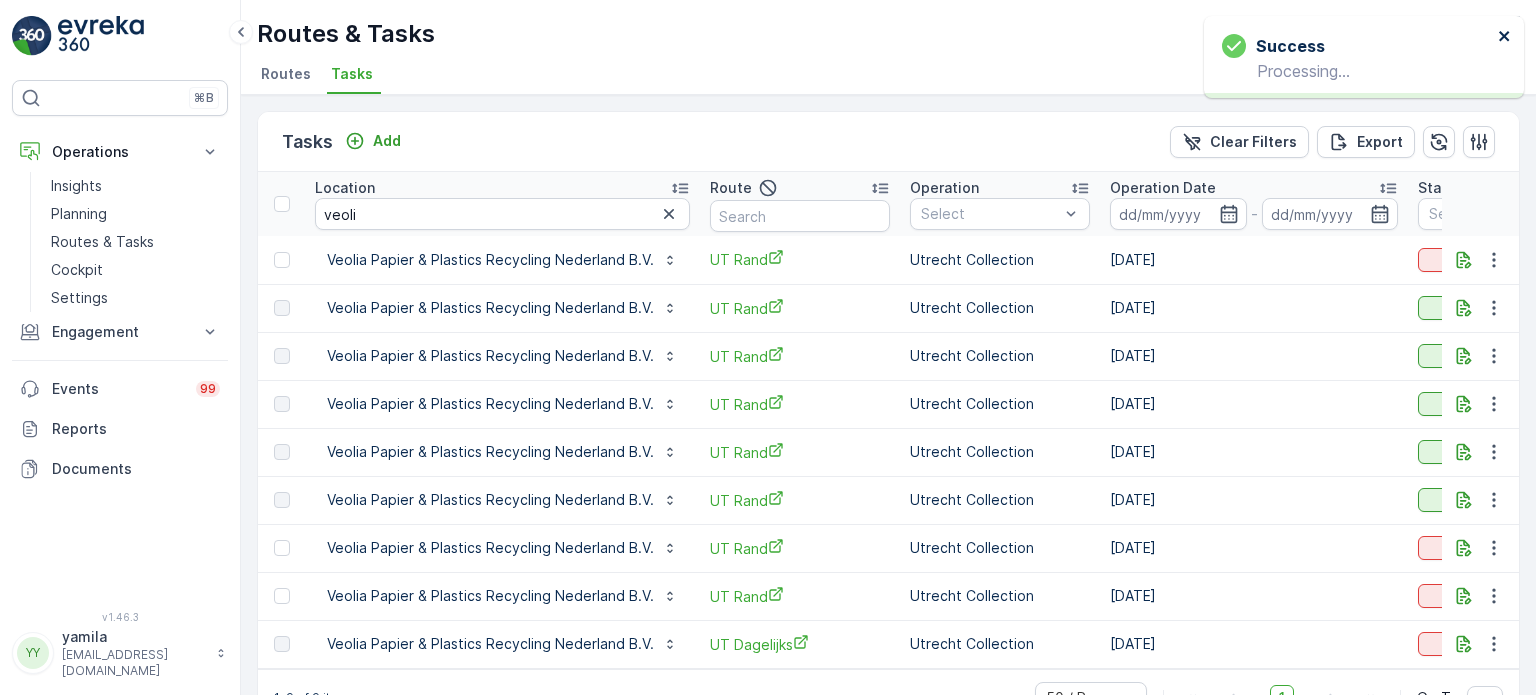 click 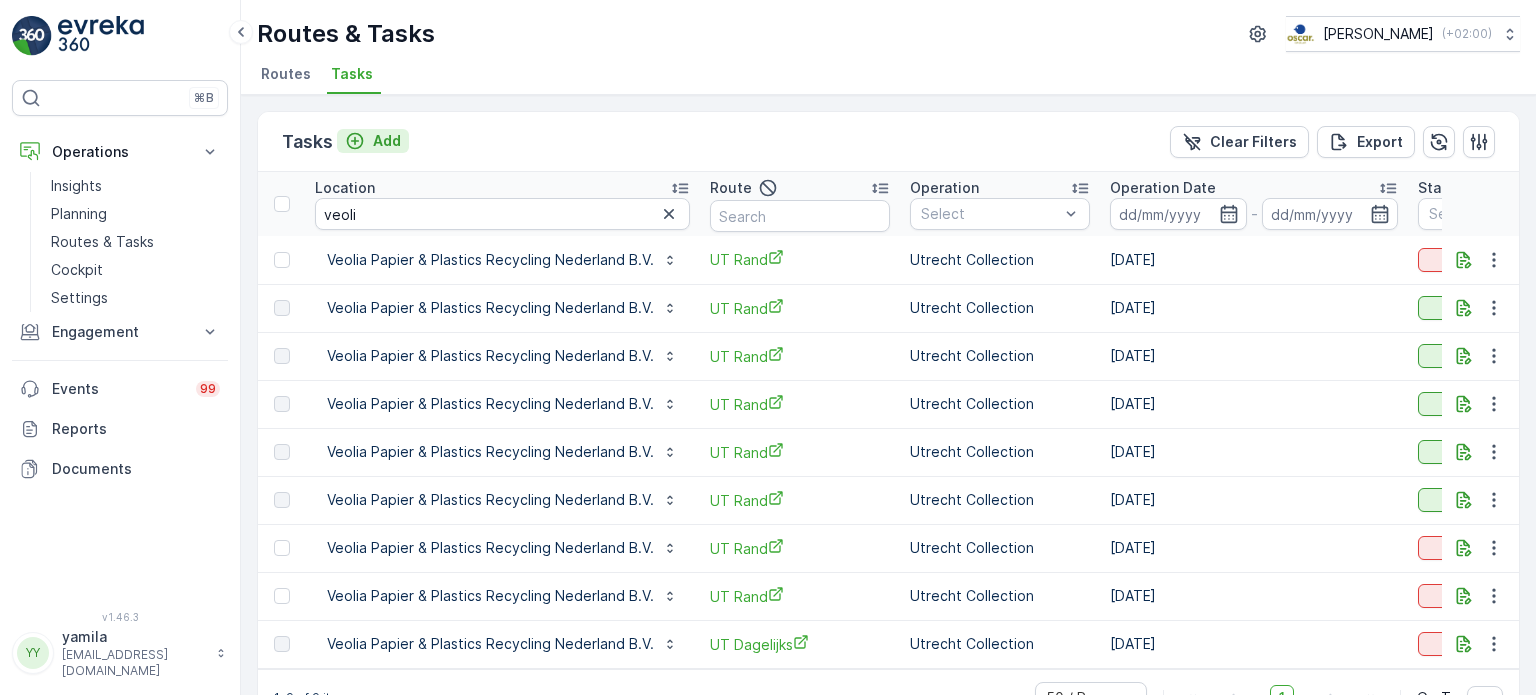 click on "Add" at bounding box center [387, 141] 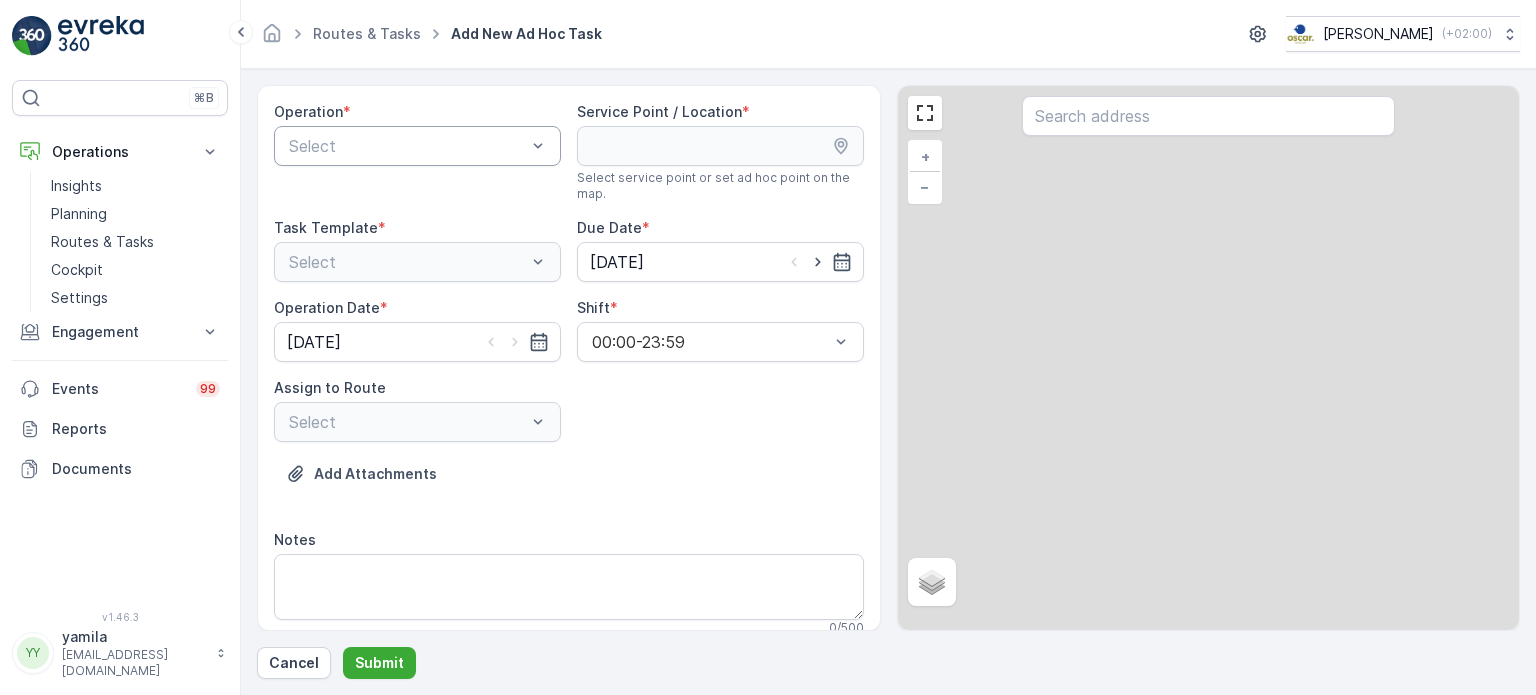 click on "Select" at bounding box center (417, 146) 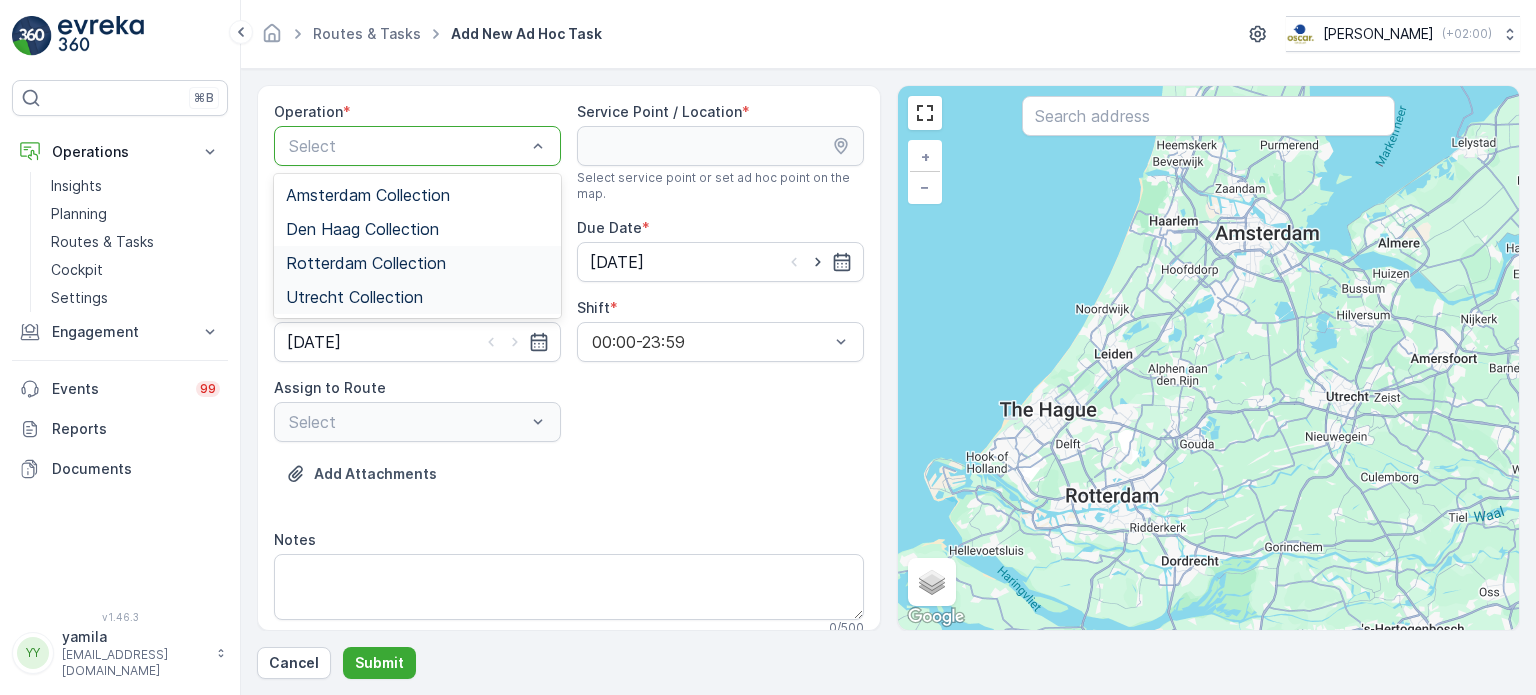 click on "Utrecht Collection" at bounding box center [354, 297] 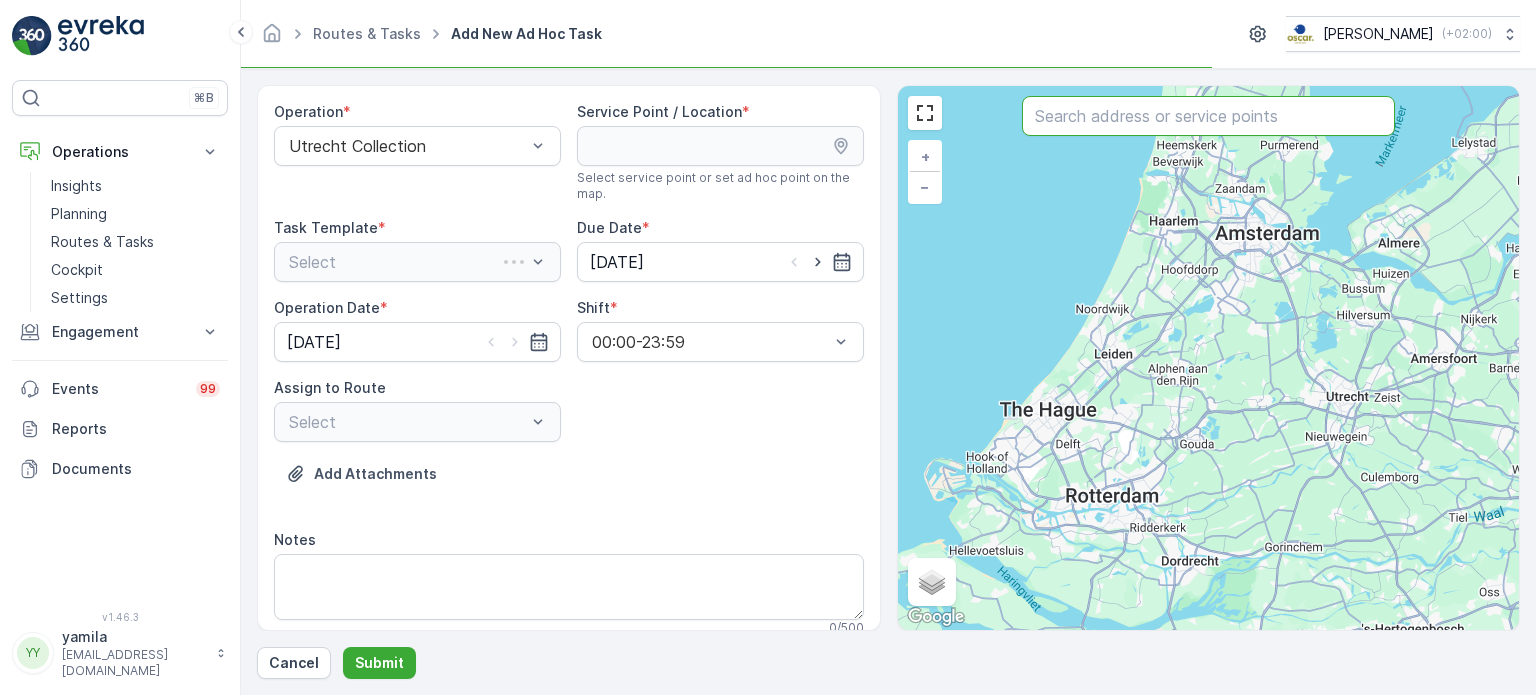 click at bounding box center (1208, 116) 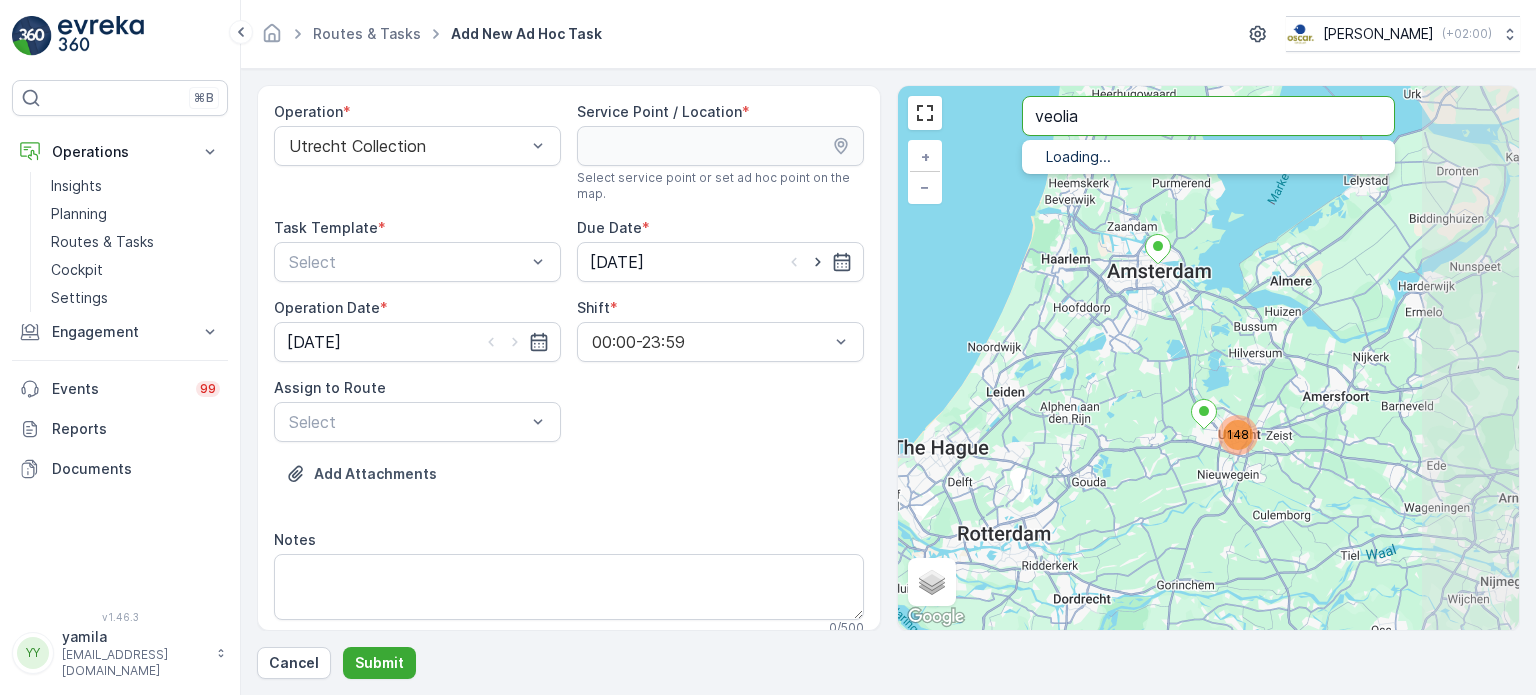 type on "veolia" 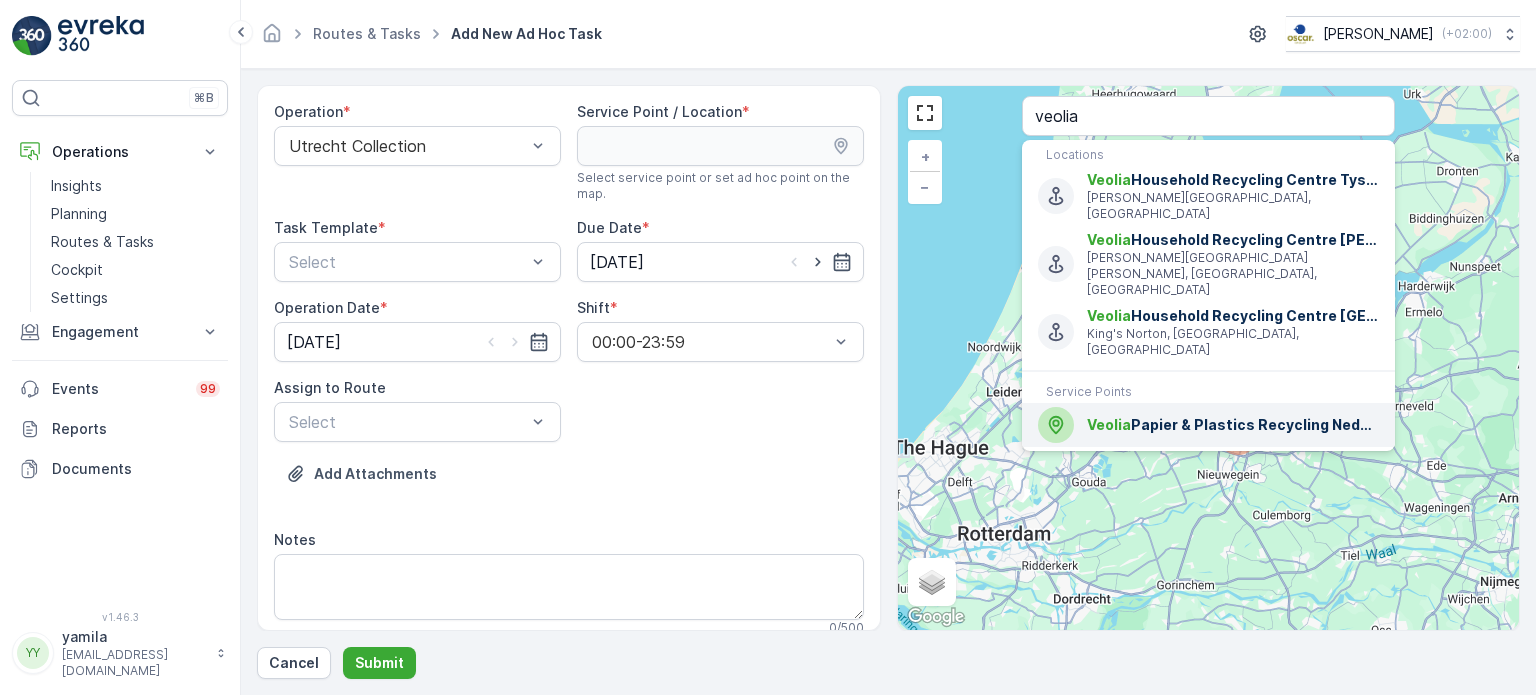 click on "Veolia  Papier & Plastics Recycling Nederland B.V." at bounding box center [1233, 425] 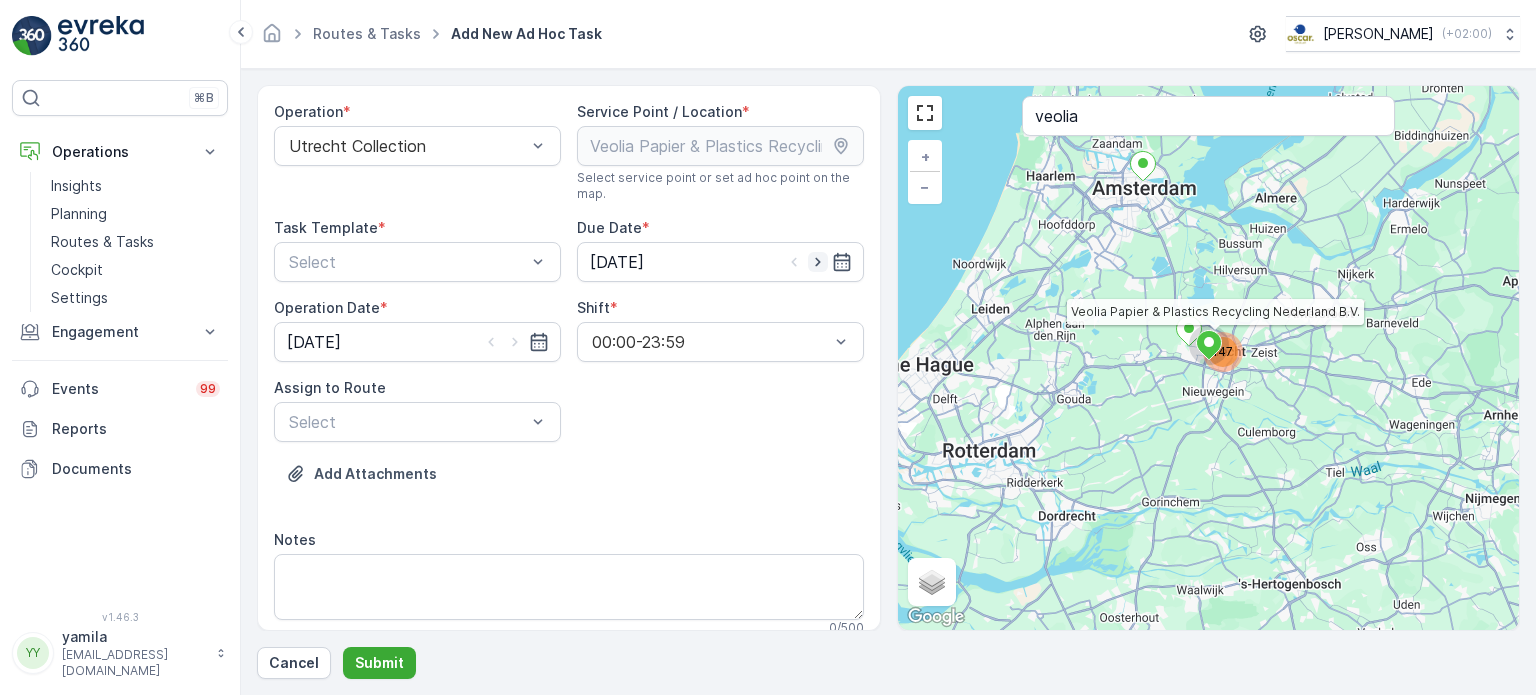 click 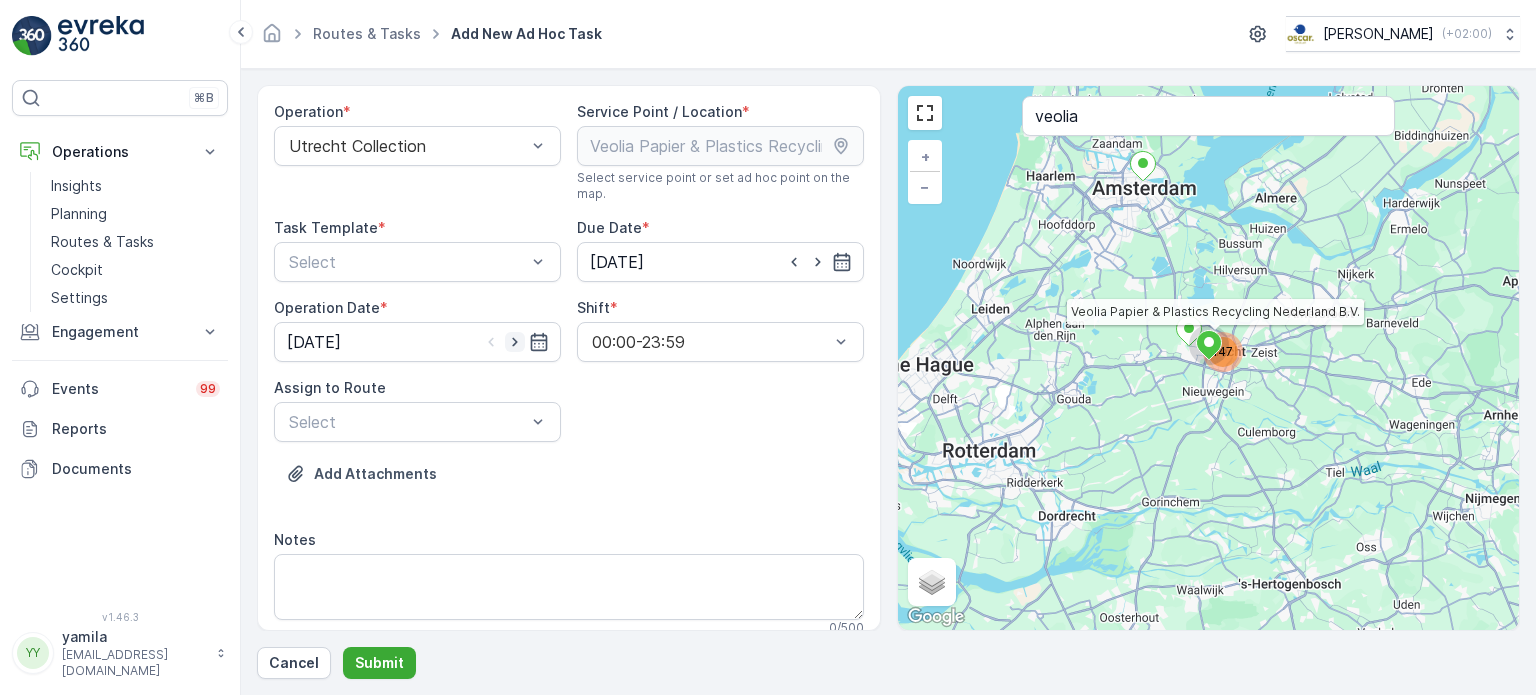 click 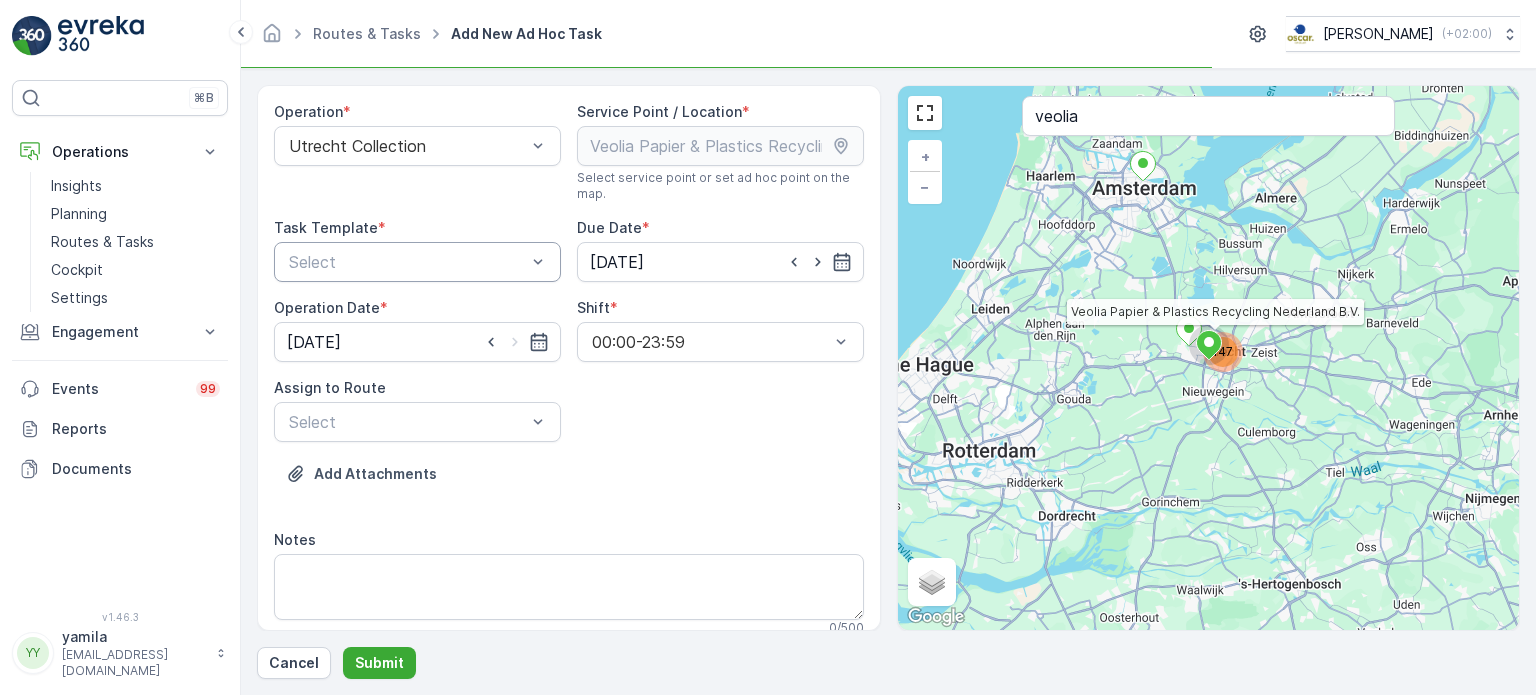 click on "Select" at bounding box center [417, 262] 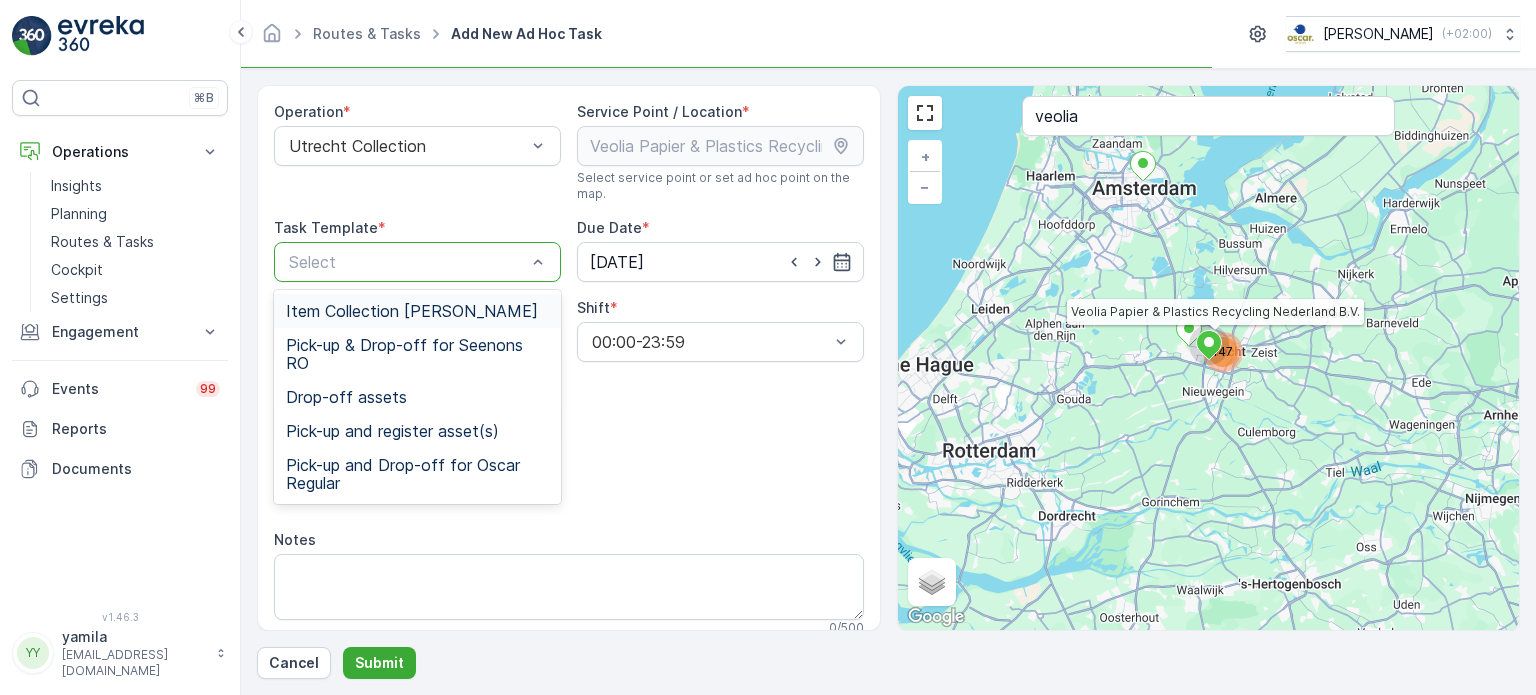 click on "Item Collection [PERSON_NAME]" at bounding box center [412, 311] 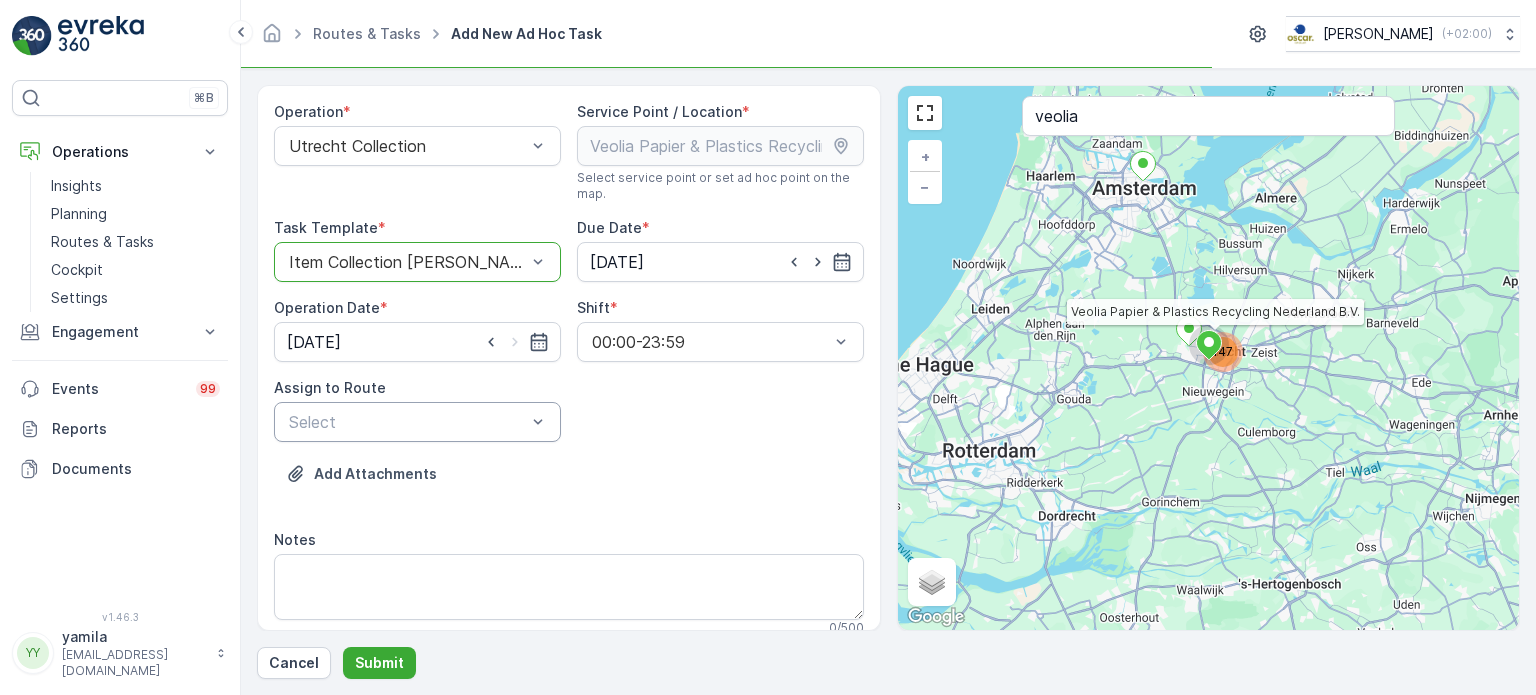 click at bounding box center [407, 422] 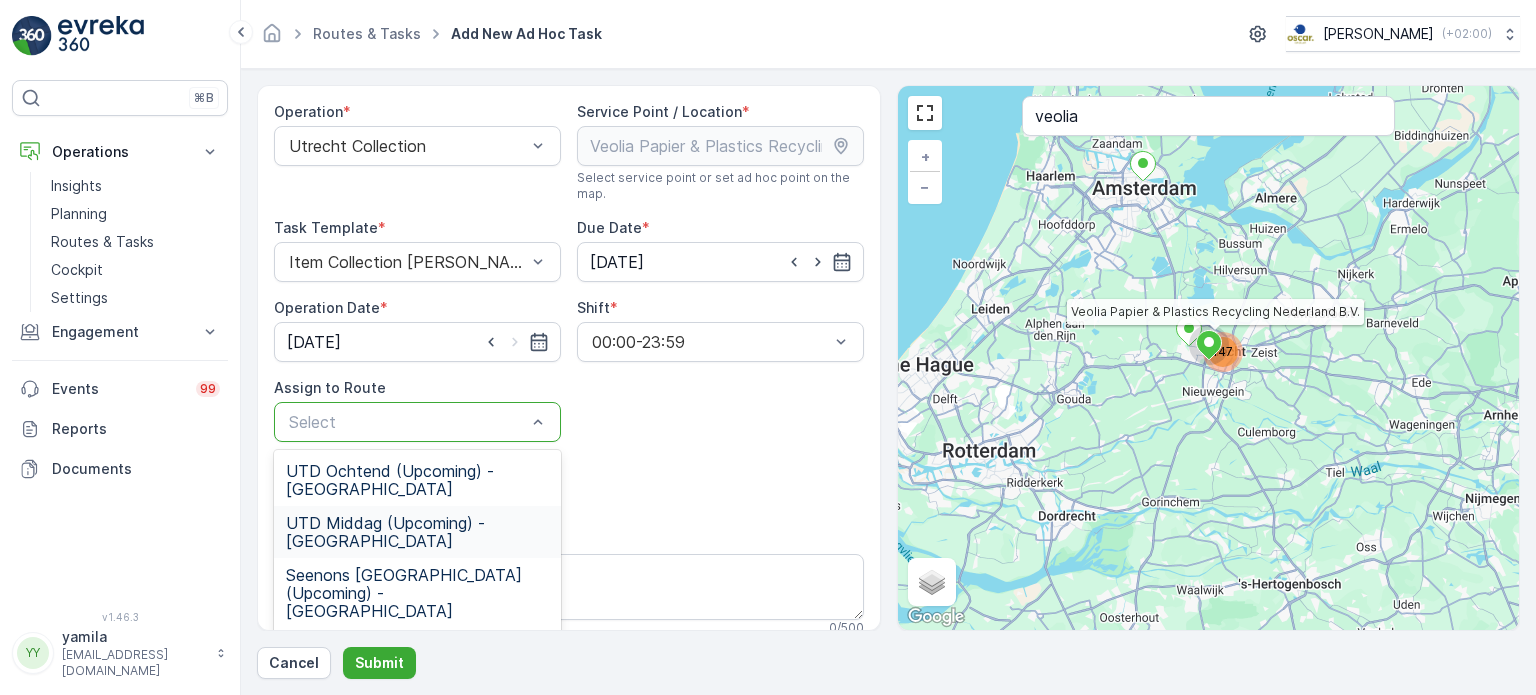click on "Add Attachments" at bounding box center [569, 486] 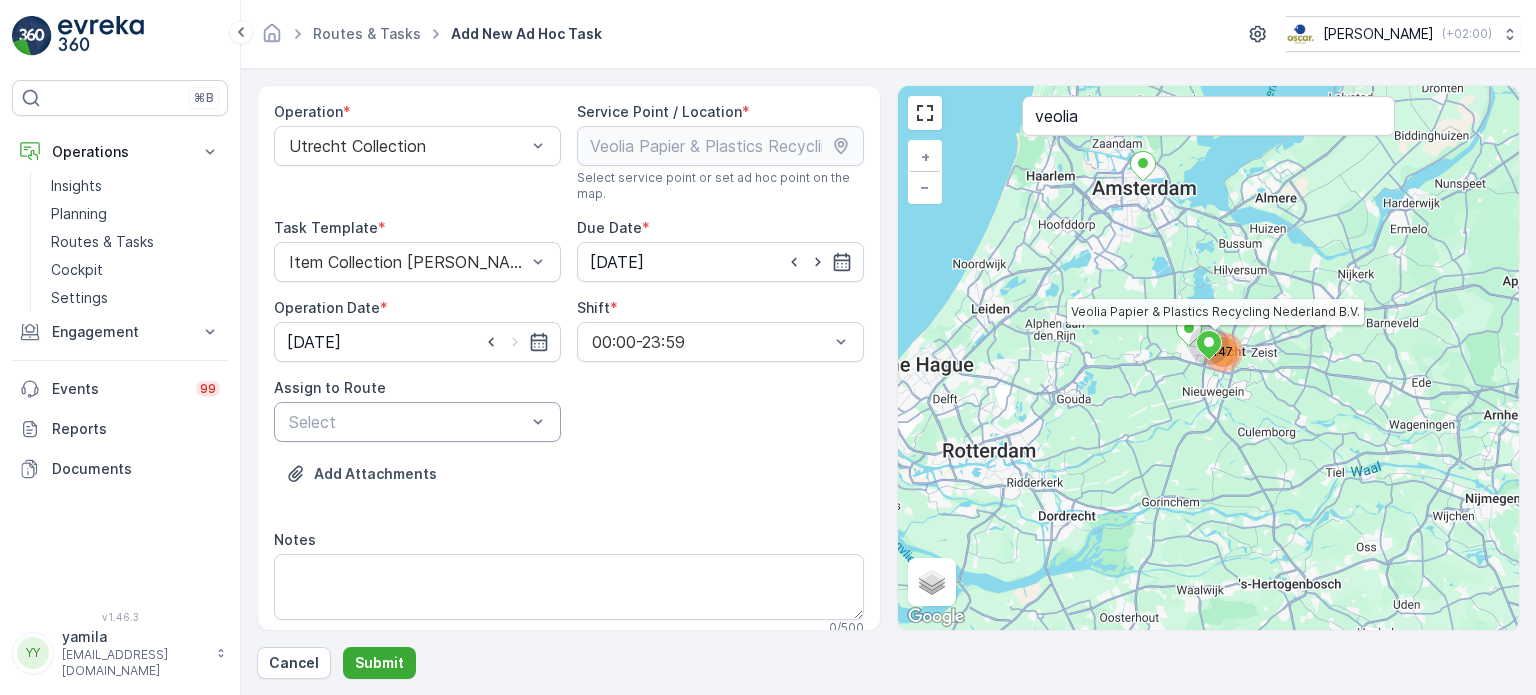 click at bounding box center [407, 422] 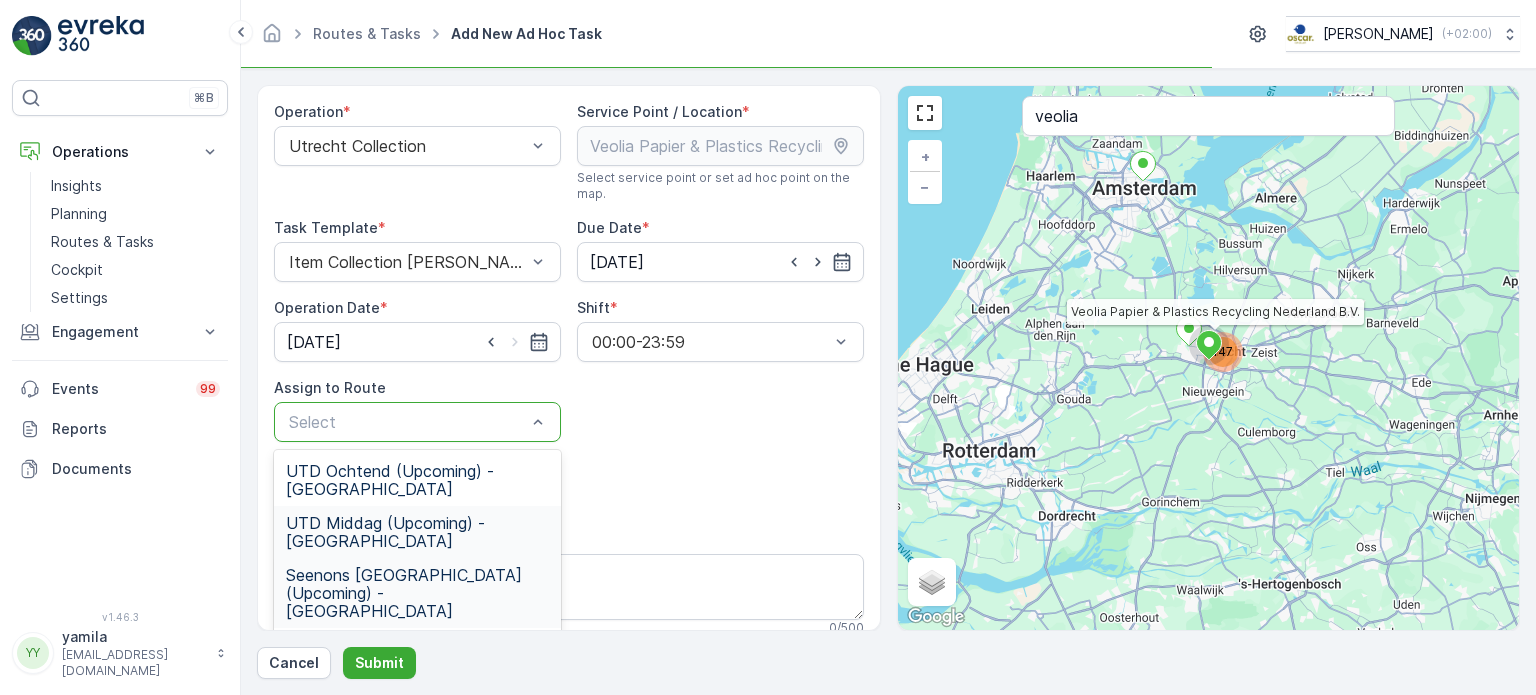 scroll, scrollTop: 64, scrollLeft: 0, axis: vertical 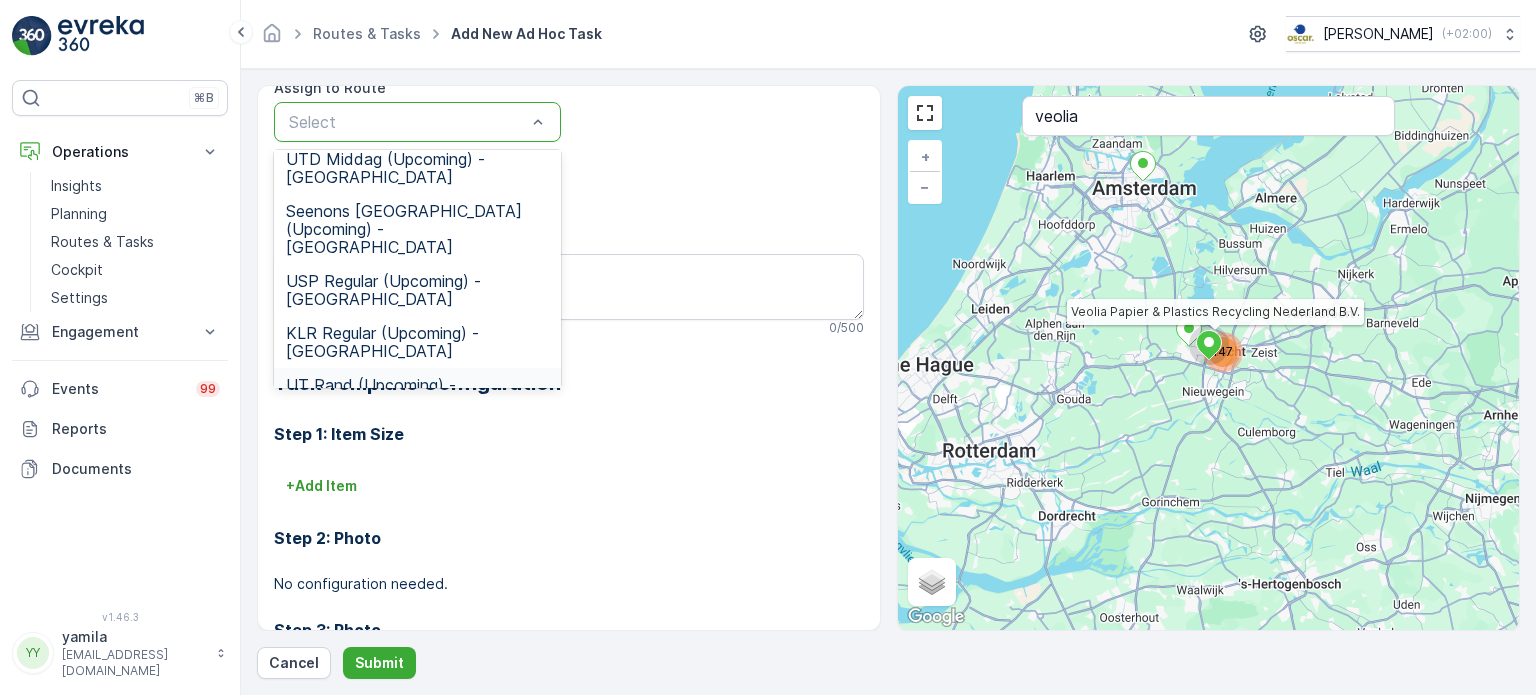 click on "UT Rand (Upcoming) - Utrecht" at bounding box center [417, 394] 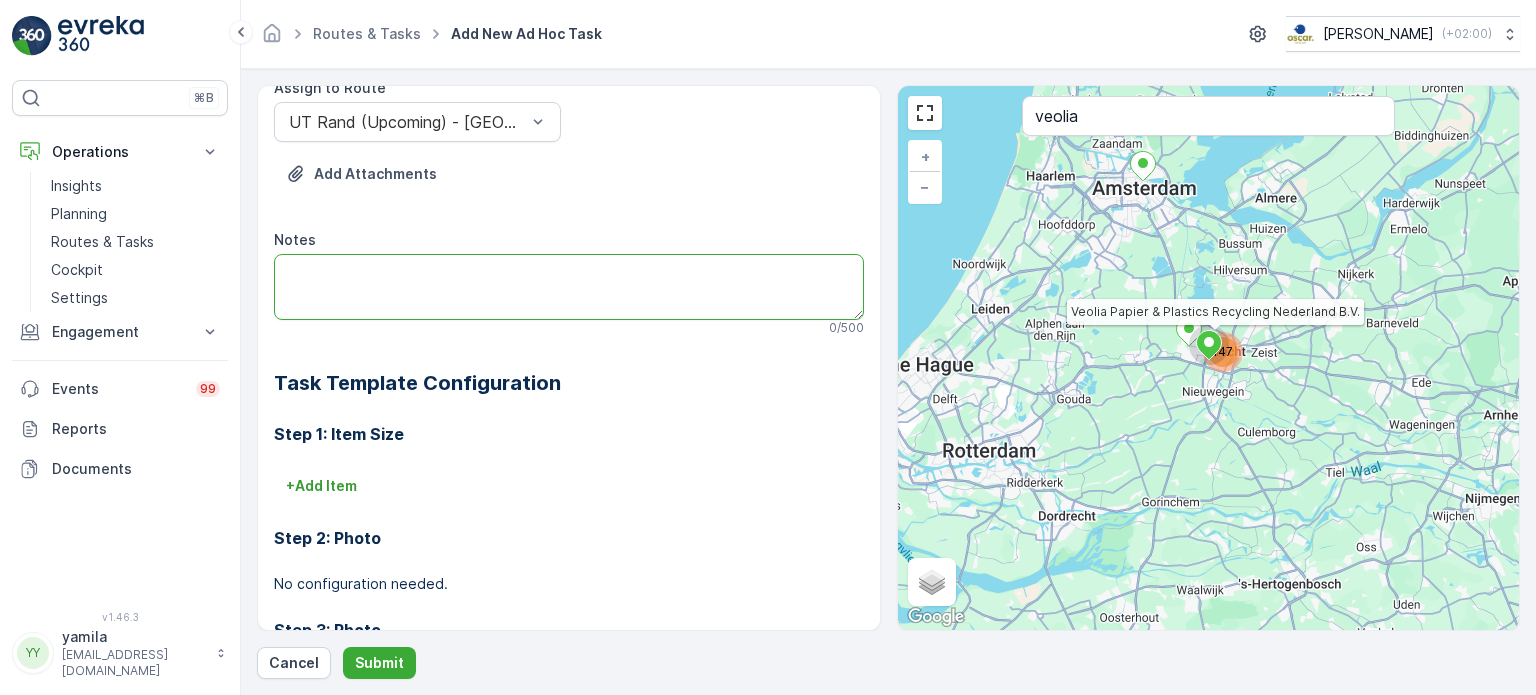 click on "Notes" at bounding box center (569, 287) 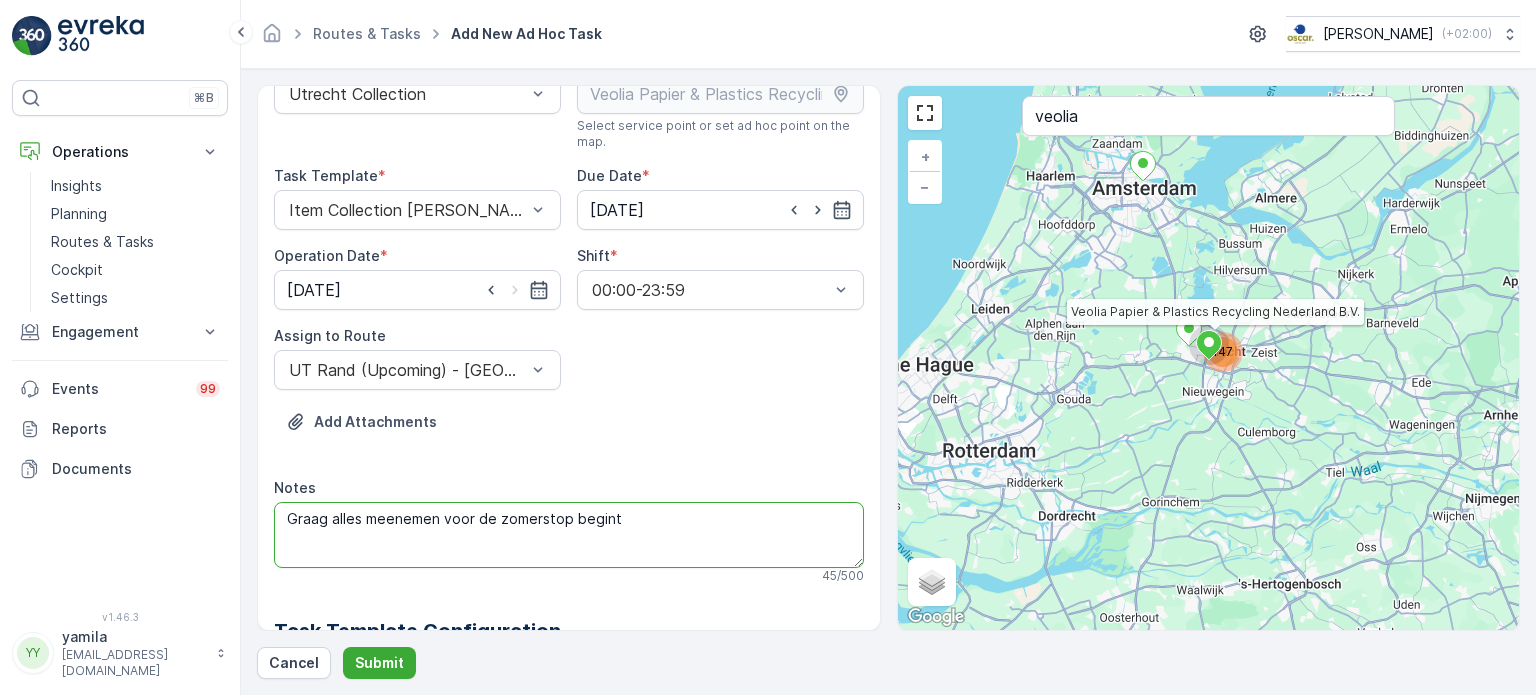 scroll, scrollTop: 100, scrollLeft: 0, axis: vertical 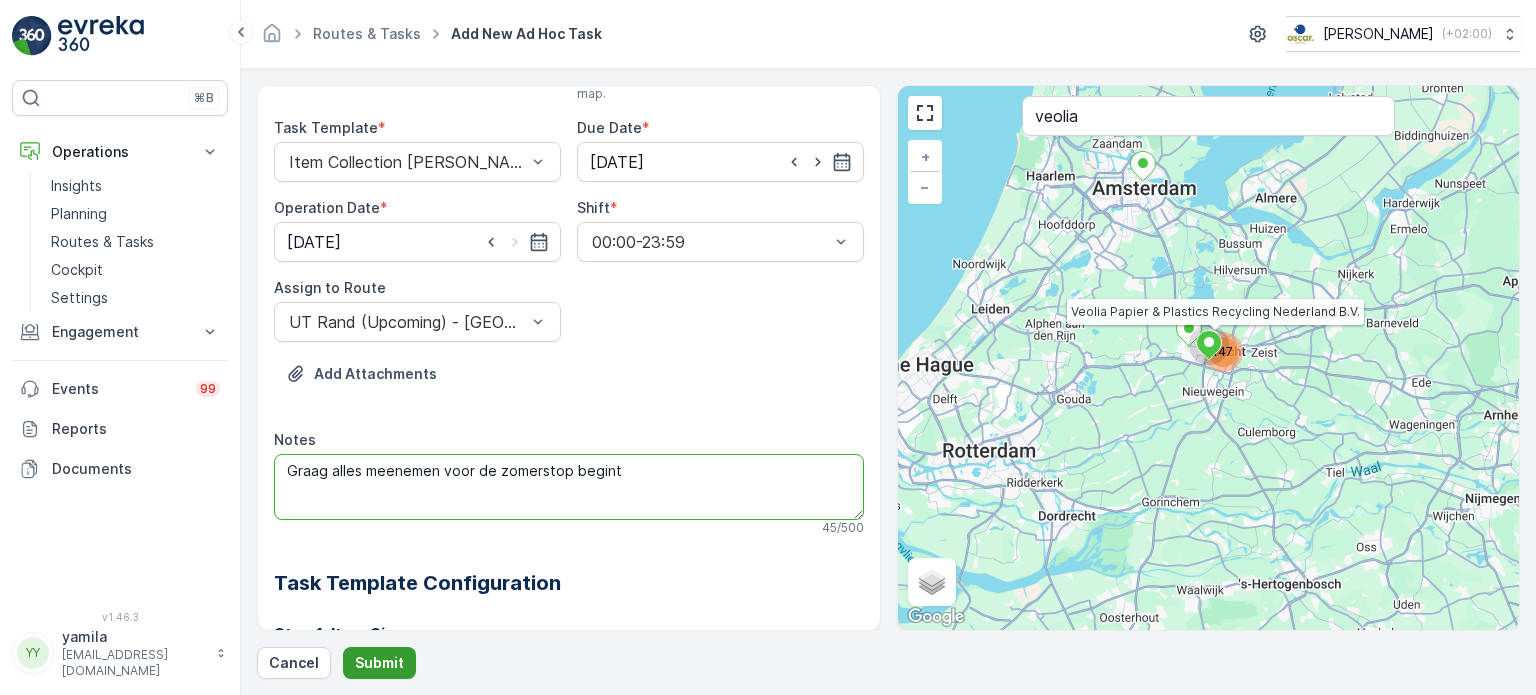 type on "Graag alles meenemen voor de zomerstop begint" 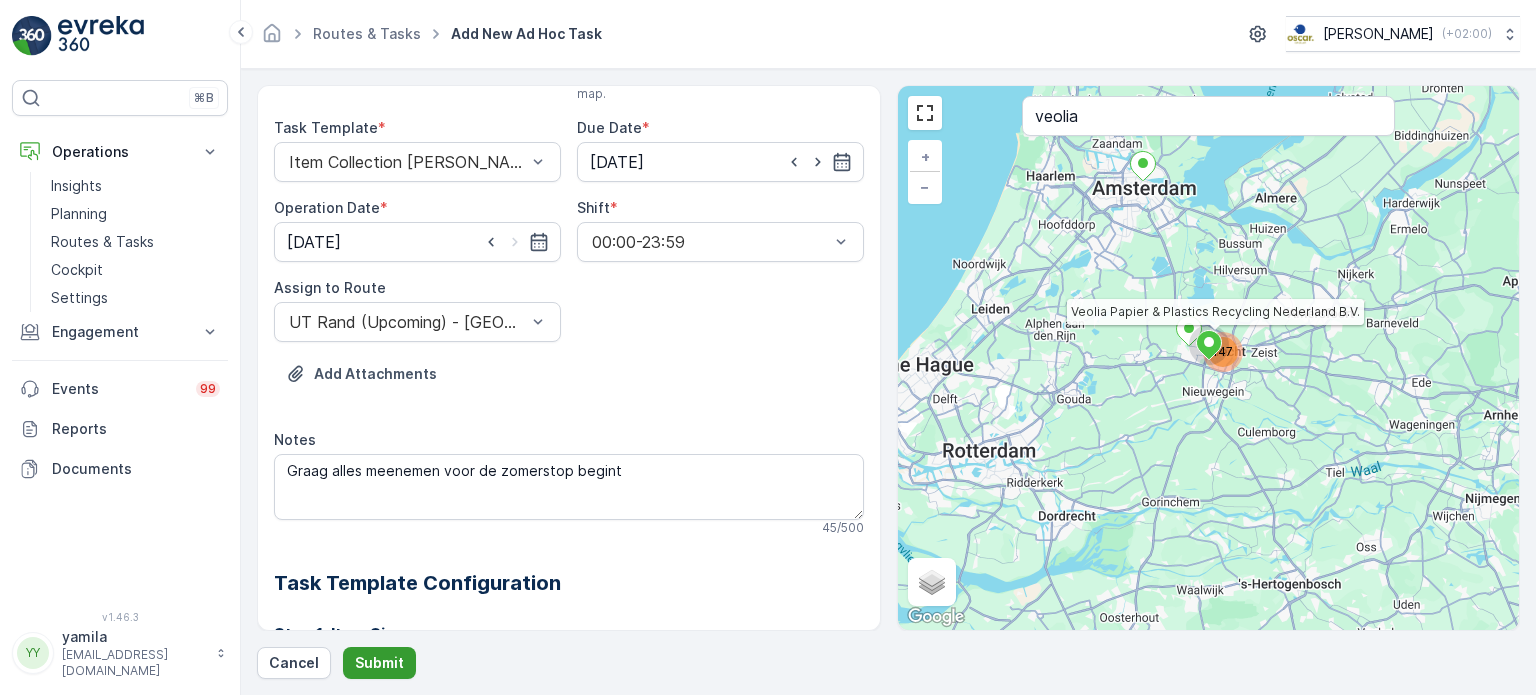 click on "Submit" at bounding box center (379, 663) 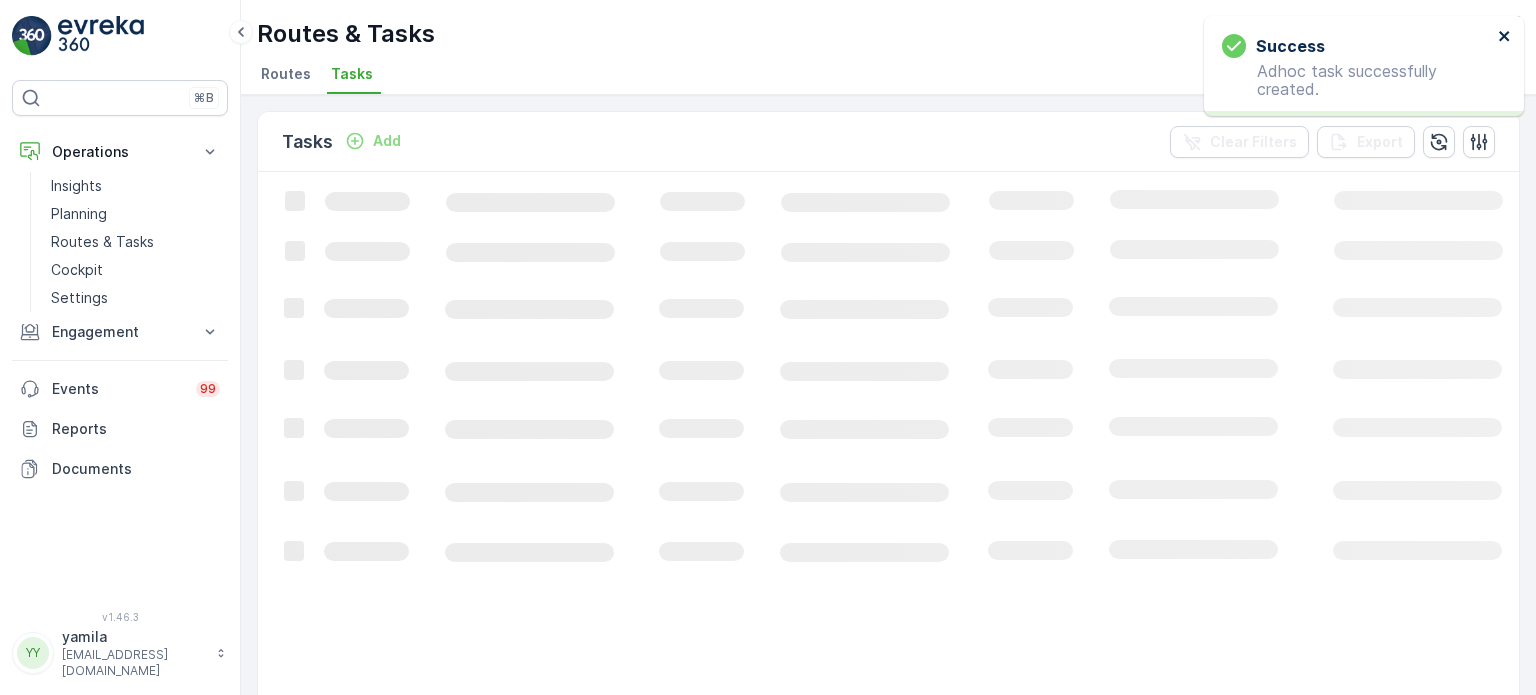 click 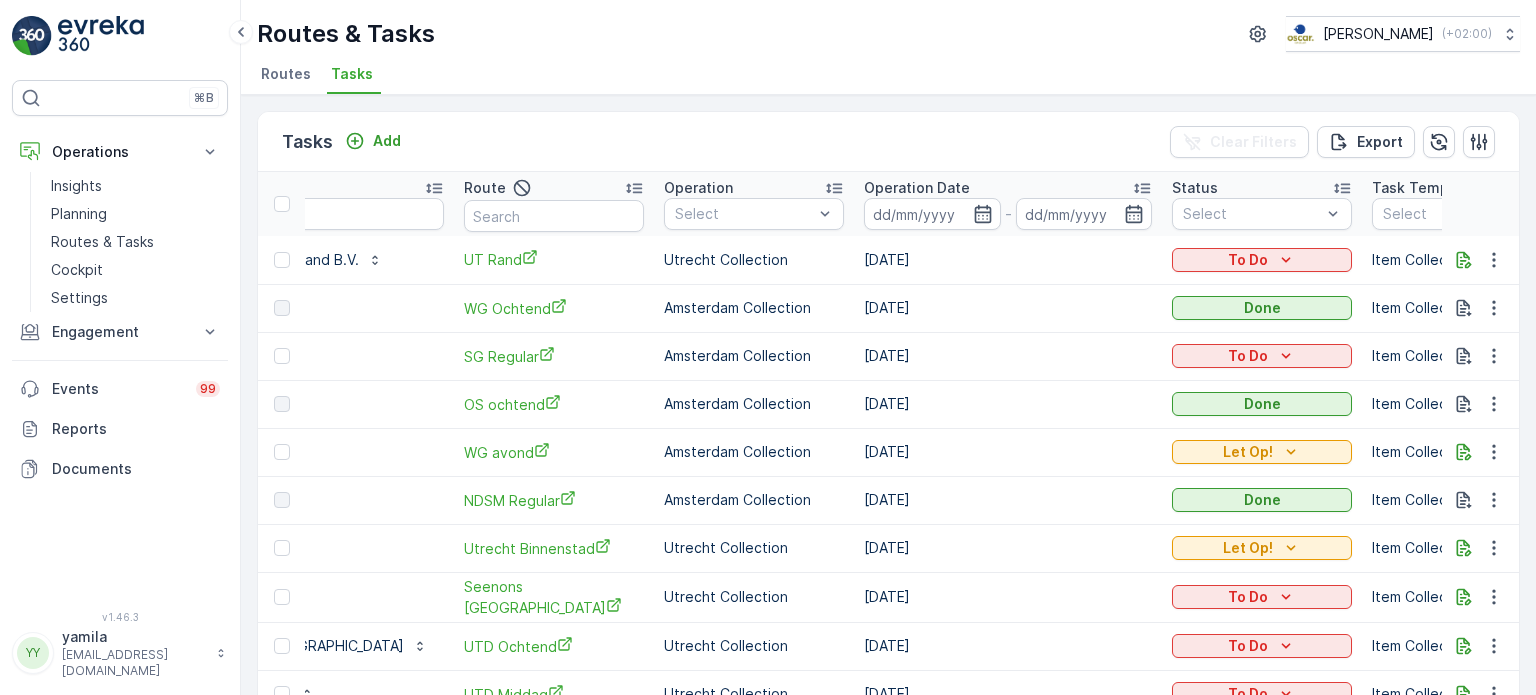 scroll, scrollTop: 0, scrollLeft: 308, axis: horizontal 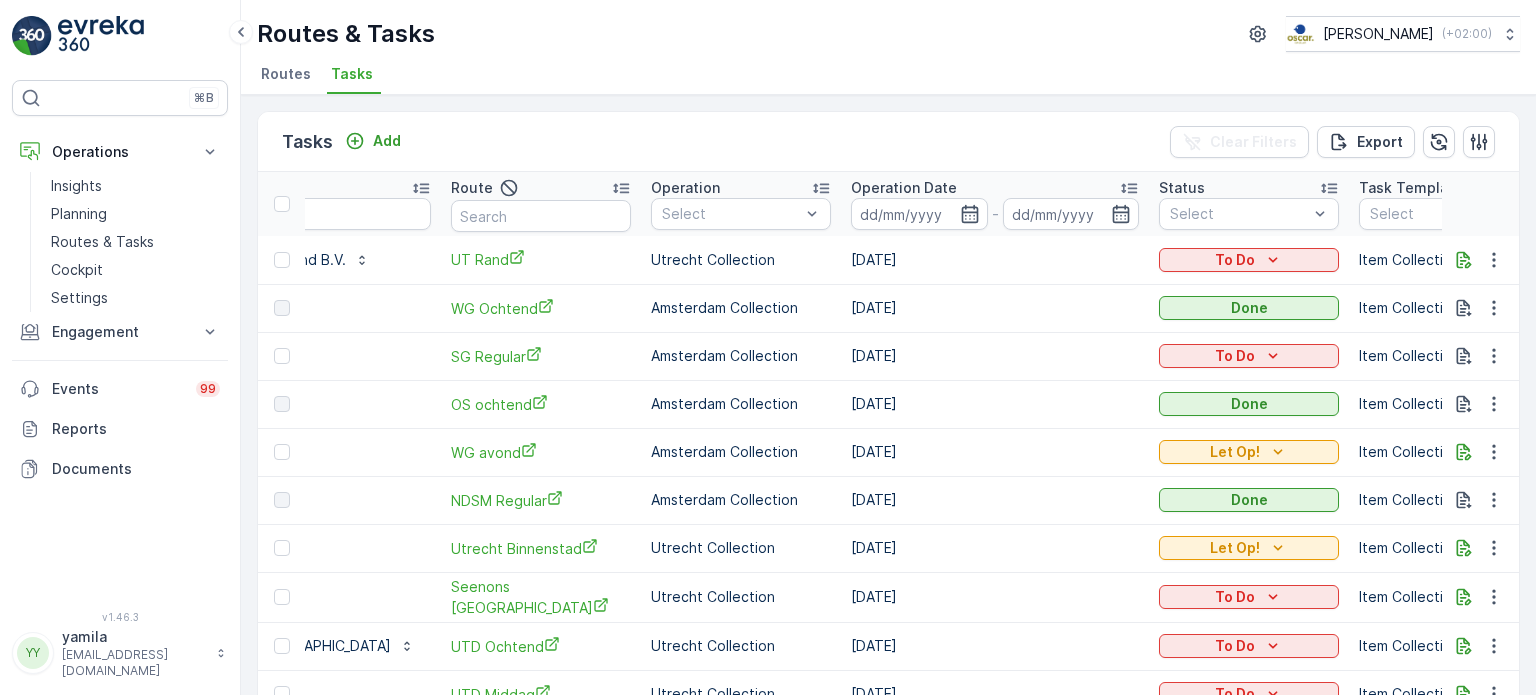 click on "To Do" at bounding box center (1249, 260) 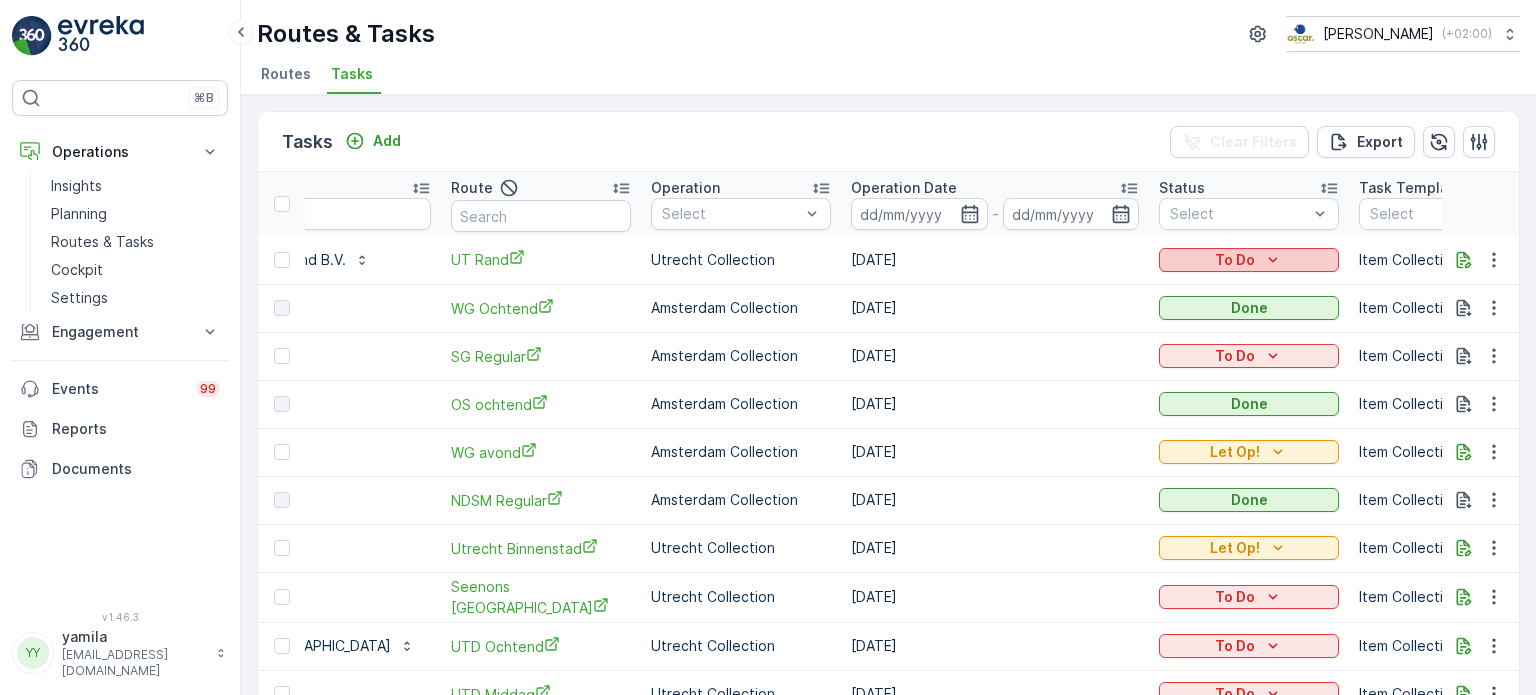 click on "To Do" at bounding box center [1249, 260] 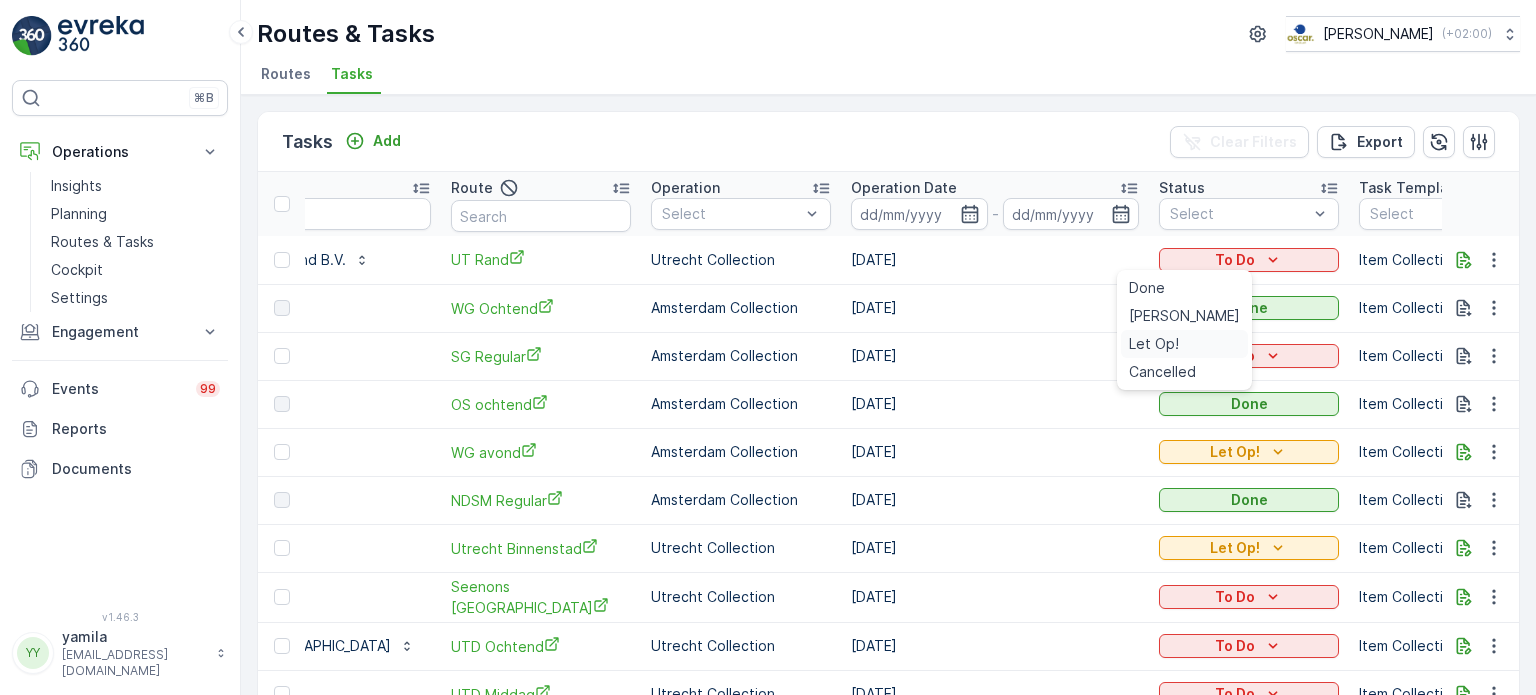 click on "Let Op!" at bounding box center [1154, 344] 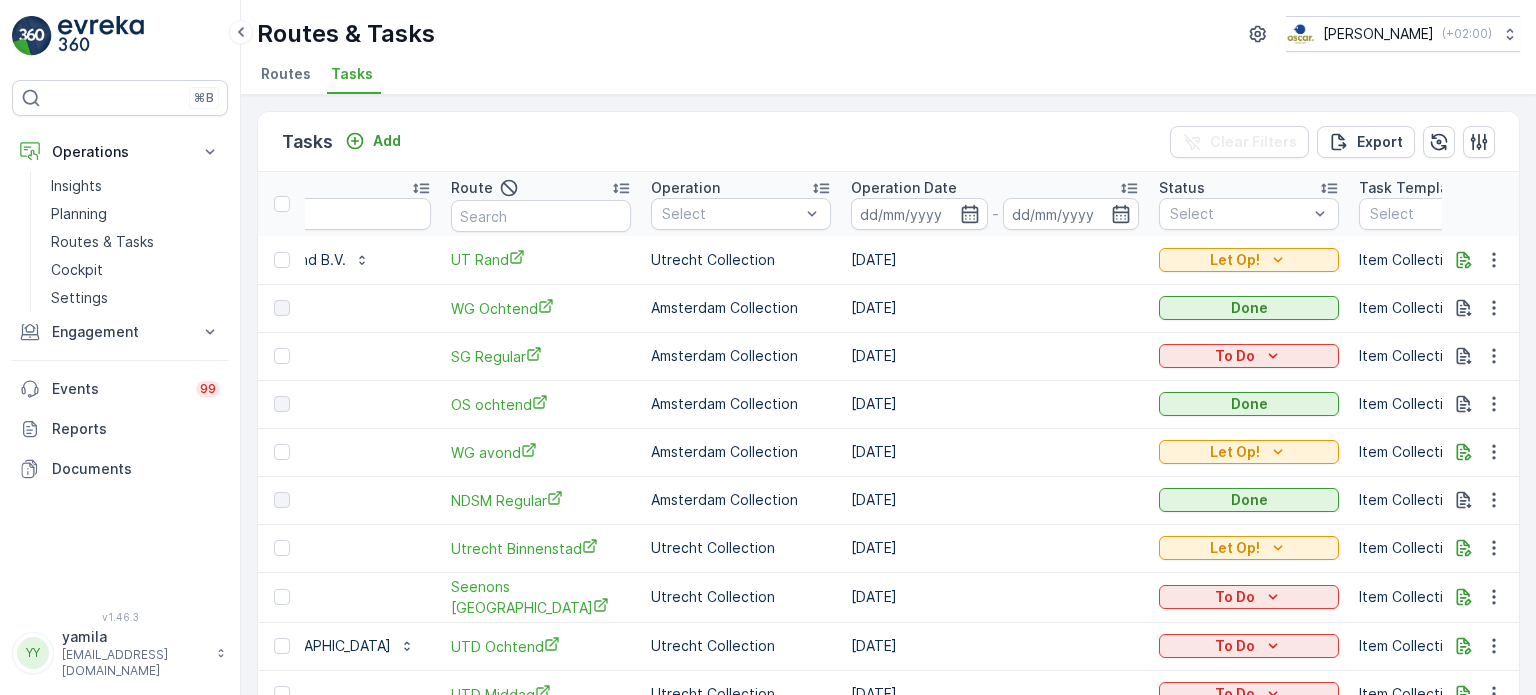 scroll, scrollTop: 0, scrollLeft: 0, axis: both 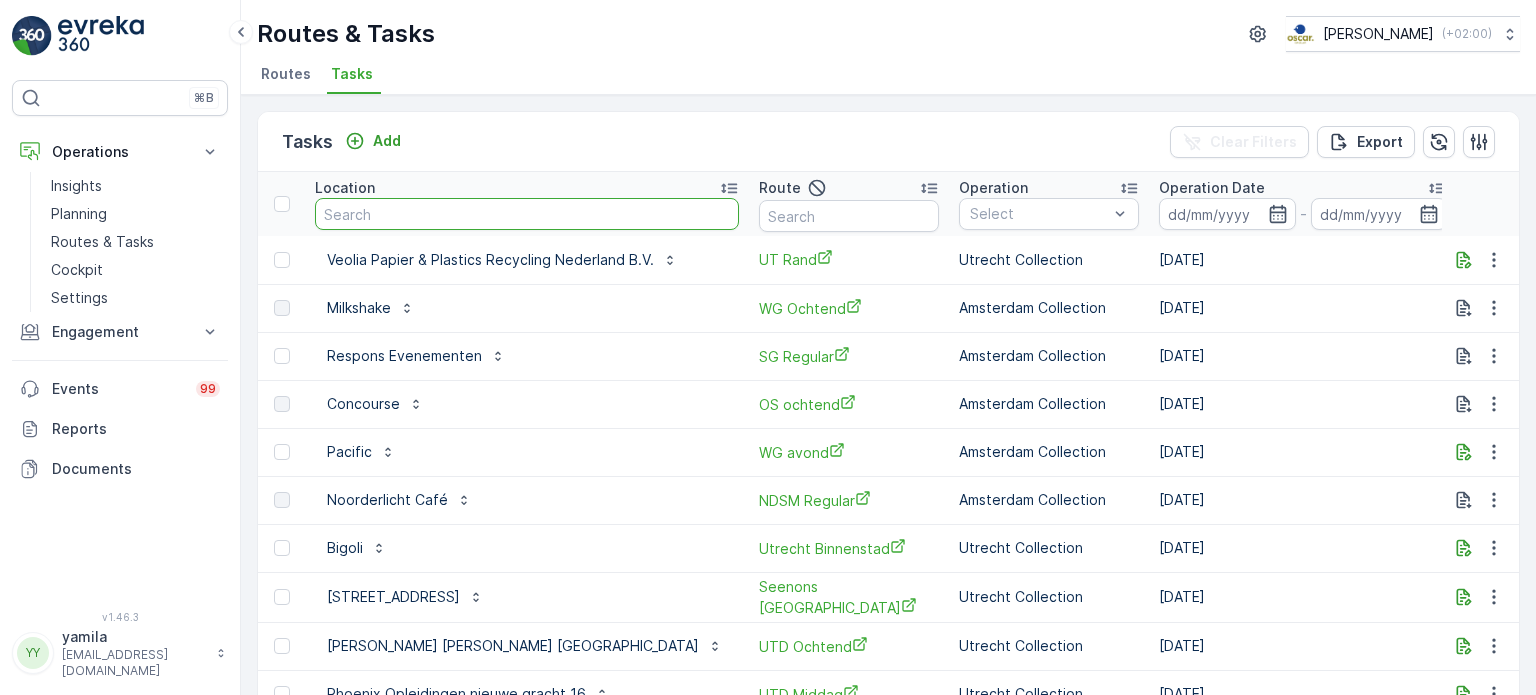 click at bounding box center [527, 214] 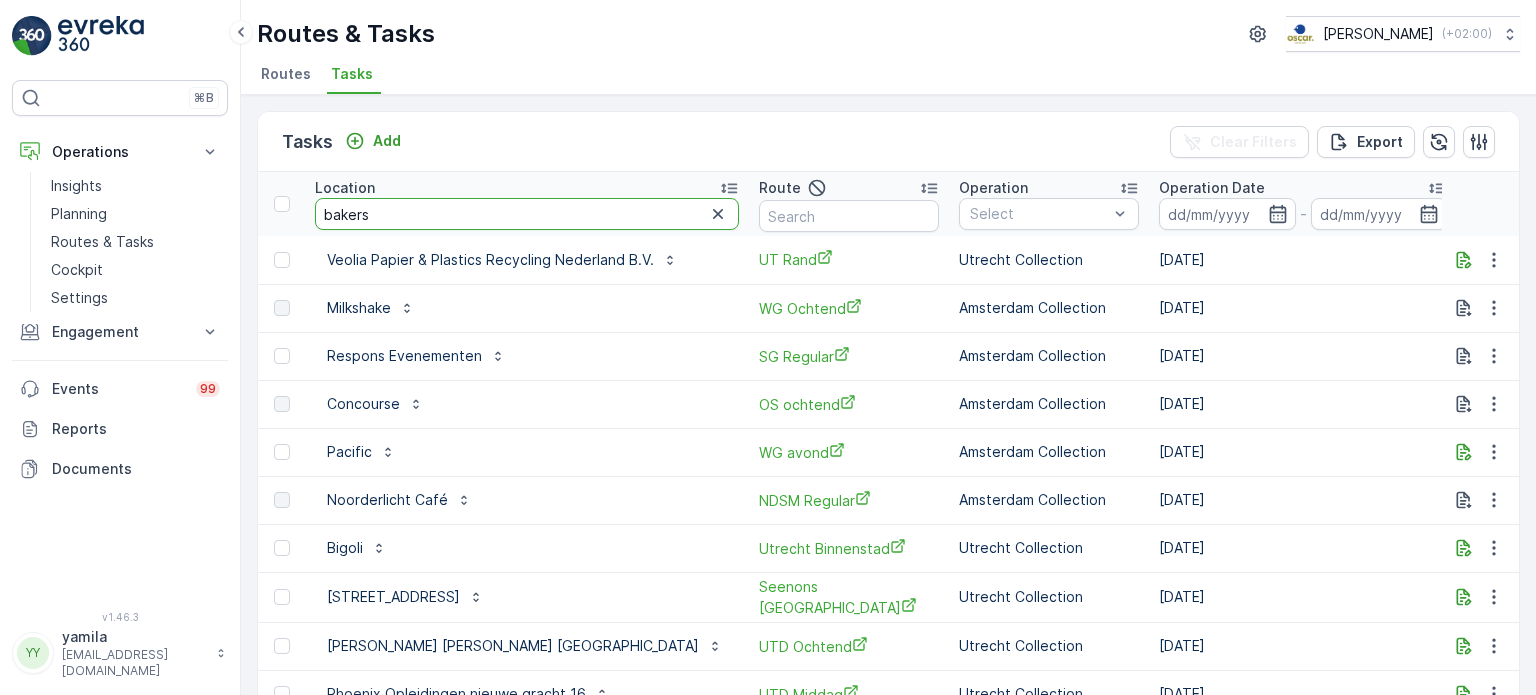type on "bakers&" 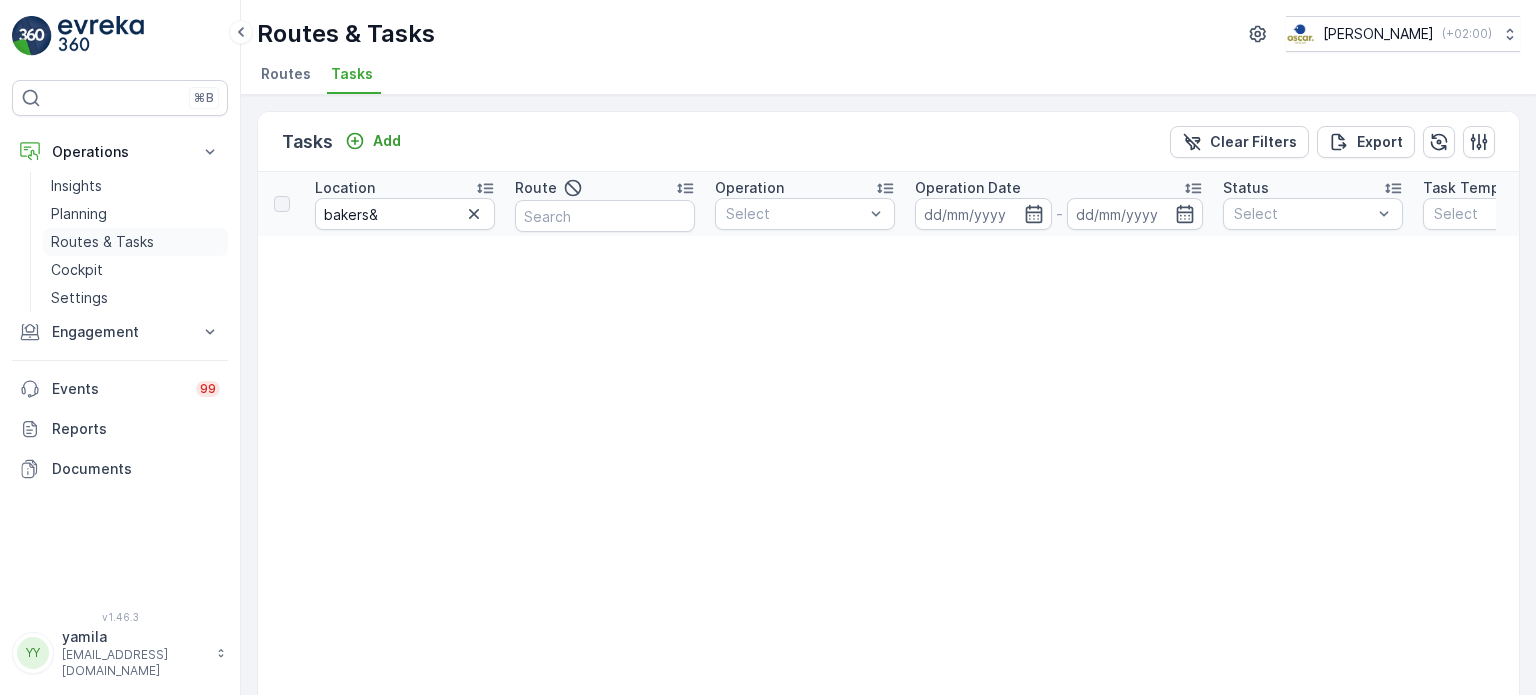 click on "Routes & Tasks" at bounding box center [102, 242] 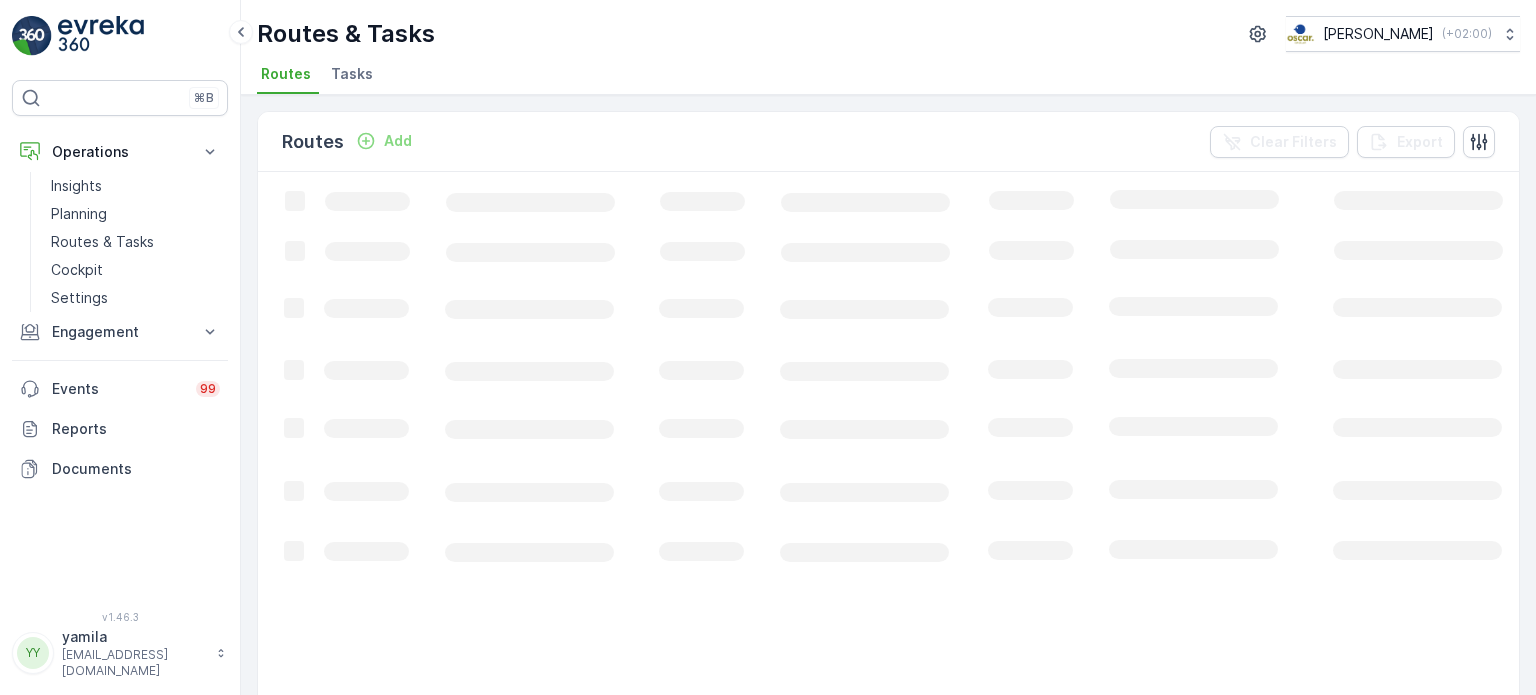 click on "Tasks" at bounding box center (352, 74) 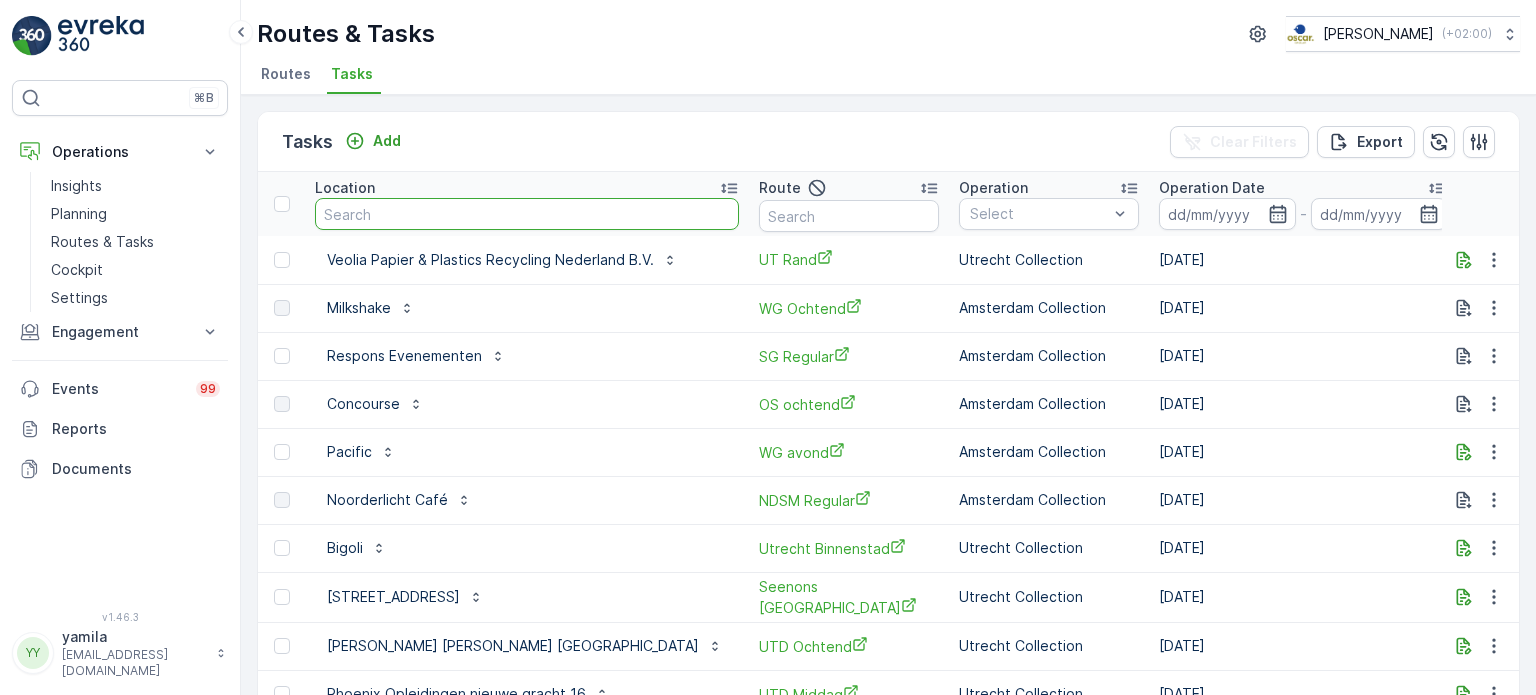 click at bounding box center (527, 214) 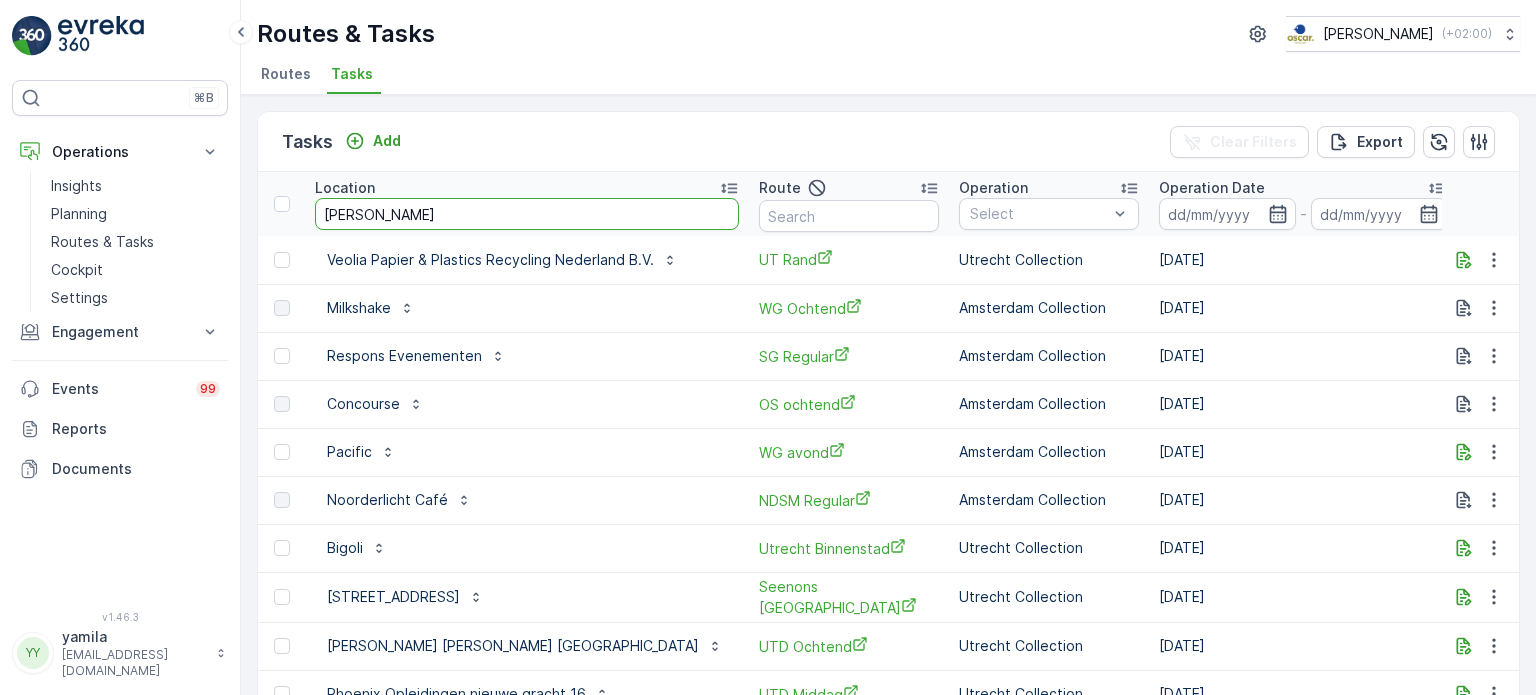 type on "bakers" 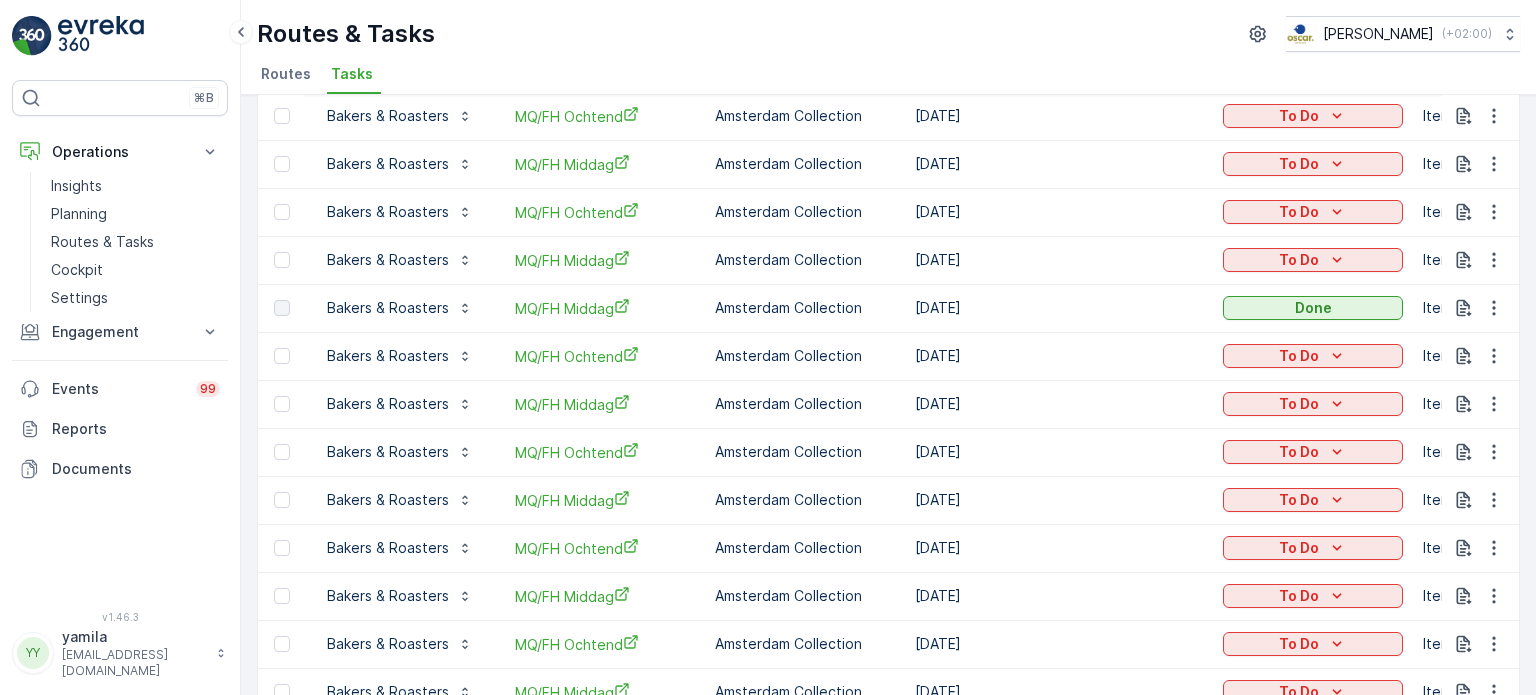 scroll, scrollTop: 0, scrollLeft: 0, axis: both 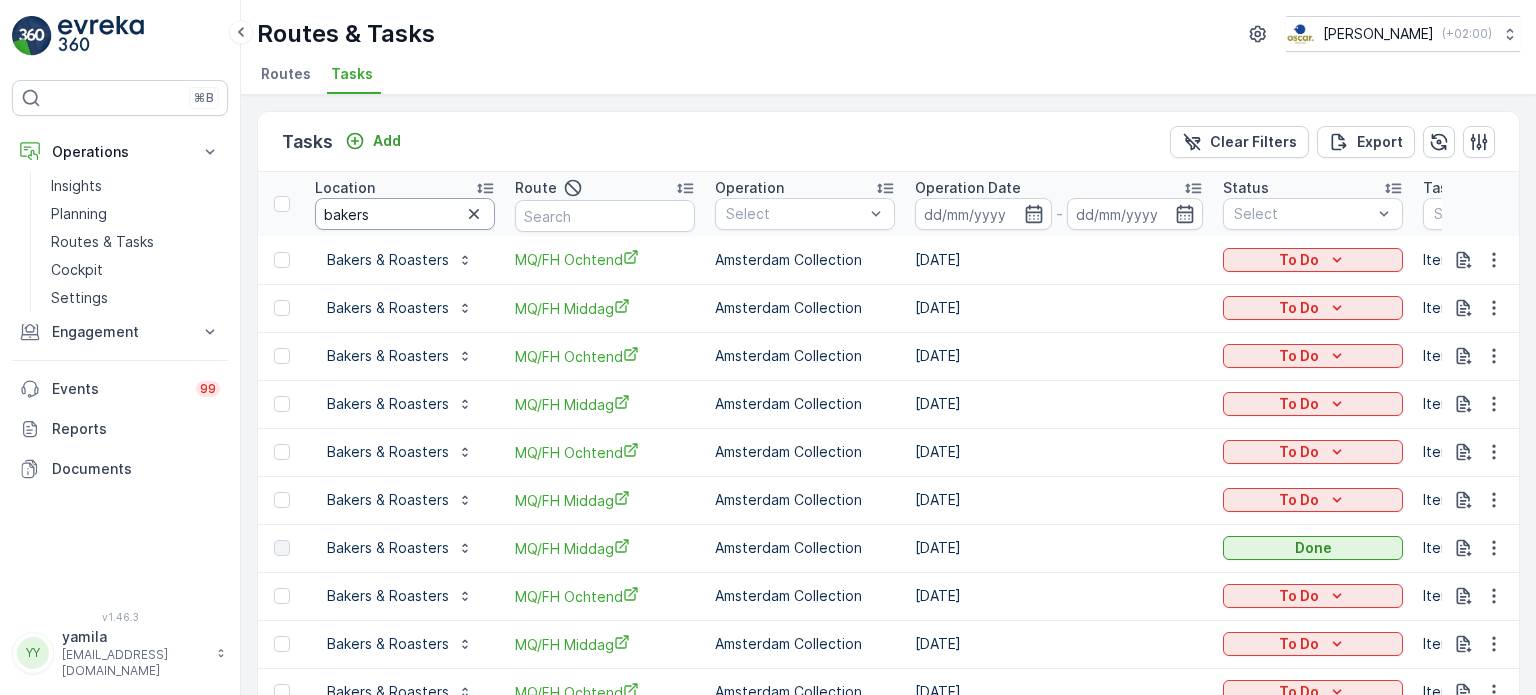 click on "bakers" at bounding box center [405, 214] 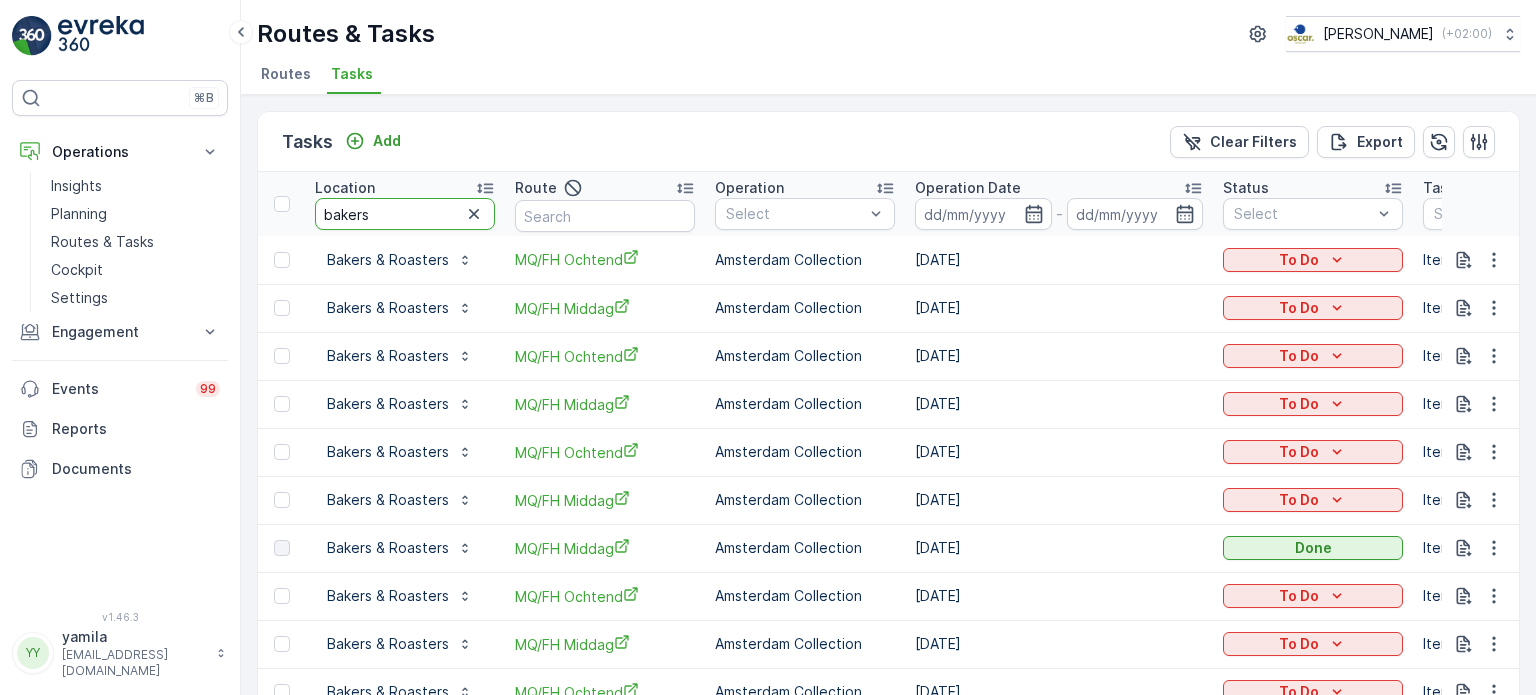 click on "bakers" at bounding box center (405, 214) 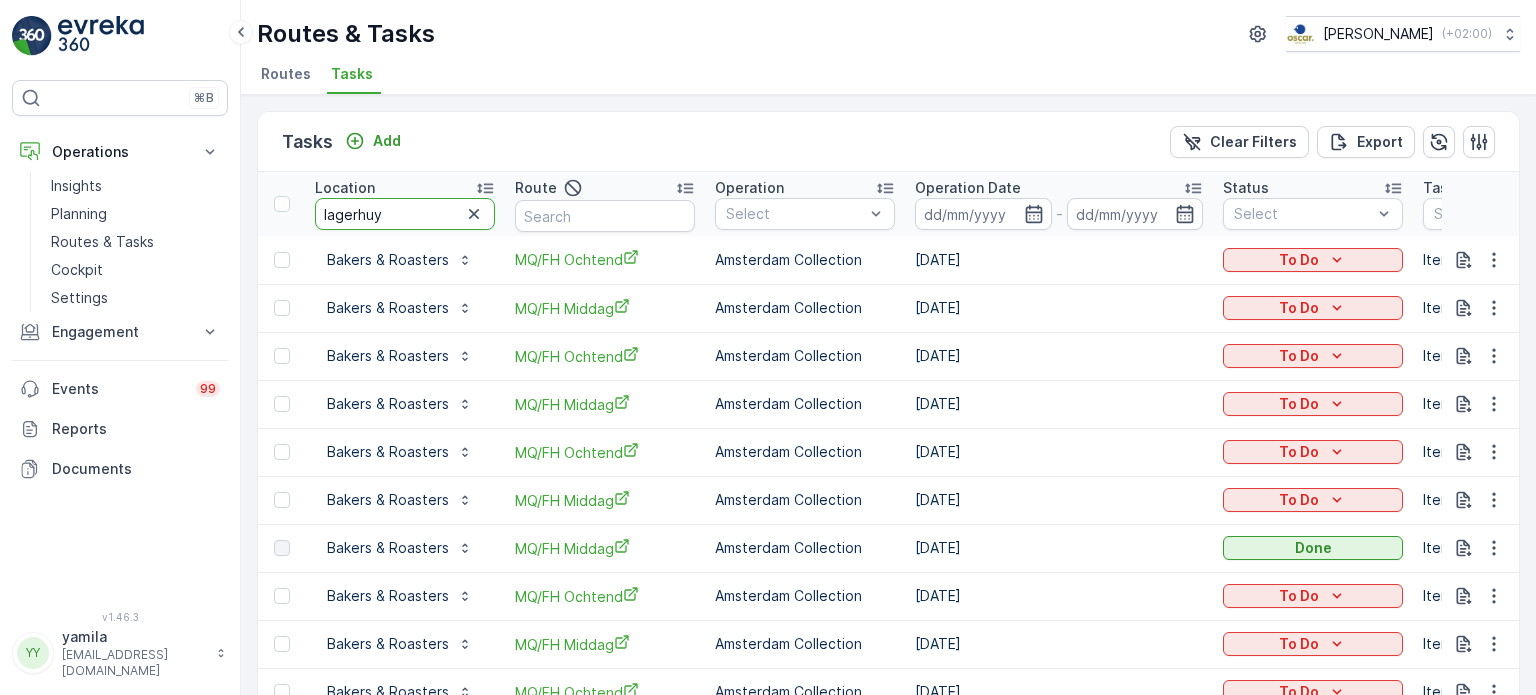type on "lagerhuys" 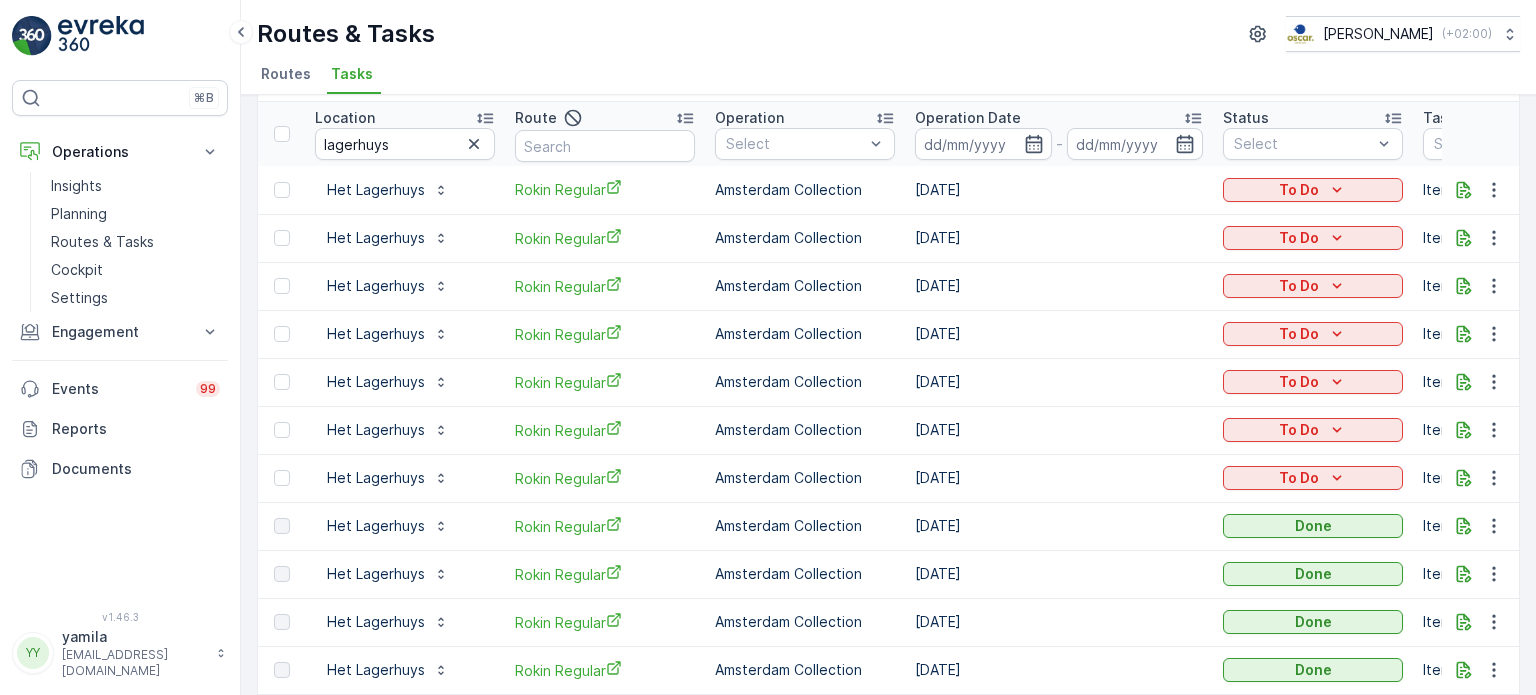 scroll, scrollTop: 100, scrollLeft: 0, axis: vertical 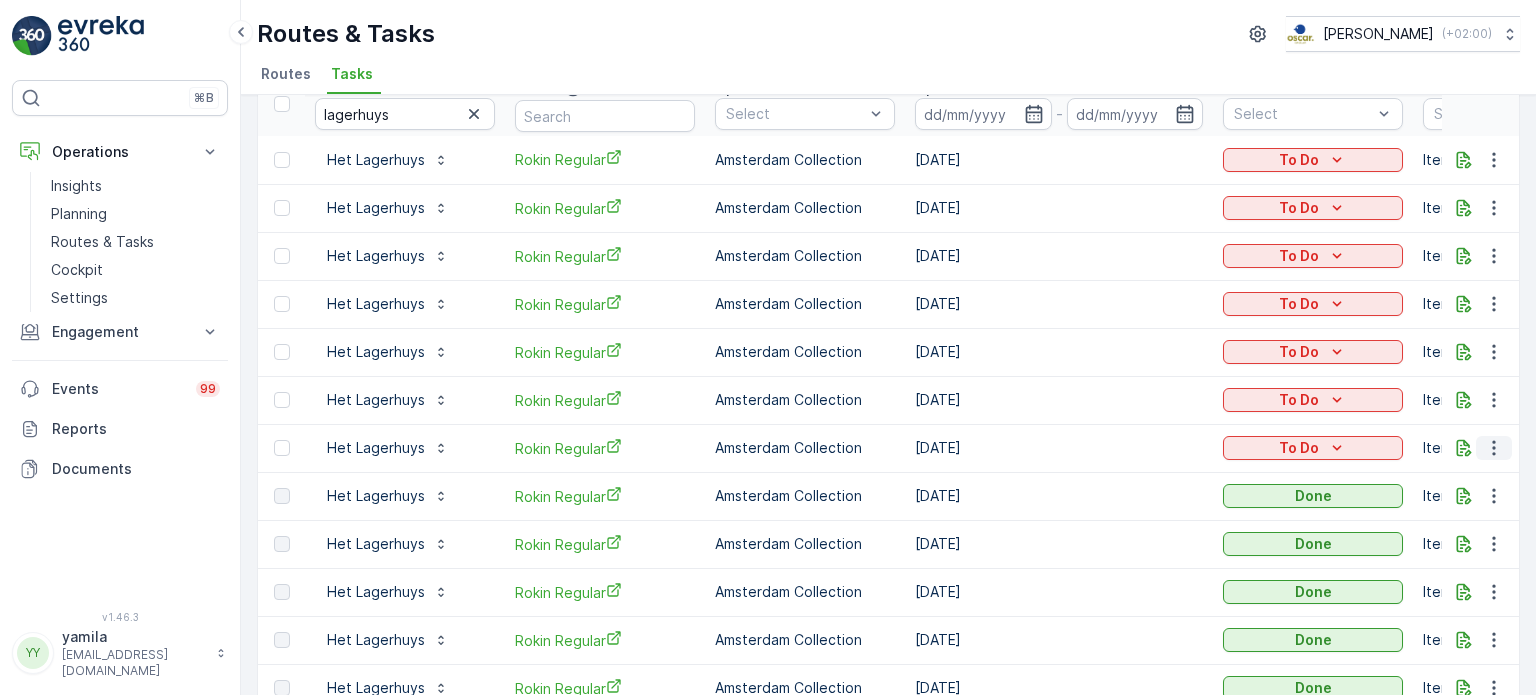 click 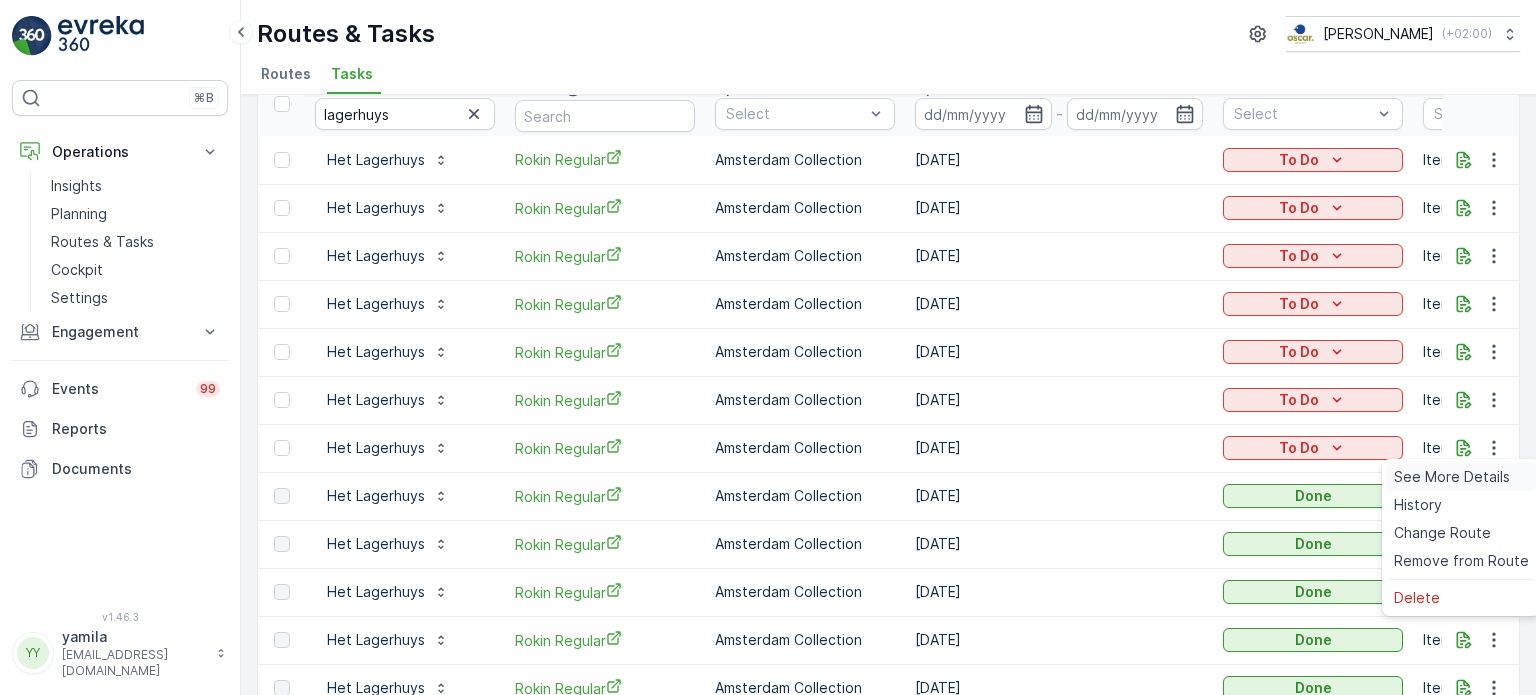 click on "See More Details" at bounding box center [1452, 477] 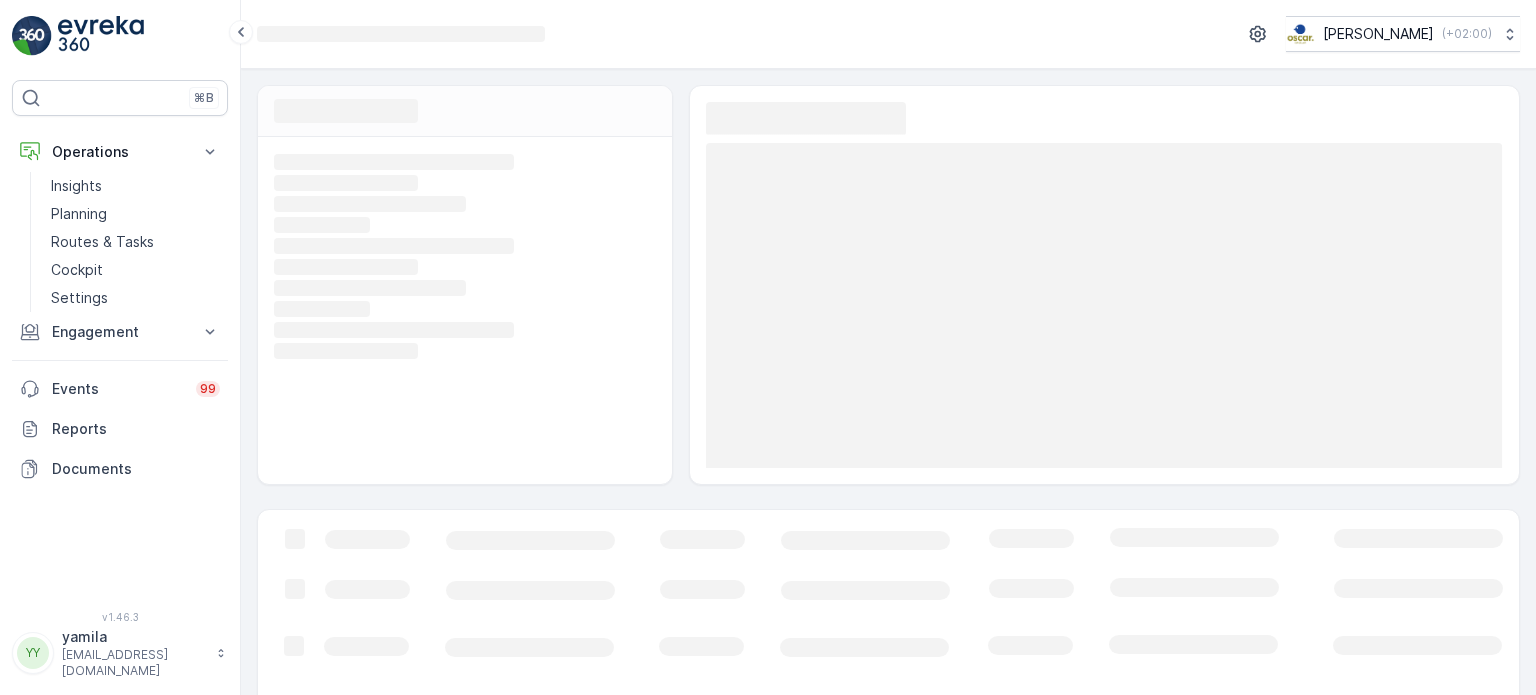 scroll, scrollTop: 0, scrollLeft: 0, axis: both 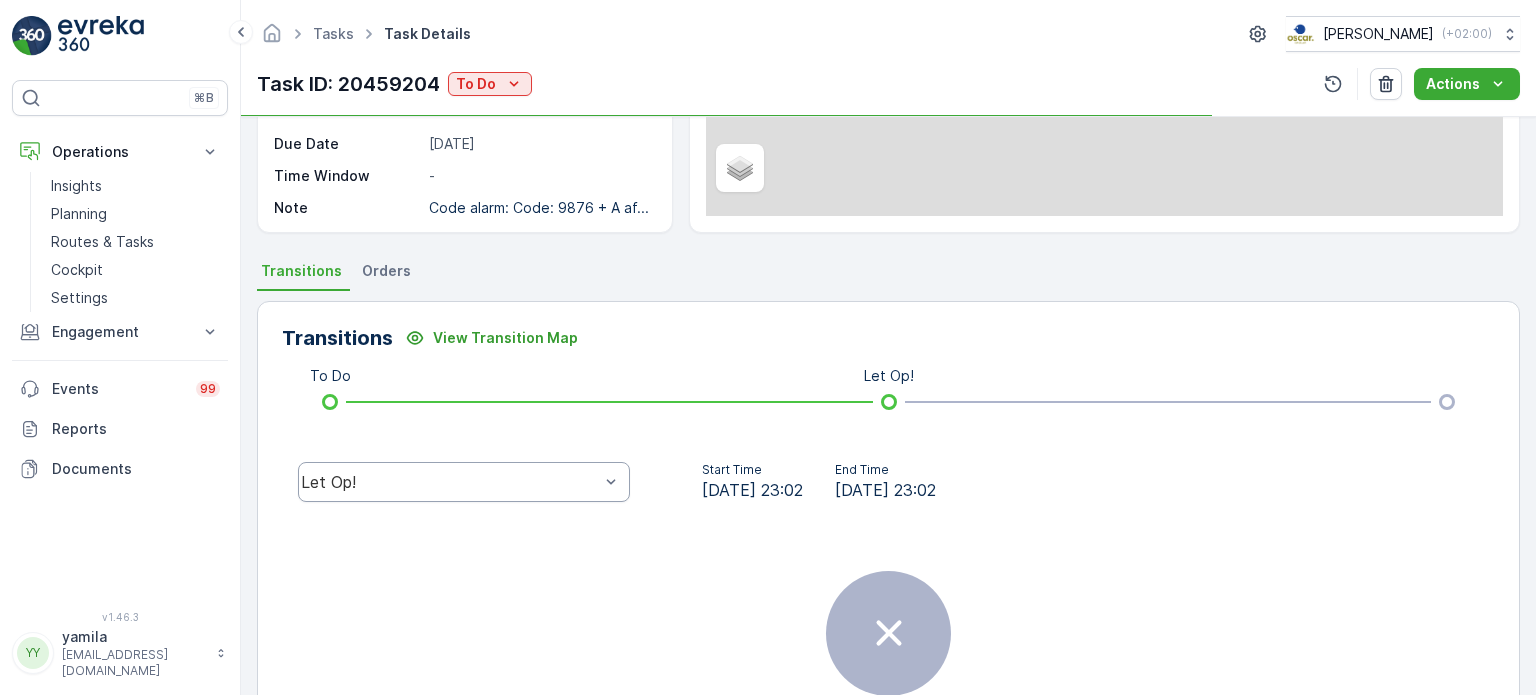 click on "Let Op!" at bounding box center [464, 482] 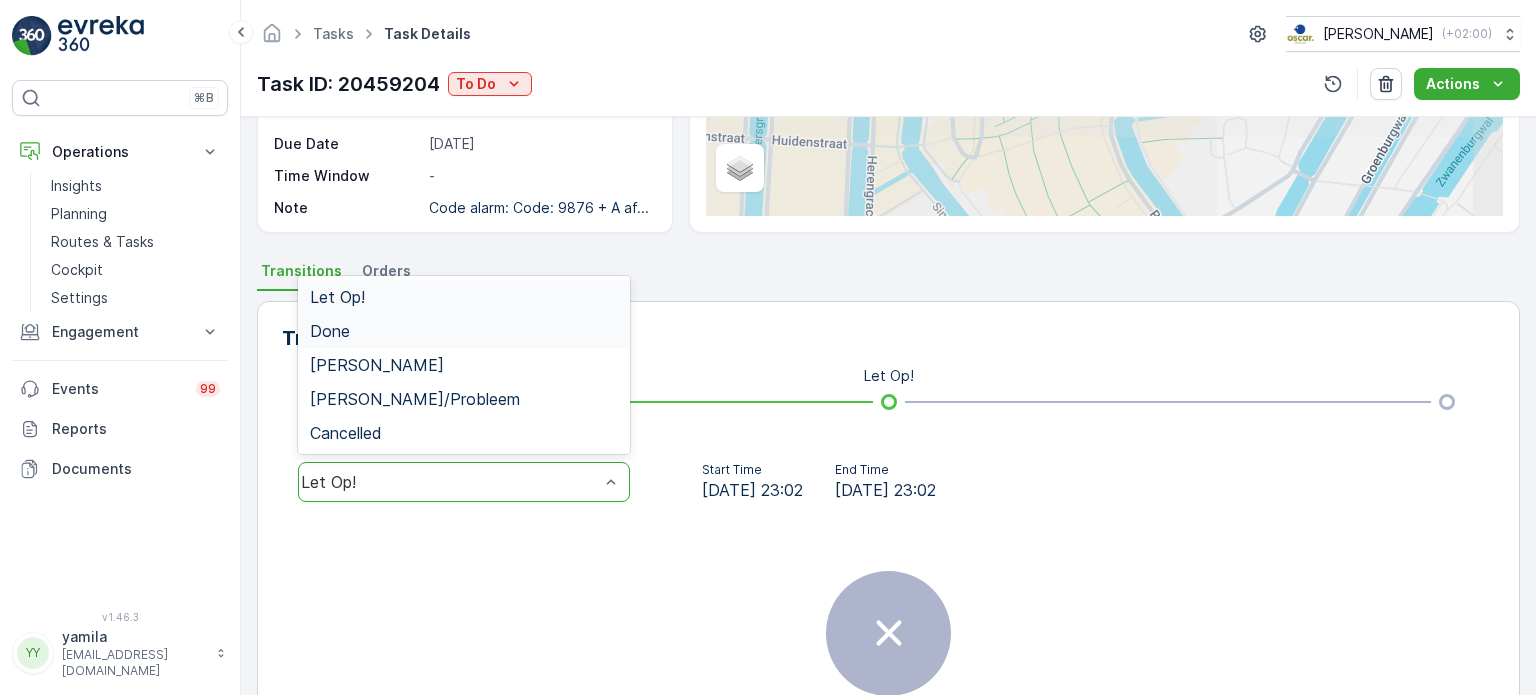 click on "Done" at bounding box center [464, 331] 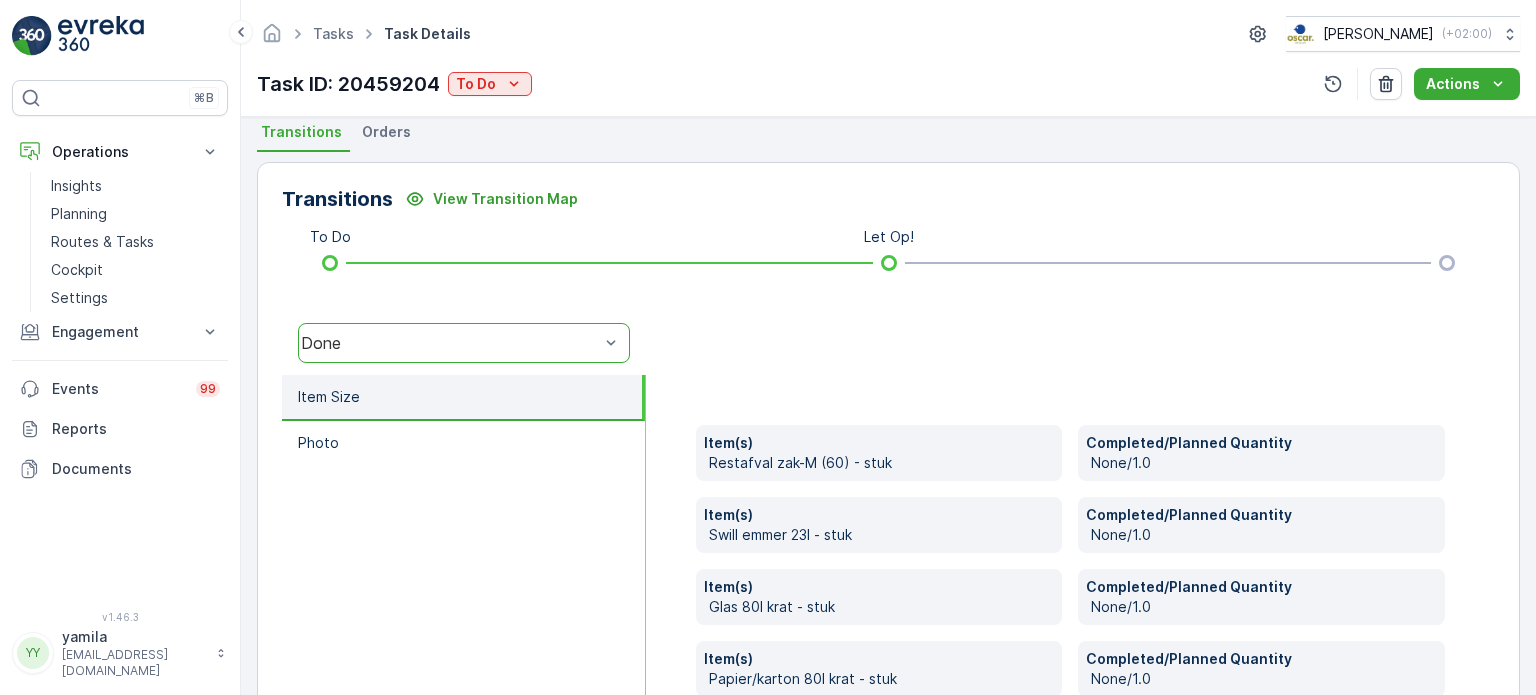 scroll, scrollTop: 624, scrollLeft: 0, axis: vertical 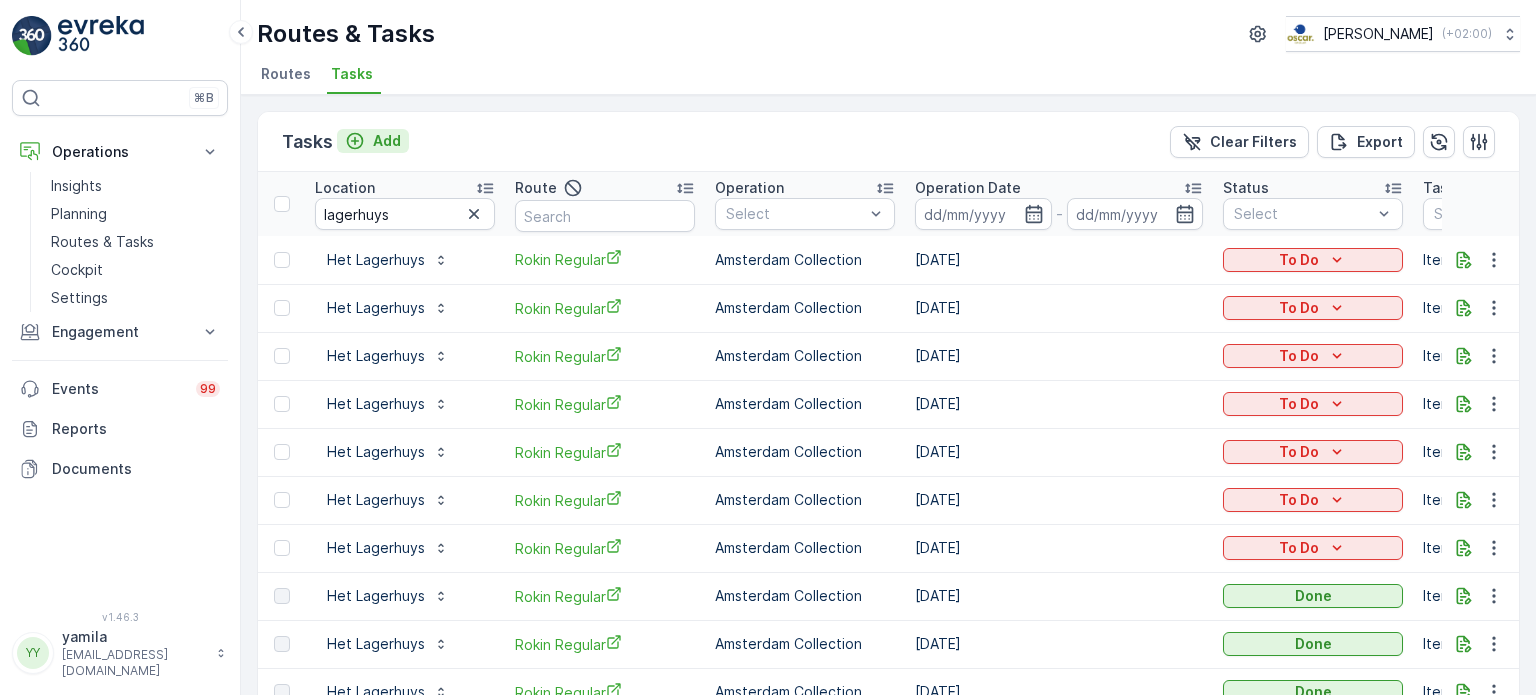 click on "Add" at bounding box center [373, 141] 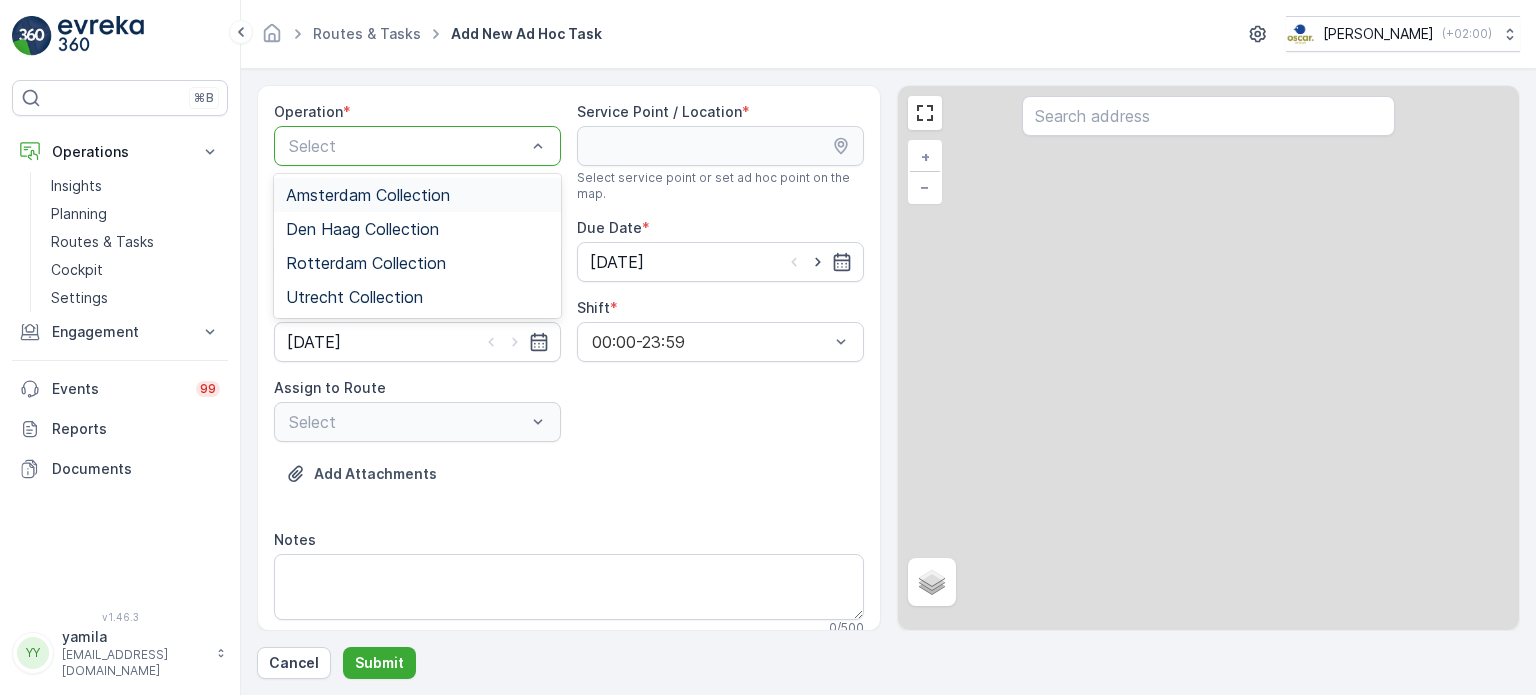click at bounding box center (407, 146) 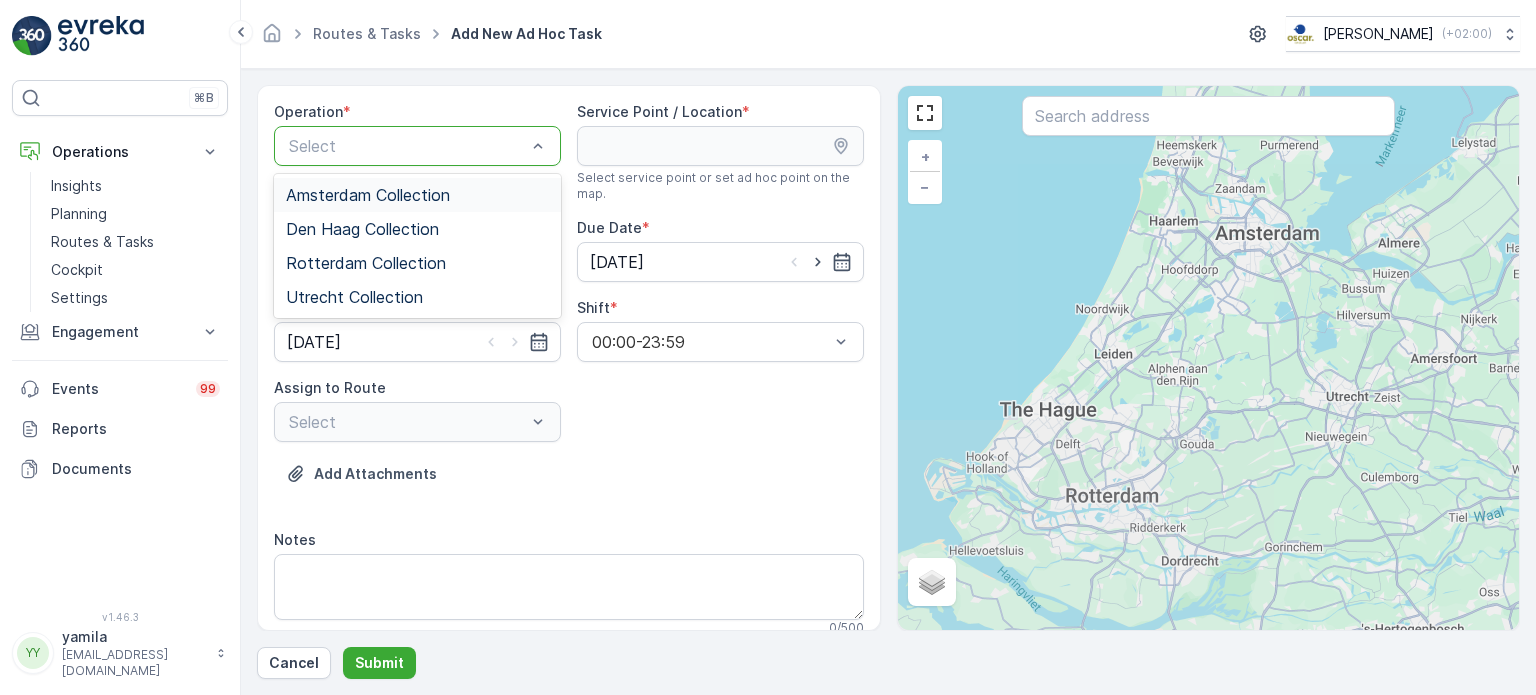 click on "Amsterdam Collection" at bounding box center (368, 195) 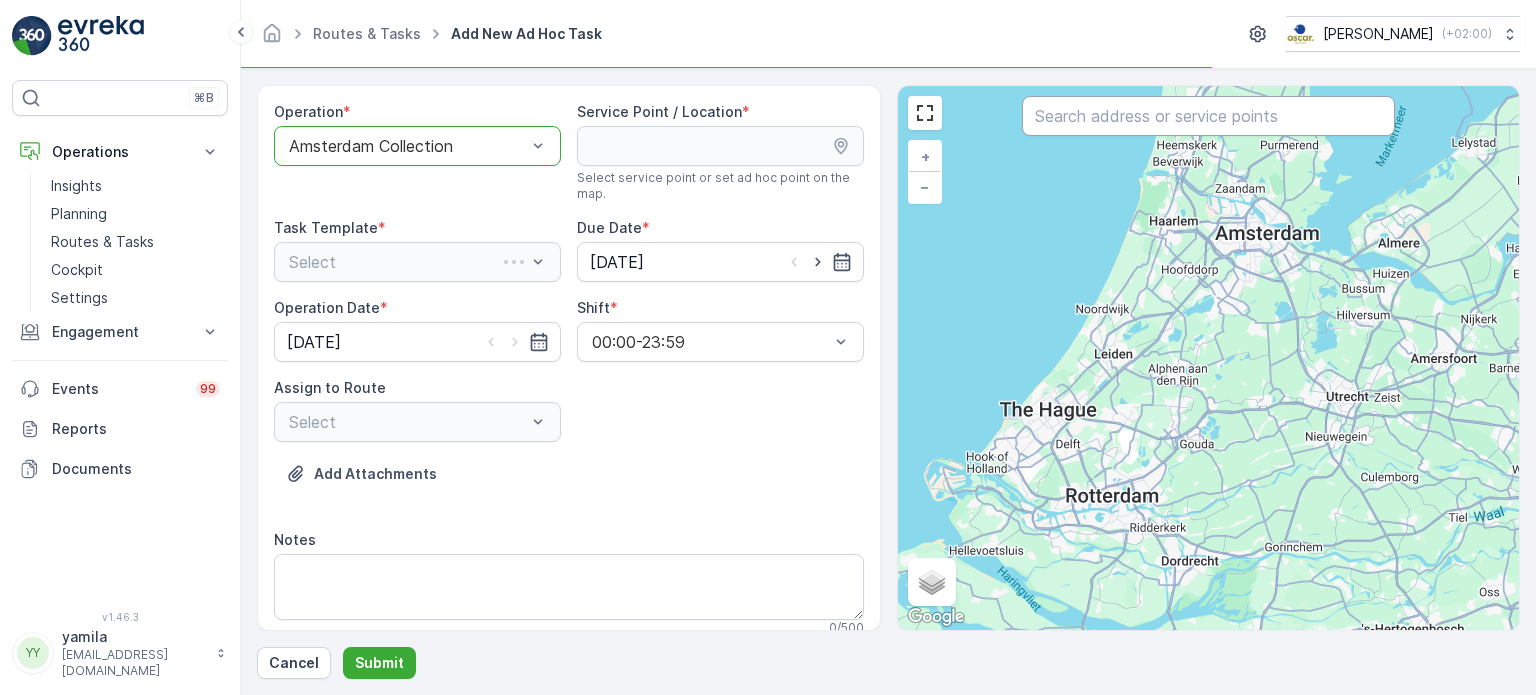 click at bounding box center [1208, 116] 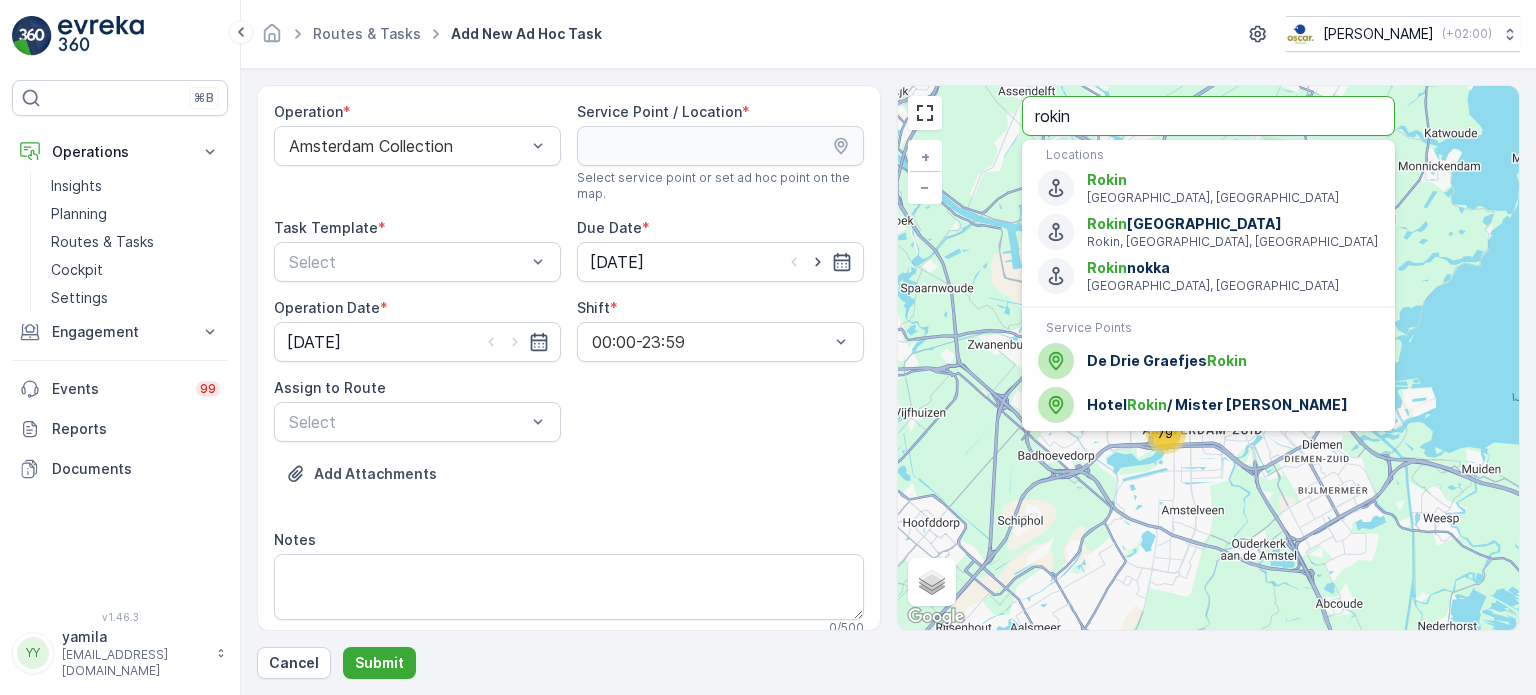 drag, startPoint x: 1103, startPoint y: 119, endPoint x: 1040, endPoint y: 120, distance: 63.007935 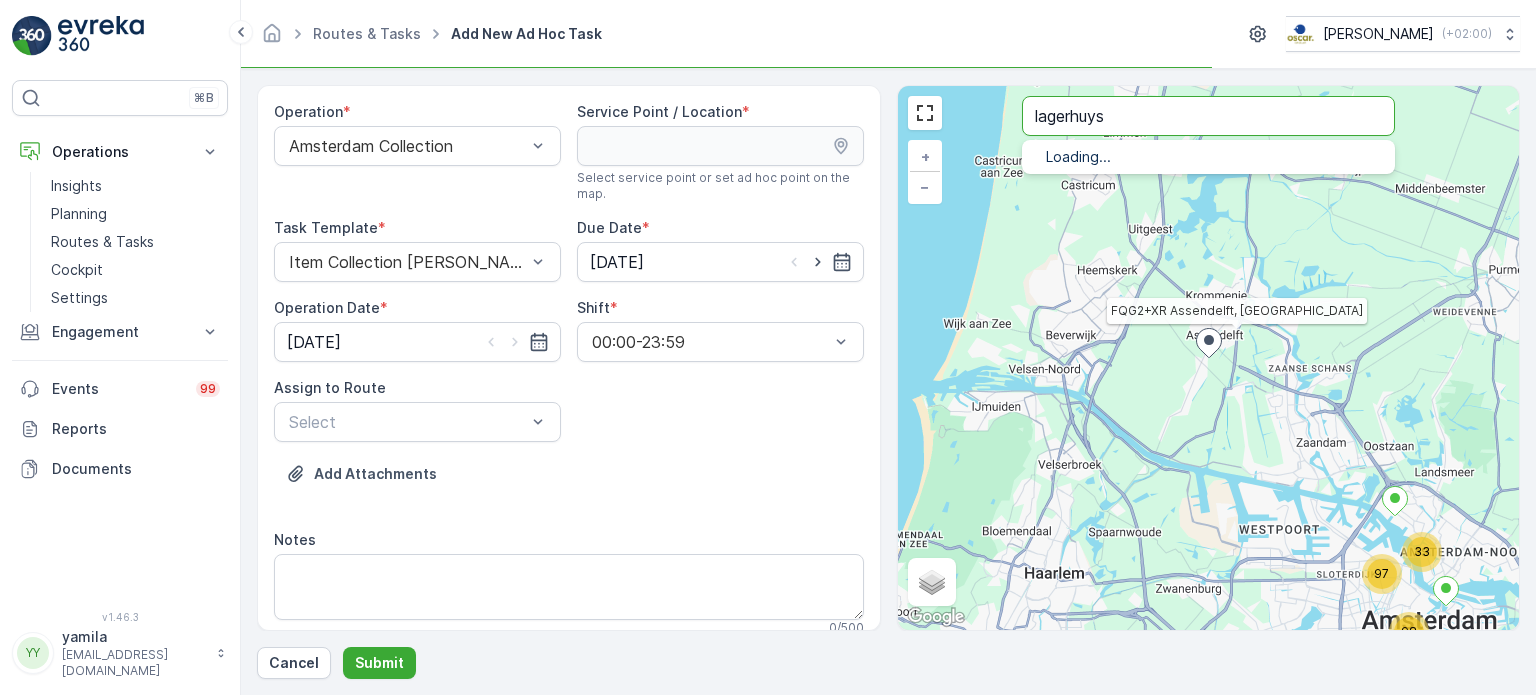 type on "lagerhuys" 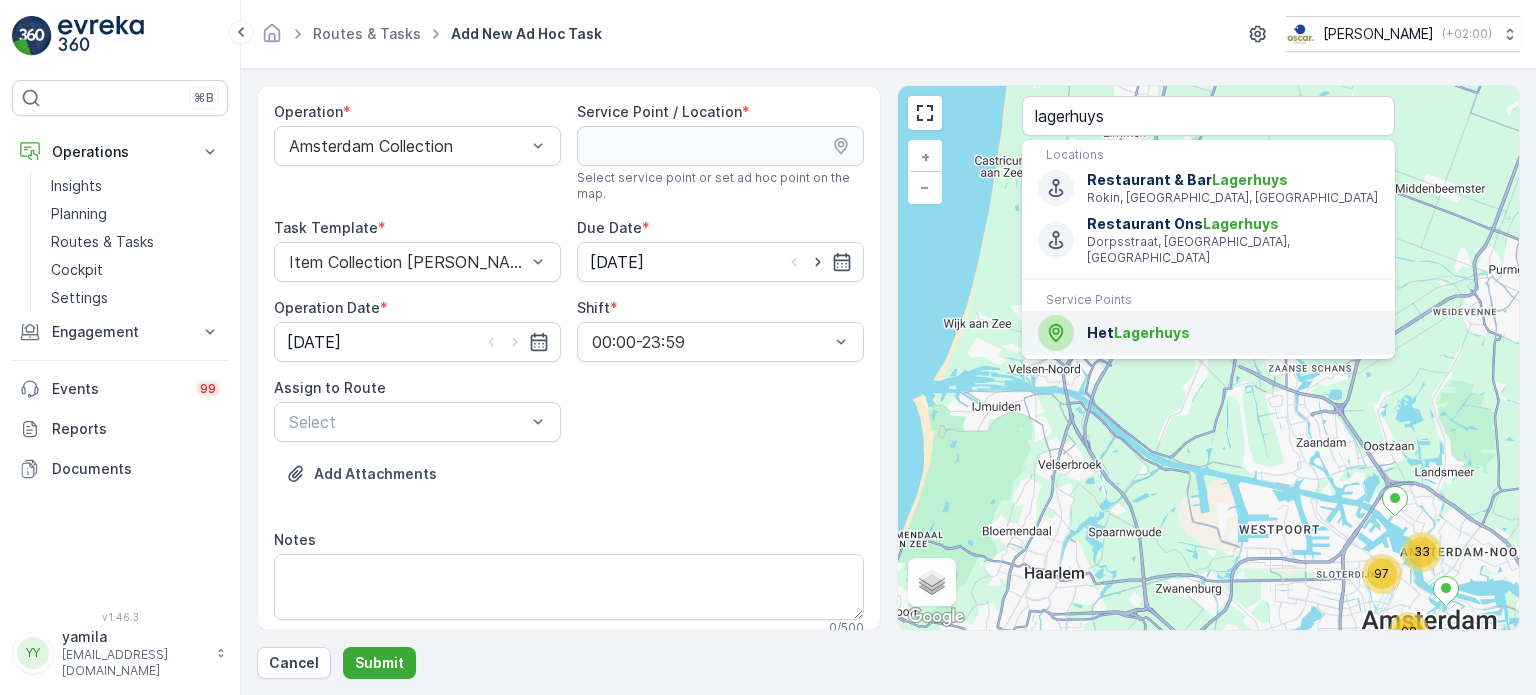 click on "Het  Lagerhuys" at bounding box center (1233, 333) 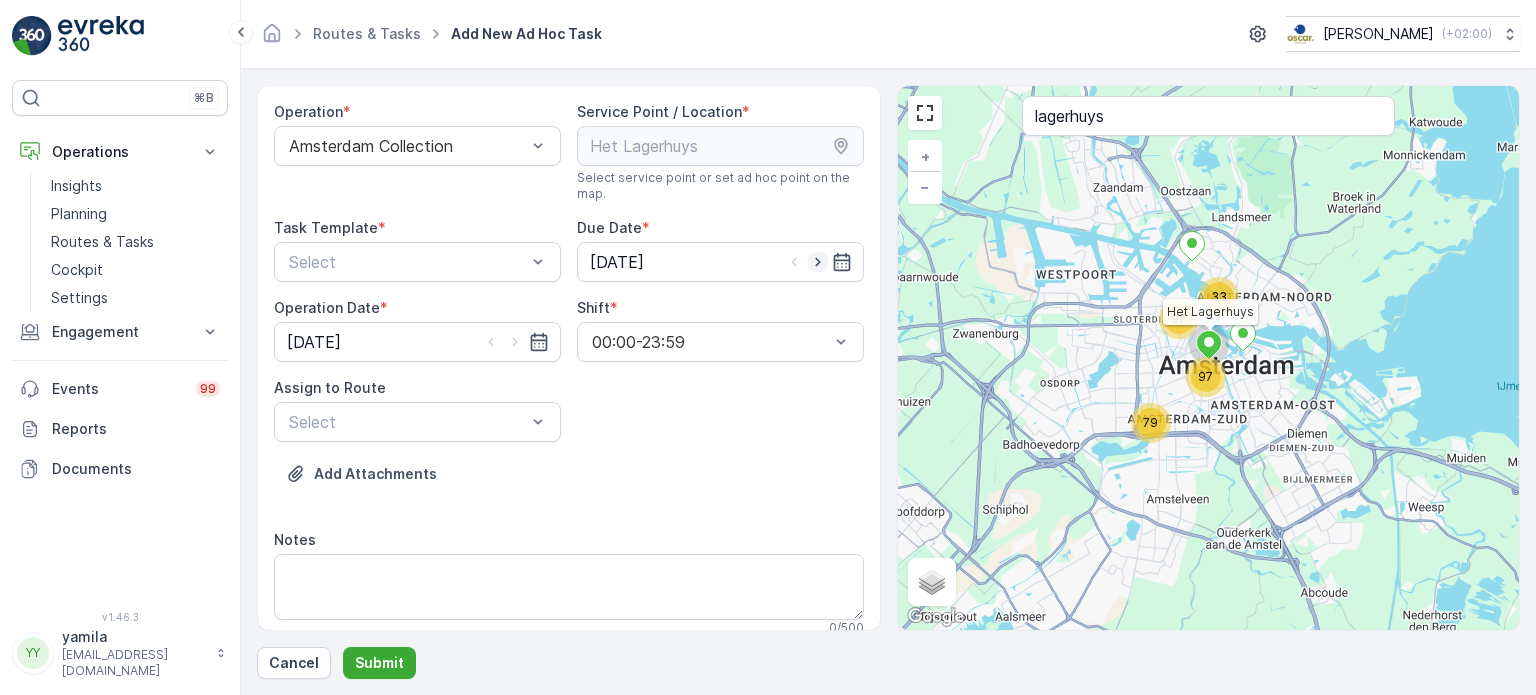 click 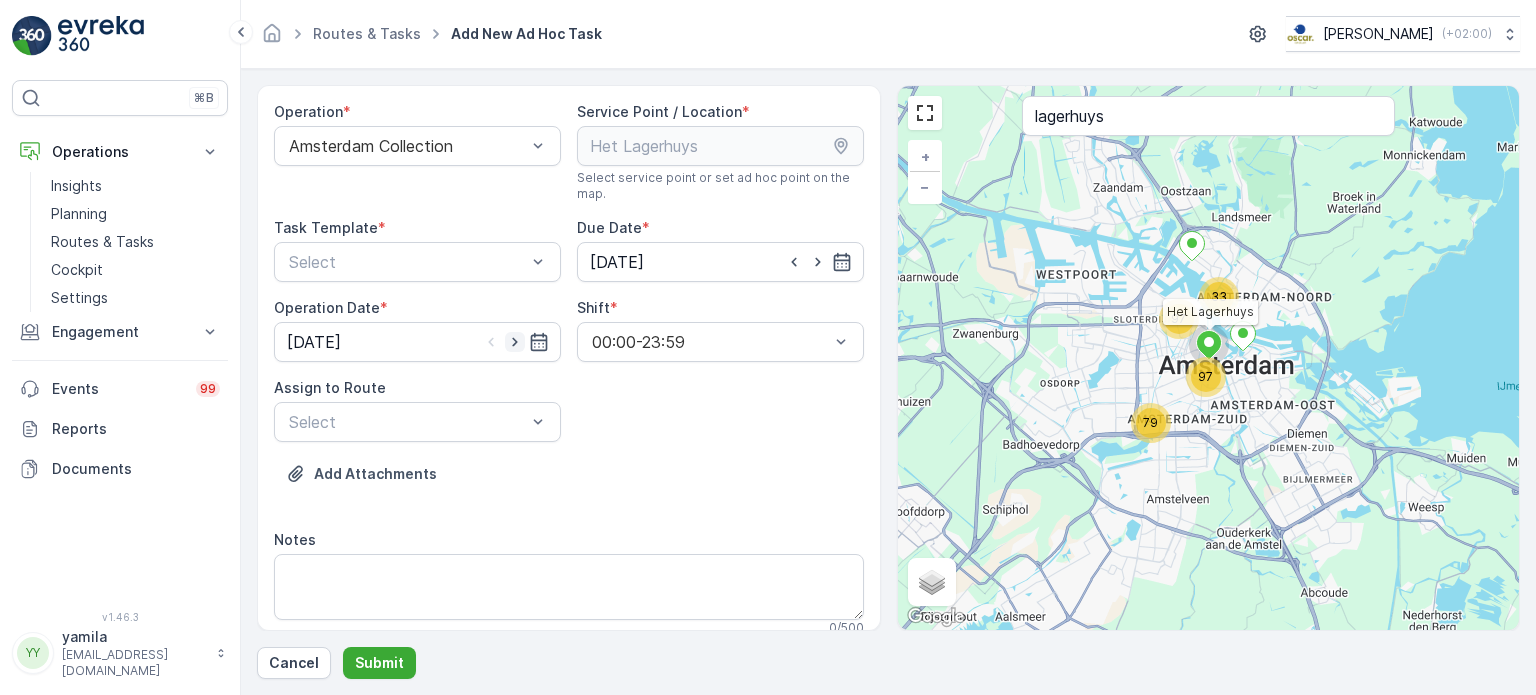 click 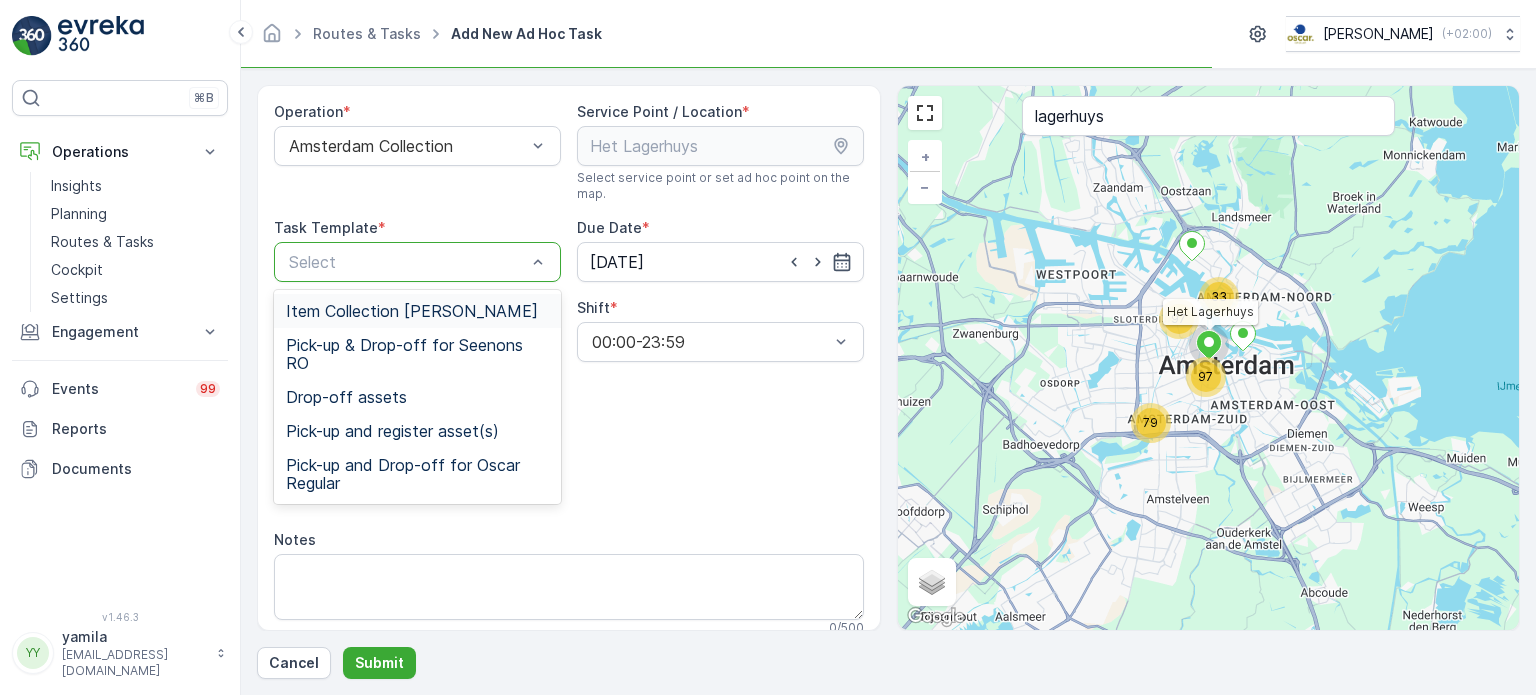 click at bounding box center [407, 262] 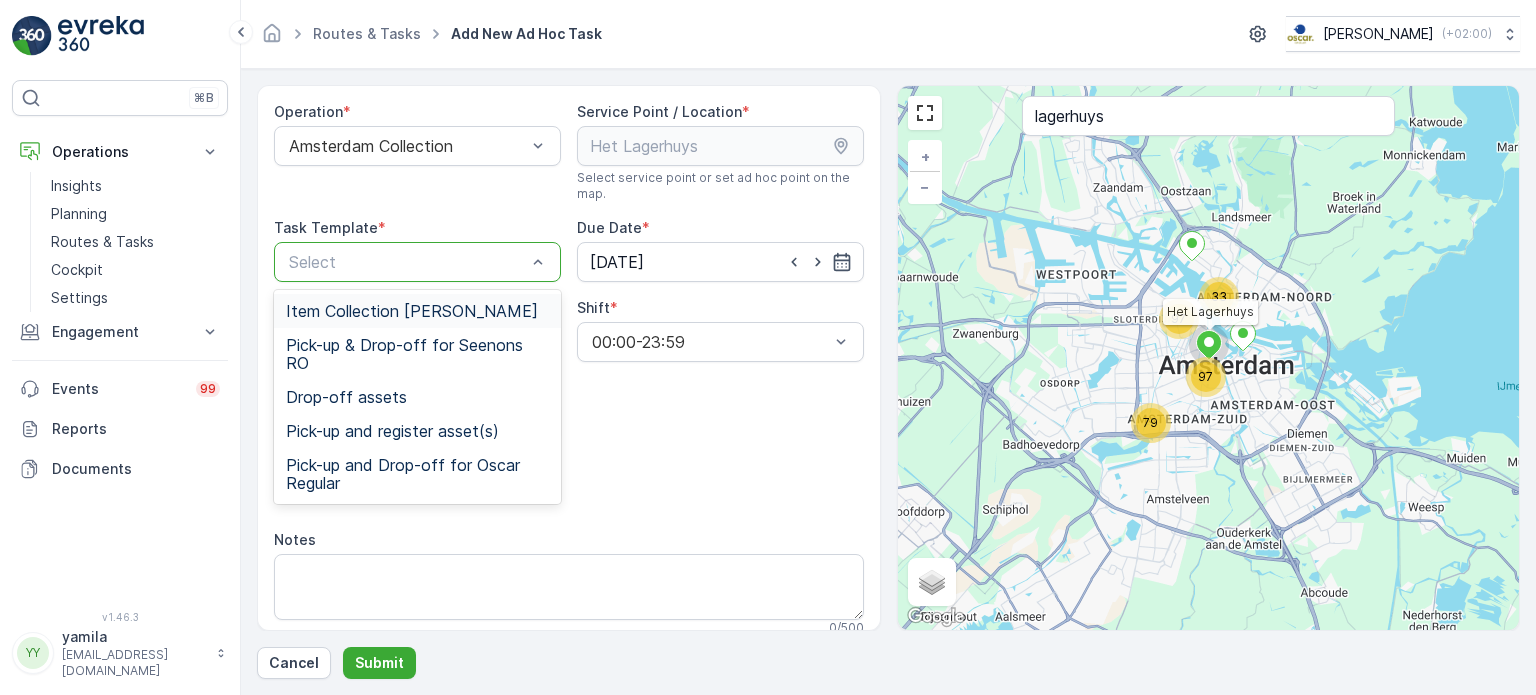 click on "Item Collection [PERSON_NAME]" at bounding box center [417, 311] 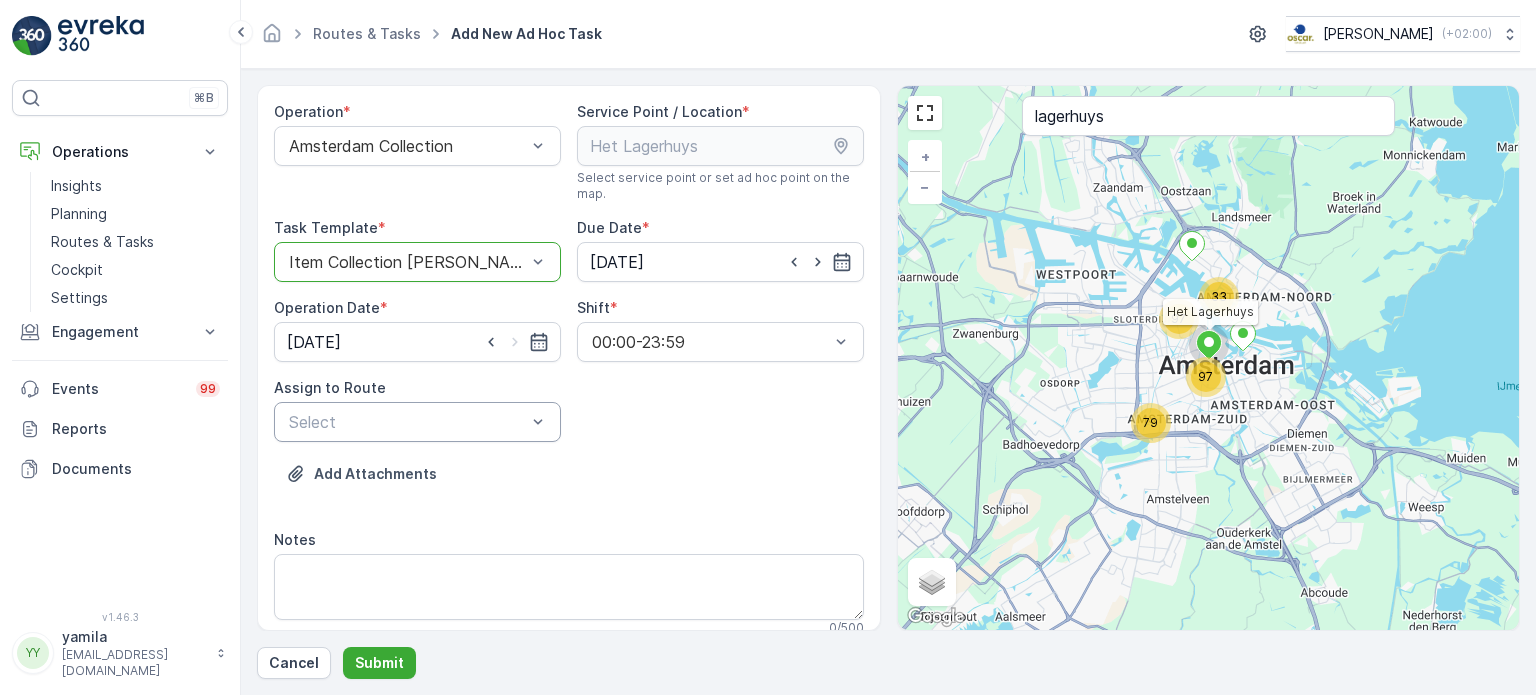 click on "Select" at bounding box center [417, 422] 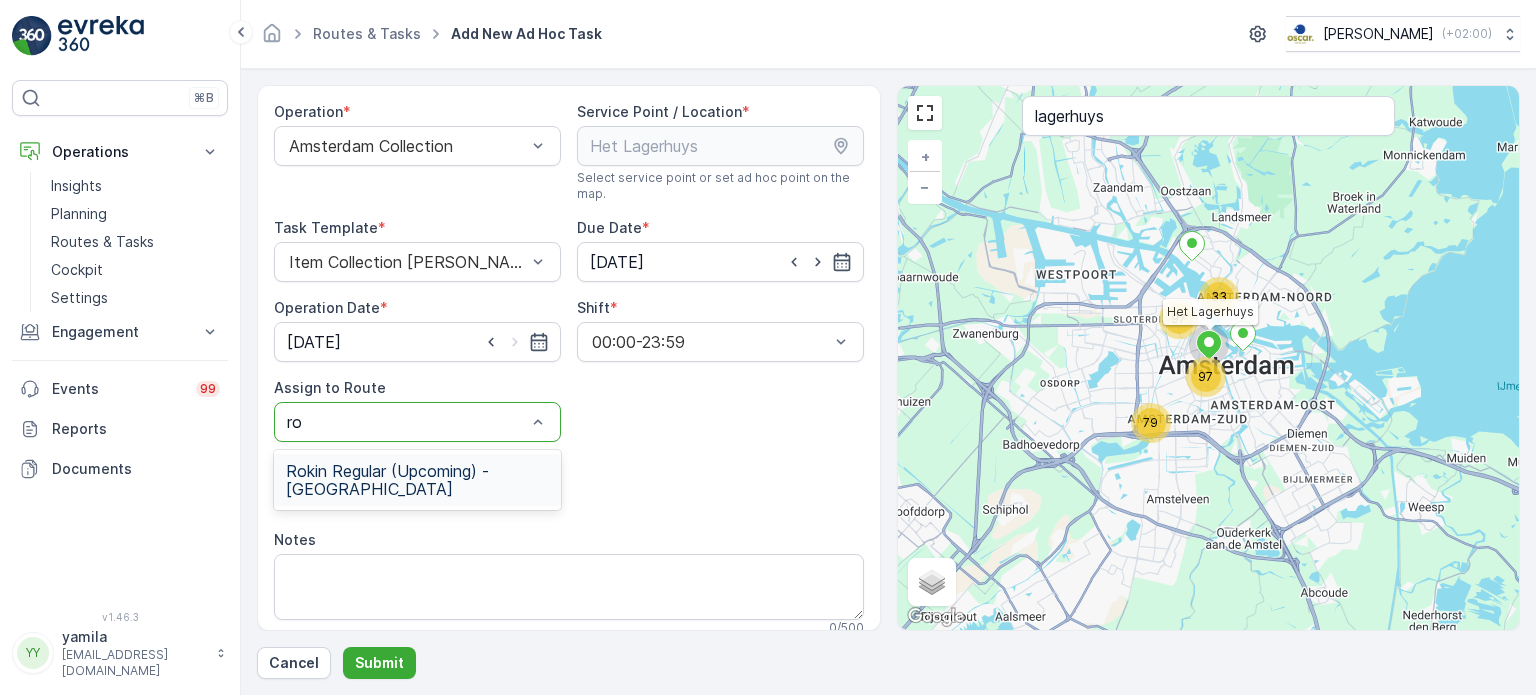 type on "rok" 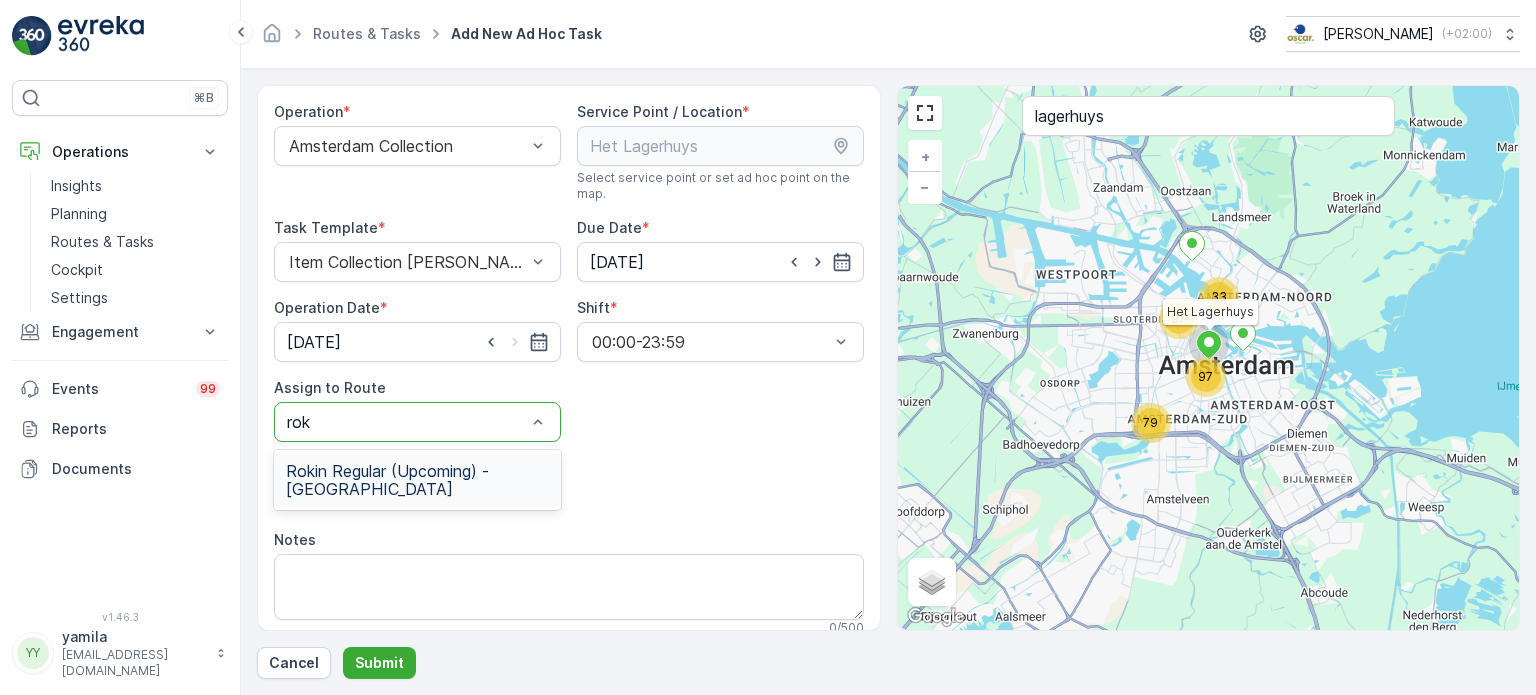 click on "Rokin Regular (Upcoming) - Amsterdam" at bounding box center [417, 480] 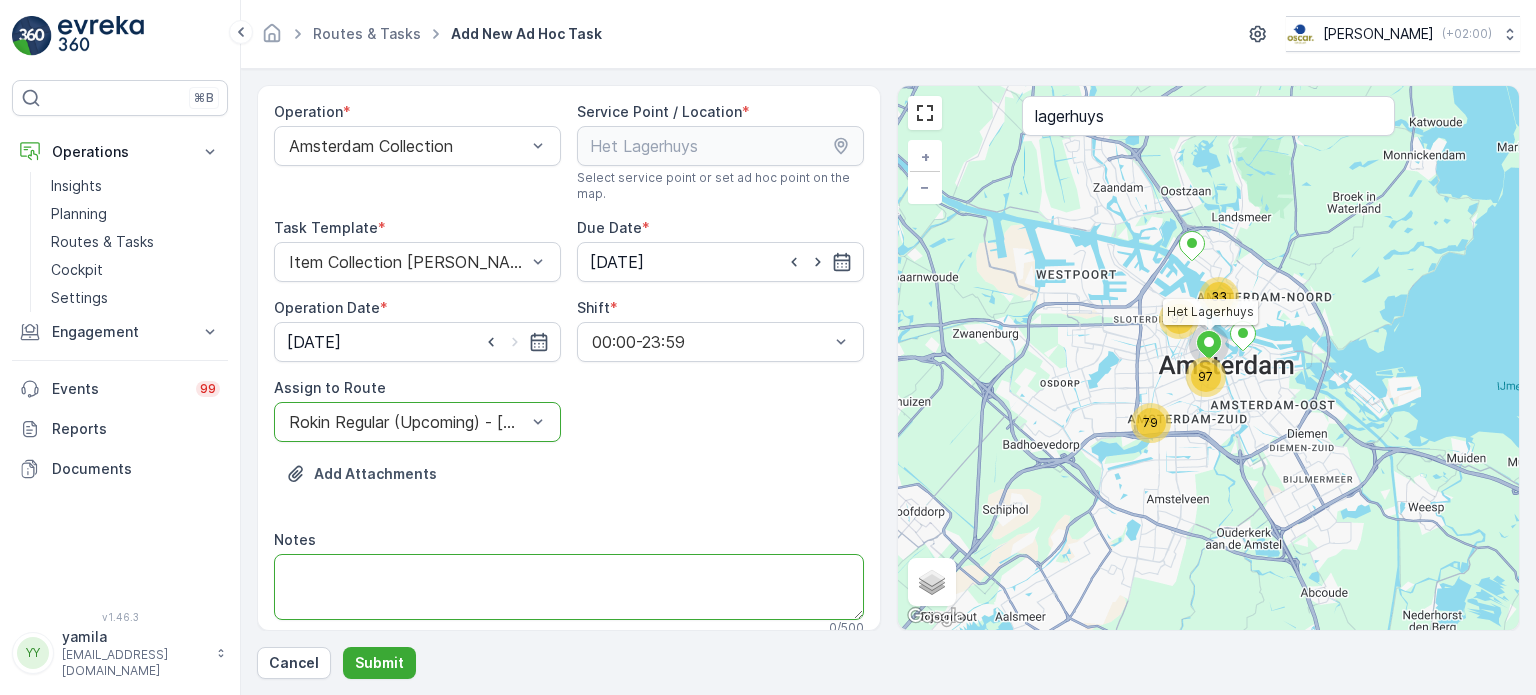 click on "Notes" at bounding box center (569, 587) 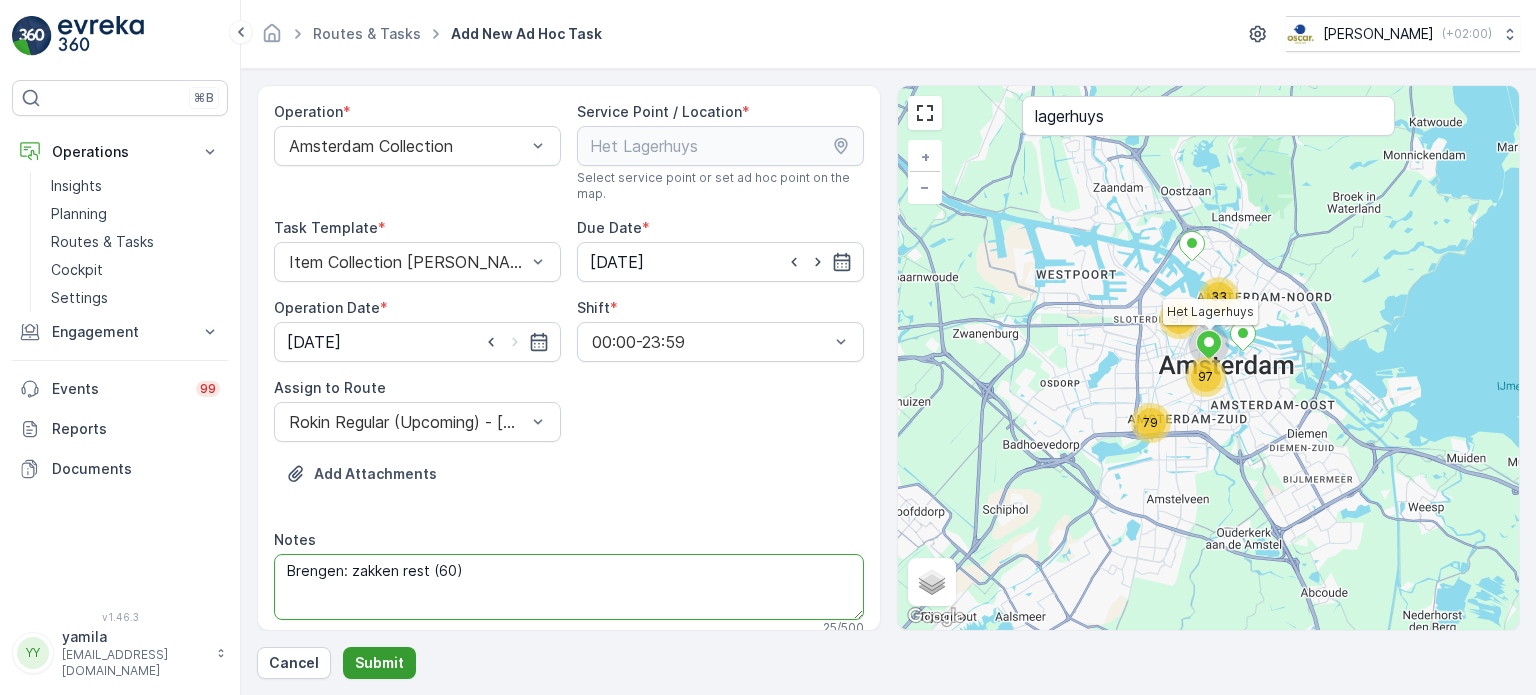type on "Brengen: zakken rest (60)" 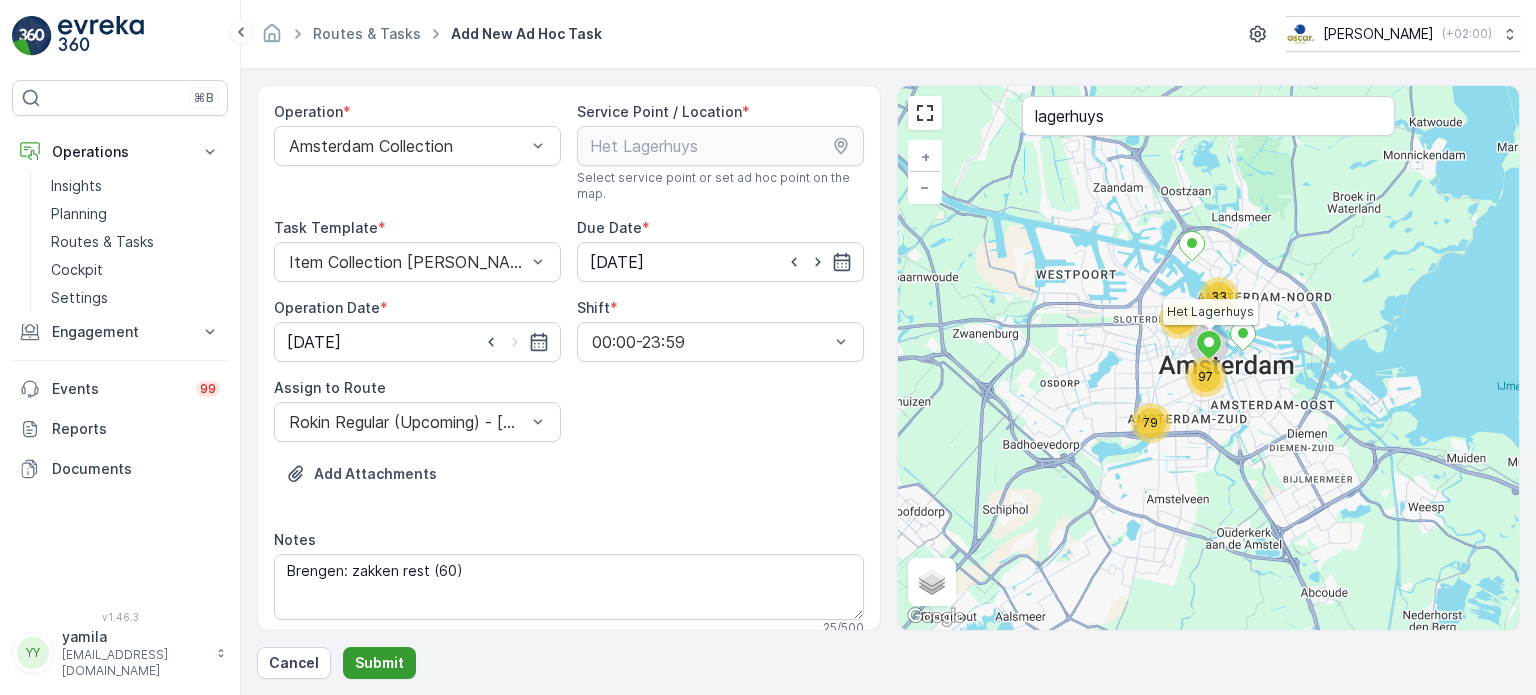 click on "Submit" at bounding box center (379, 663) 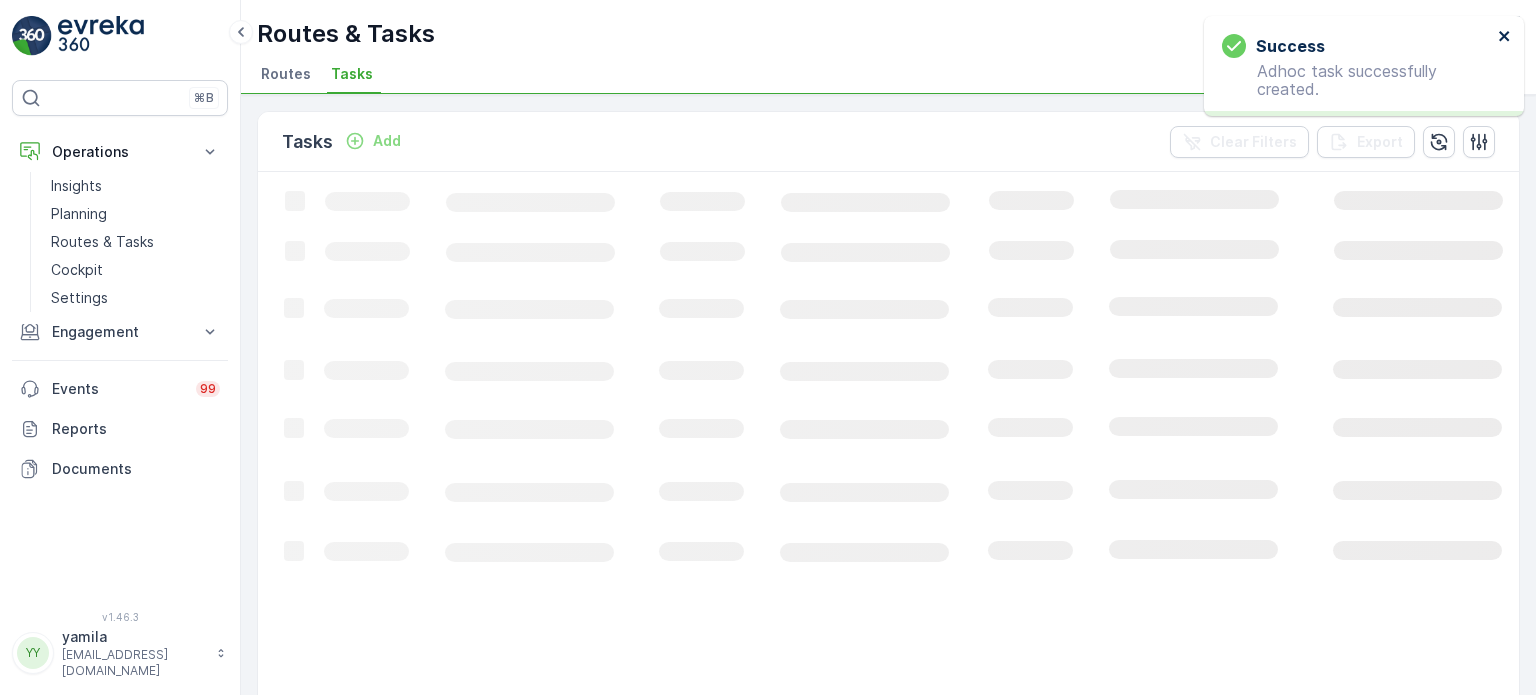 click 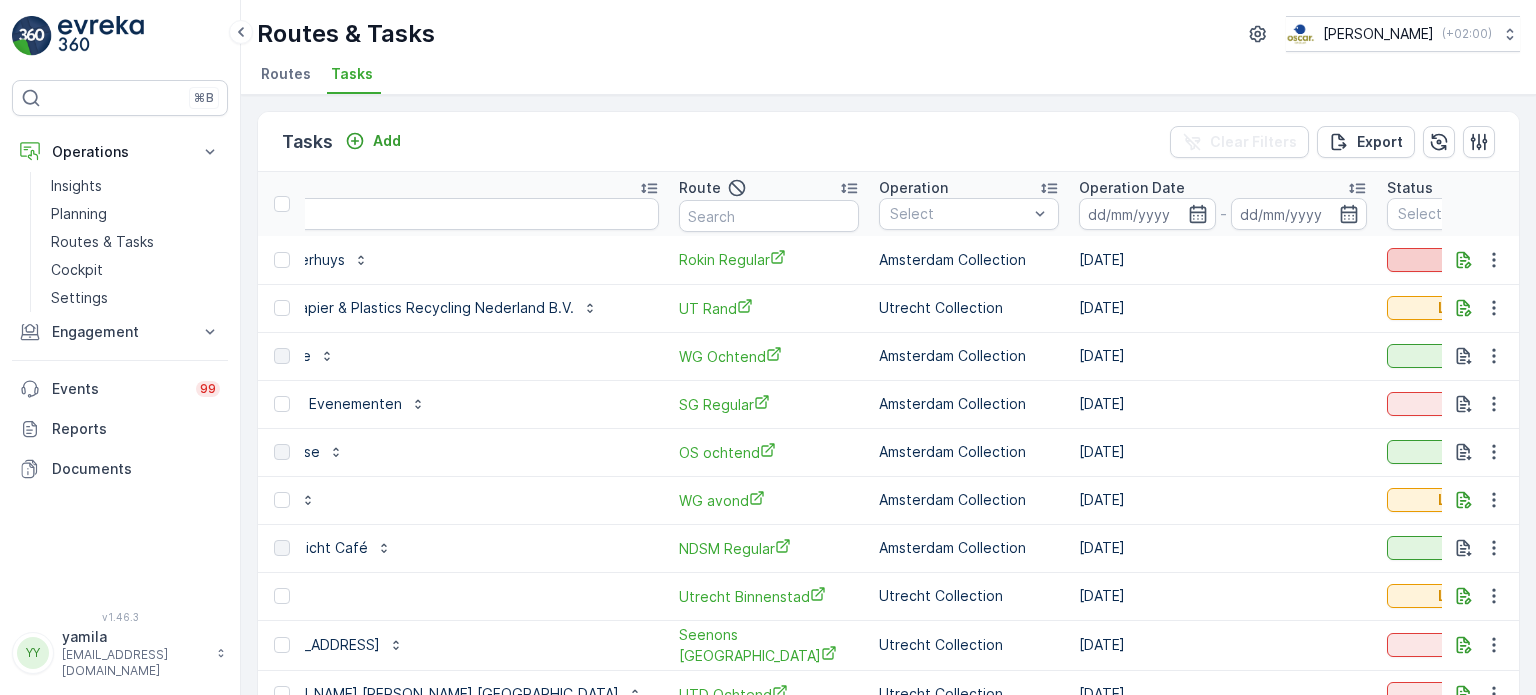 scroll, scrollTop: 0, scrollLeft: 84, axis: horizontal 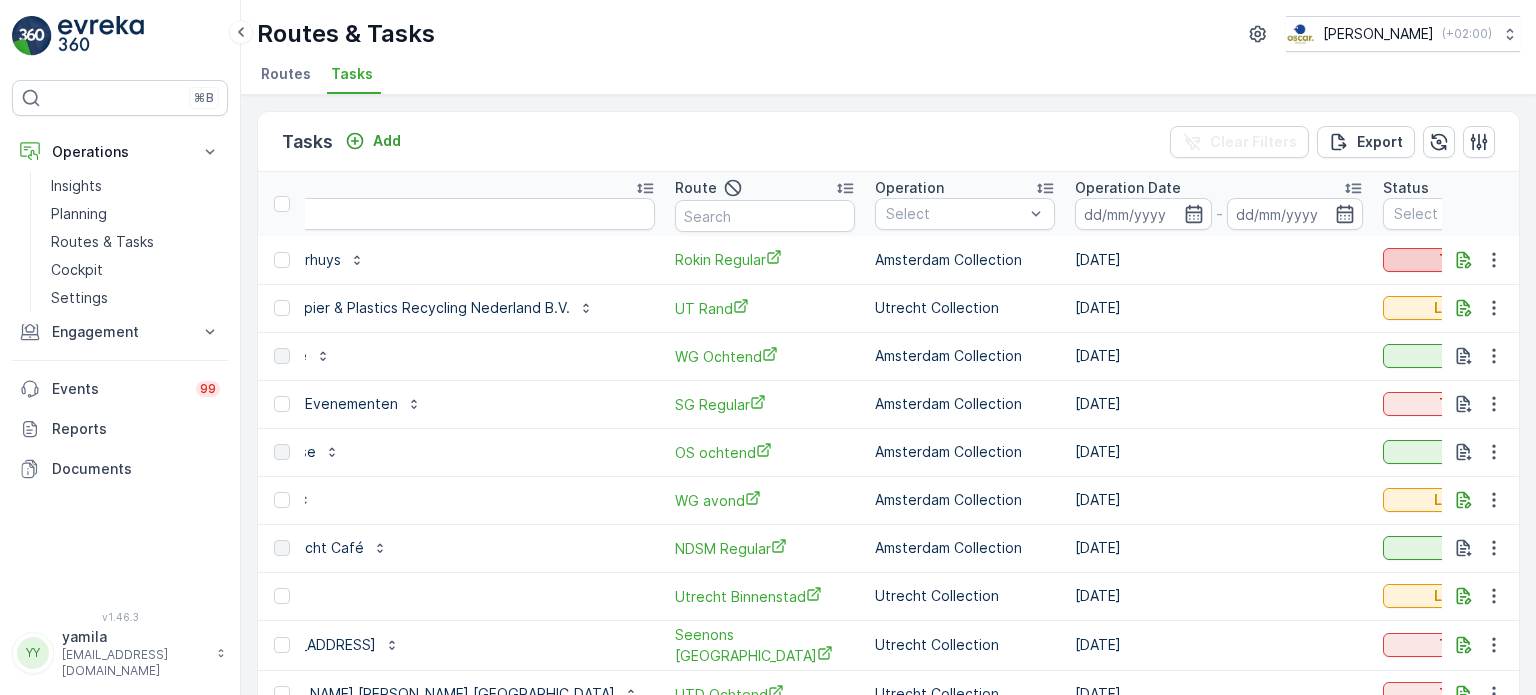 click on "To Do" at bounding box center [1473, 260] 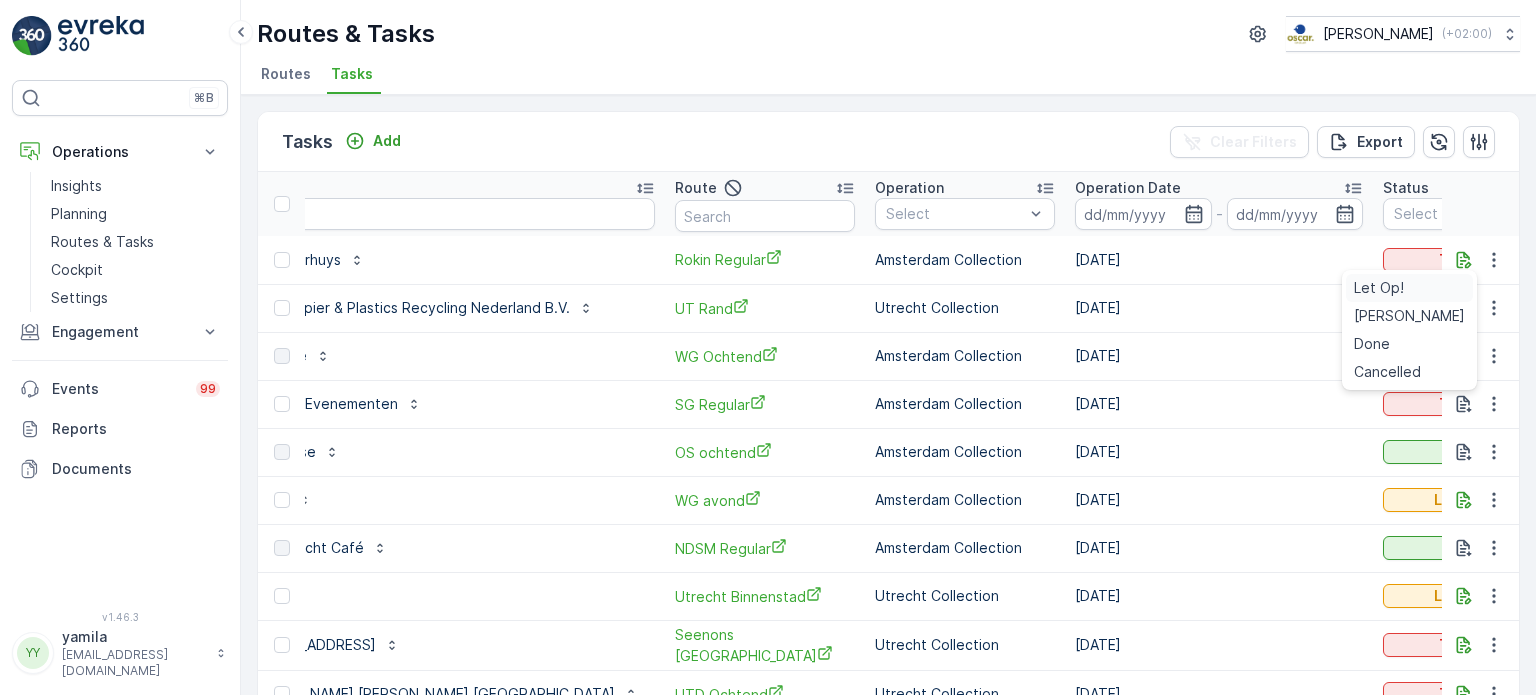 click on "Let Op!" at bounding box center (1379, 288) 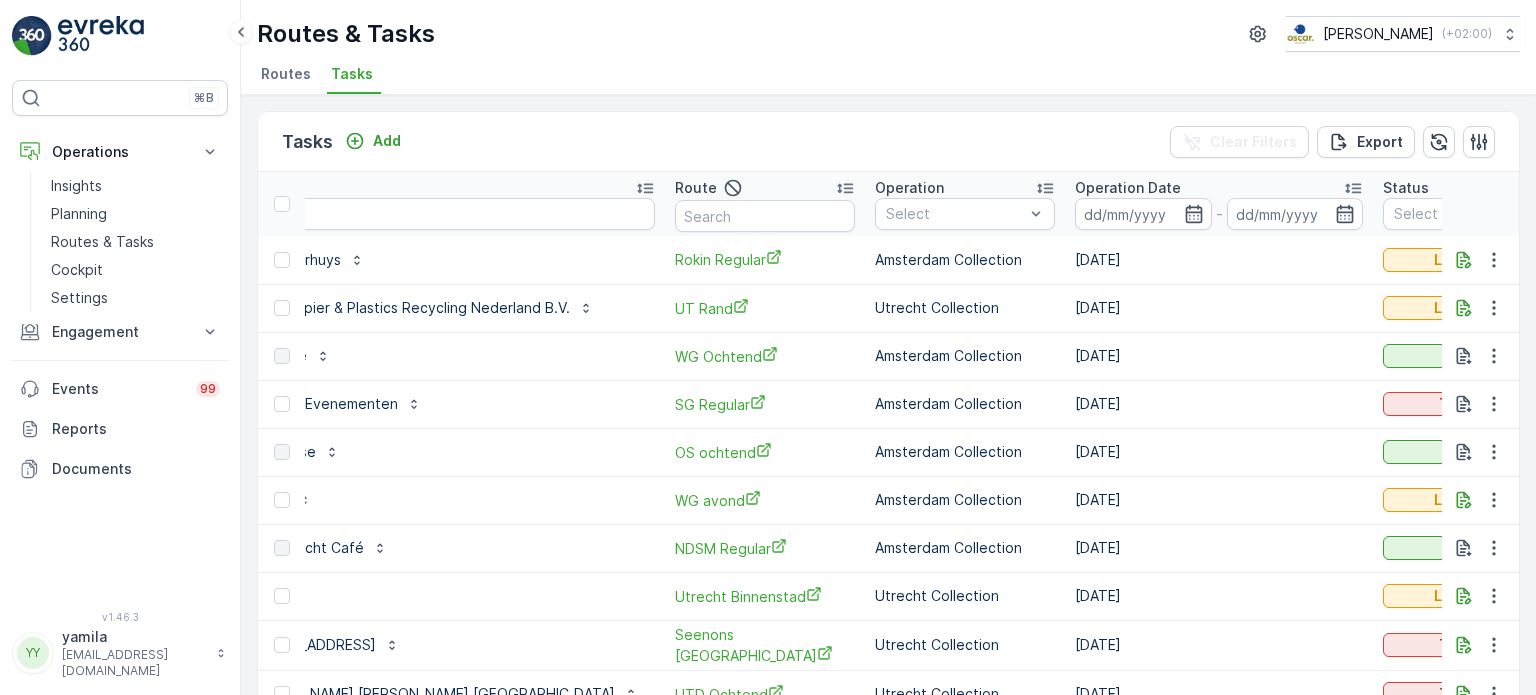 scroll, scrollTop: 0, scrollLeft: 0, axis: both 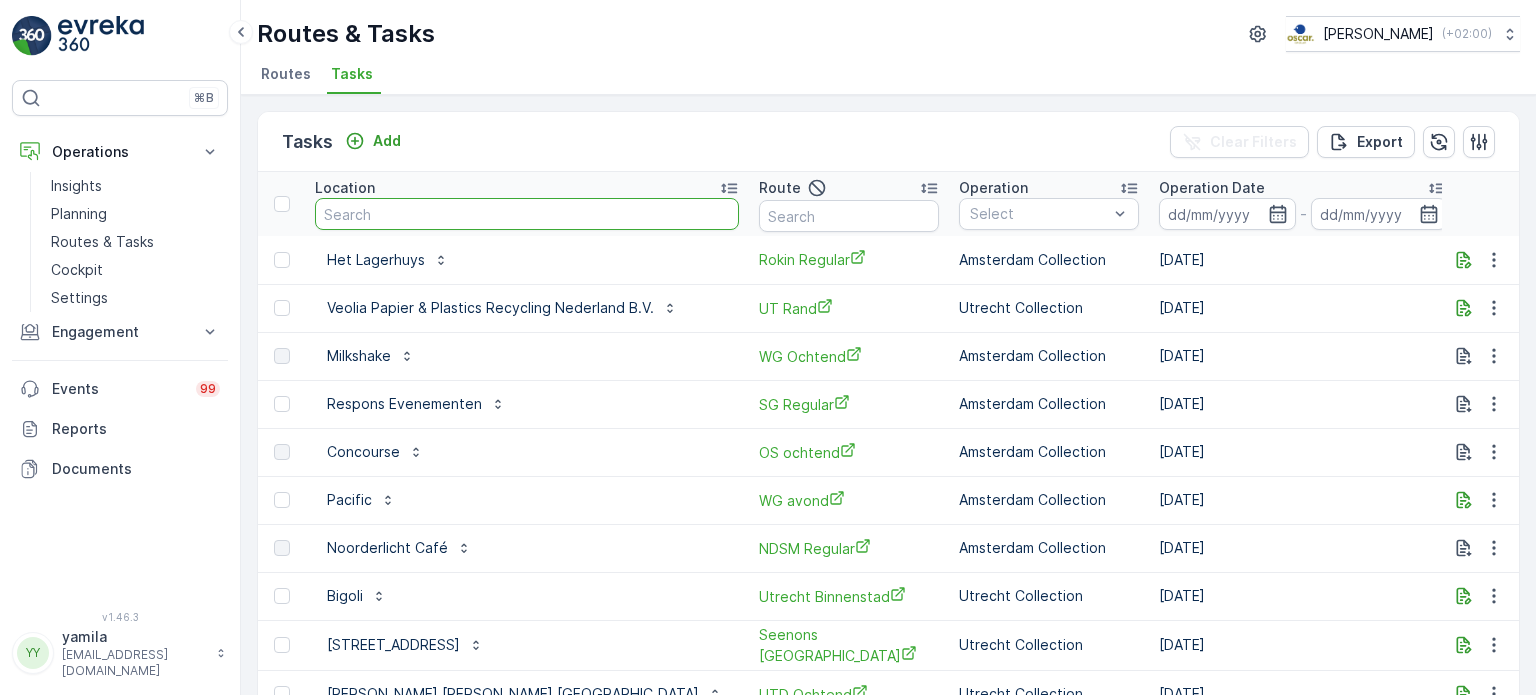 click at bounding box center (527, 214) 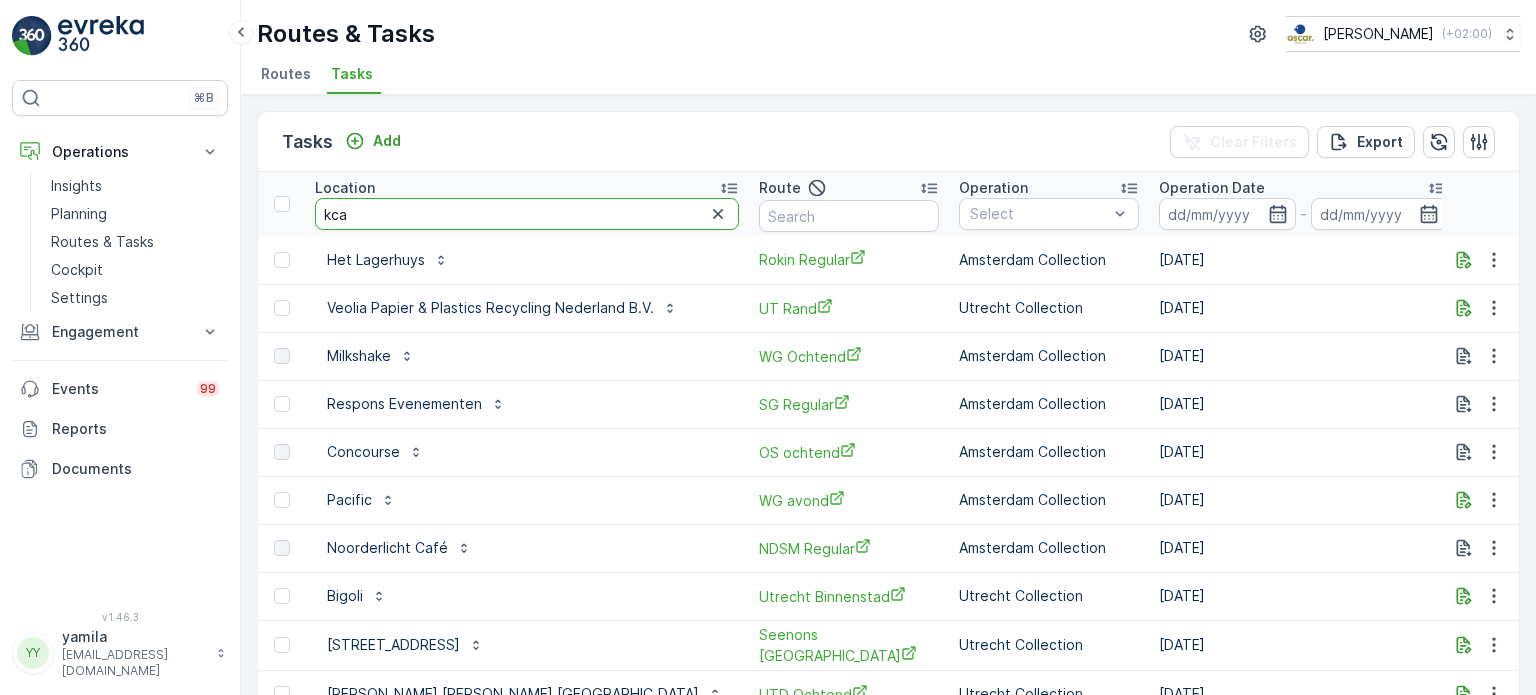 type on "kcap" 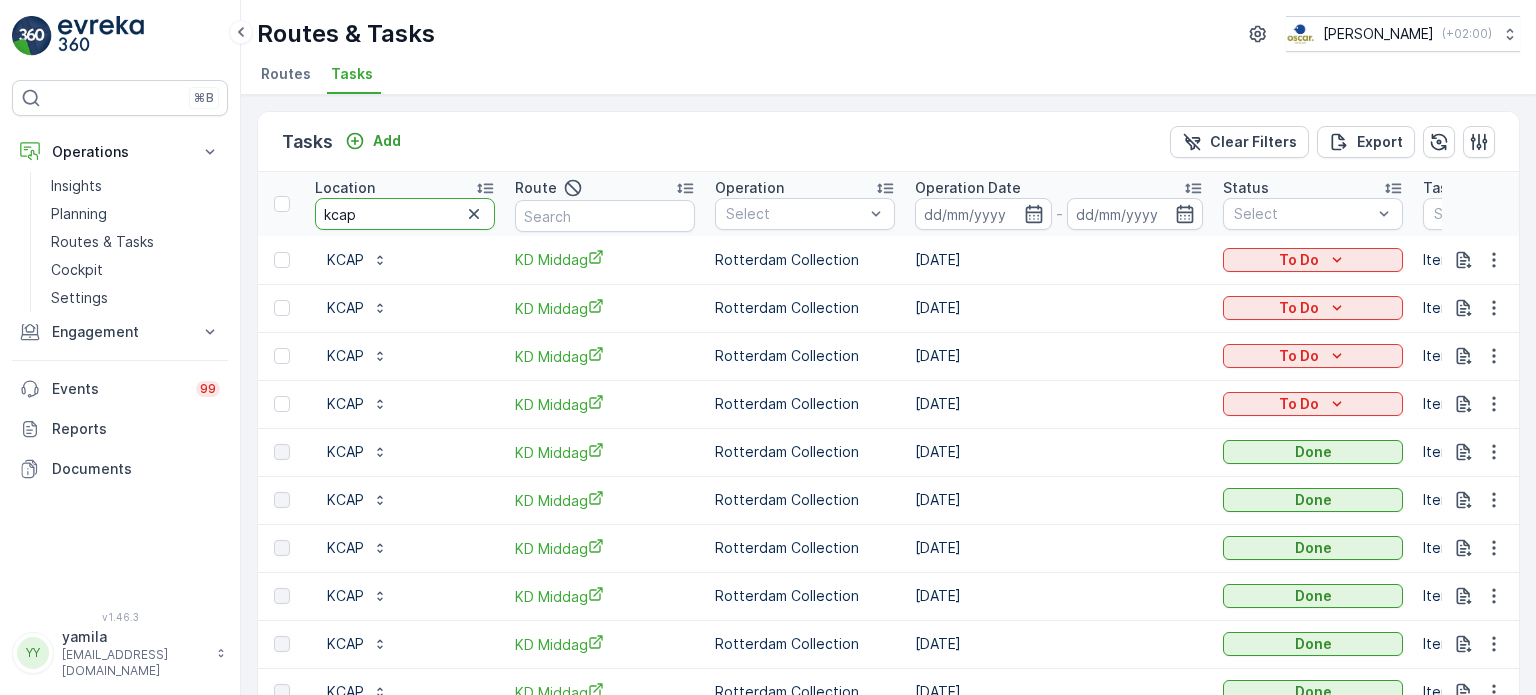 click on "kcap" at bounding box center [405, 214] 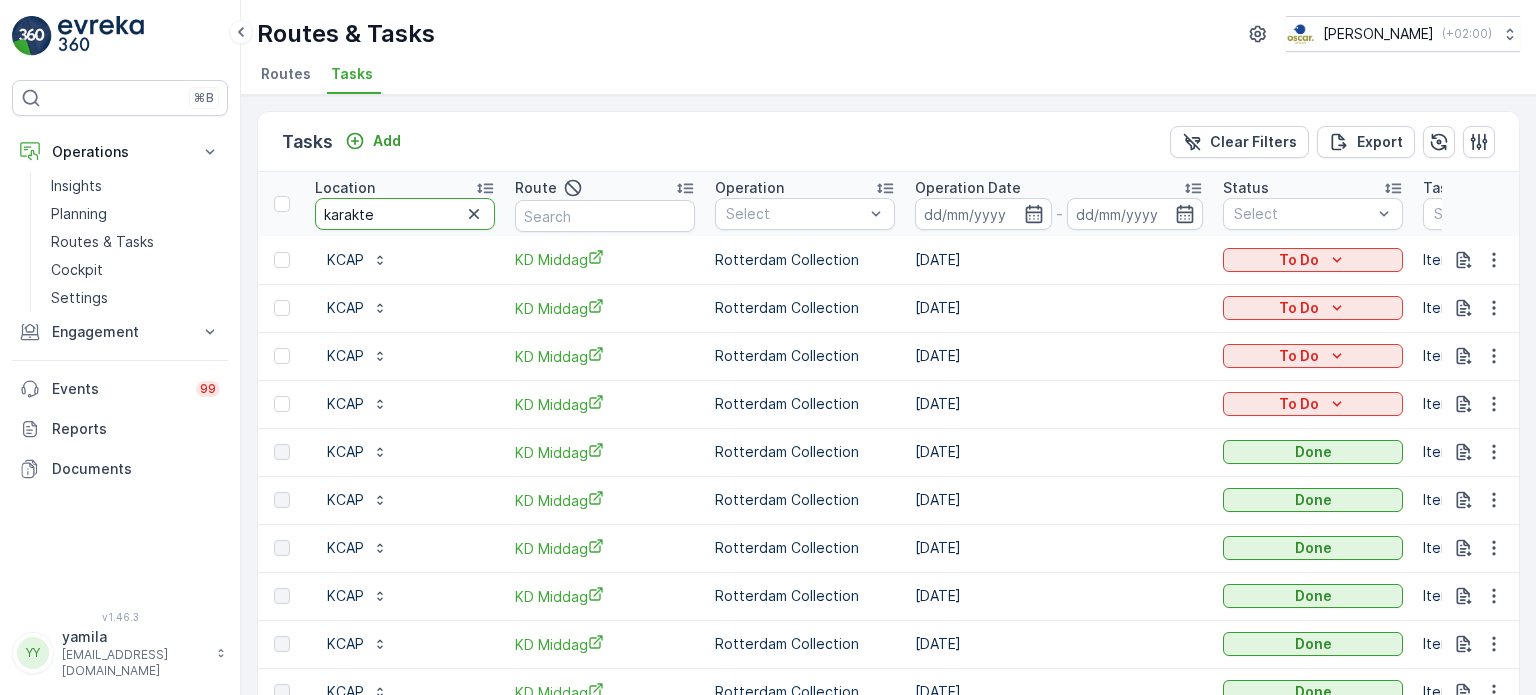 type on "karakter" 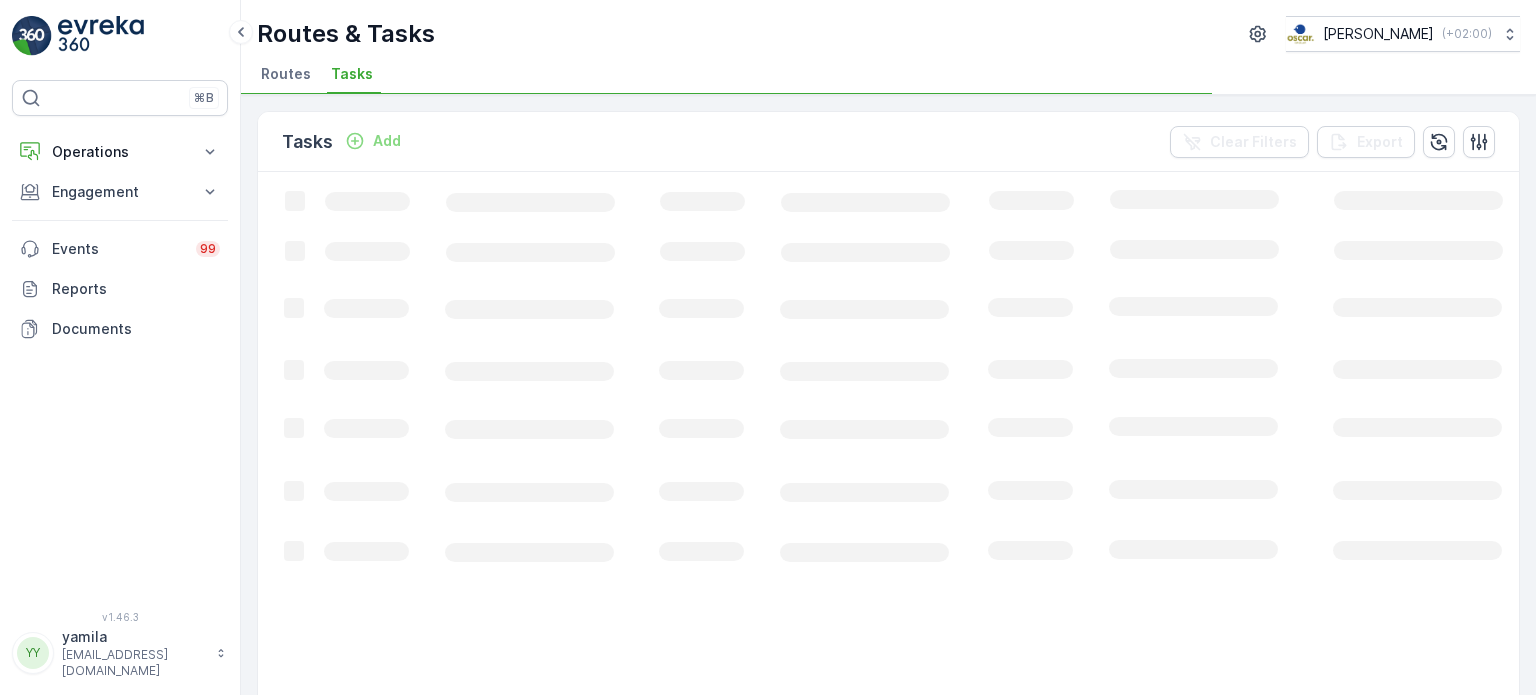 scroll, scrollTop: 0, scrollLeft: 0, axis: both 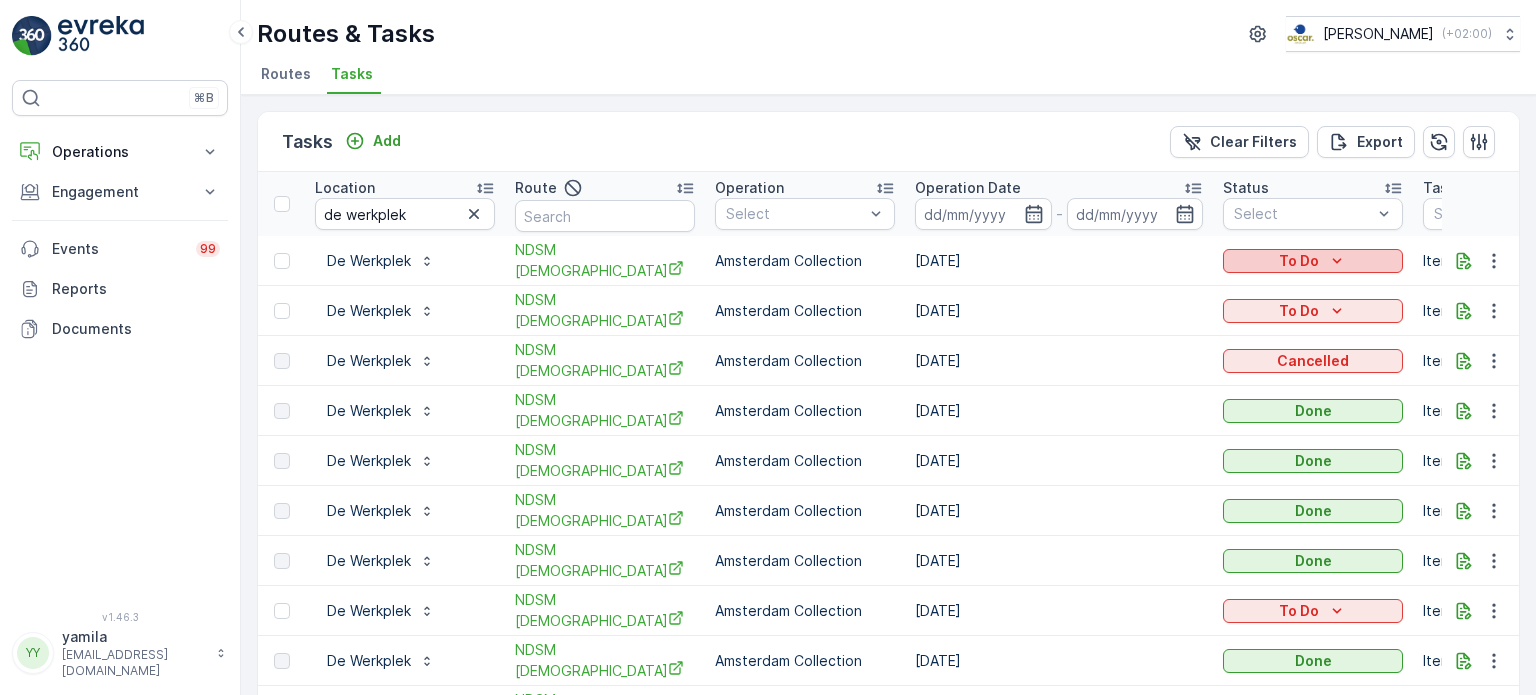 click 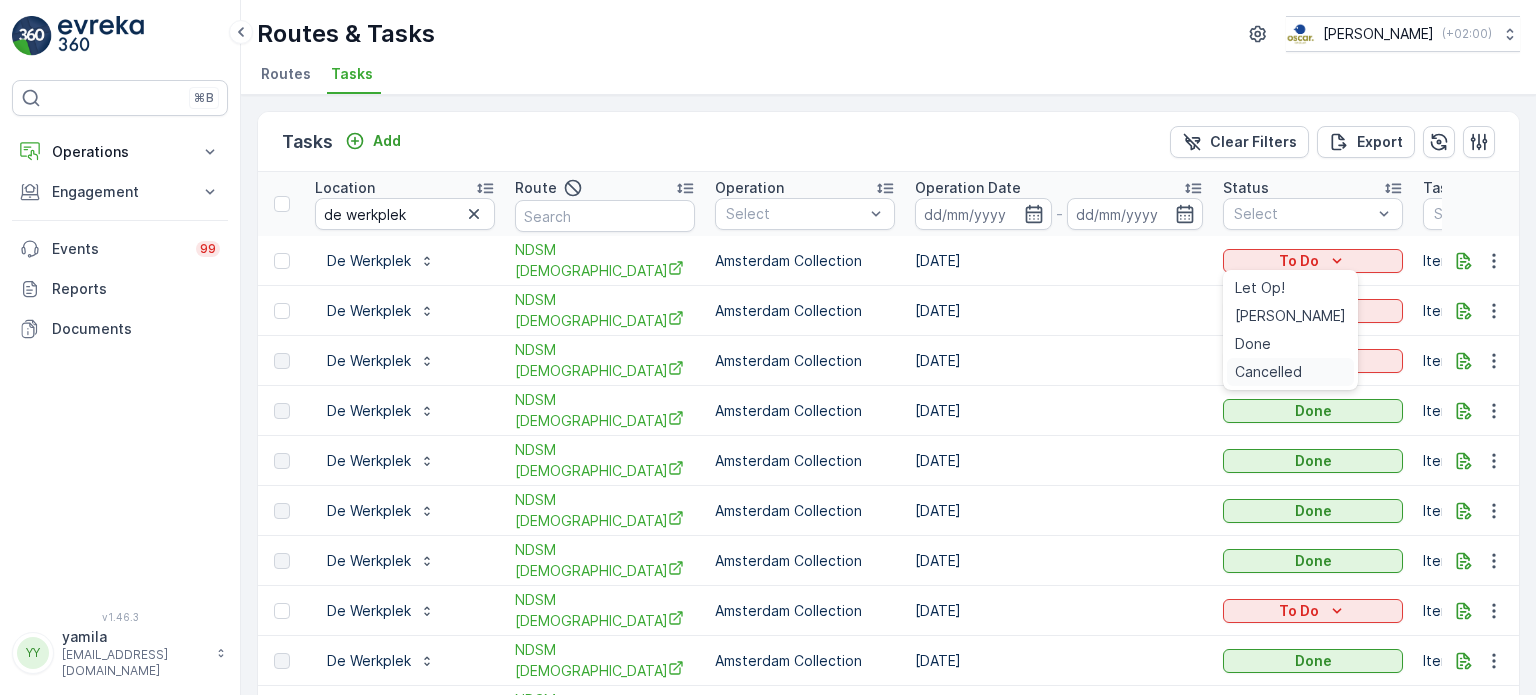 click on "Cancelled" at bounding box center [1268, 372] 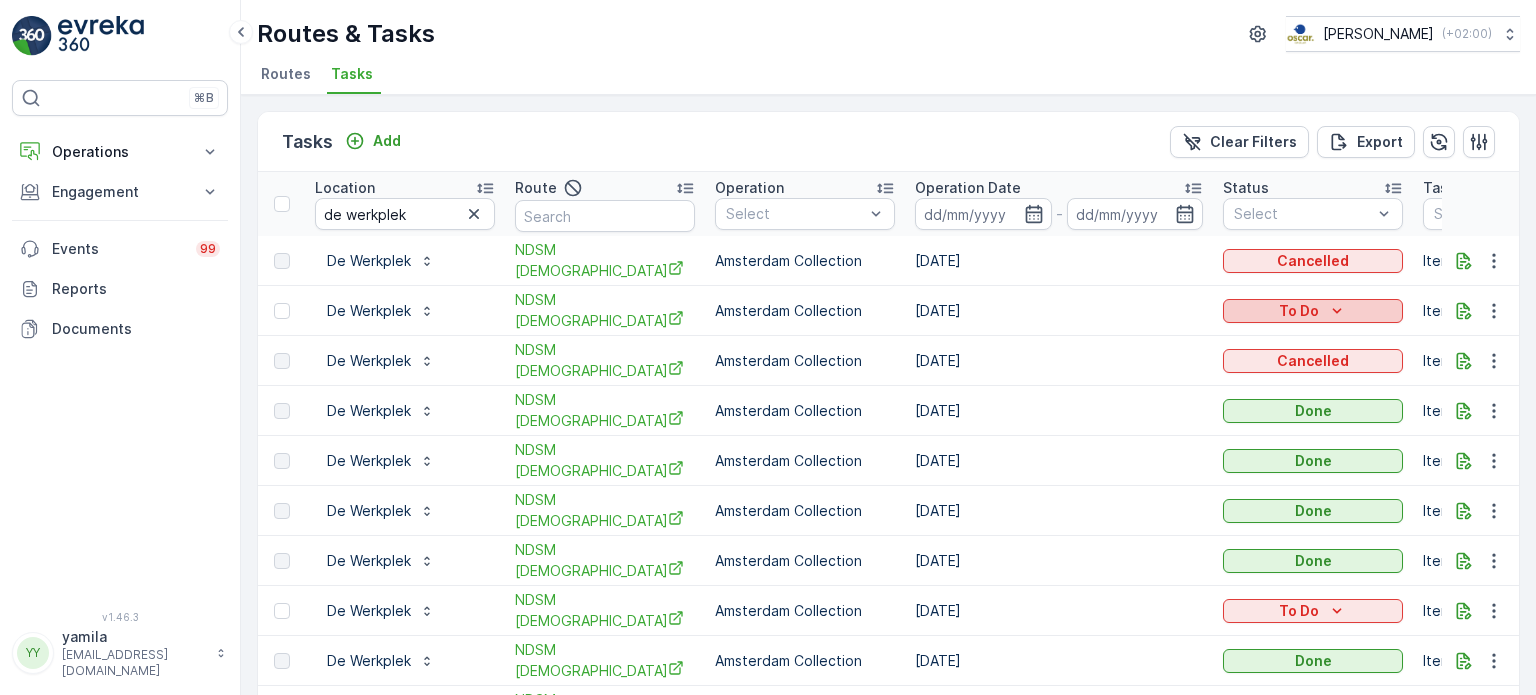 click on "To Do" at bounding box center (1299, 311) 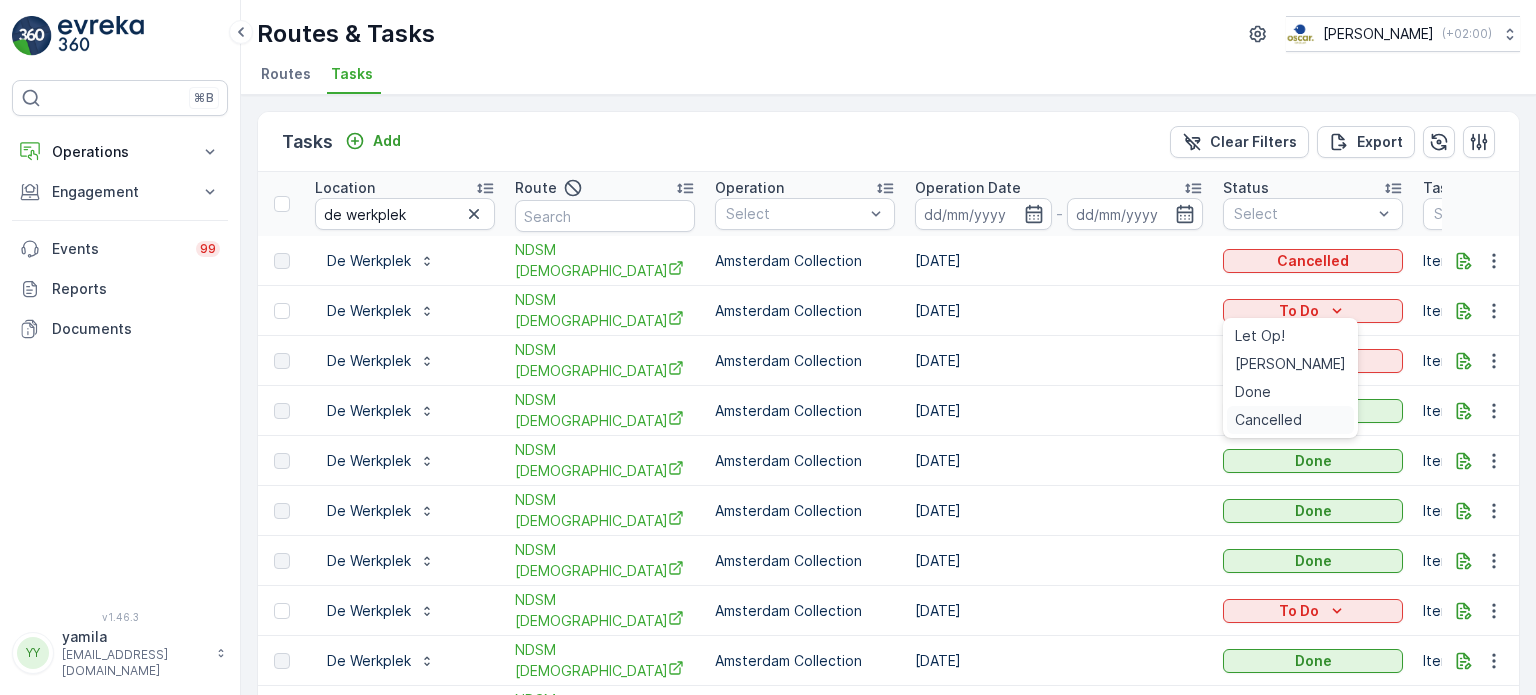 click on "Cancelled" at bounding box center [1268, 420] 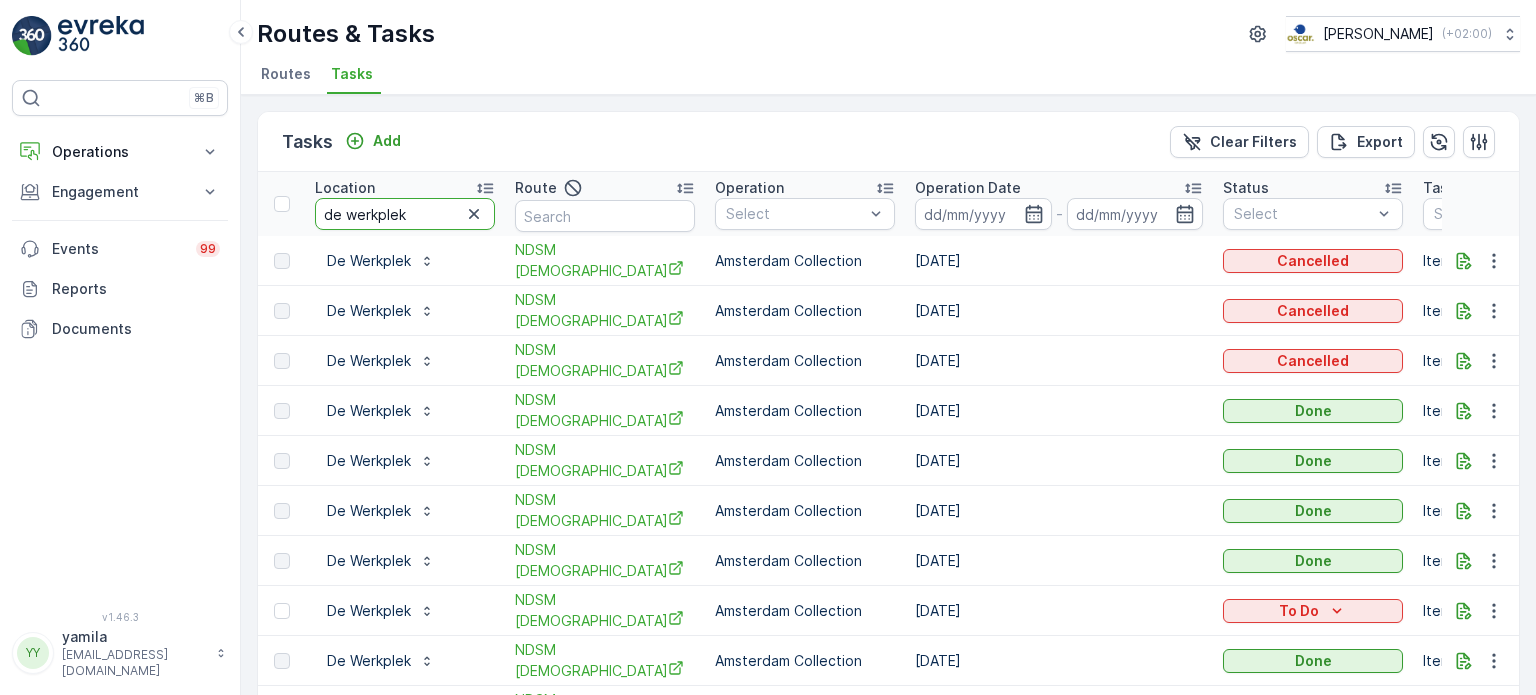 click on "de werkplek" at bounding box center (405, 214) 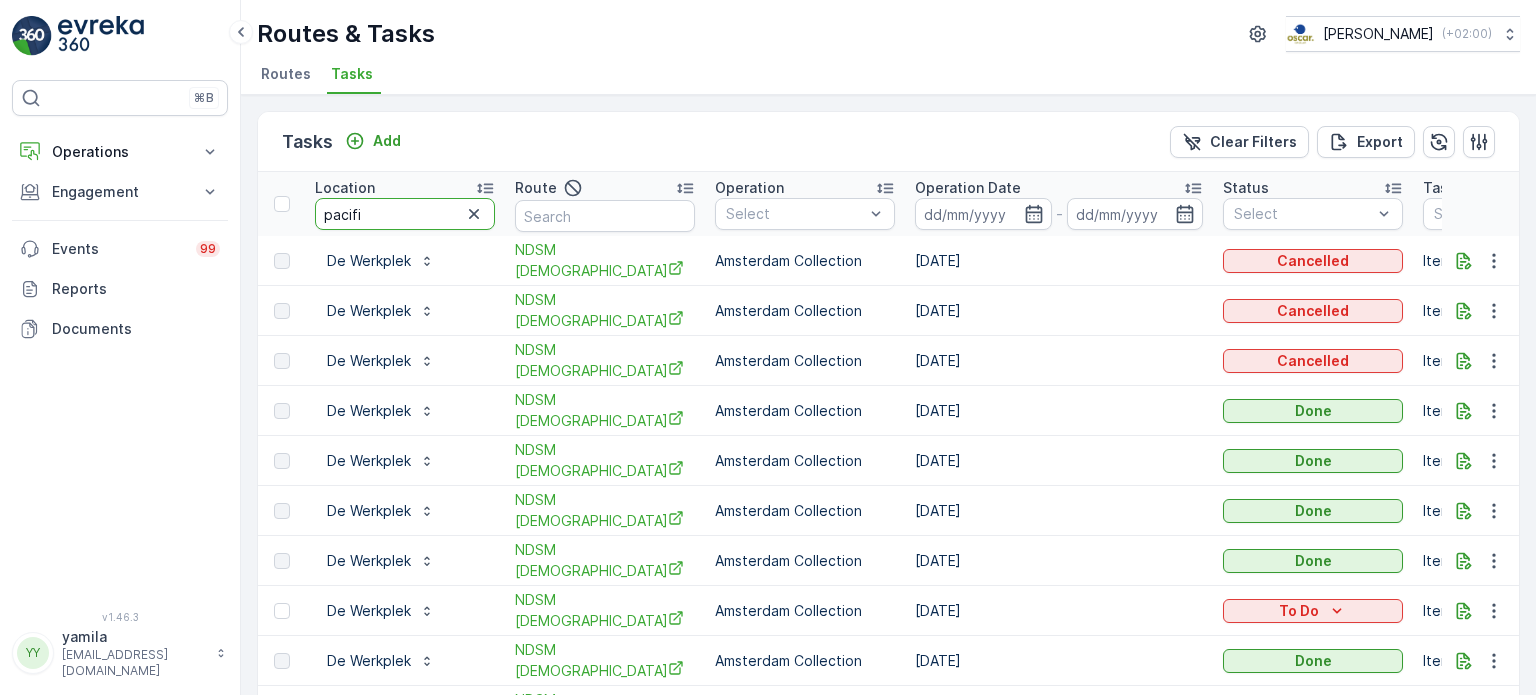 type on "pacific" 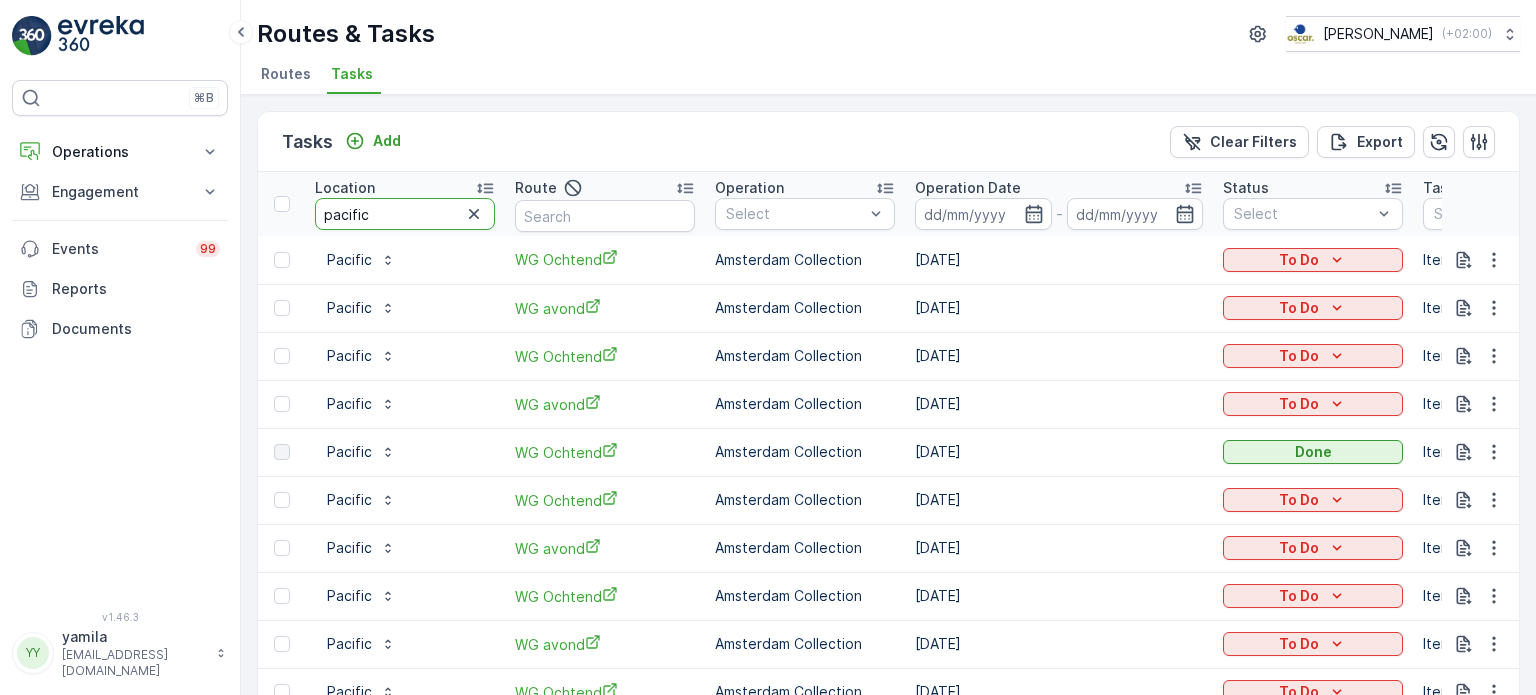 click on "pacific" at bounding box center (405, 214) 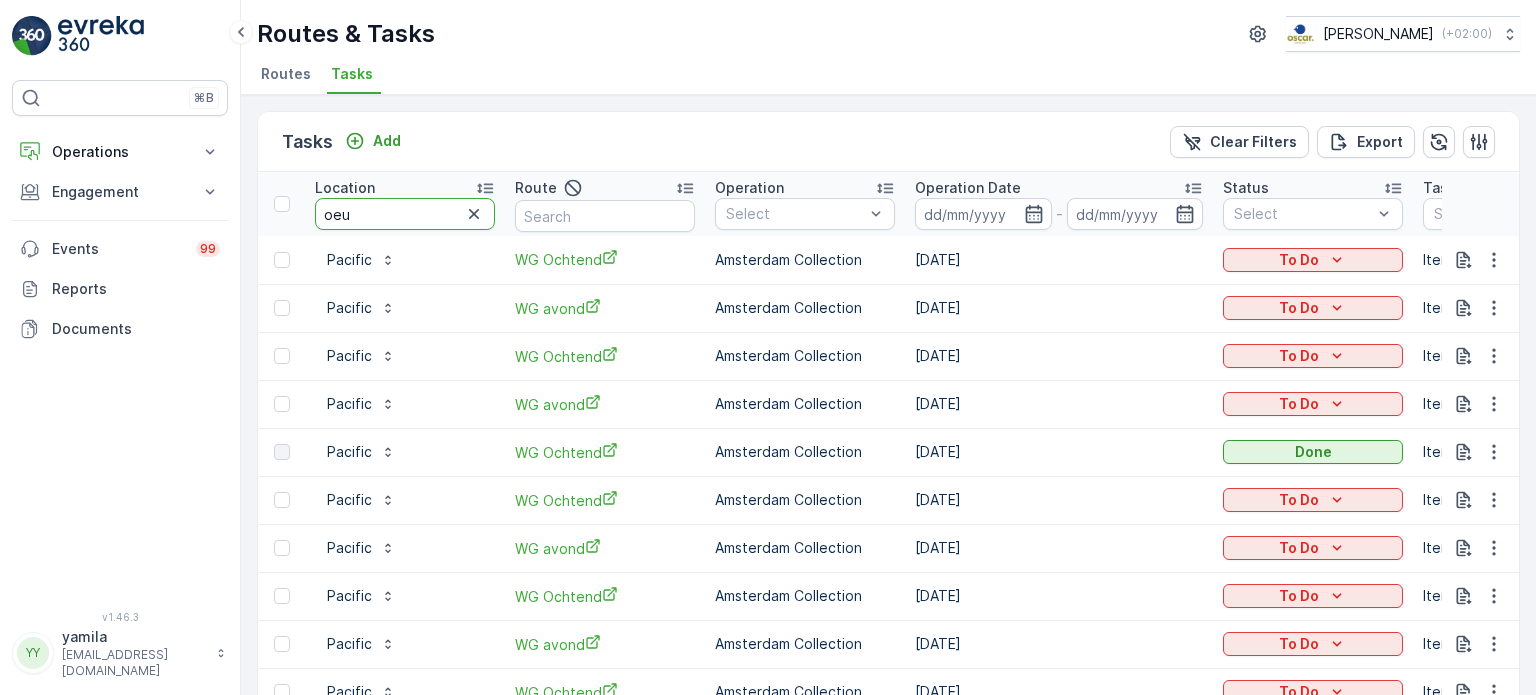 type on "oeuf" 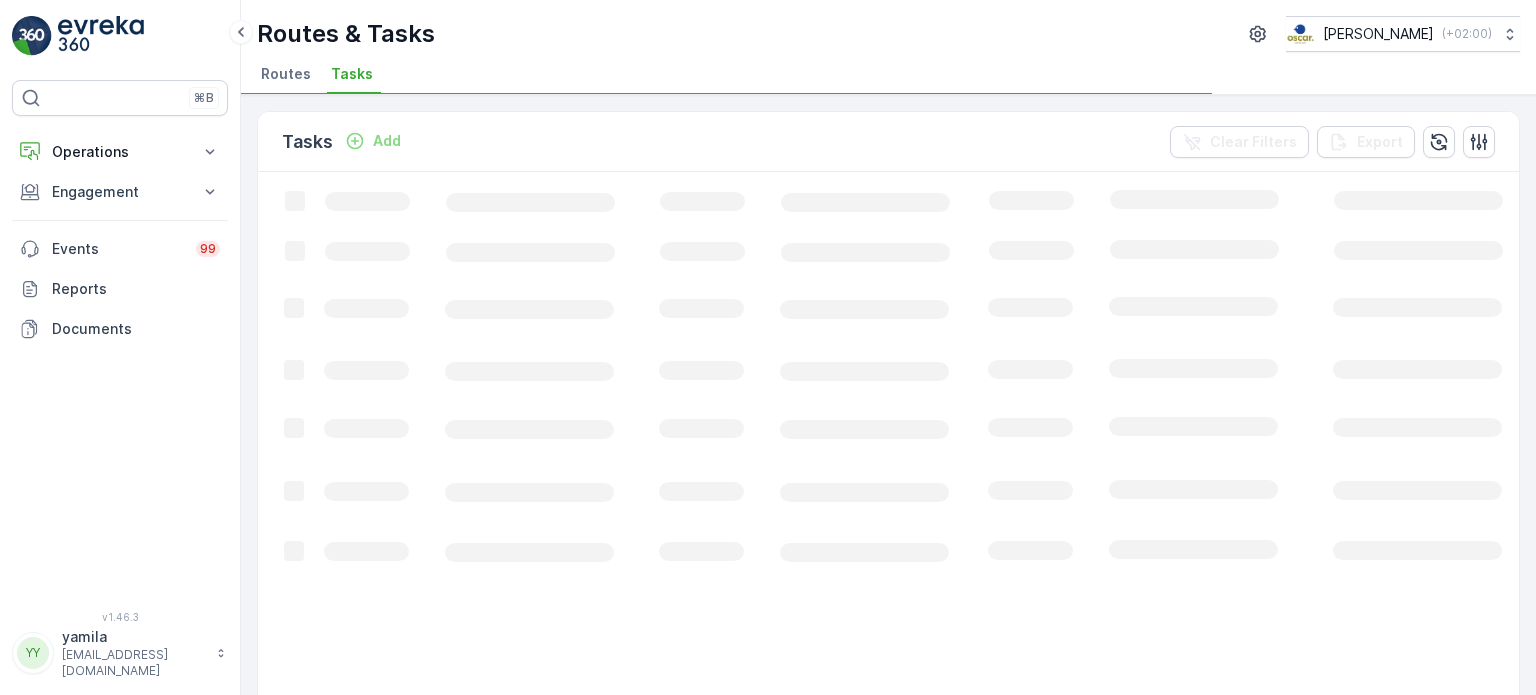 click on "Routes & Tasks Oscar Circulair ( +02:00 )" at bounding box center (888, 34) 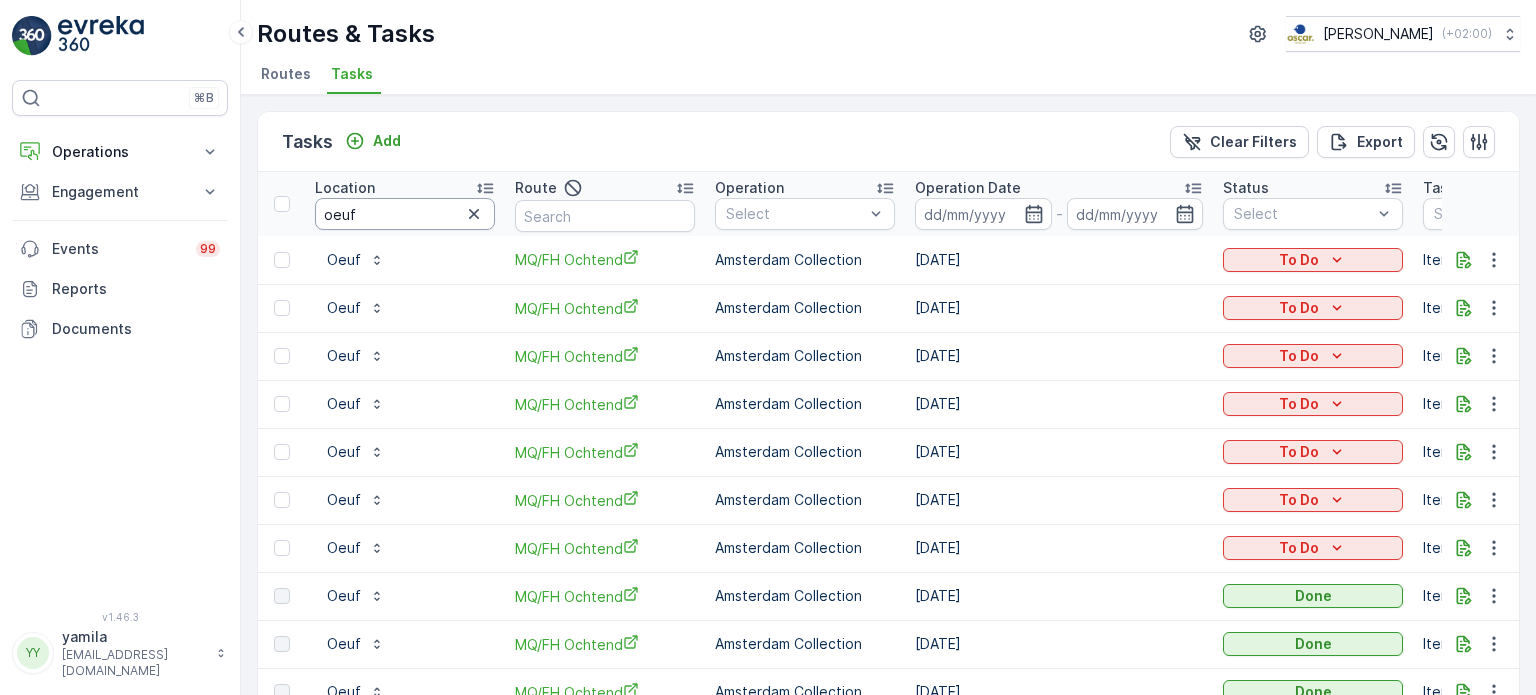 click on "oeuf" at bounding box center [405, 214] 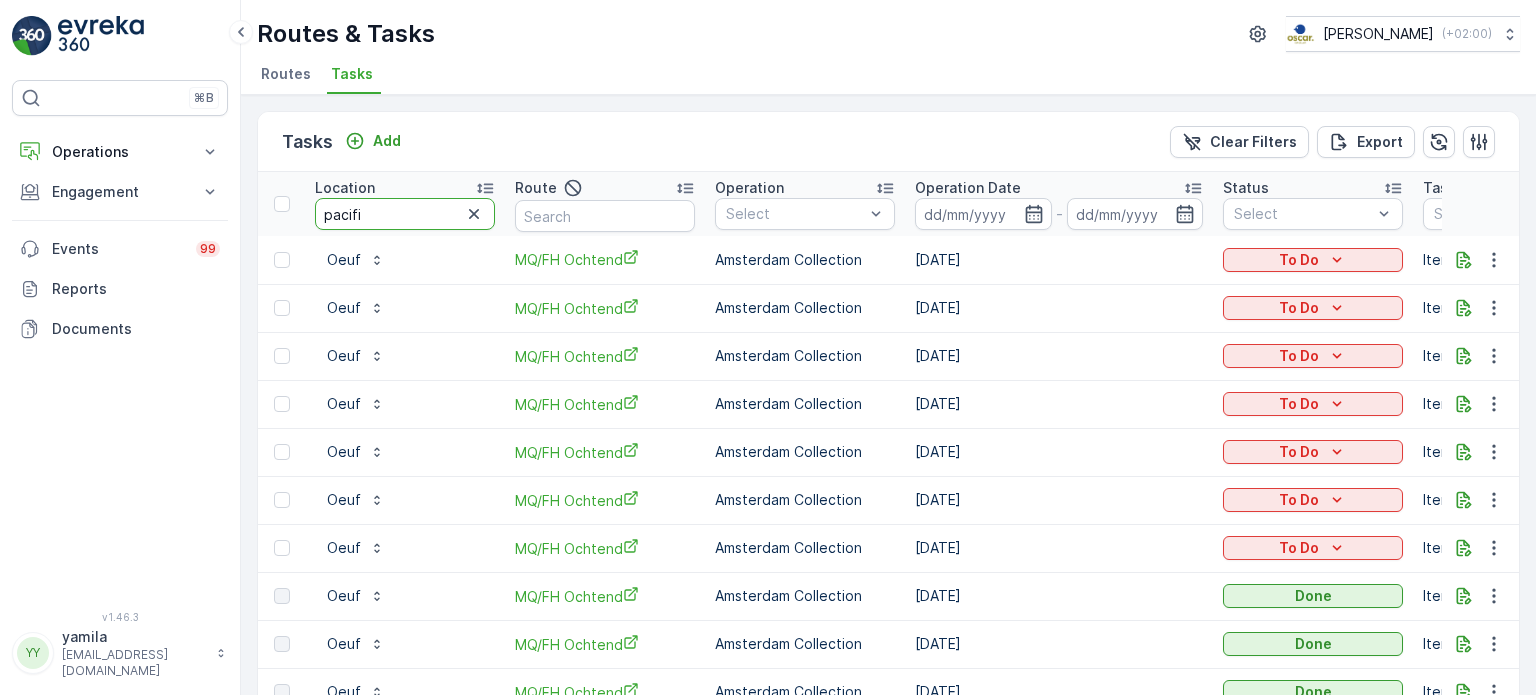 type on "pacific" 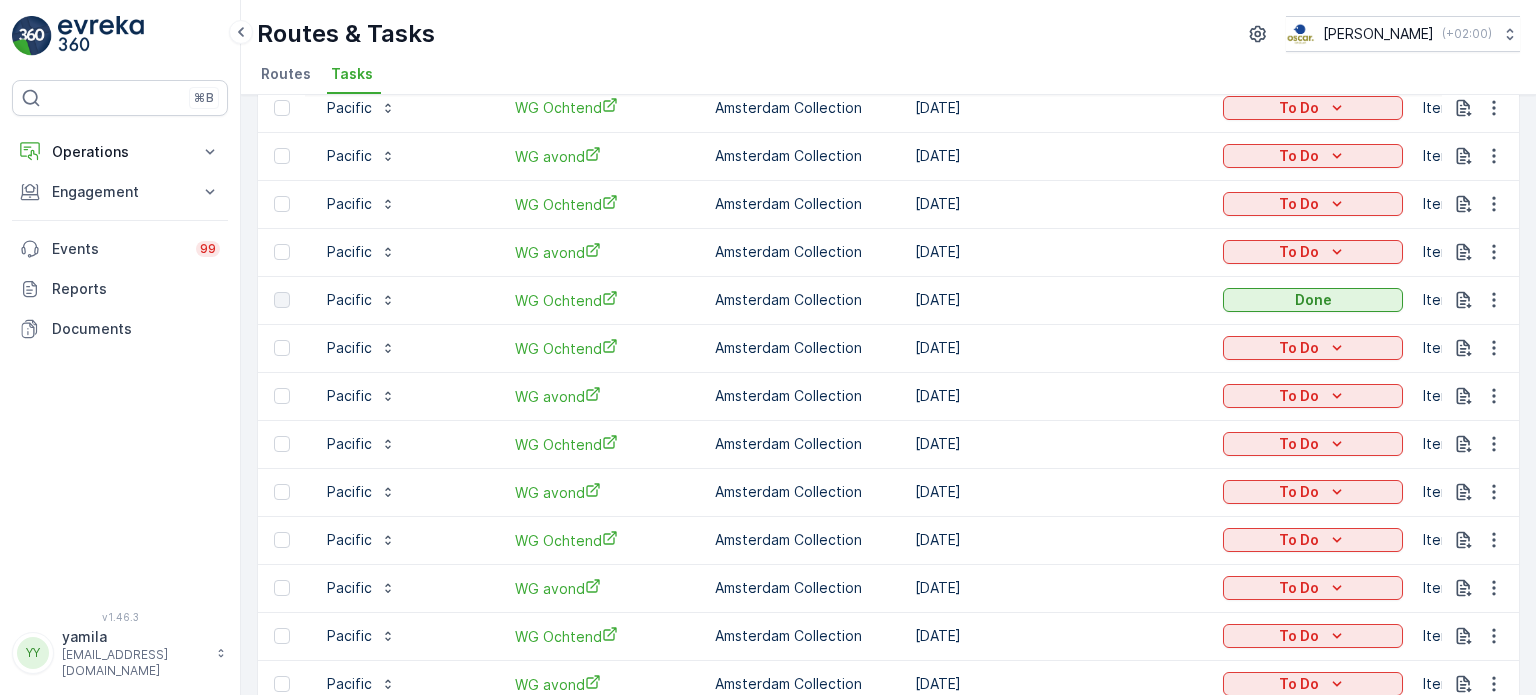 scroll, scrollTop: 0, scrollLeft: 0, axis: both 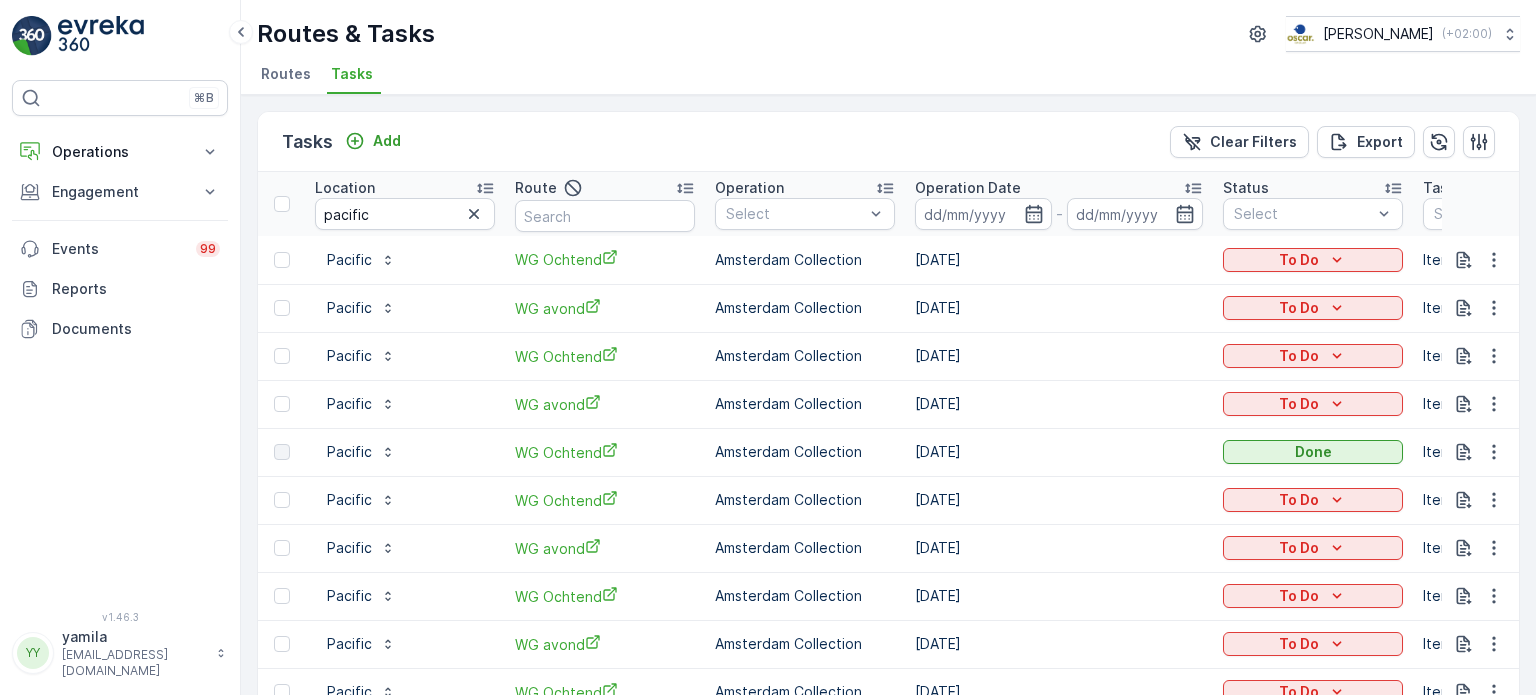 click on "Tasks Add Clear Filters Export" at bounding box center [888, 142] 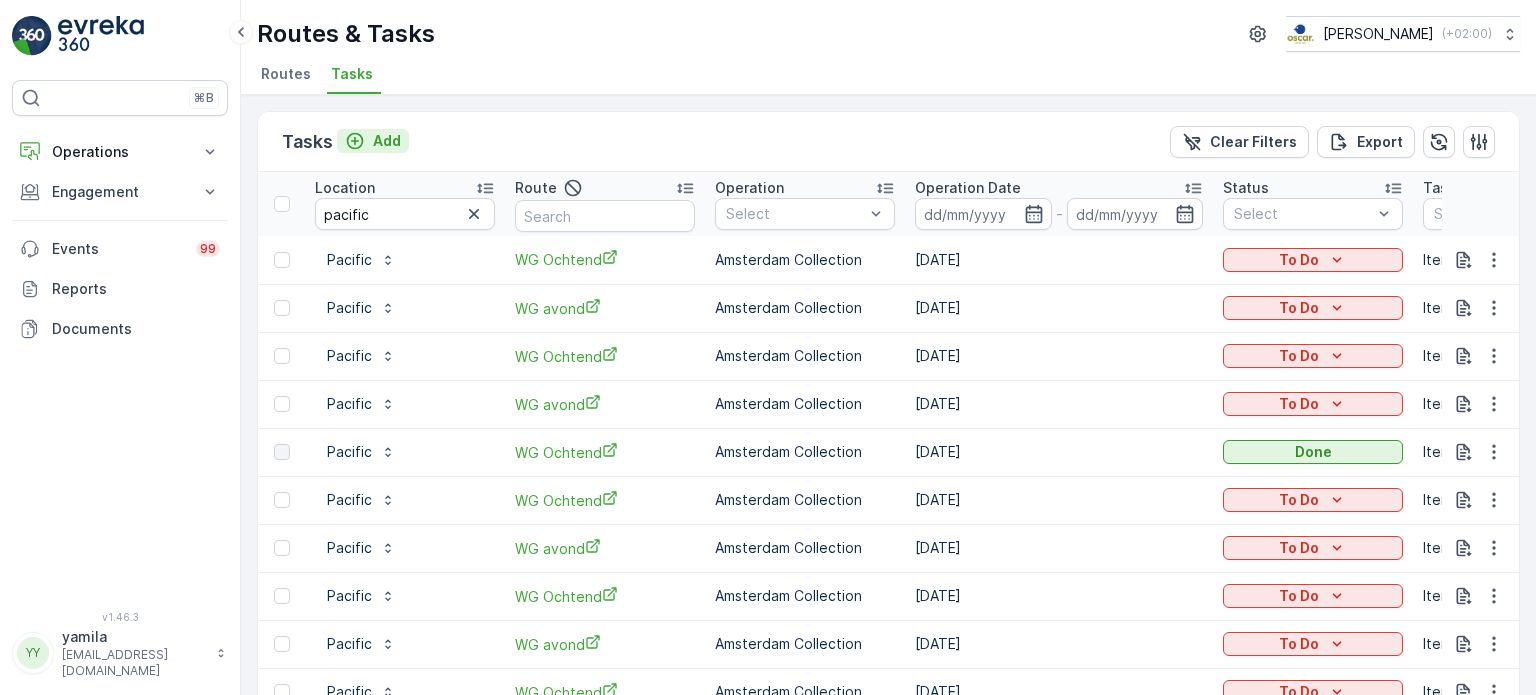 click on "Add" at bounding box center [387, 141] 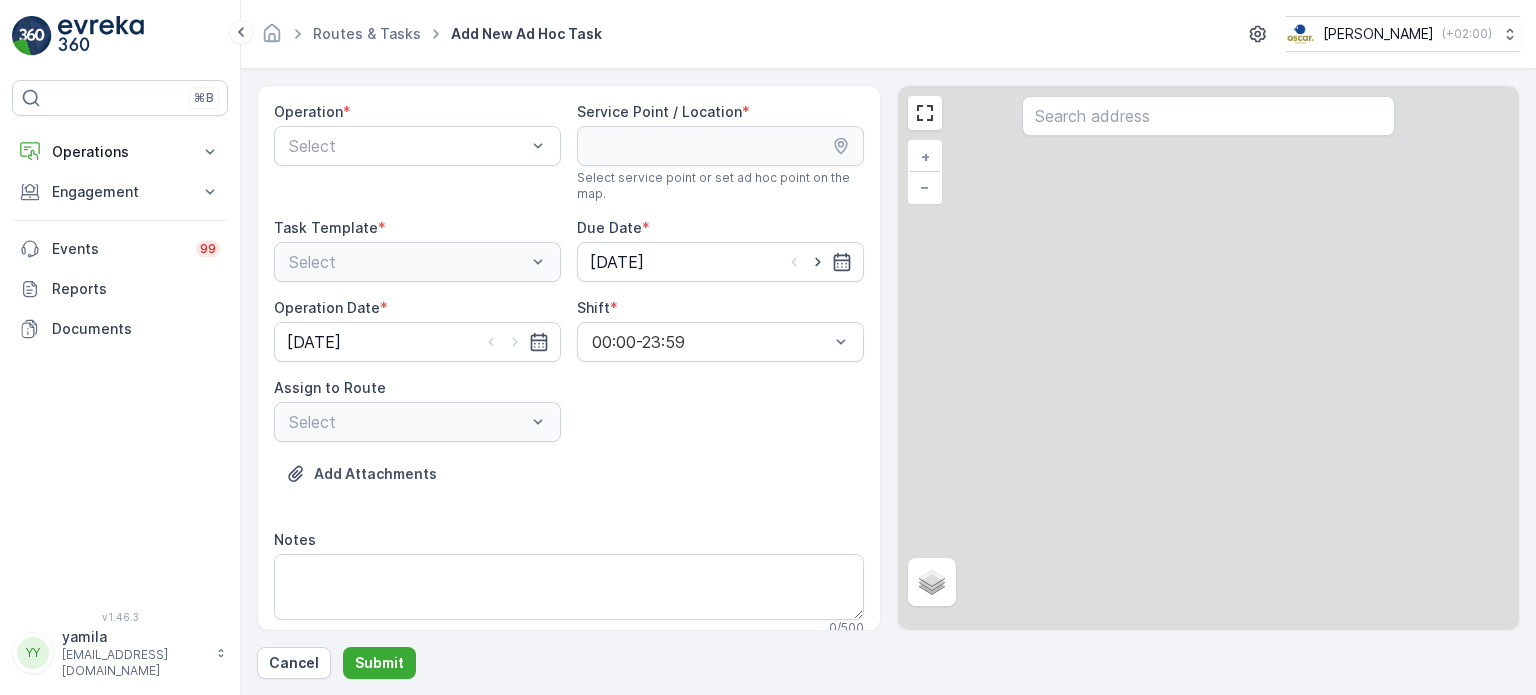 click at bounding box center (407, 146) 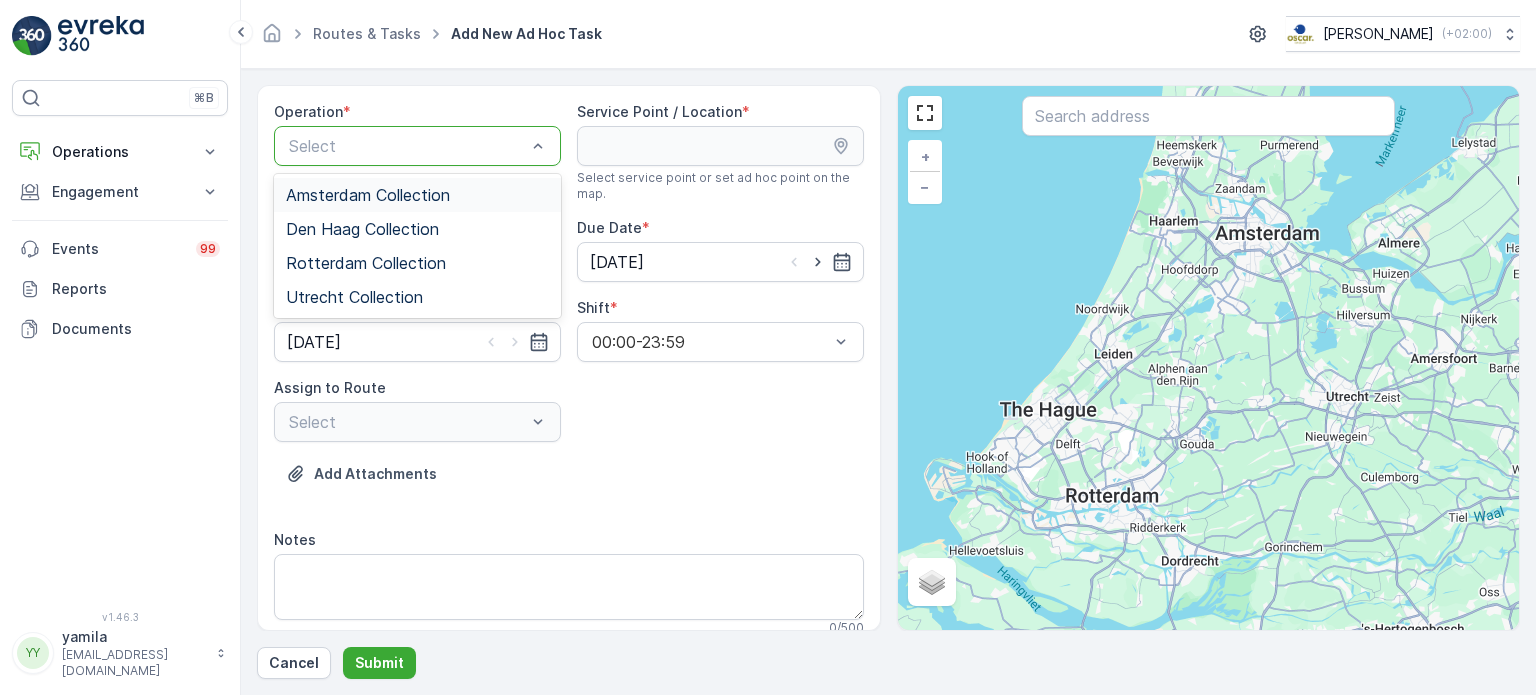 click on "Amsterdam Collection" at bounding box center [368, 195] 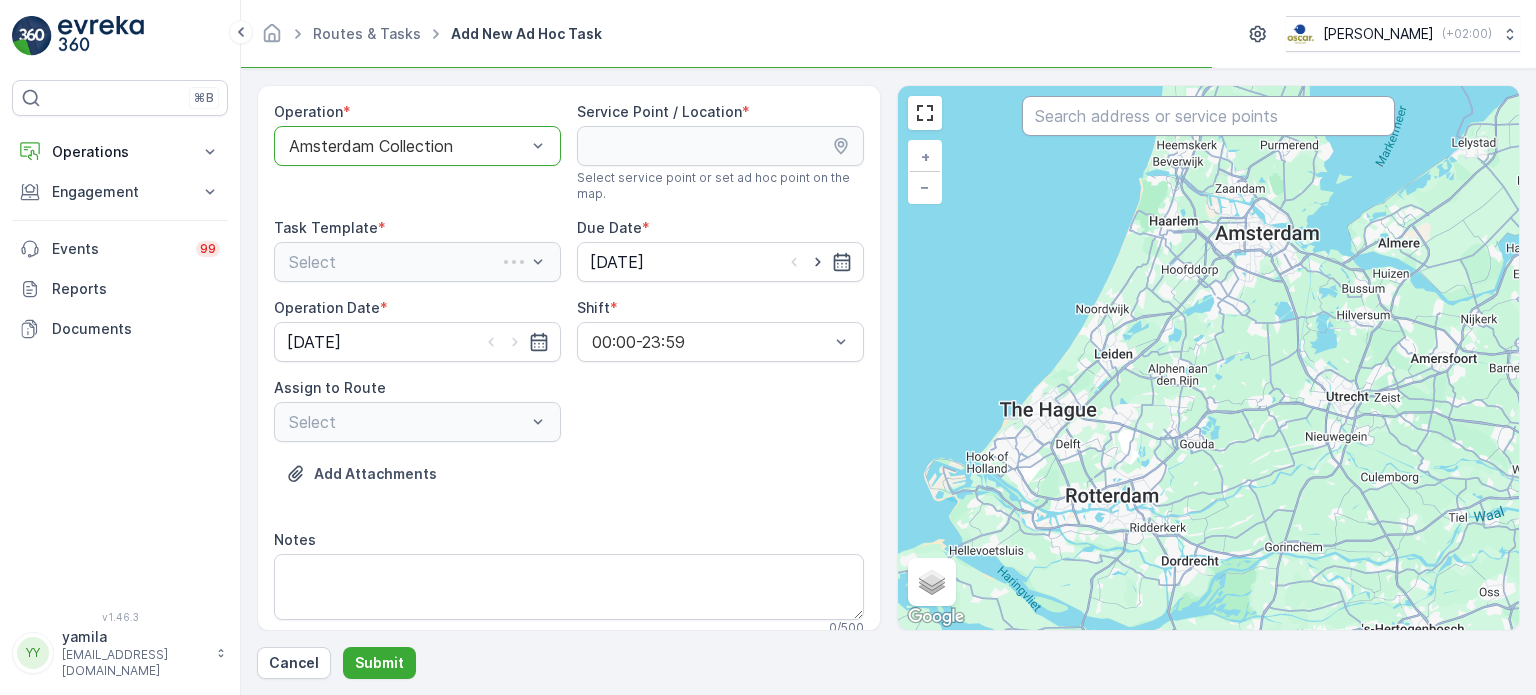 click at bounding box center (1208, 116) 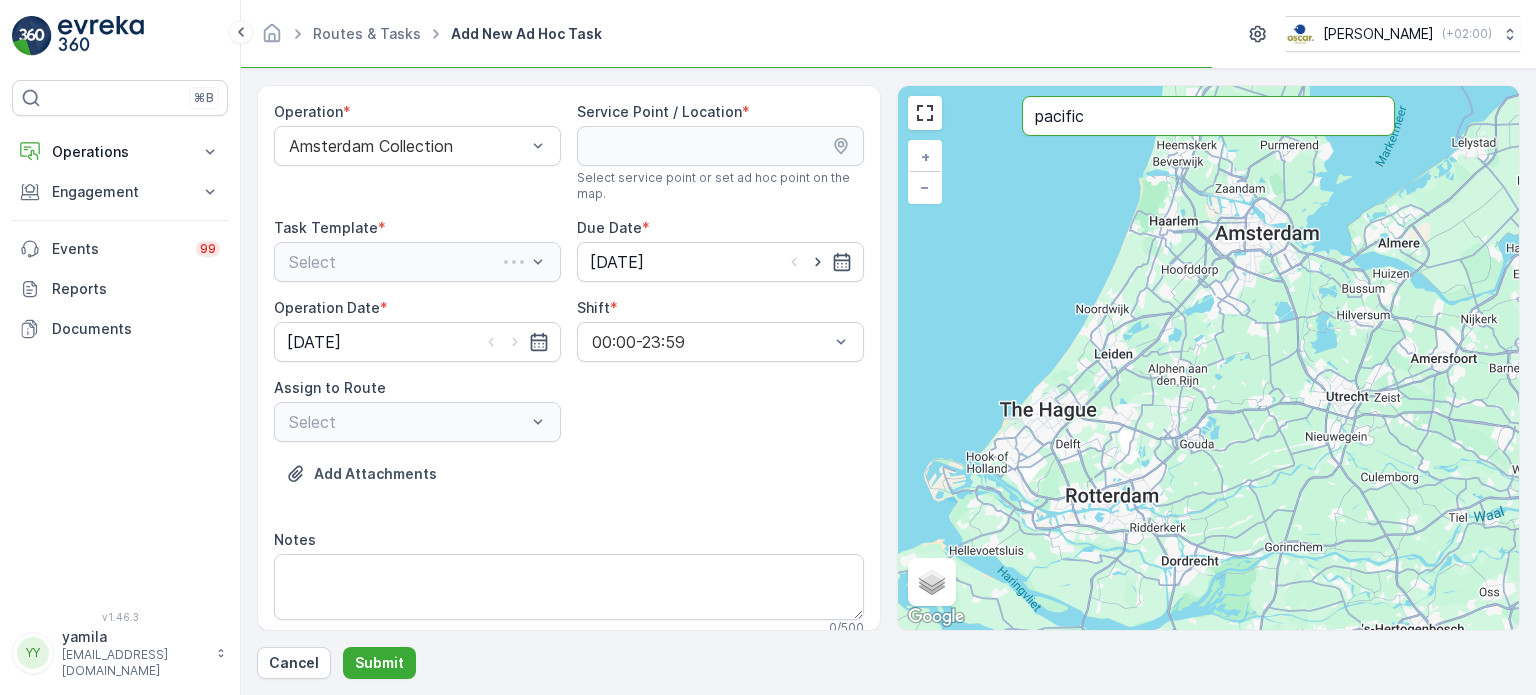 type on "pacific" 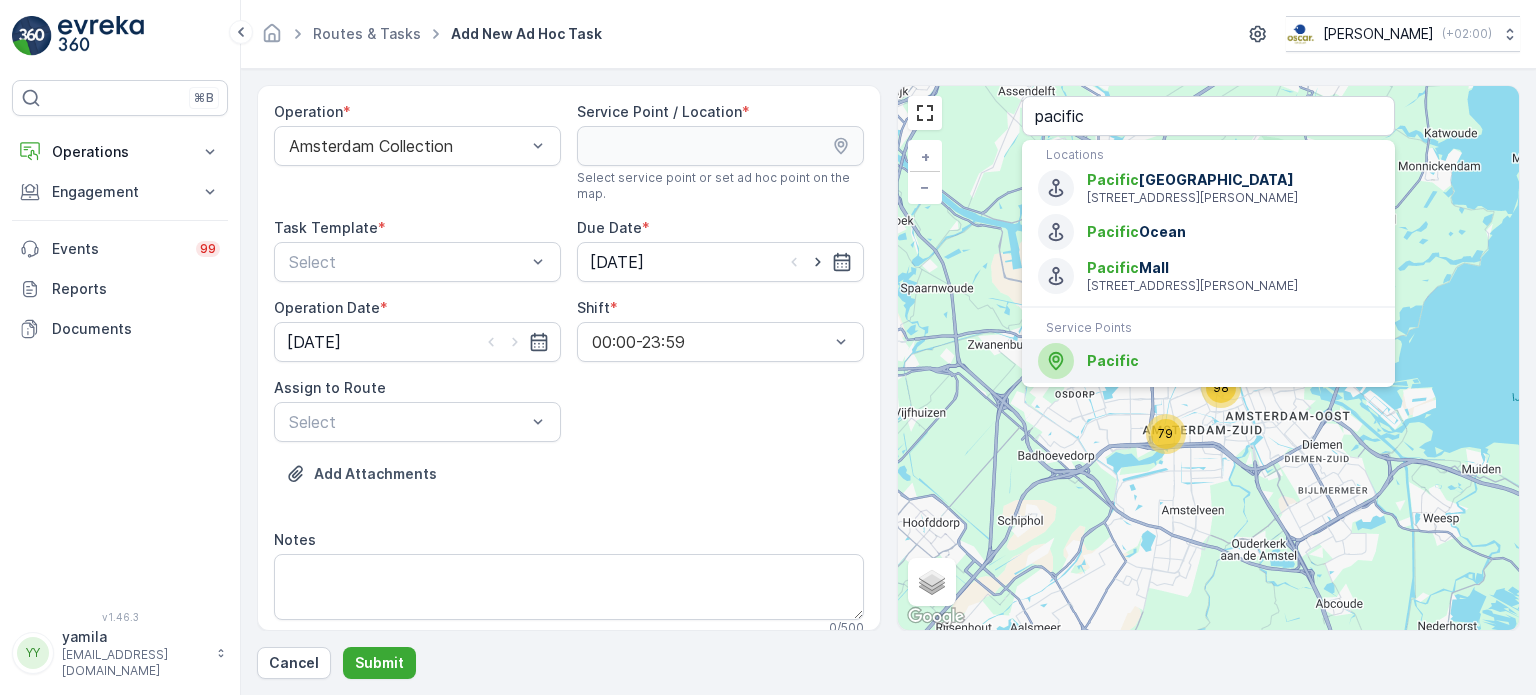 click on "Pacific" at bounding box center (1113, 360) 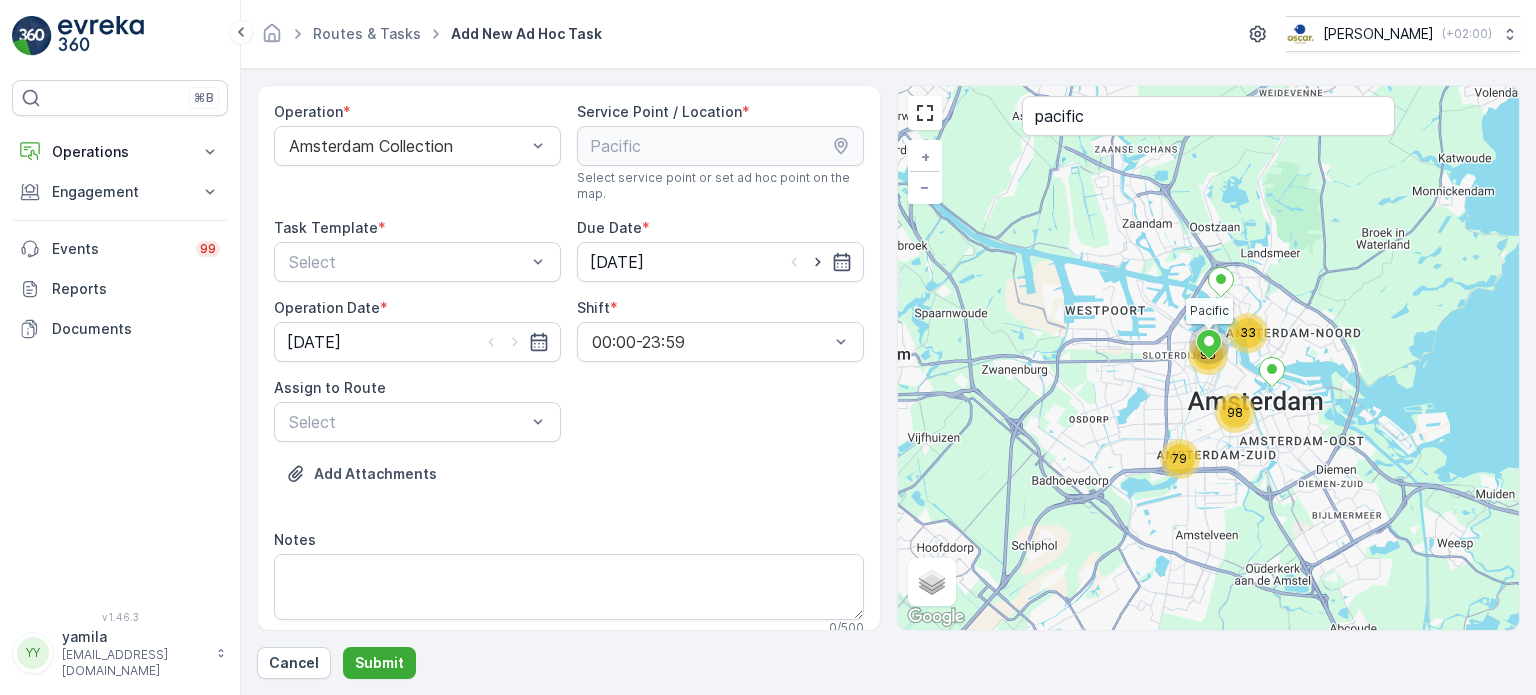 click on "Task Template" at bounding box center [326, 227] 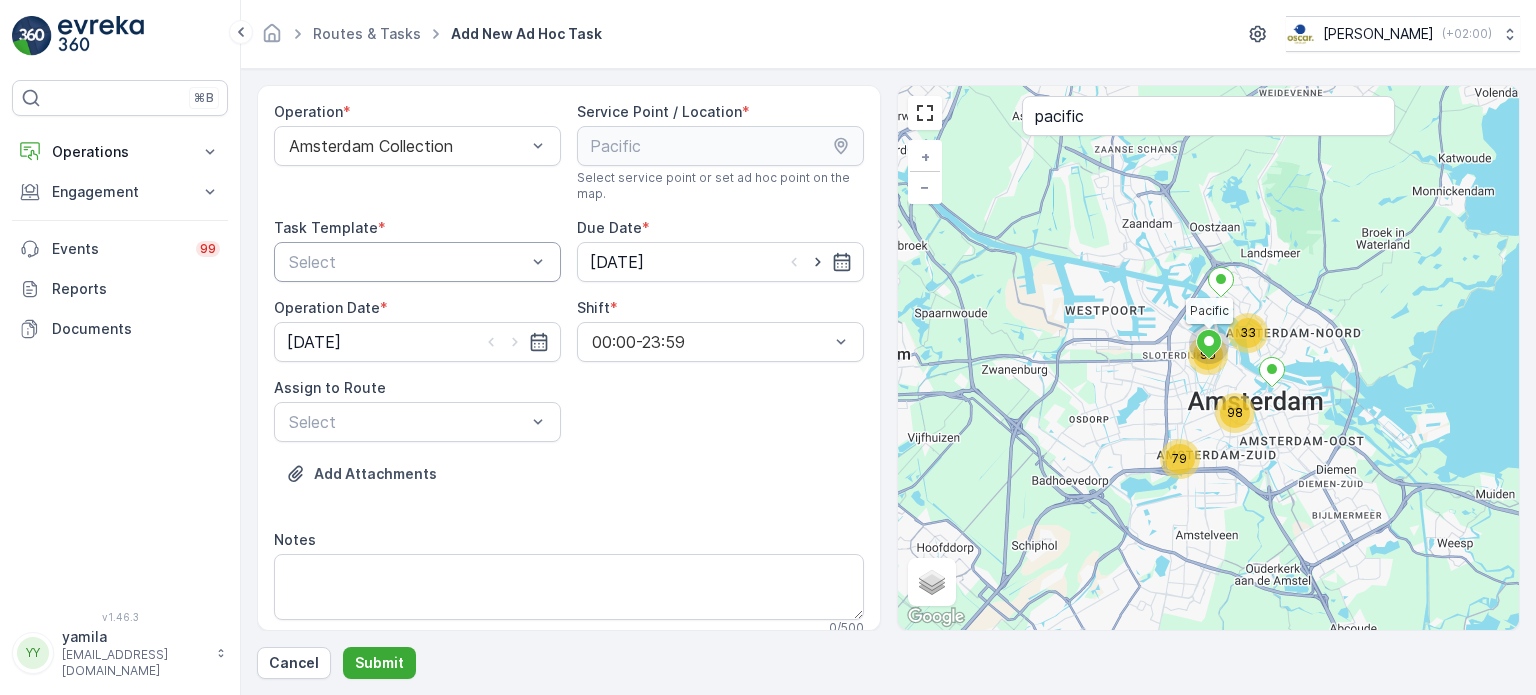 click at bounding box center [407, 262] 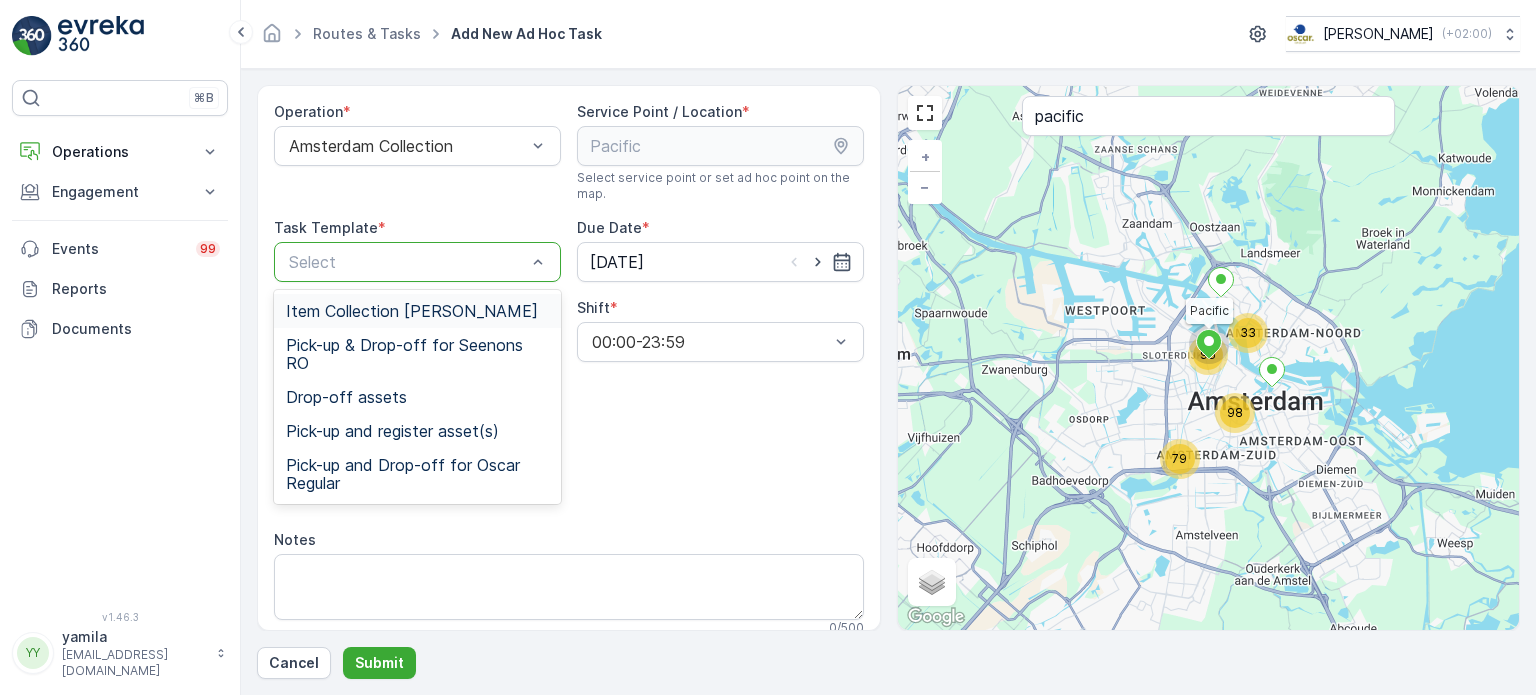 click on "Item Collection [PERSON_NAME]" at bounding box center (412, 311) 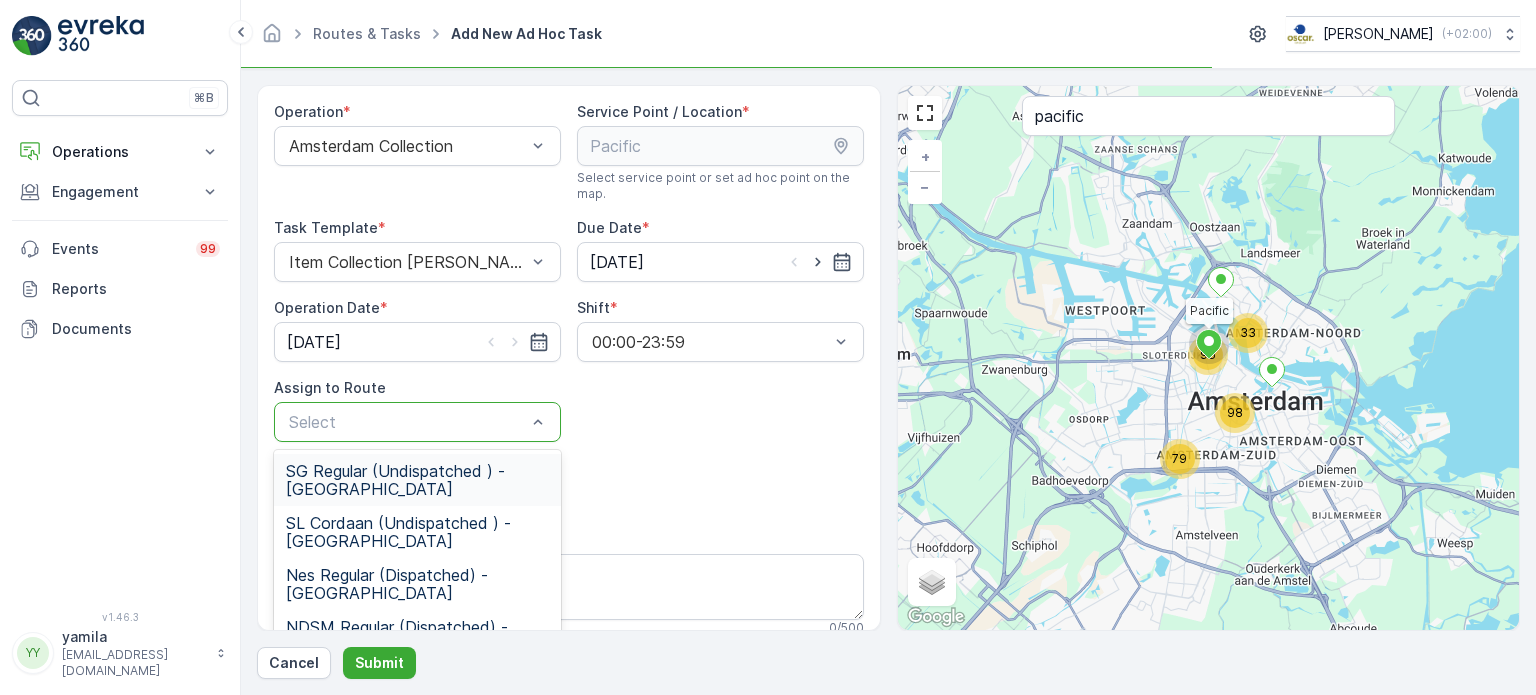 click at bounding box center [407, 422] 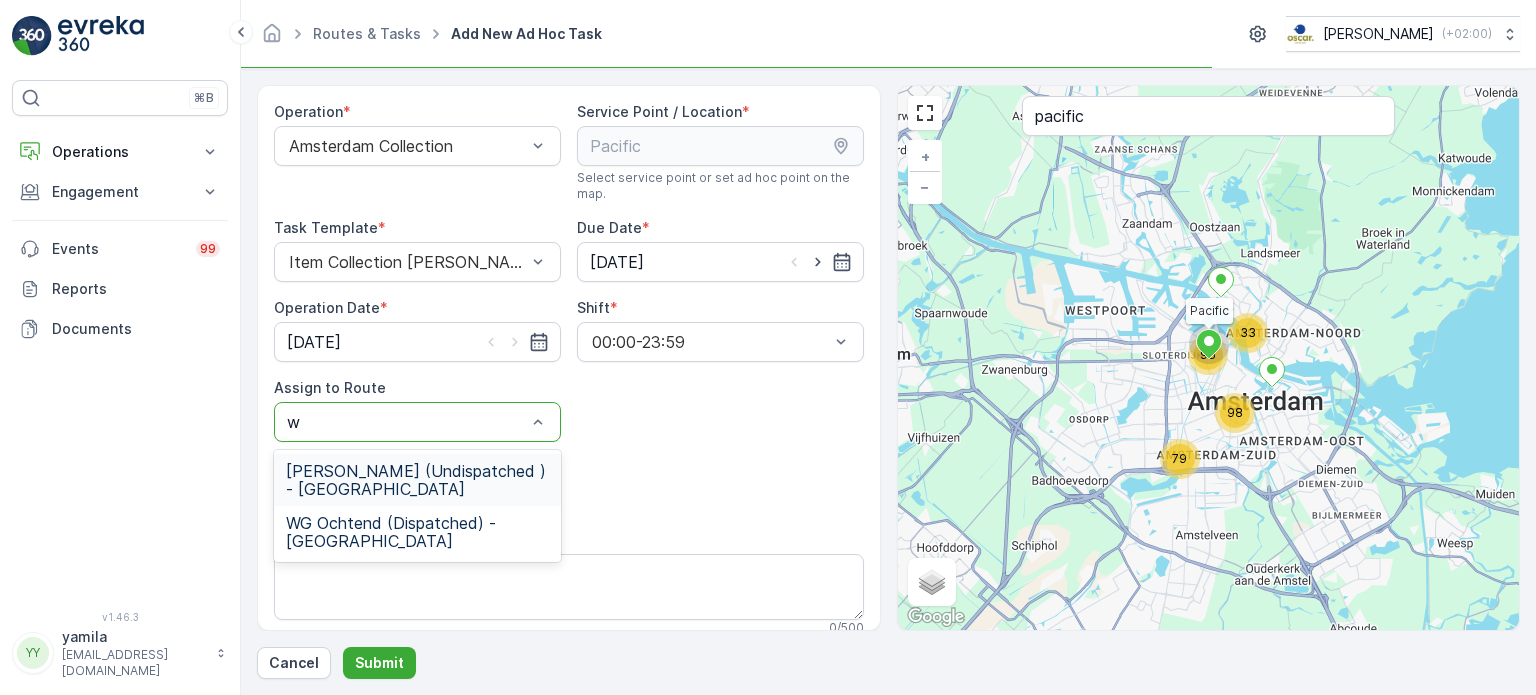 type on "wg" 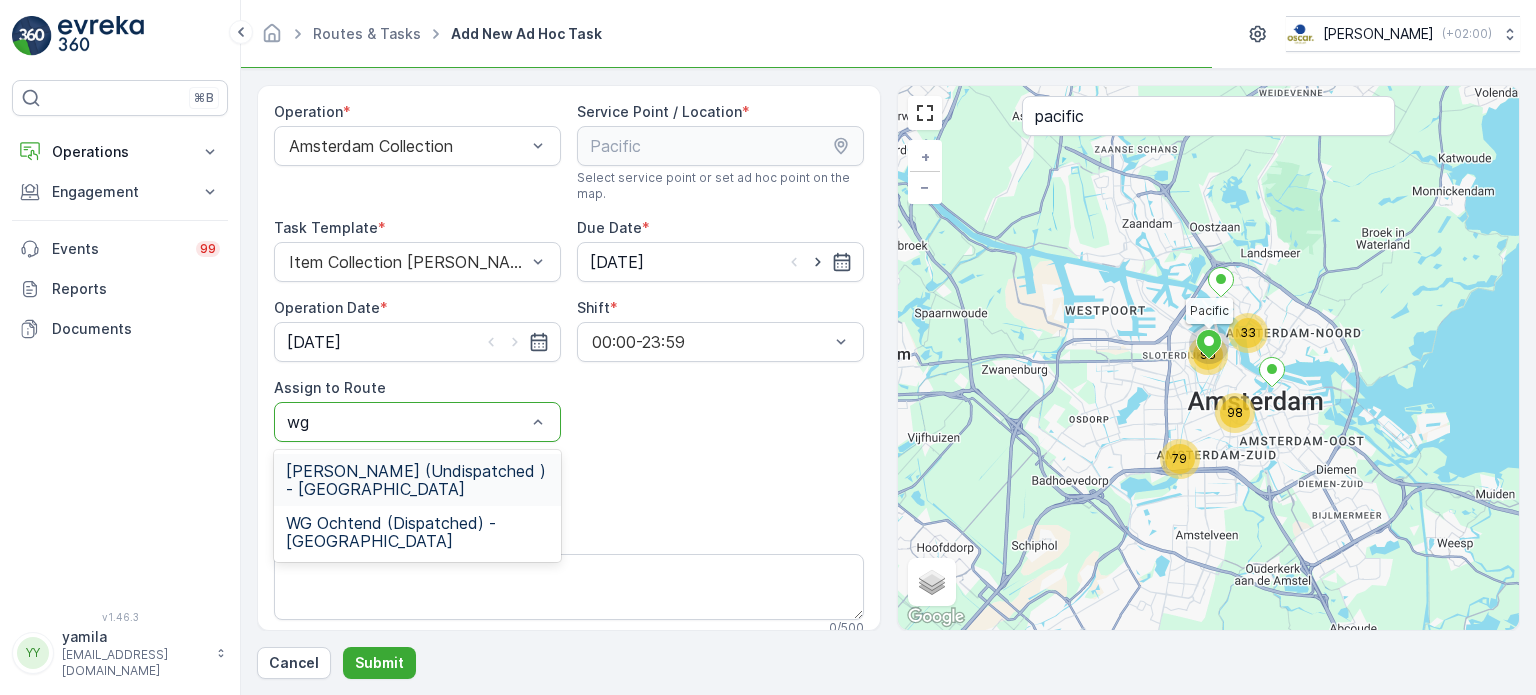 click on "WG avond (Undispatched ) - Amsterdam" at bounding box center [417, 480] 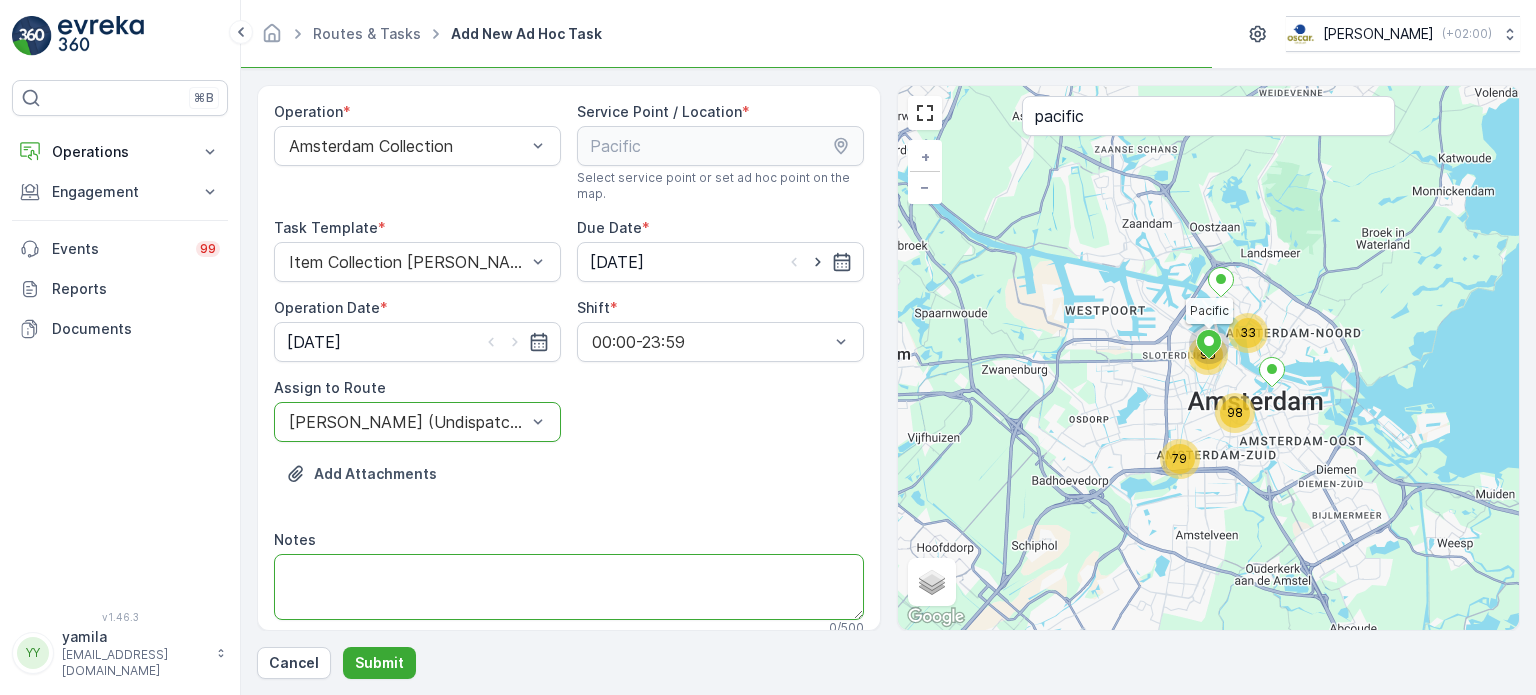 click on "Notes" at bounding box center [569, 587] 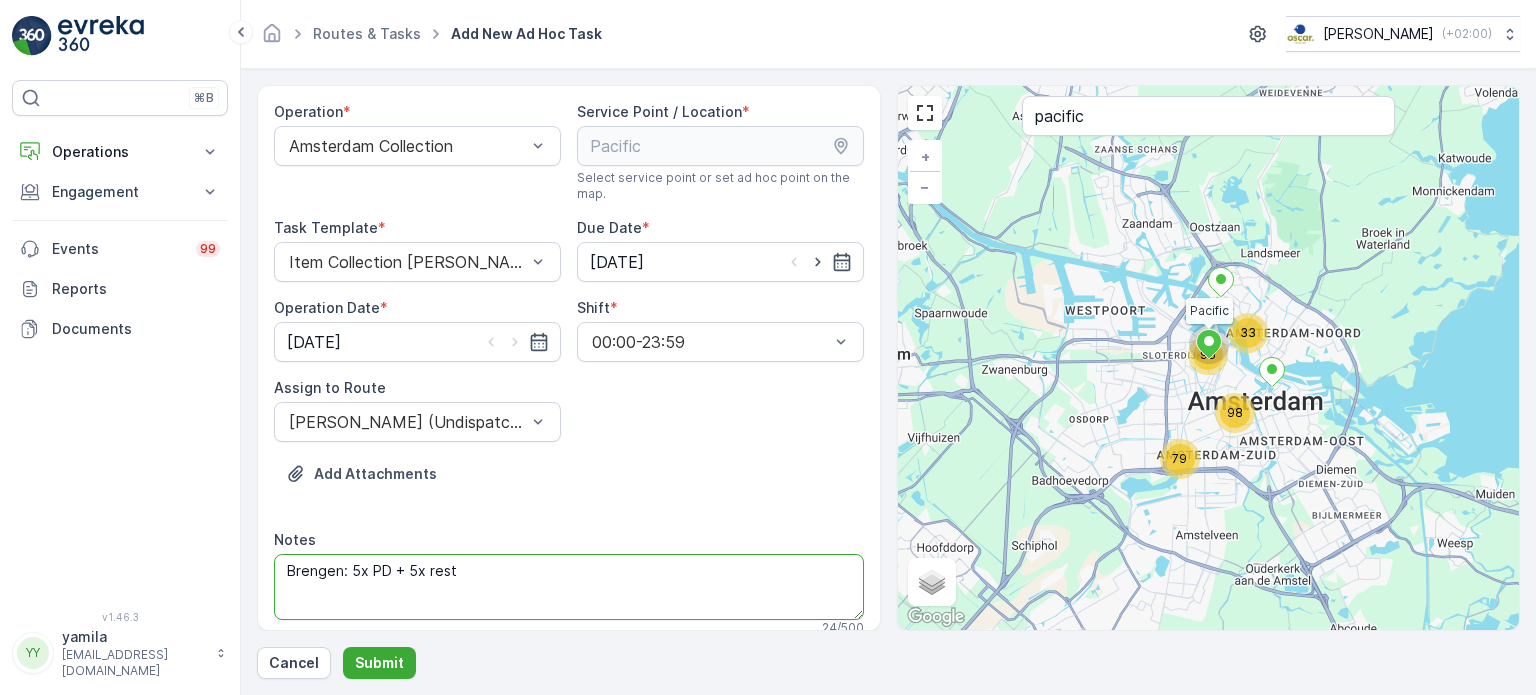 click on "Brengen: 5x PD + 5x rest" at bounding box center (569, 587) 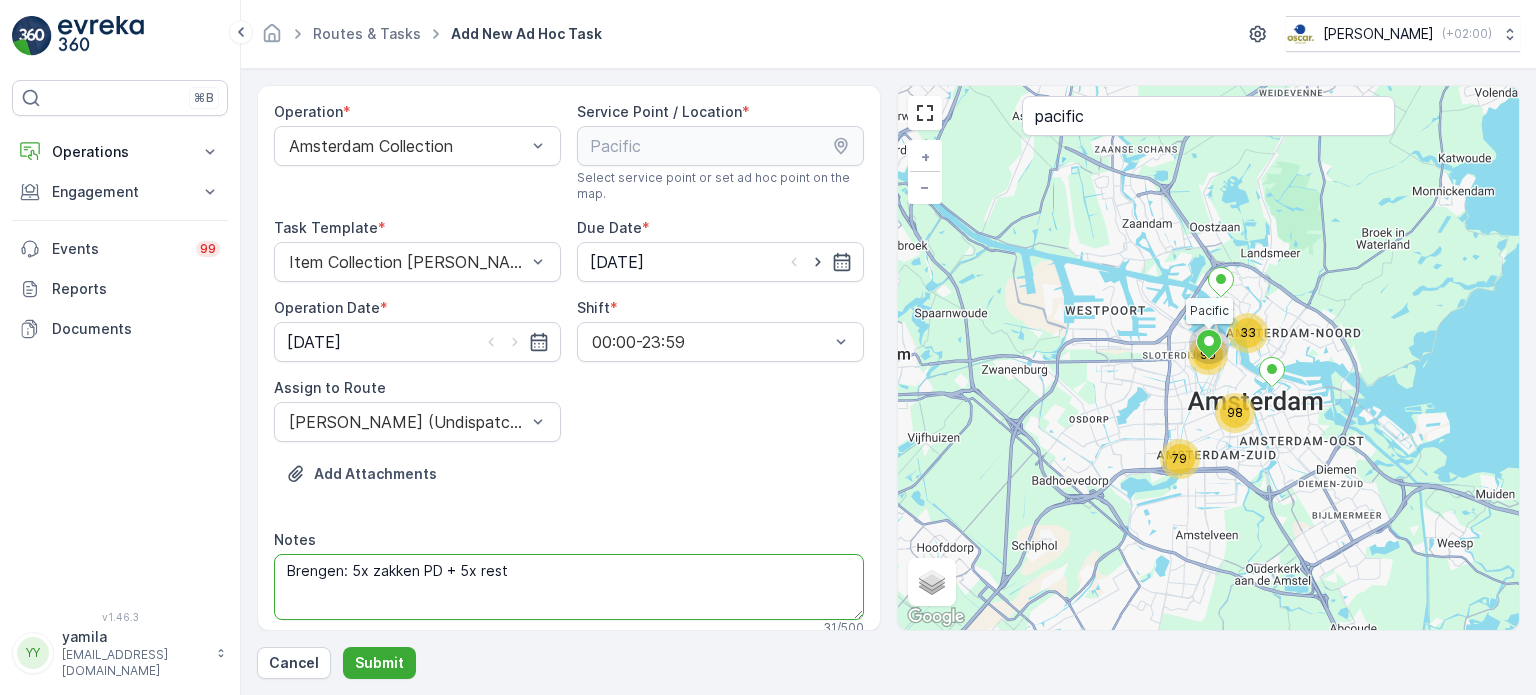click on "Brengen: 5x zakken PD + 5x rest" at bounding box center (569, 587) 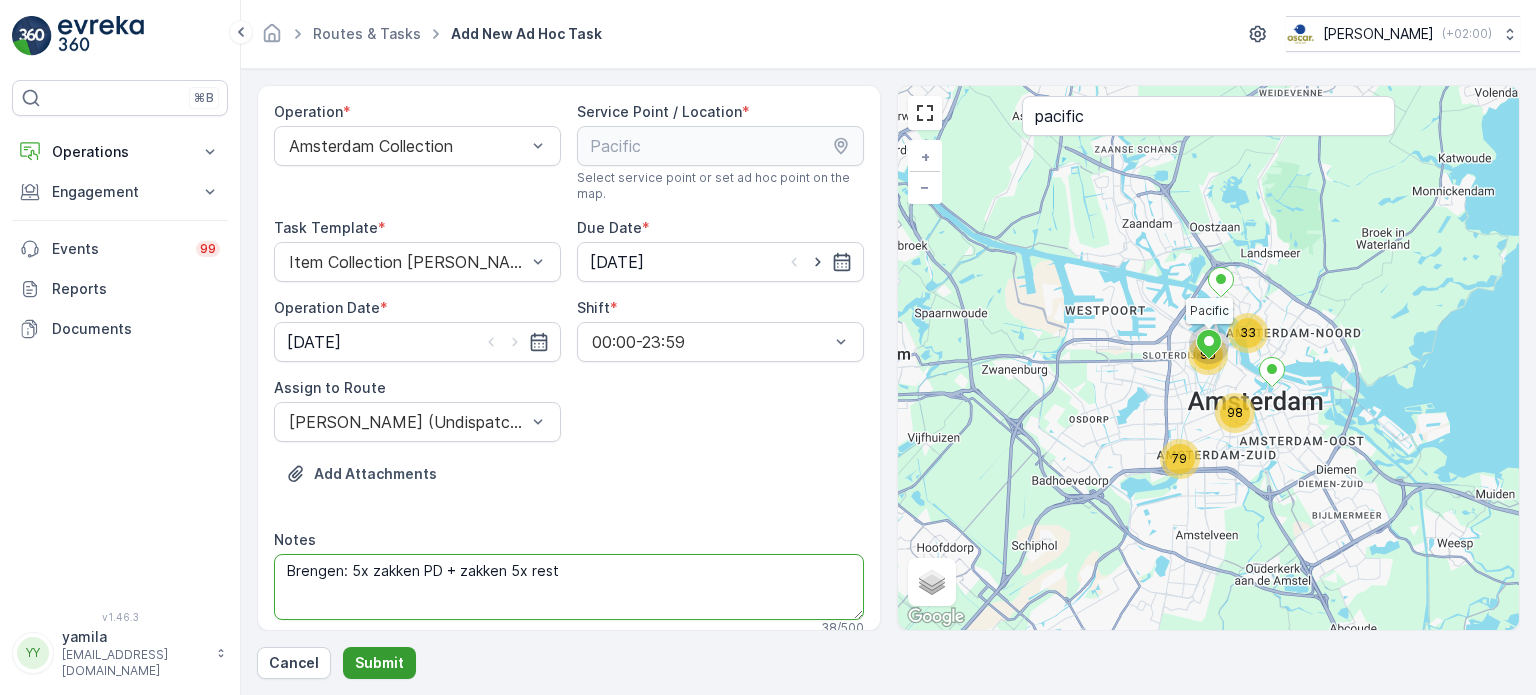 type on "Brengen: 5x zakken PD + zakken 5x rest" 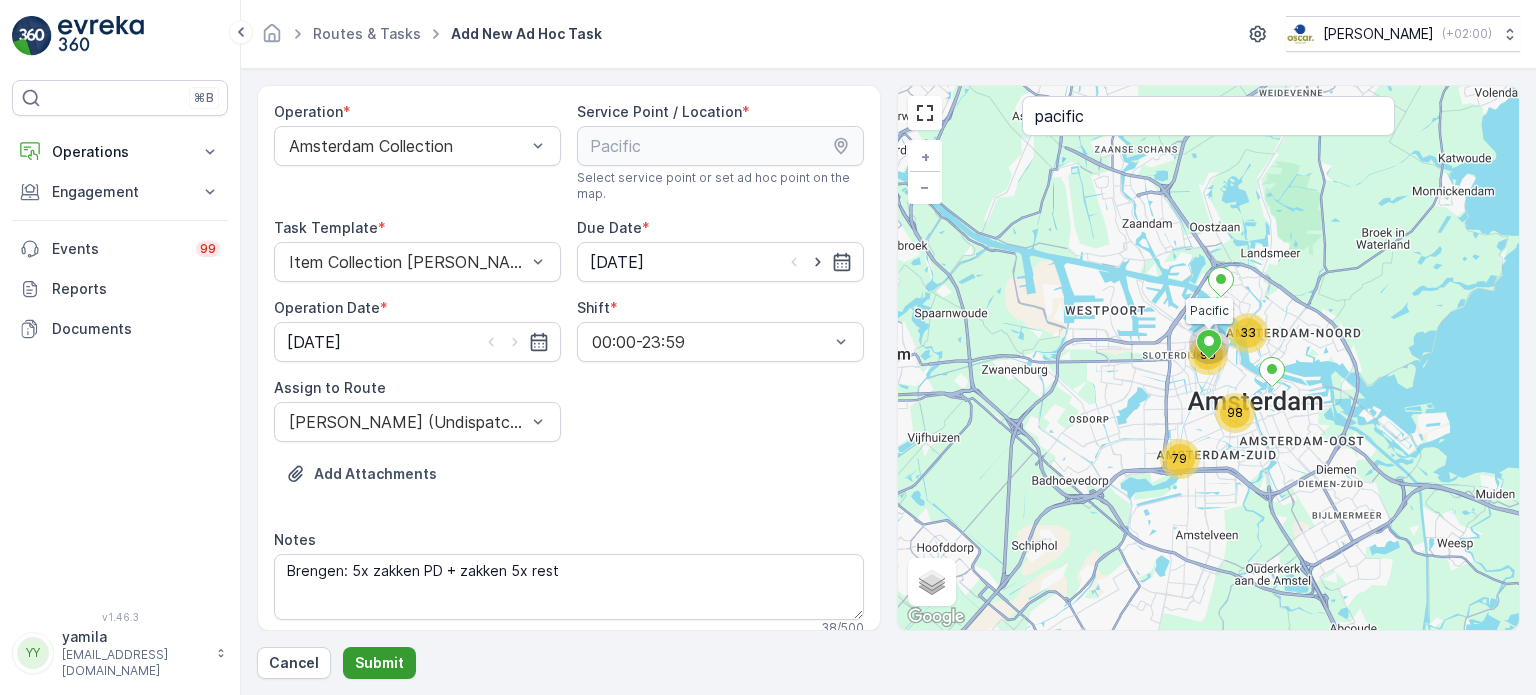click on "Submit" at bounding box center (379, 663) 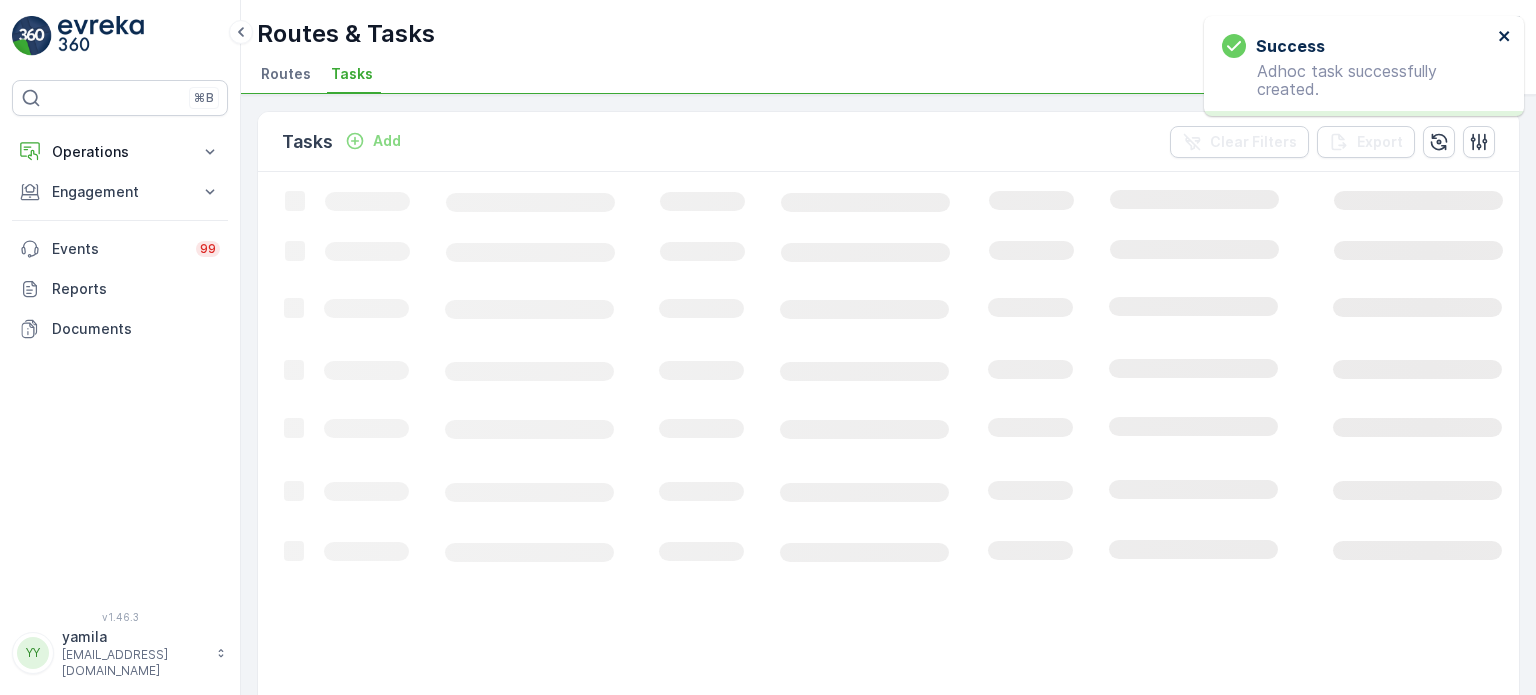 click 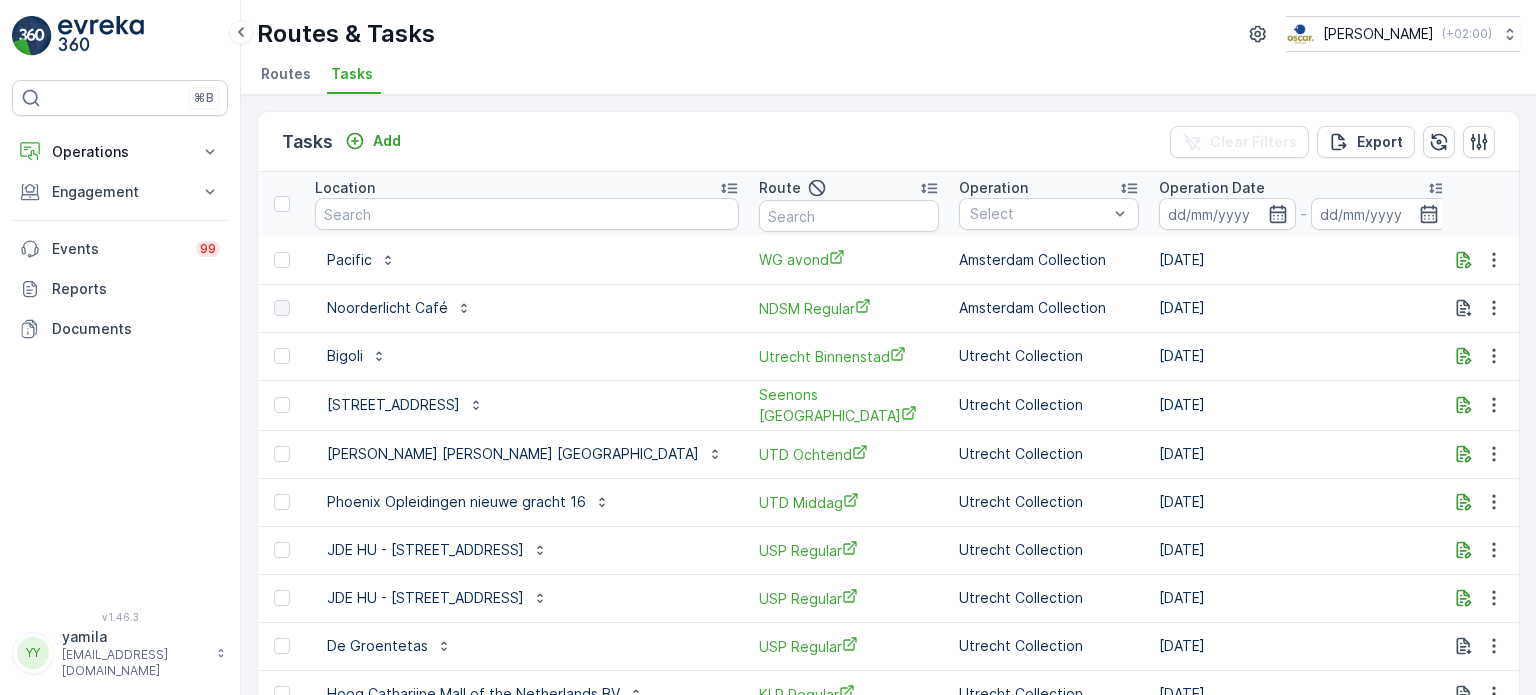 click on "To Do" at bounding box center (1557, 260) 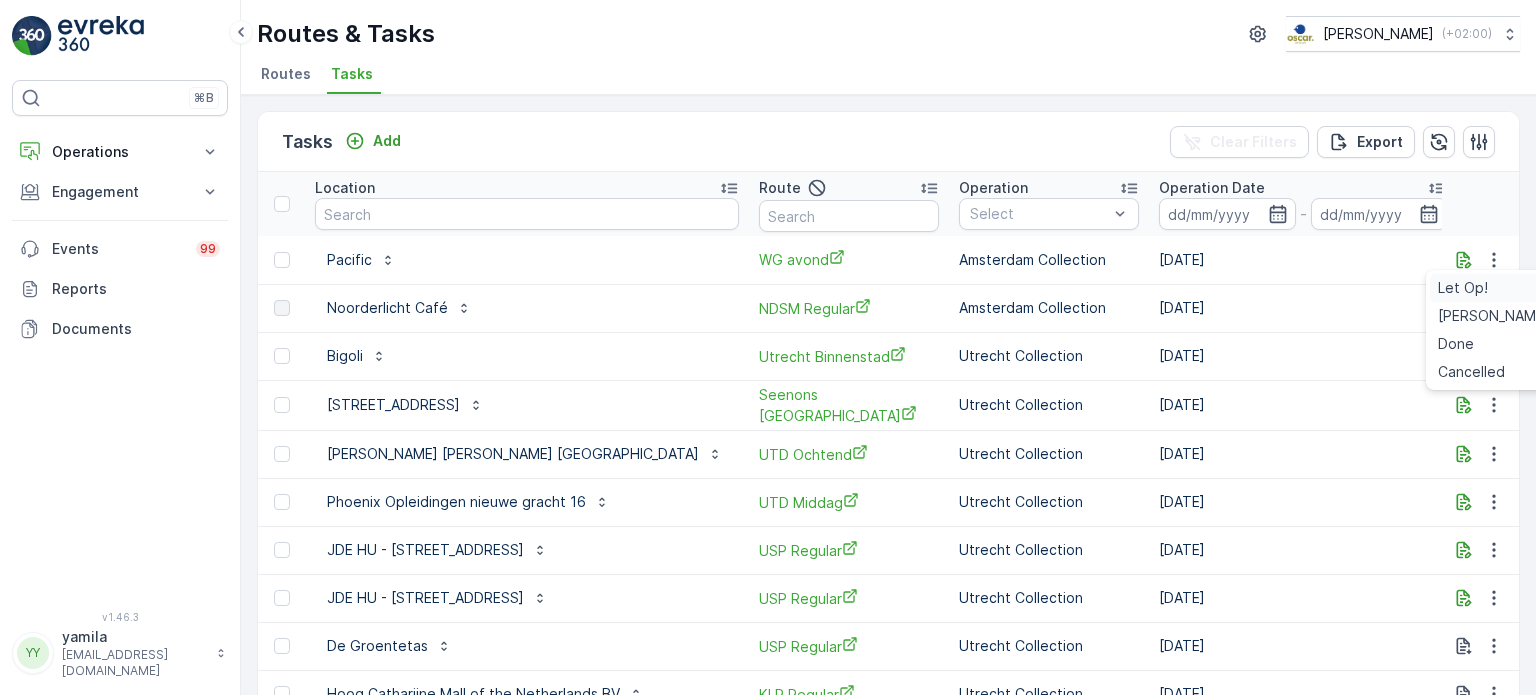 click on "Let Op!" at bounding box center (1463, 288) 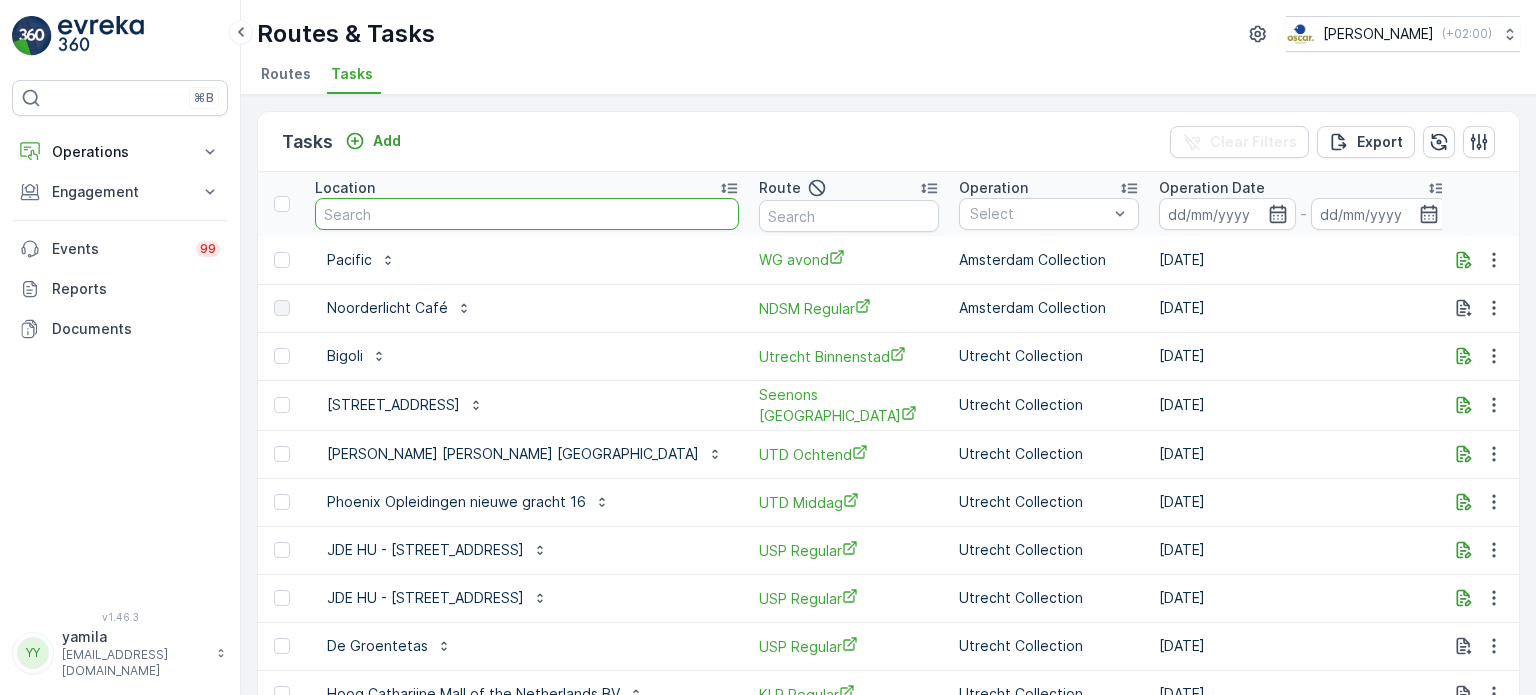 click at bounding box center [527, 214] 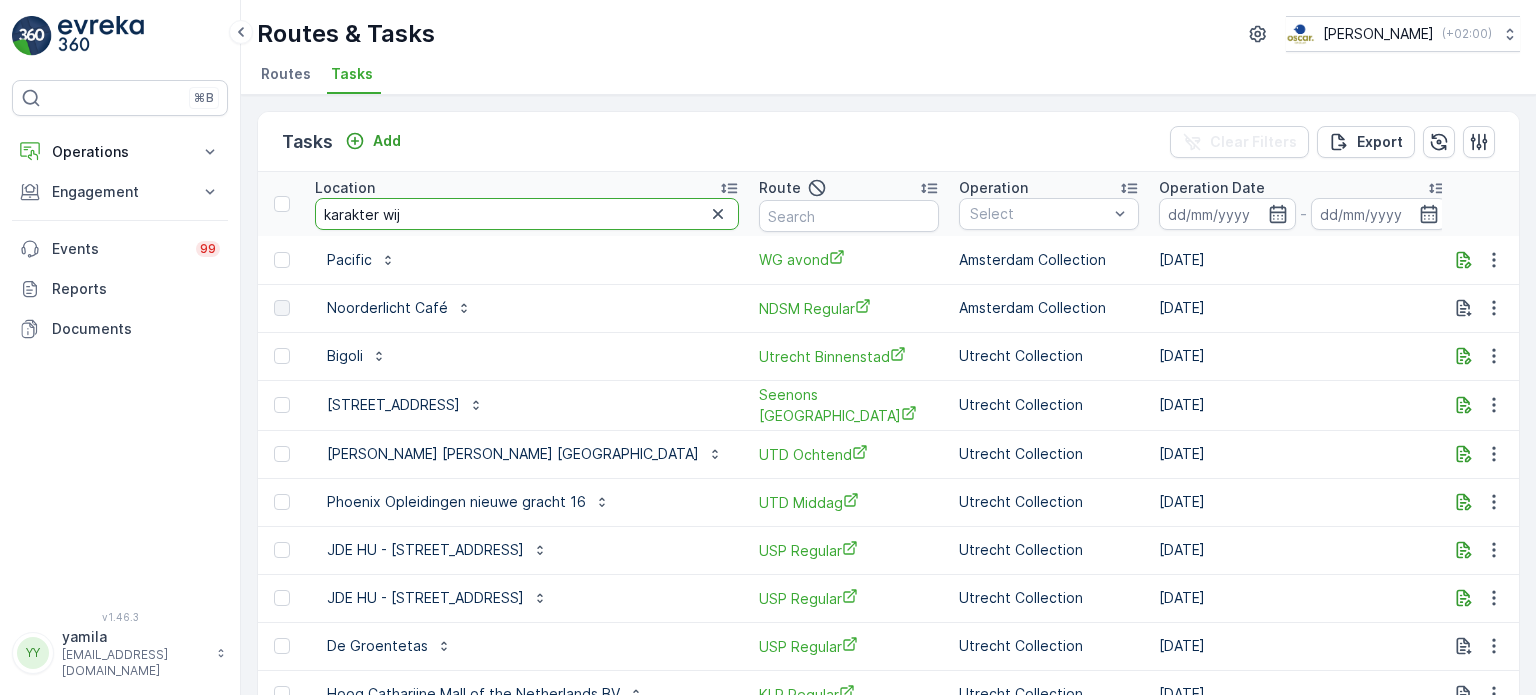 type on "karakter wijn" 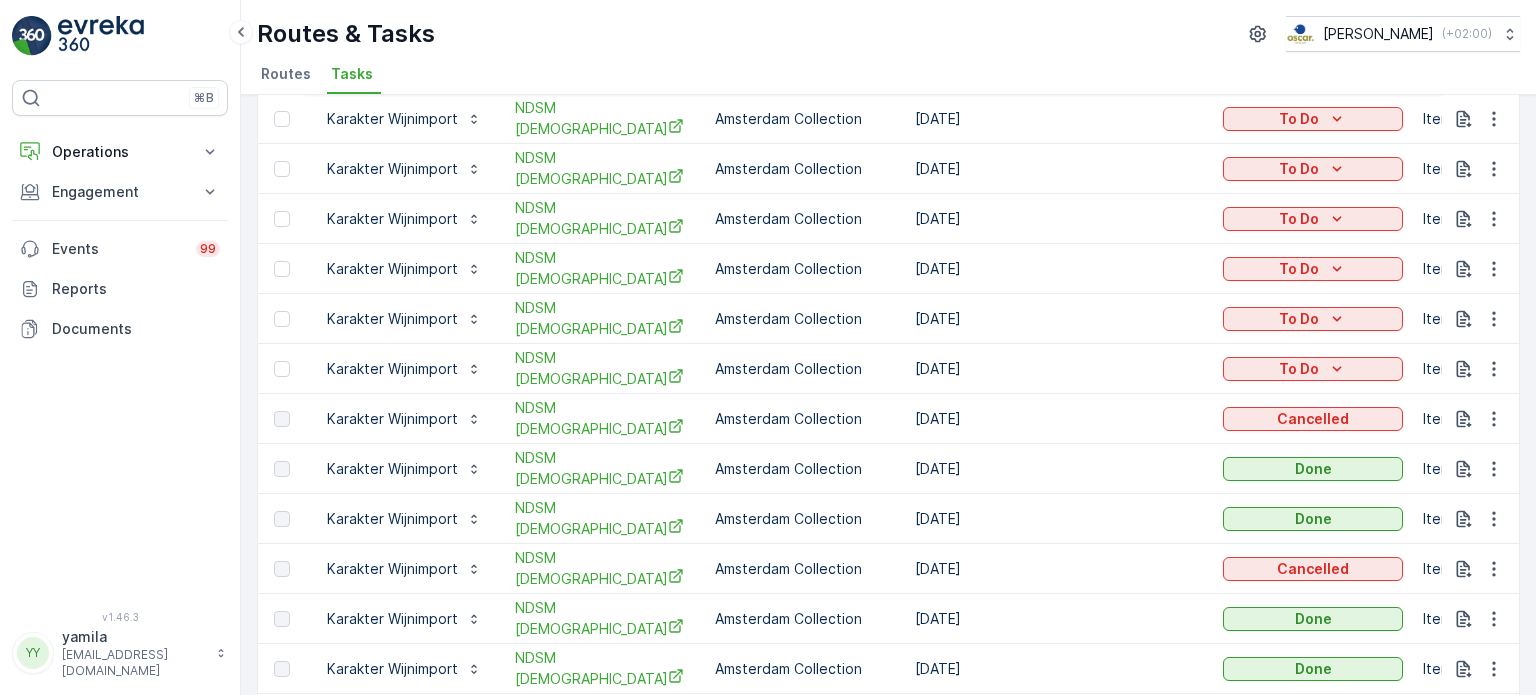 scroll, scrollTop: 100, scrollLeft: 0, axis: vertical 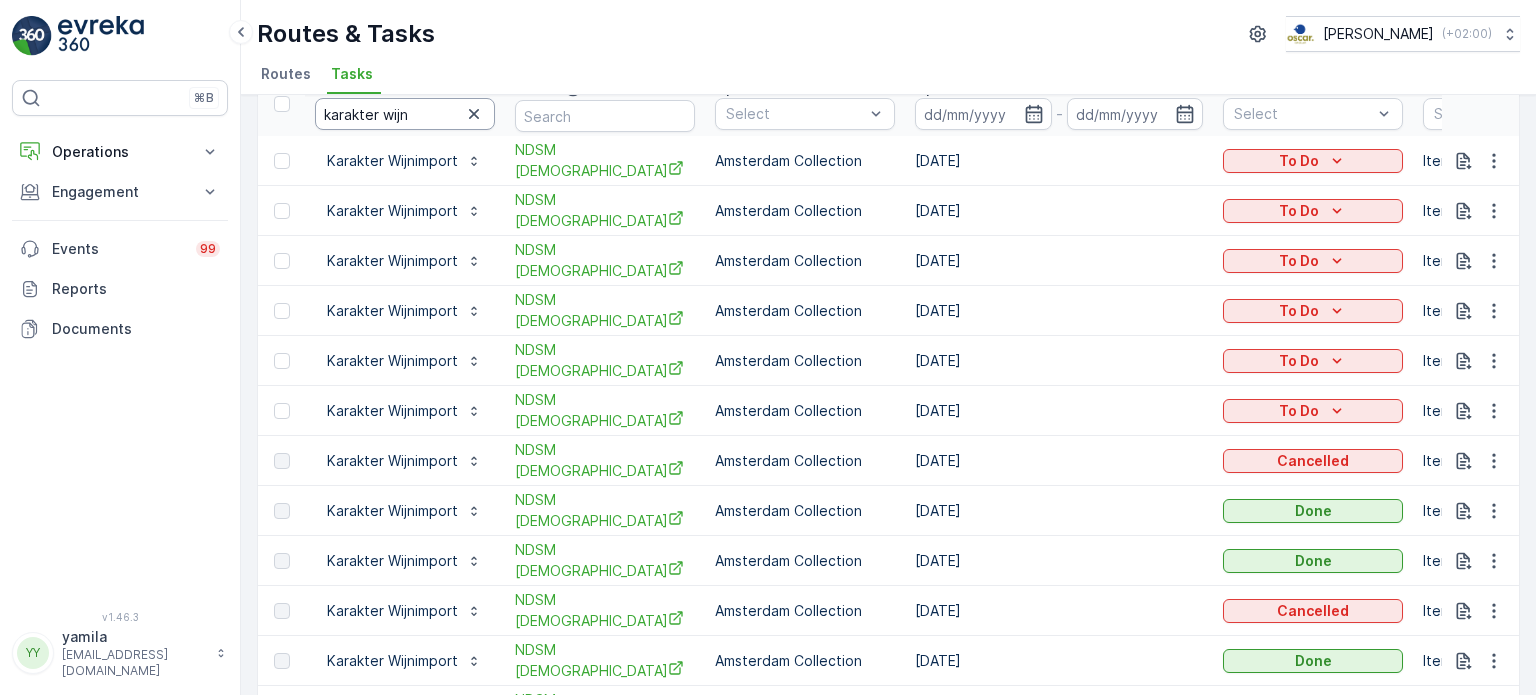 click on "karakter wijn" at bounding box center [405, 114] 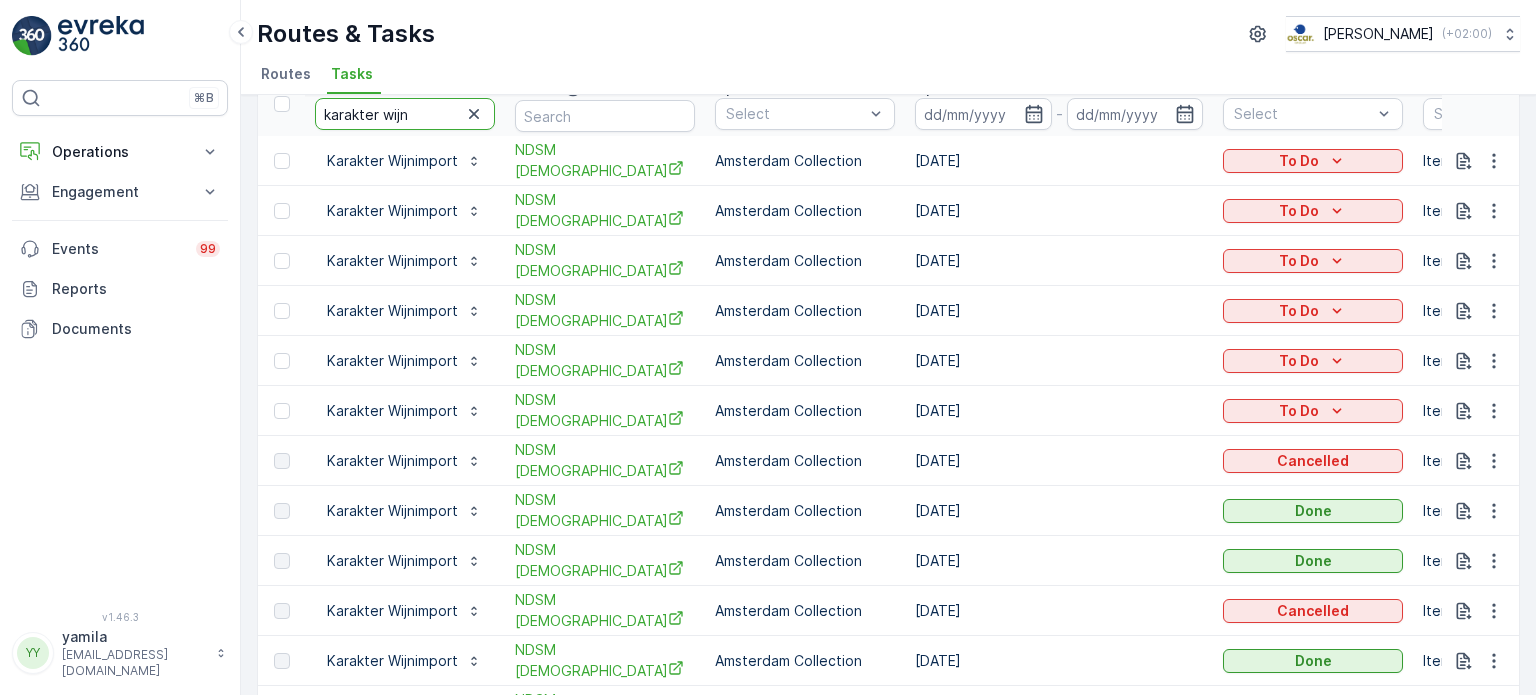 click on "karakter wijn" at bounding box center (405, 114) 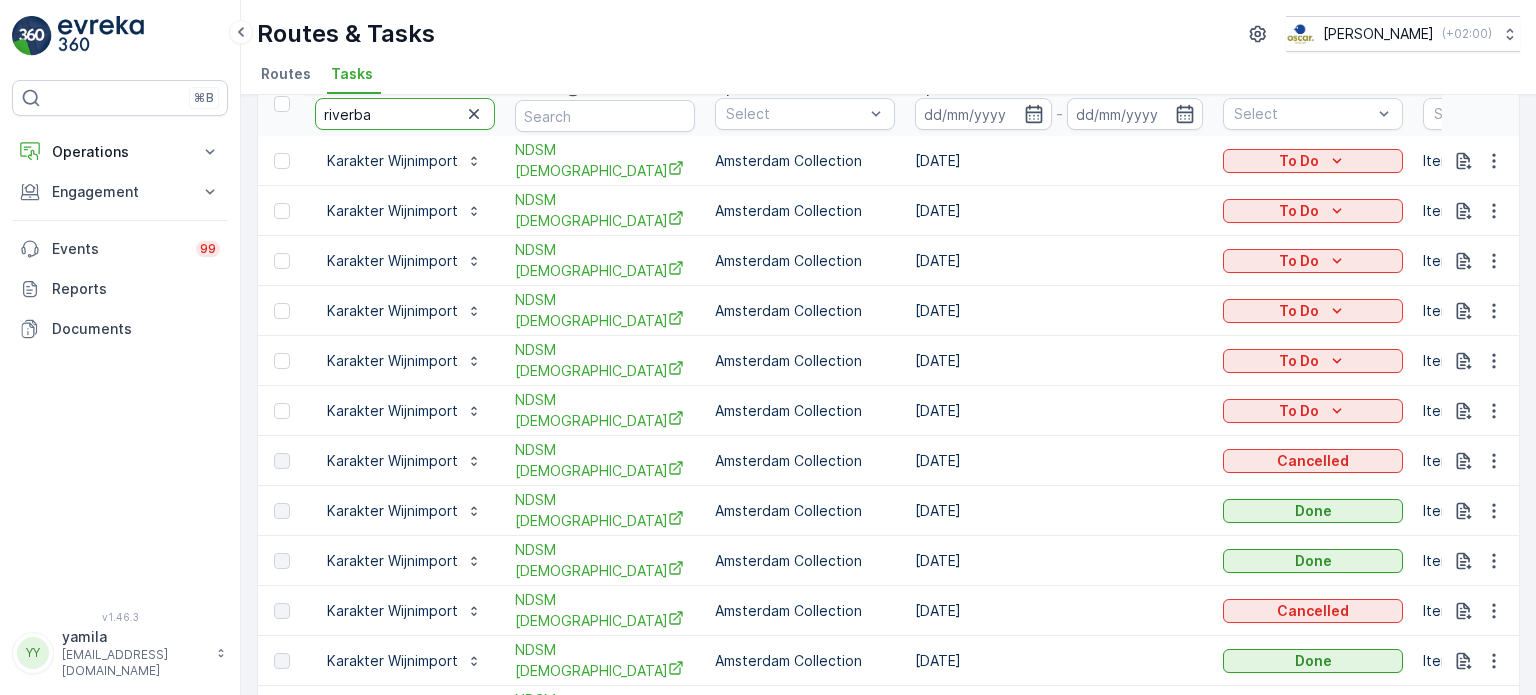 type on "riverbar" 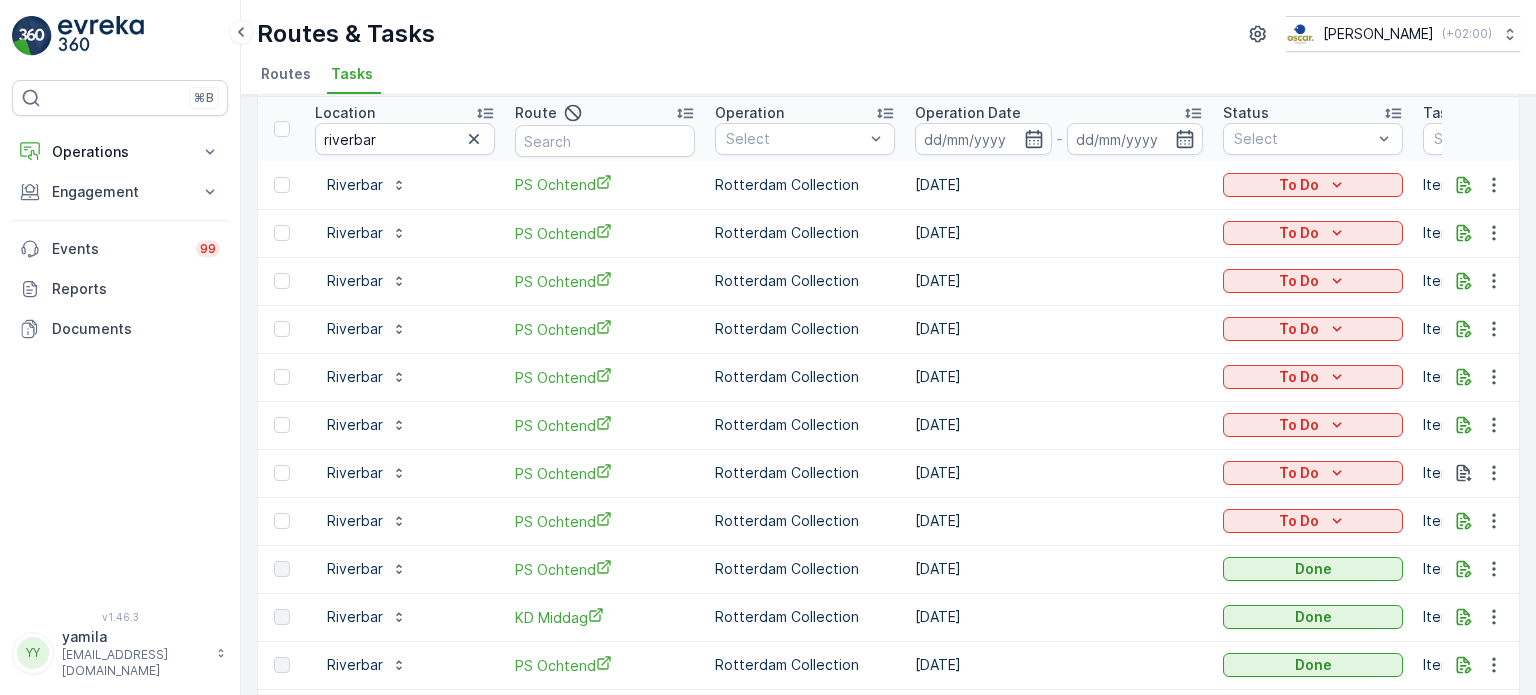 scroll, scrollTop: 0, scrollLeft: 0, axis: both 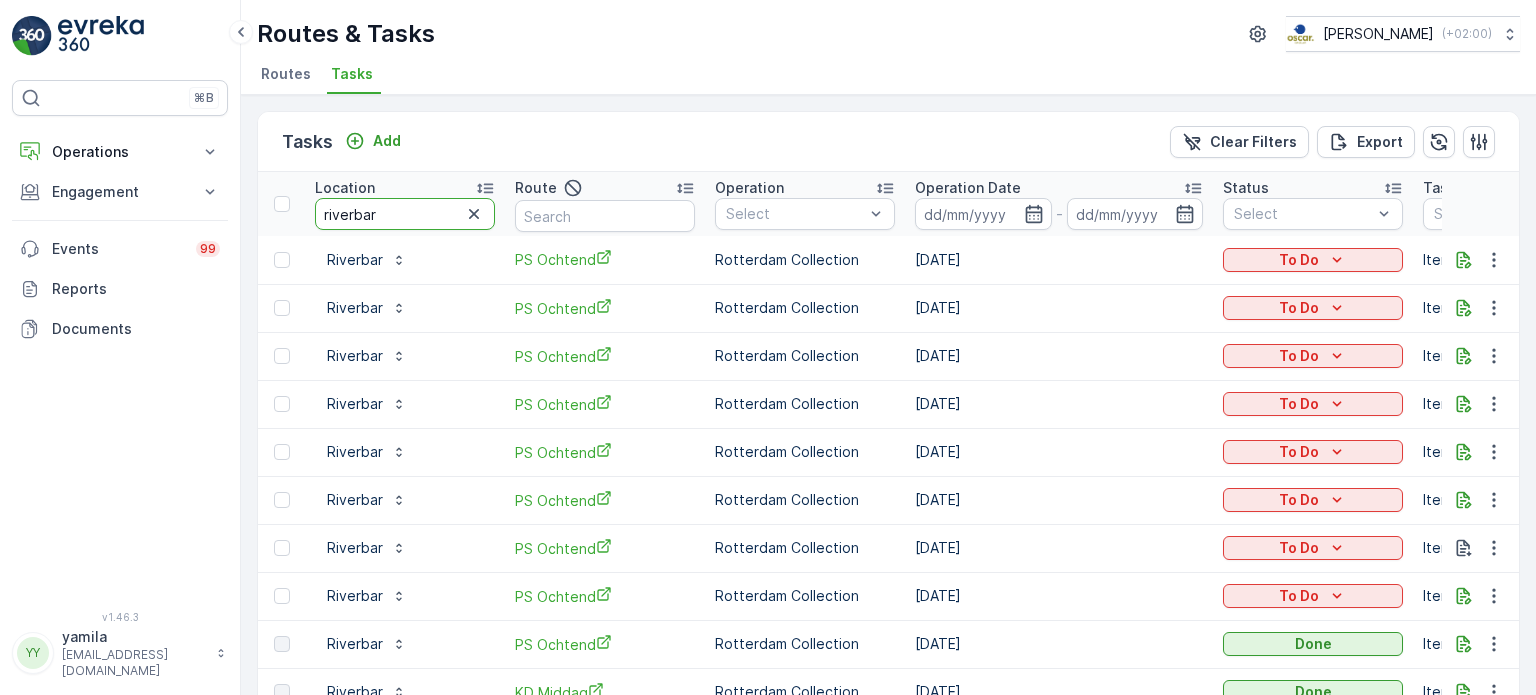 click on "riverbar" at bounding box center (405, 214) 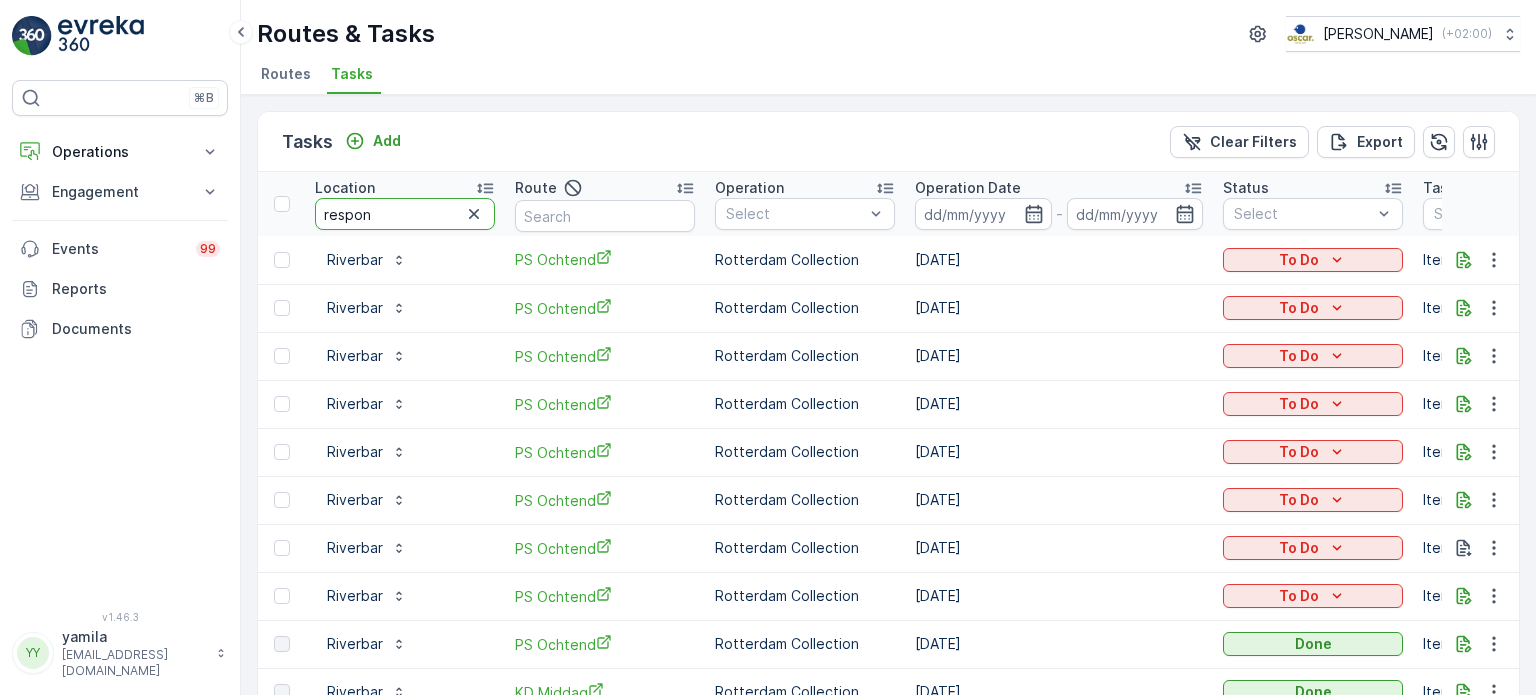 type on "respons" 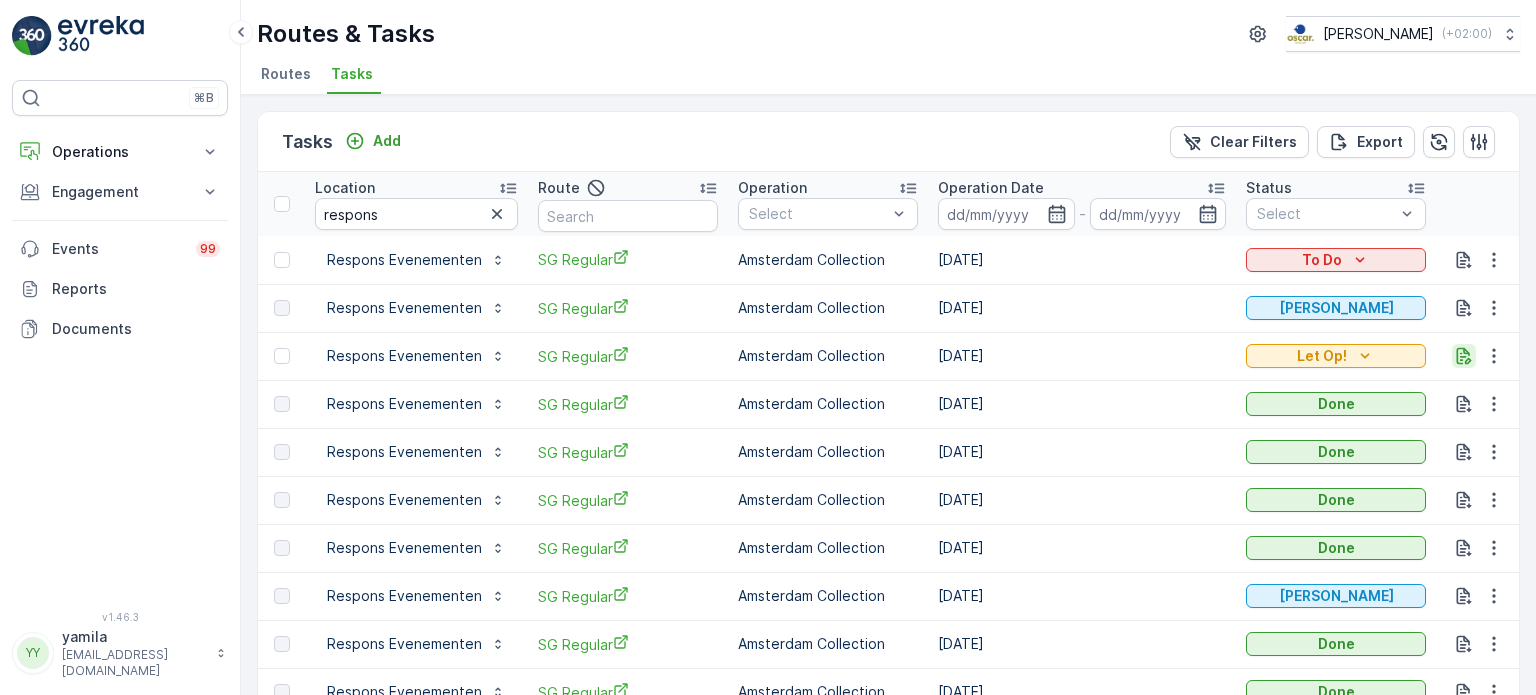 click 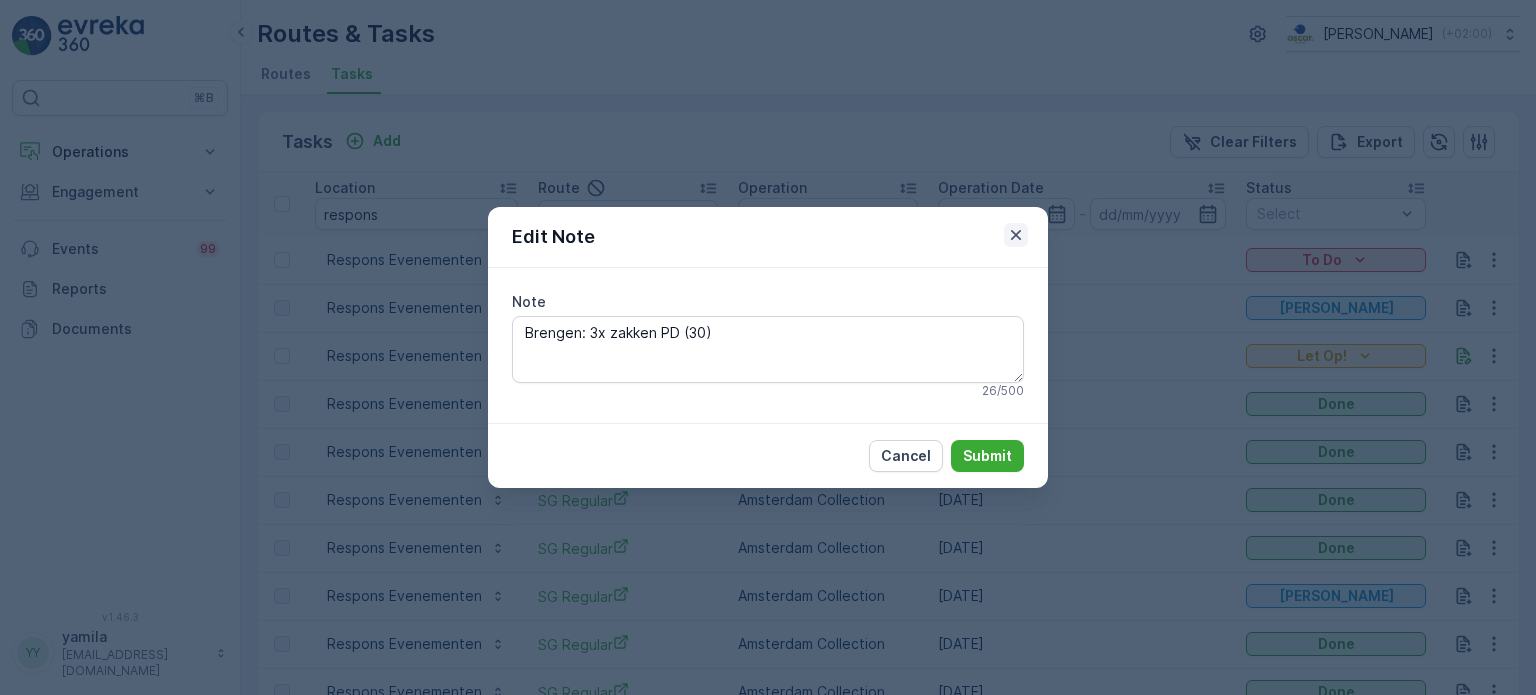 click 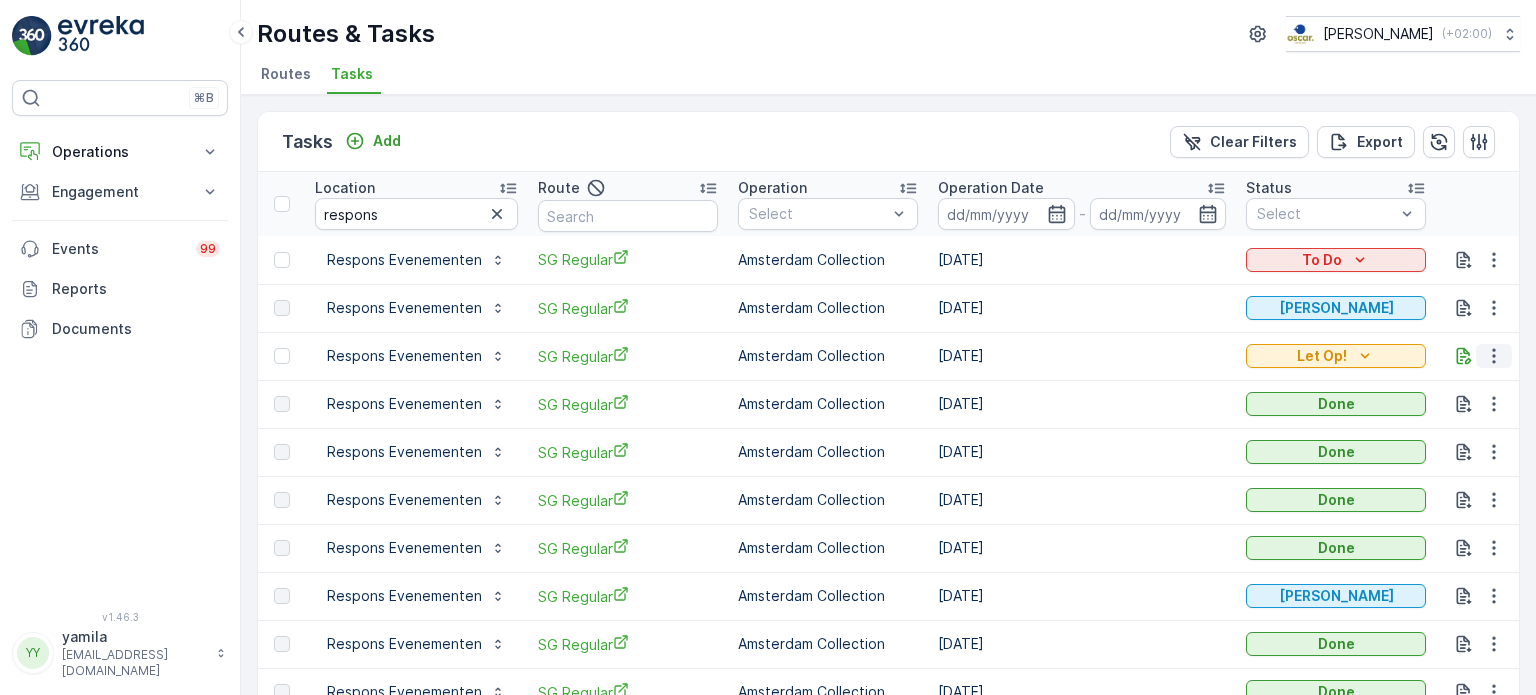 click 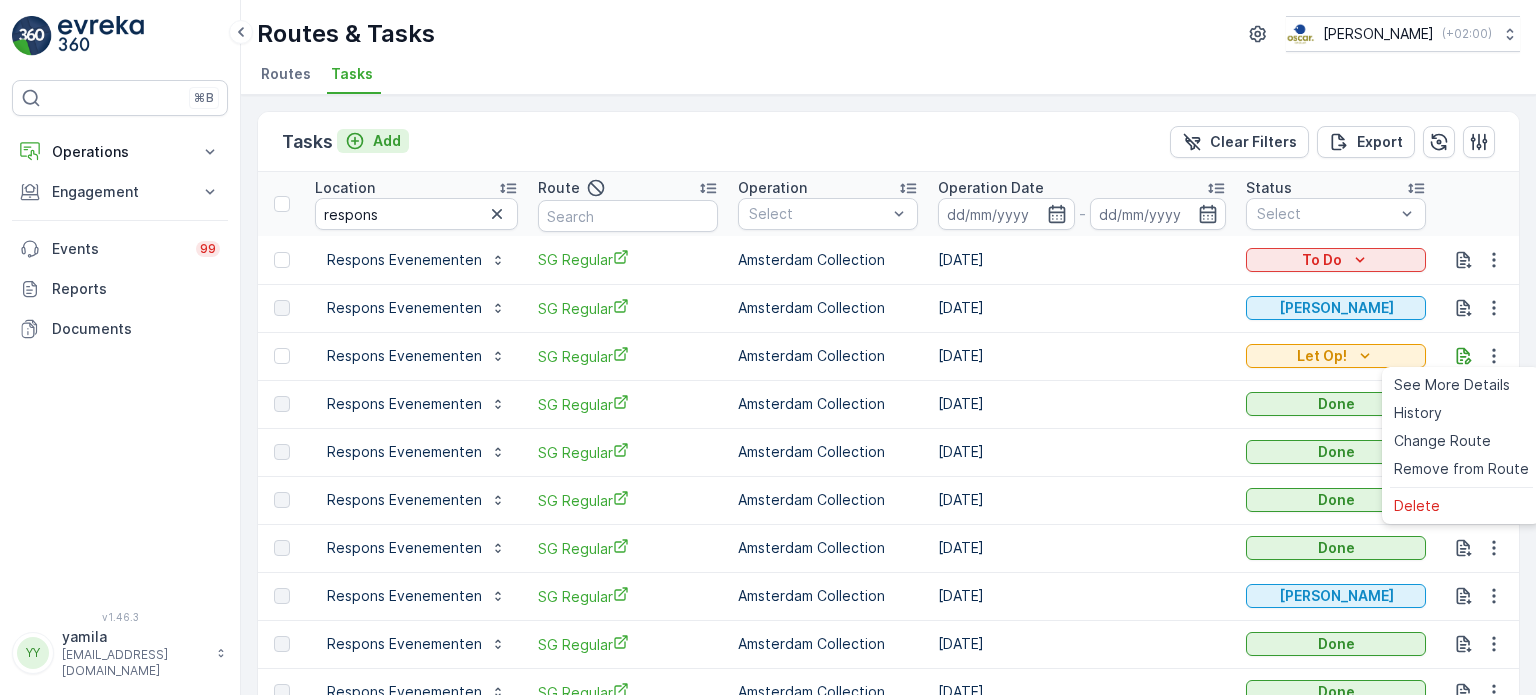 click on "Add" at bounding box center (387, 141) 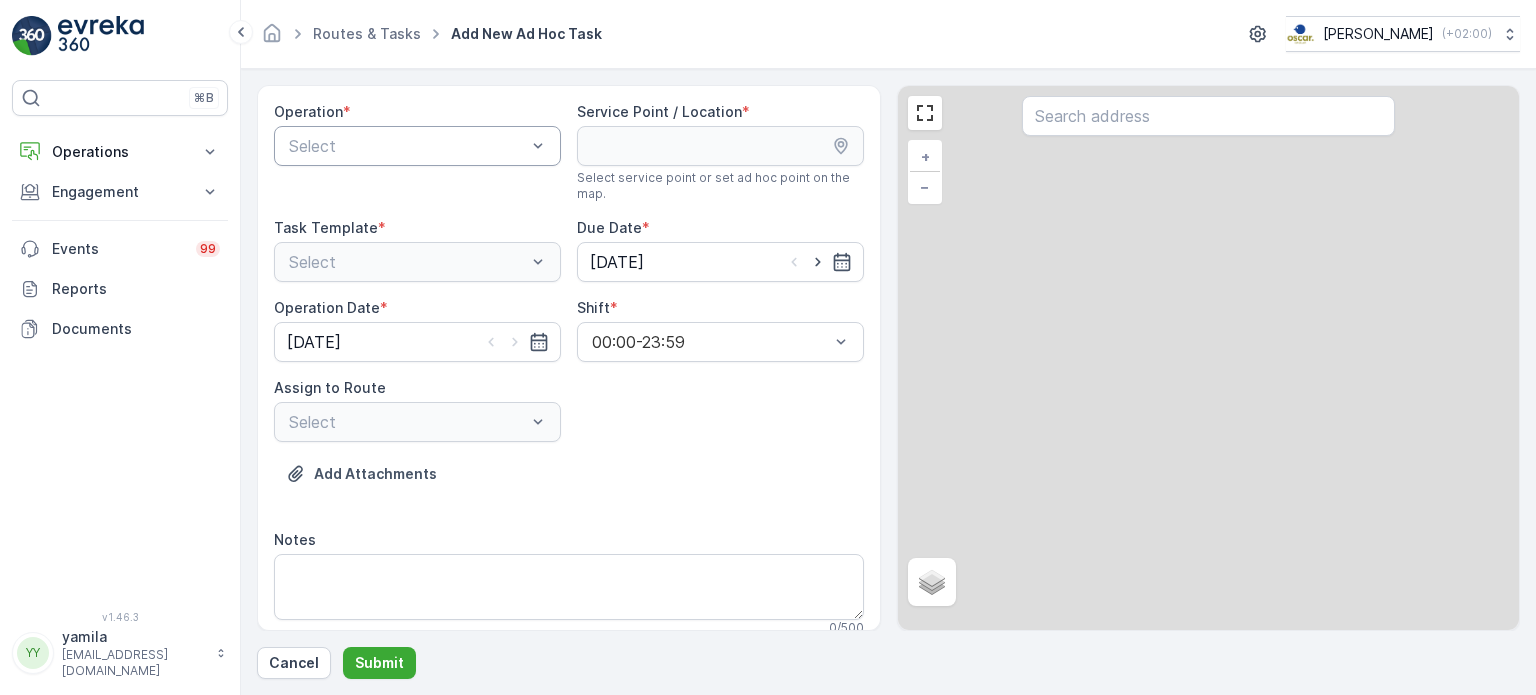 click on "Select" at bounding box center (417, 146) 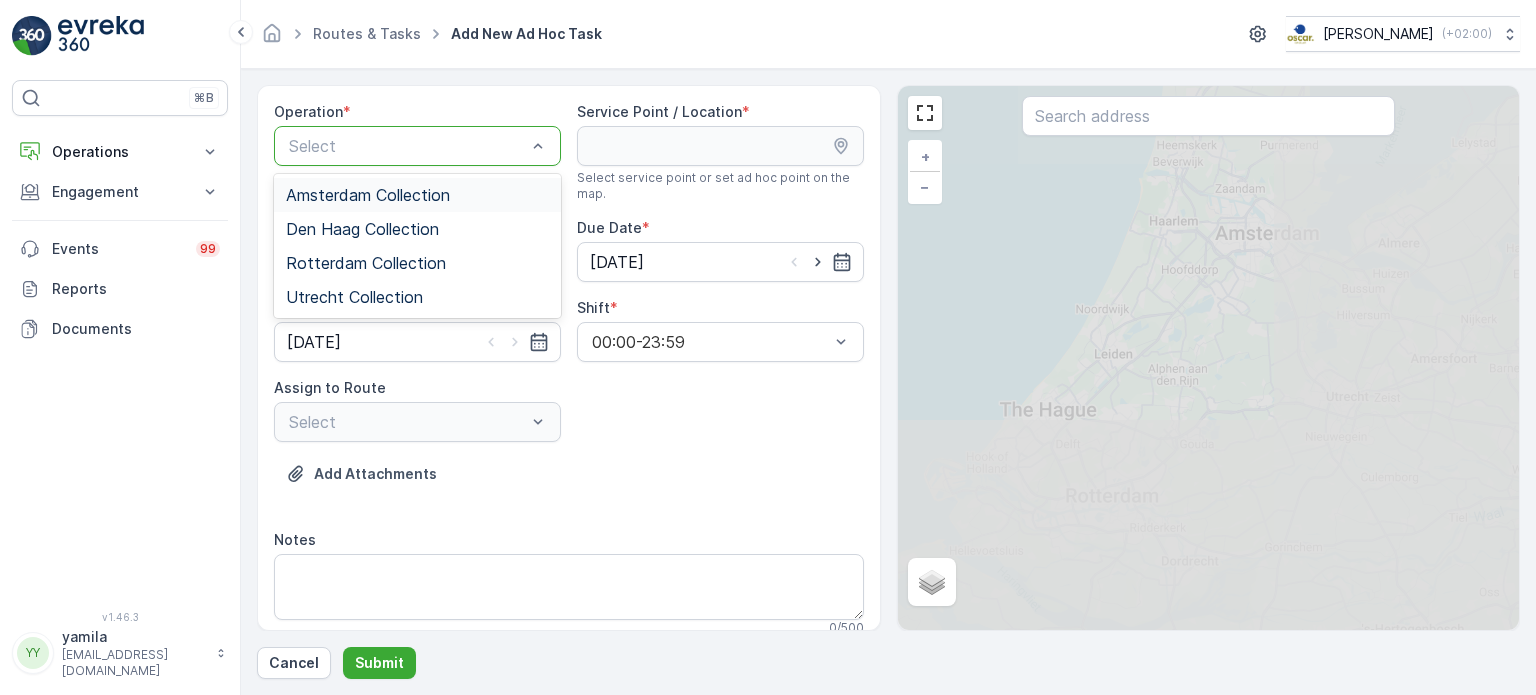 click on "Amsterdam Collection" at bounding box center (368, 195) 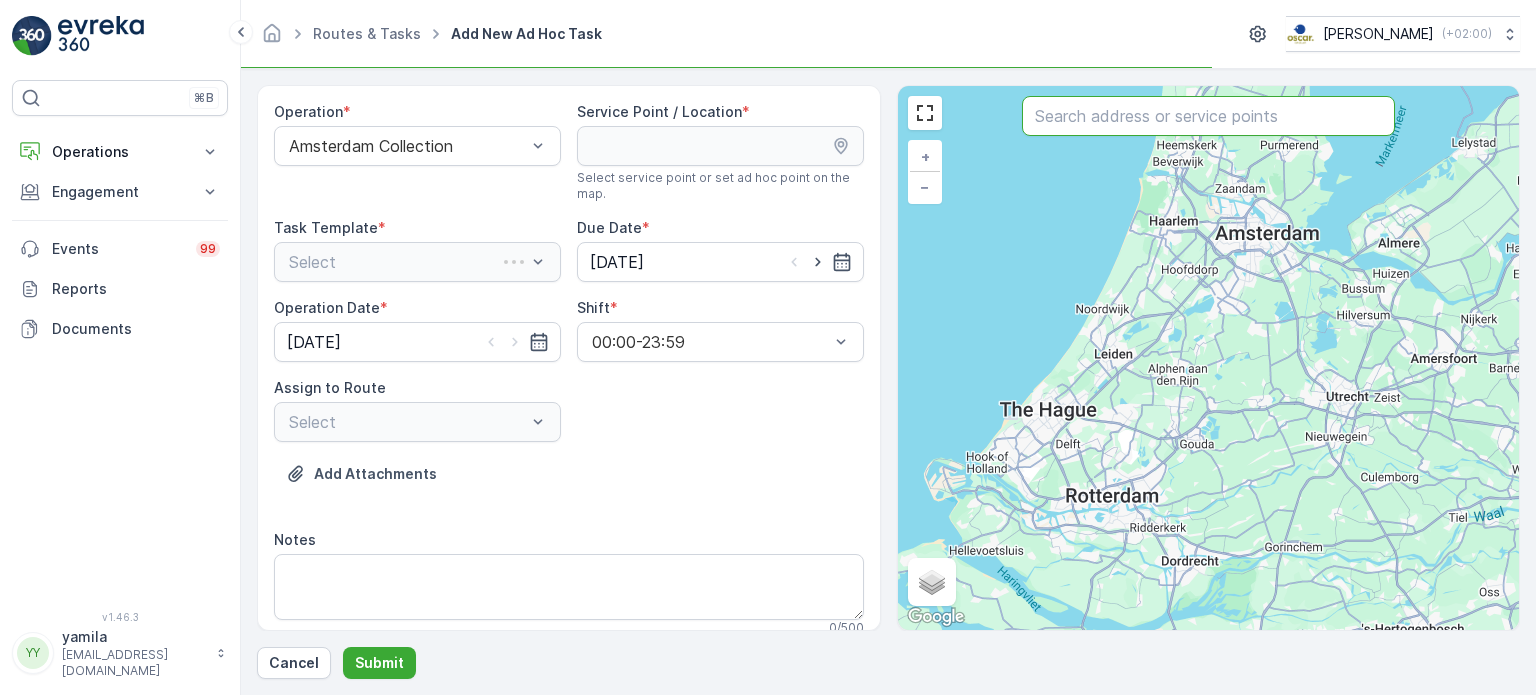 click at bounding box center (1208, 116) 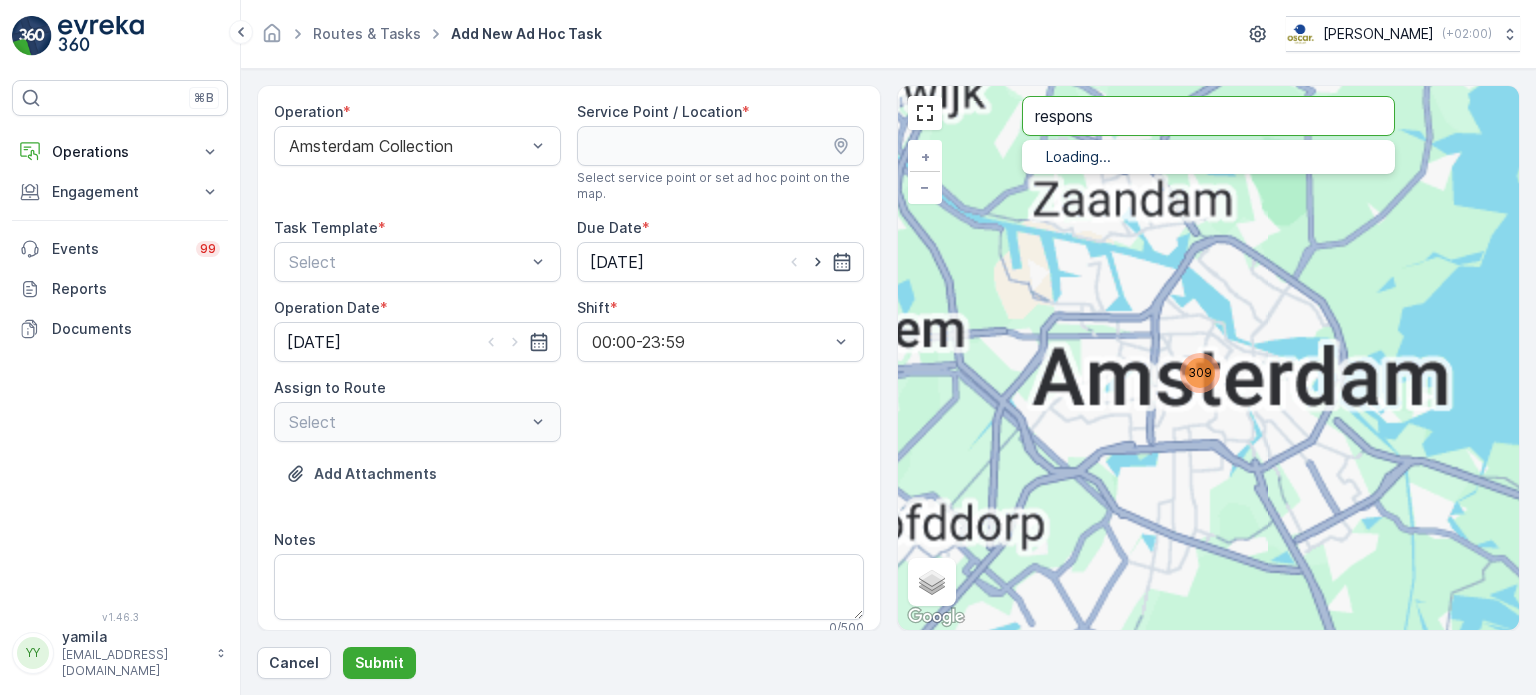 type on "respons" 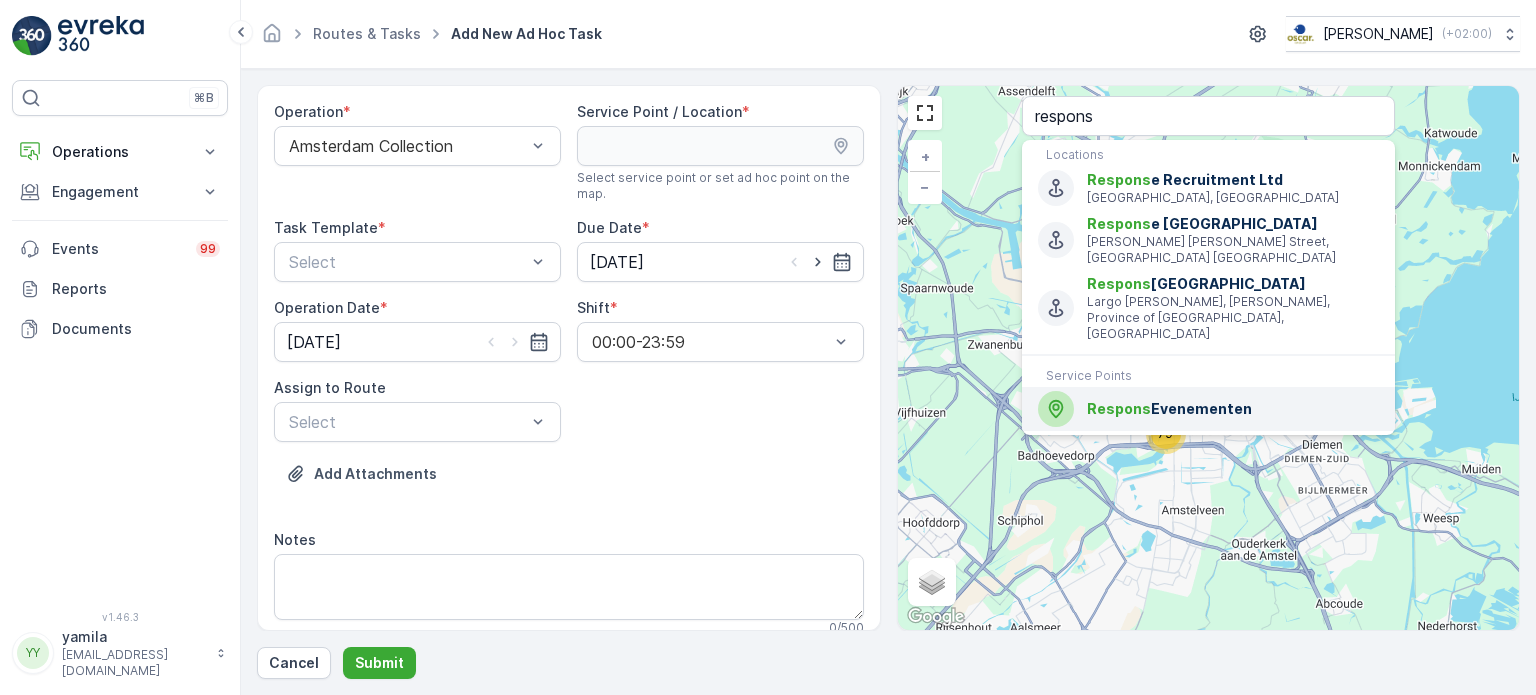 click on "Respons" at bounding box center [1119, 408] 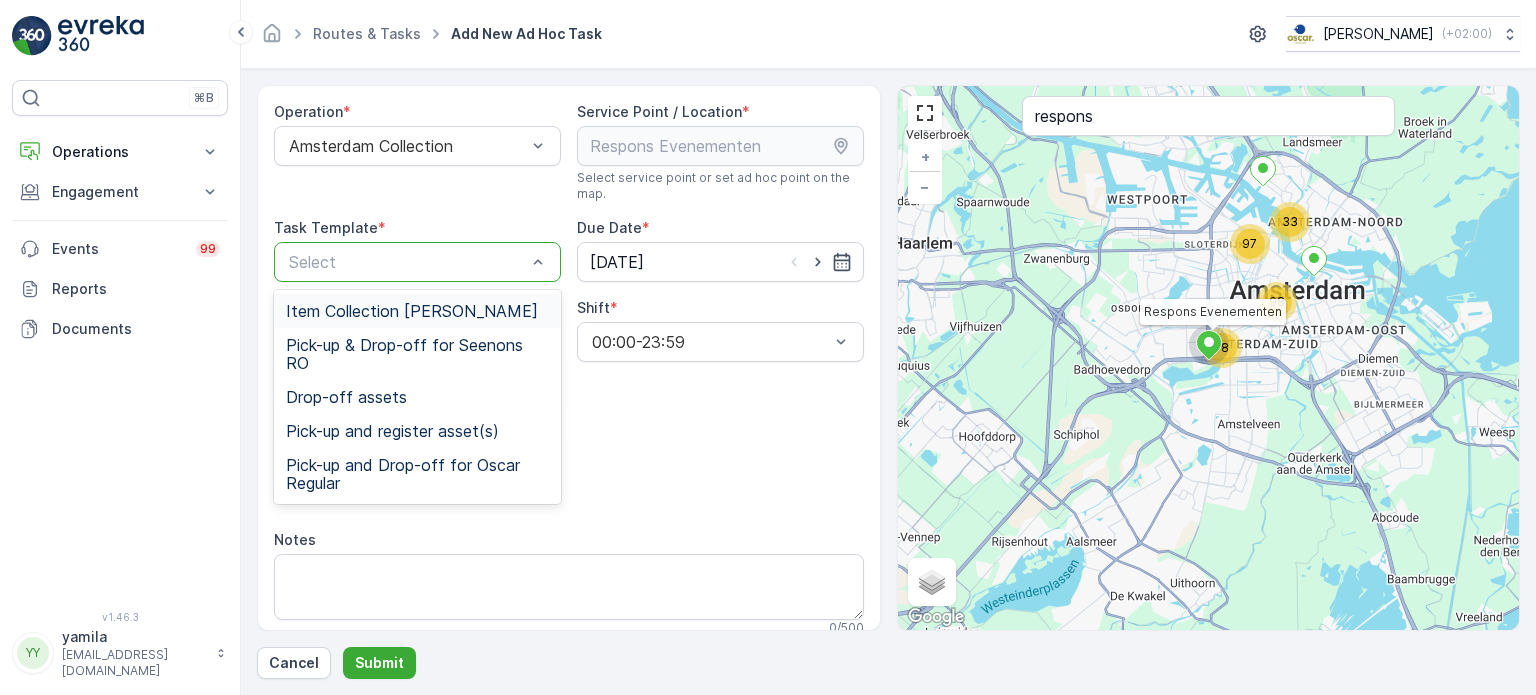 click at bounding box center (407, 262) 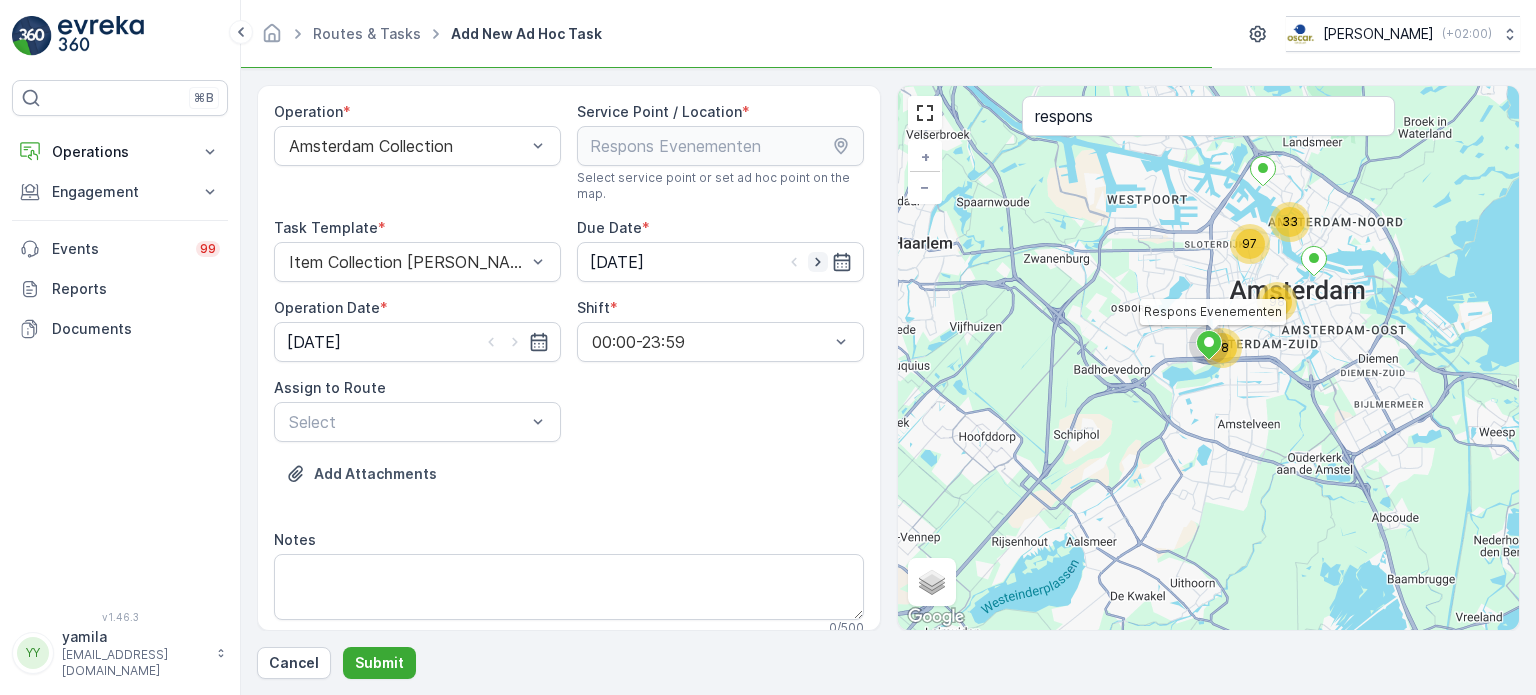click 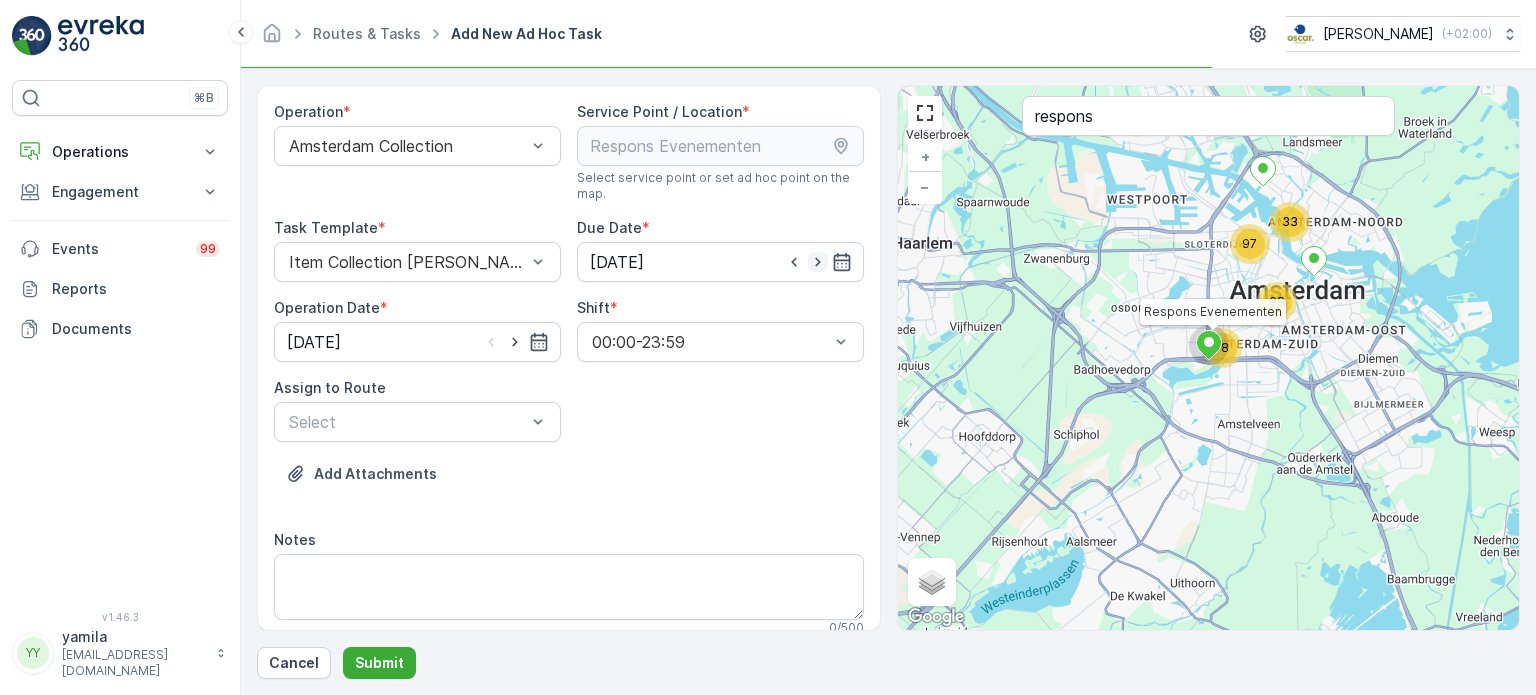 click 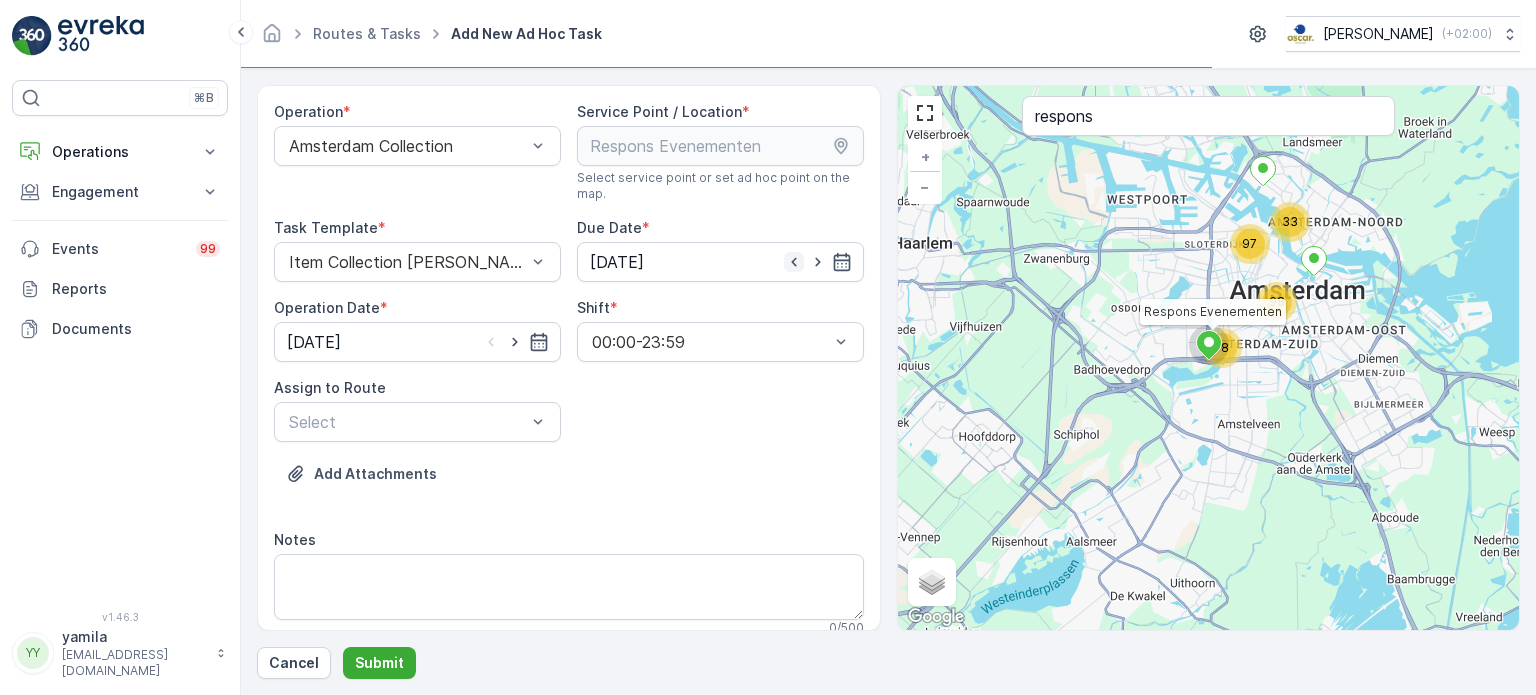 click 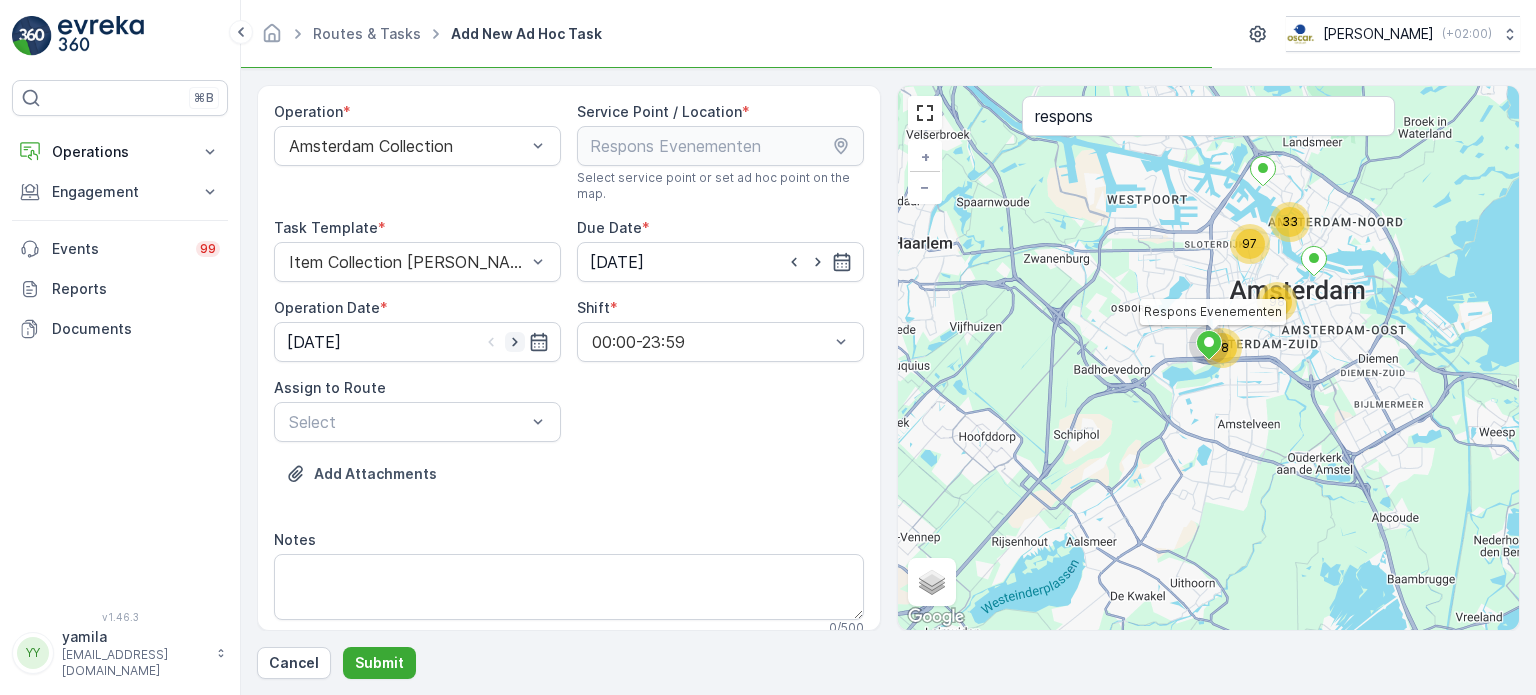 click 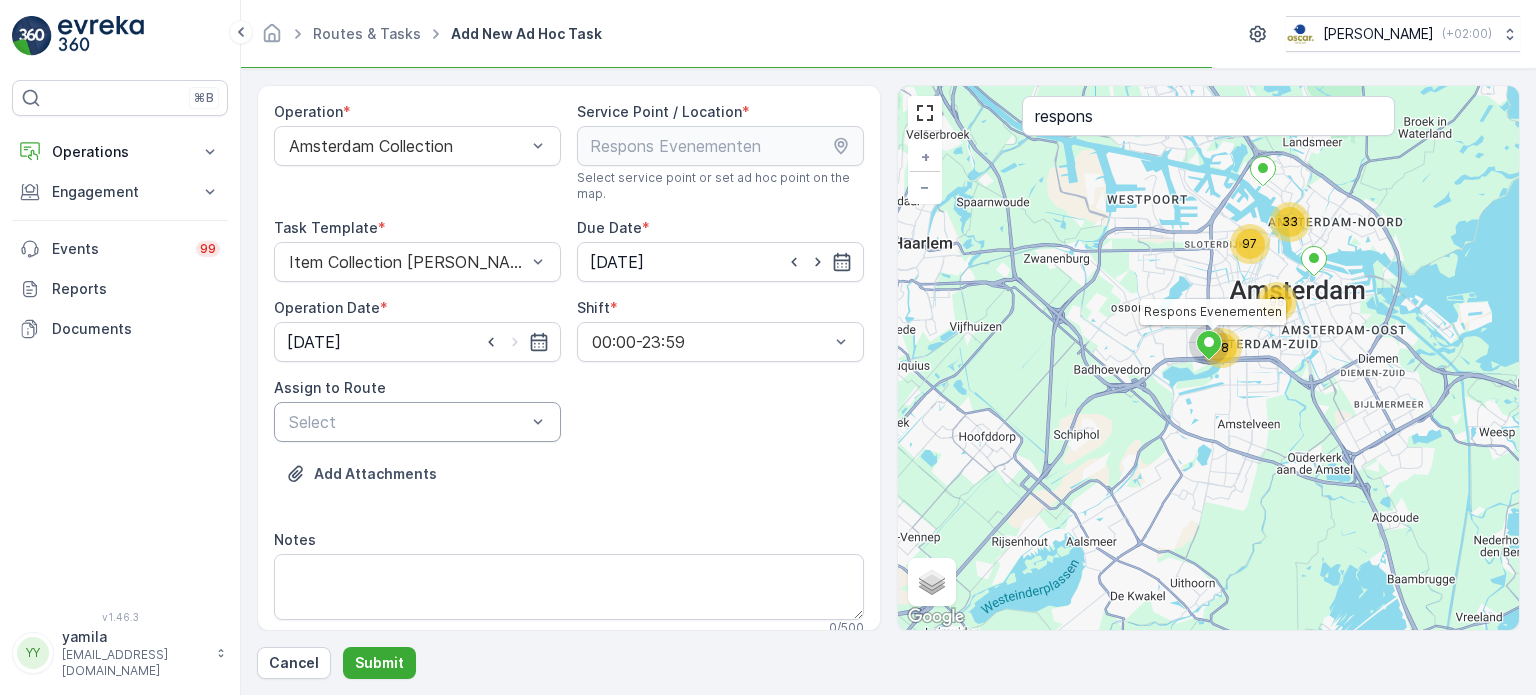 click on "Select" at bounding box center (417, 422) 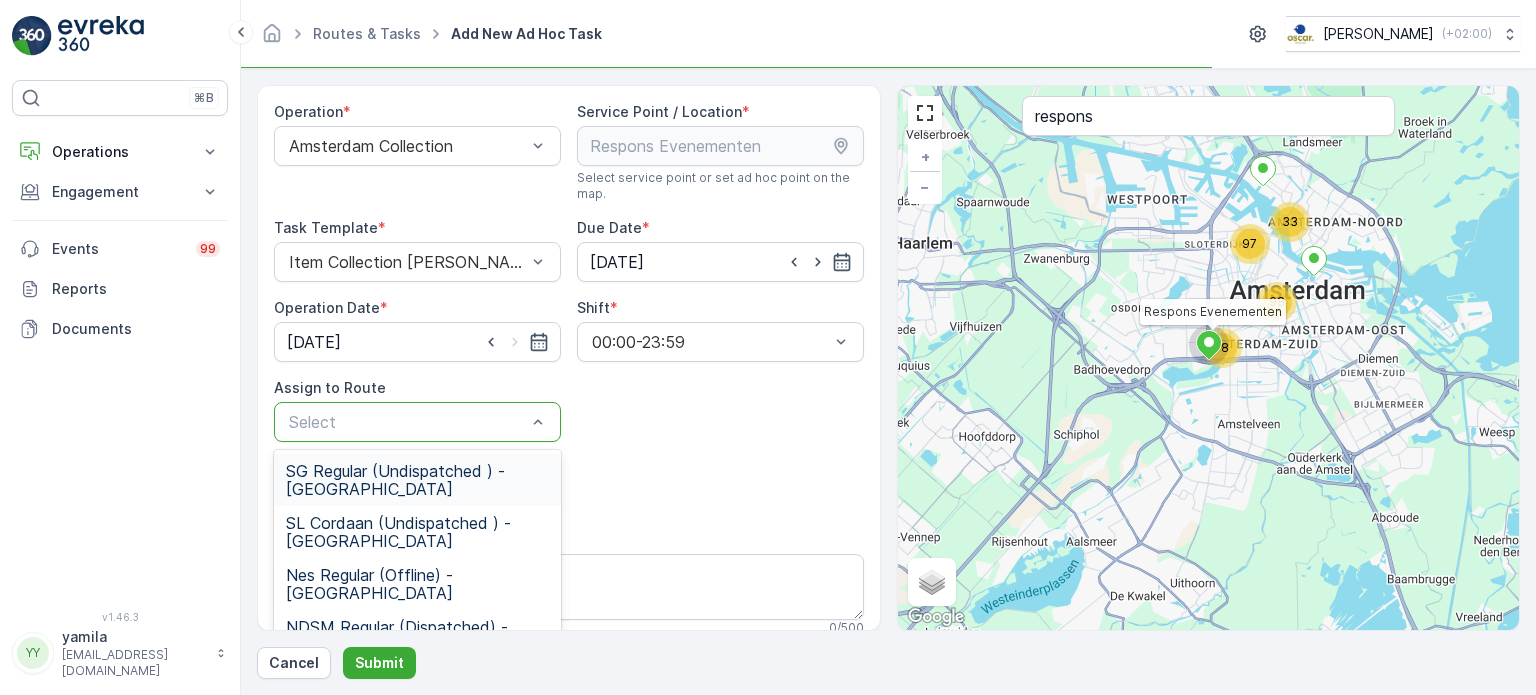 click on "SG Regular (Undispatched ) - Amsterdam" at bounding box center (417, 480) 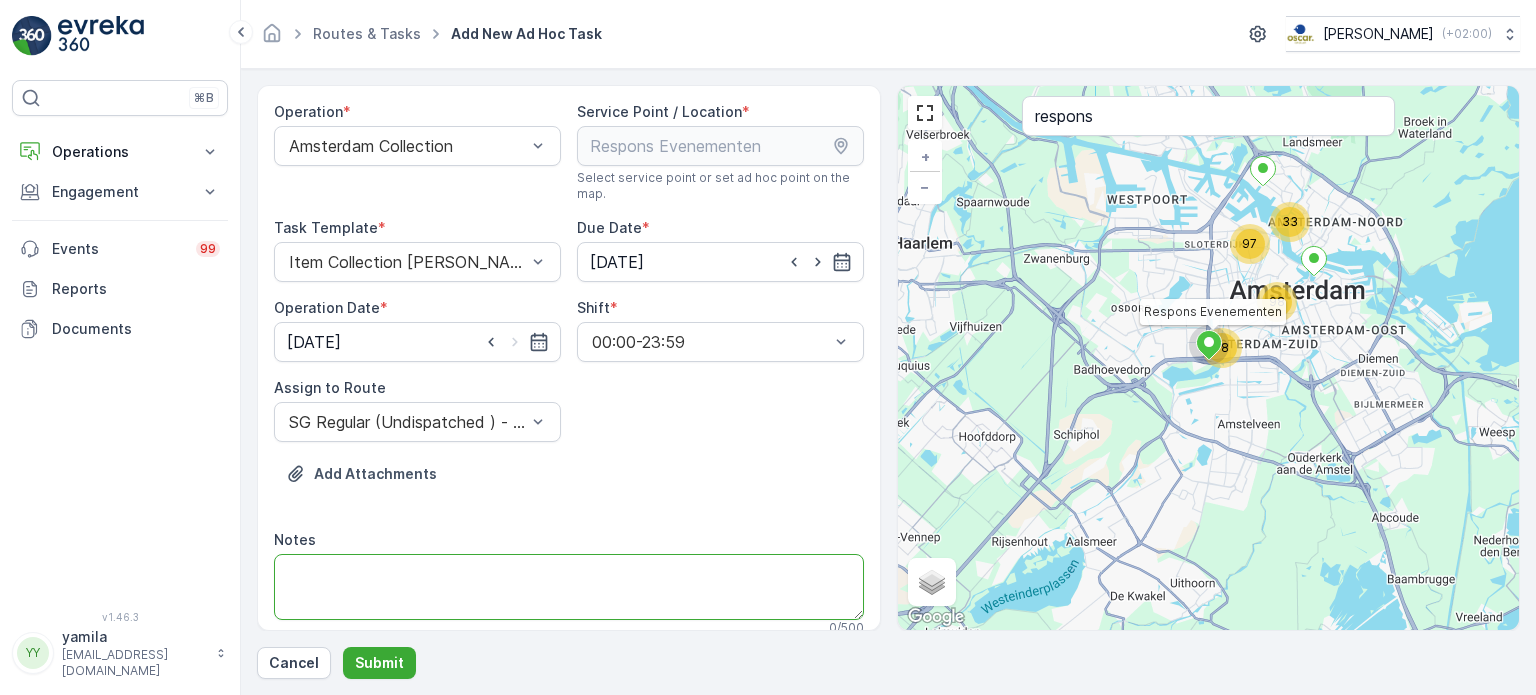 click on "Notes" at bounding box center (569, 587) 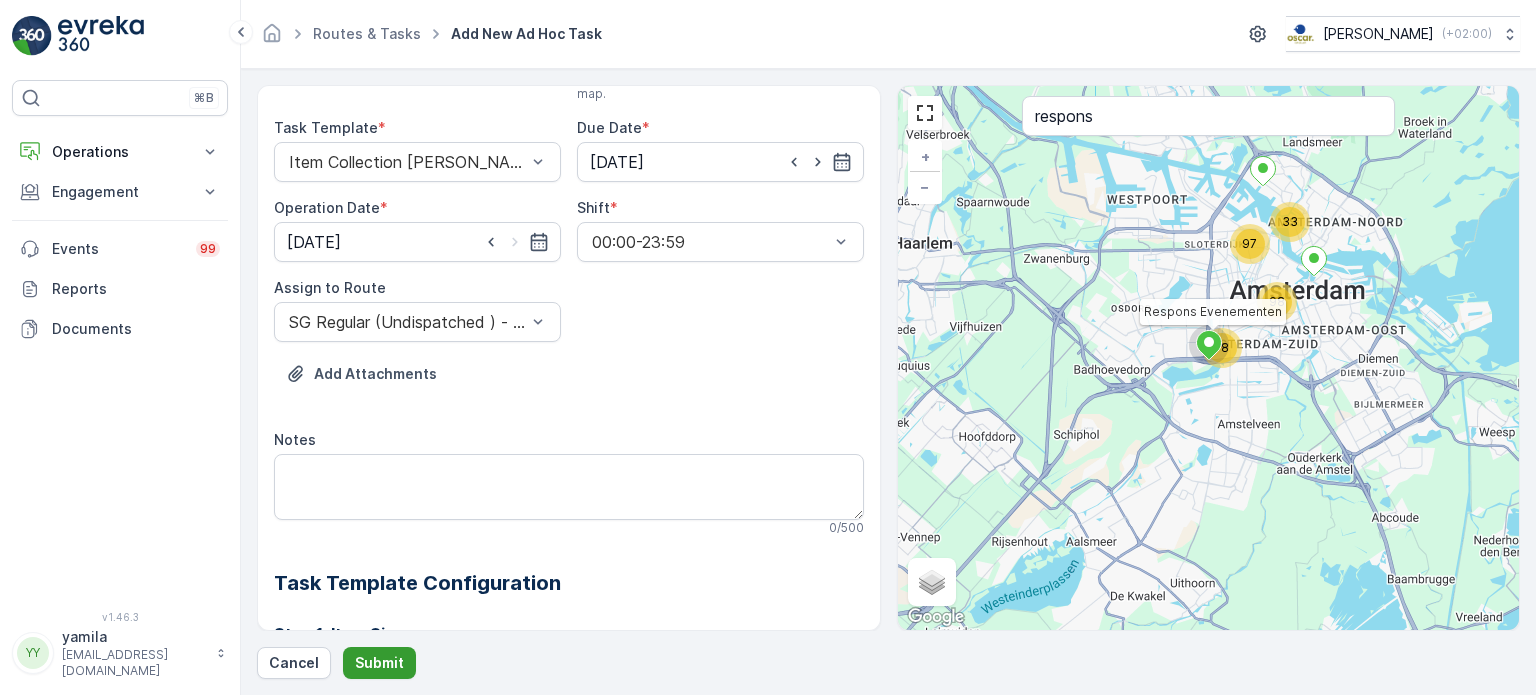 click on "Submit" at bounding box center (379, 663) 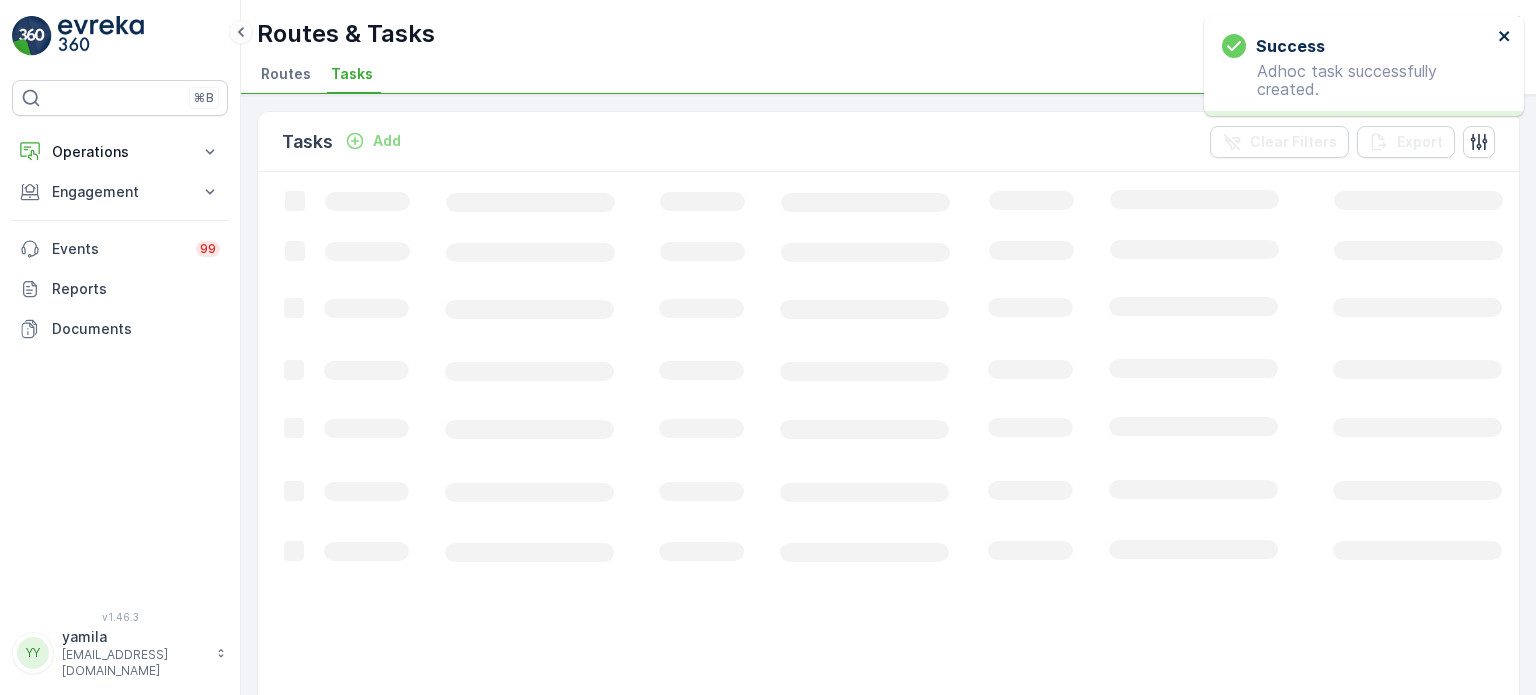 click 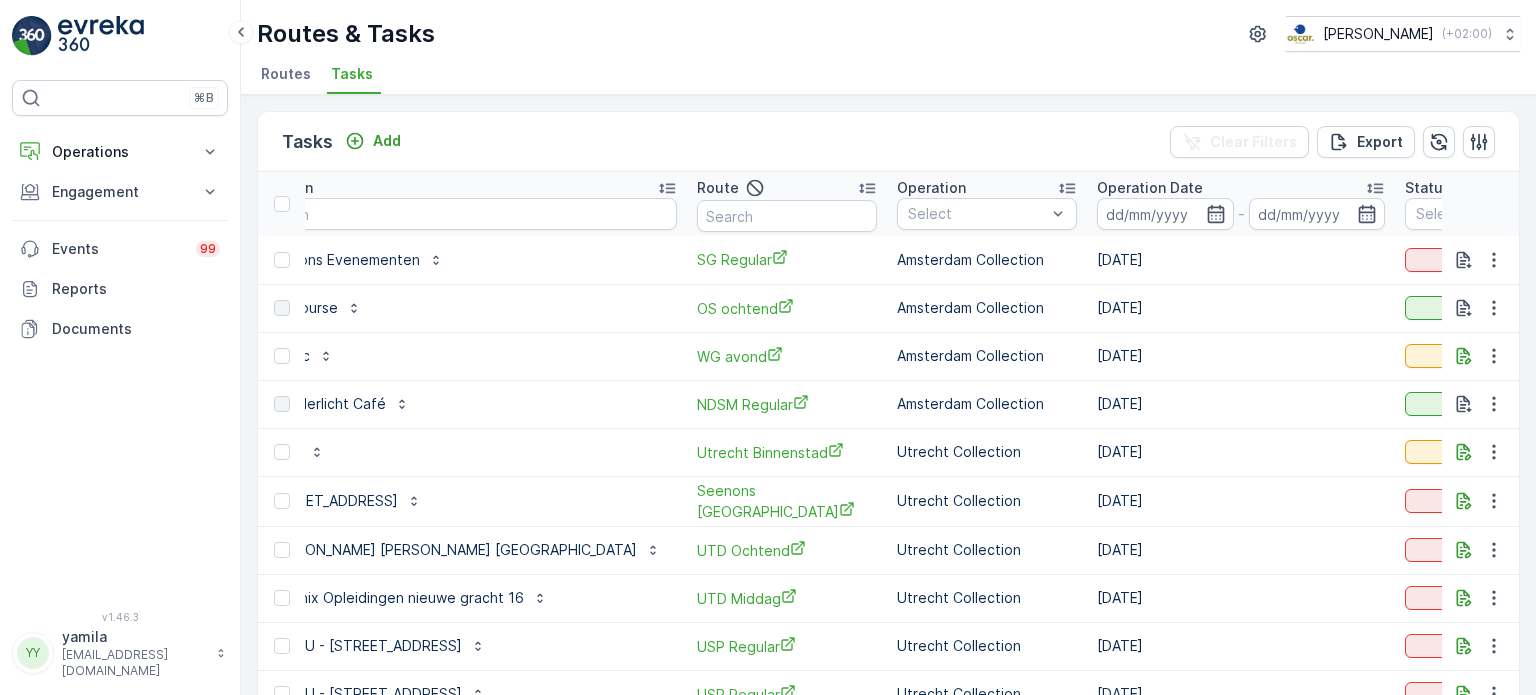 scroll, scrollTop: 0, scrollLeft: 0, axis: both 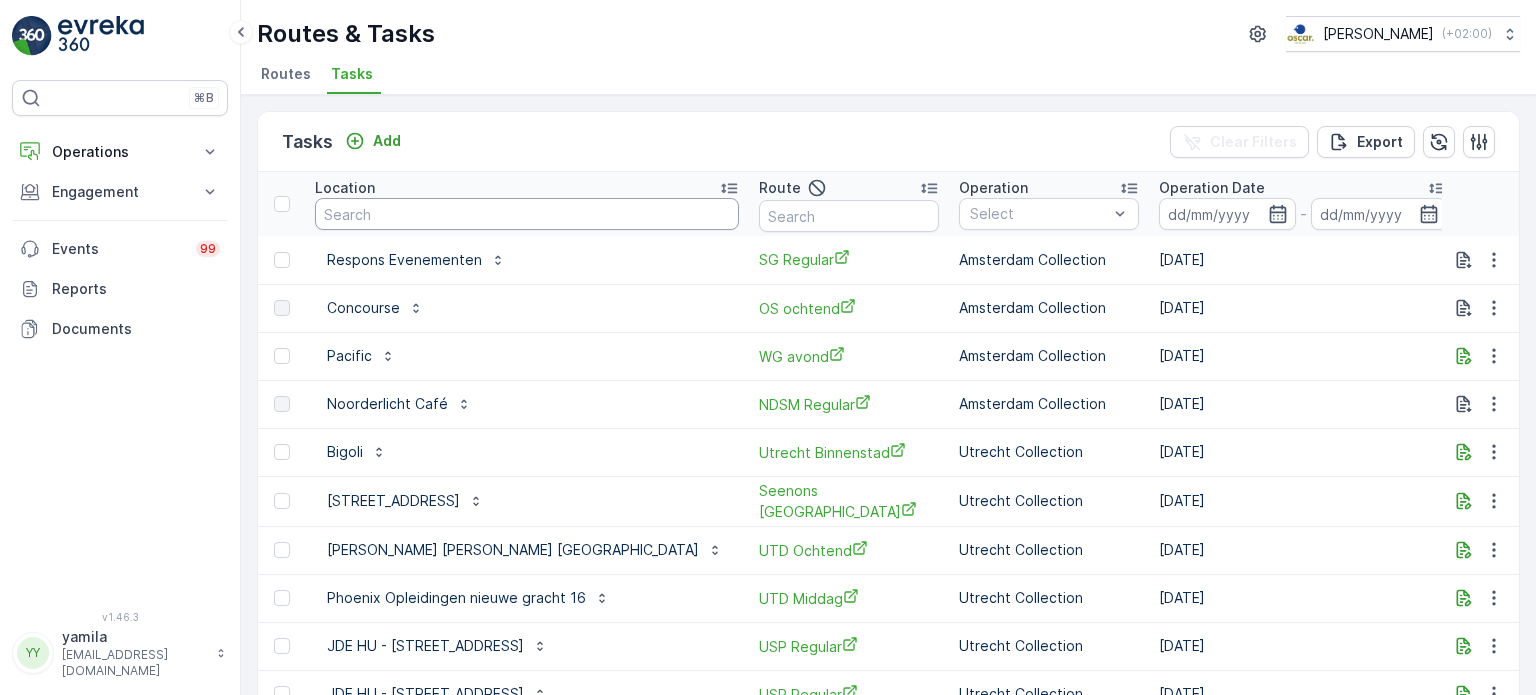 click at bounding box center [527, 214] 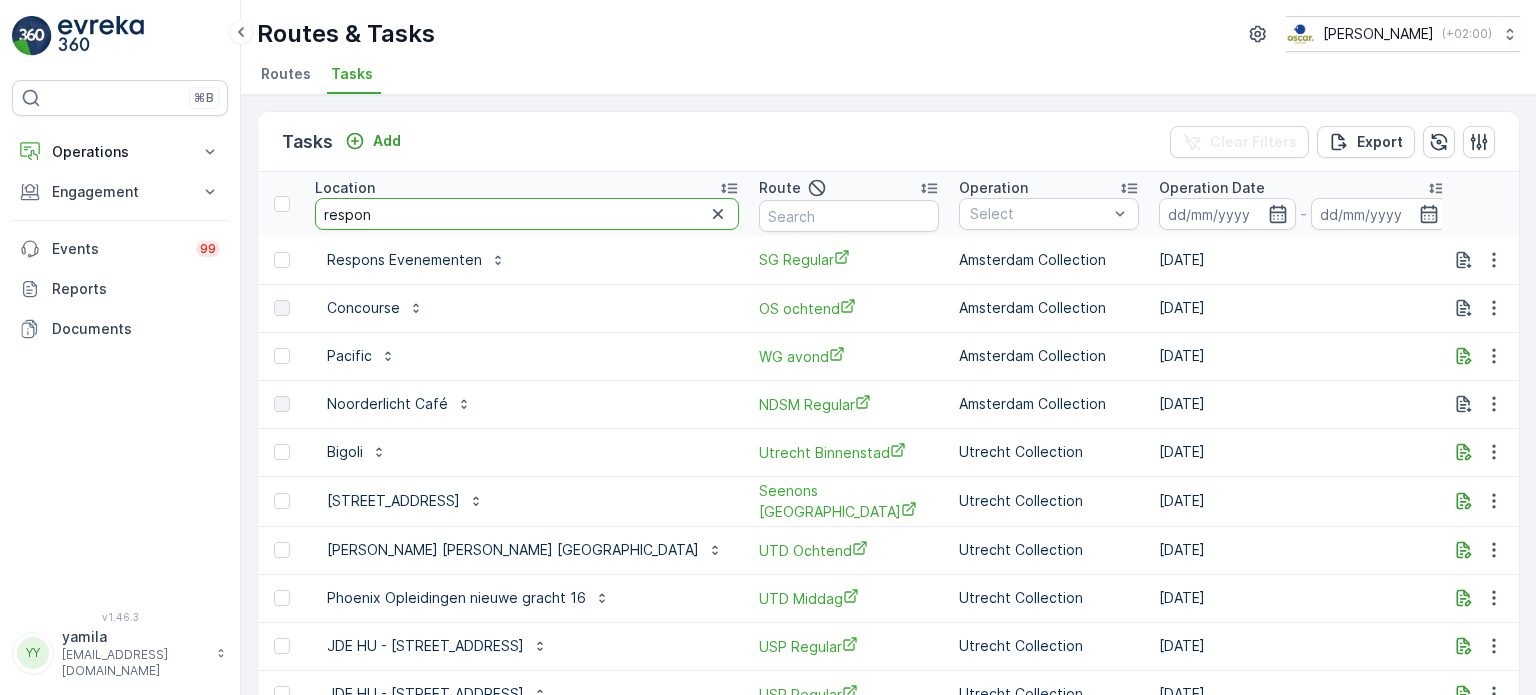 type on "respons" 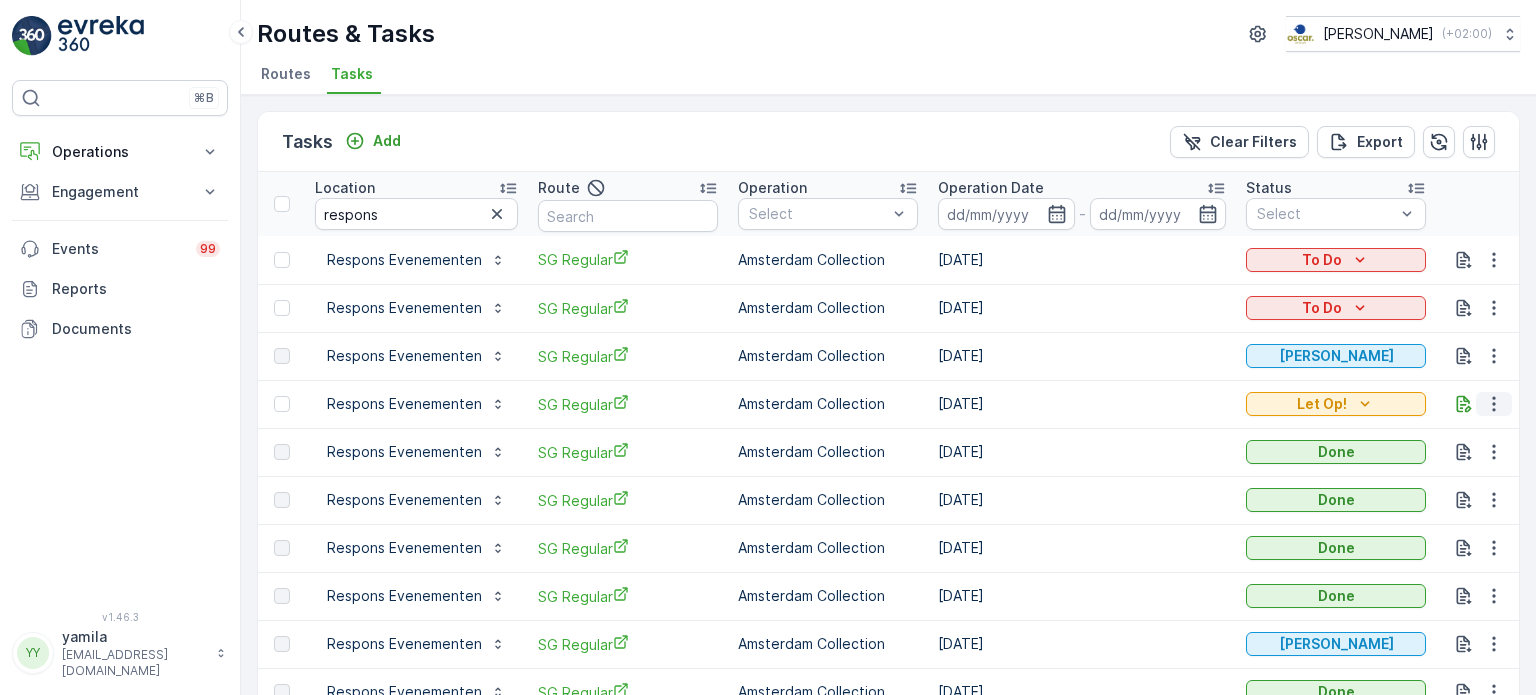 click 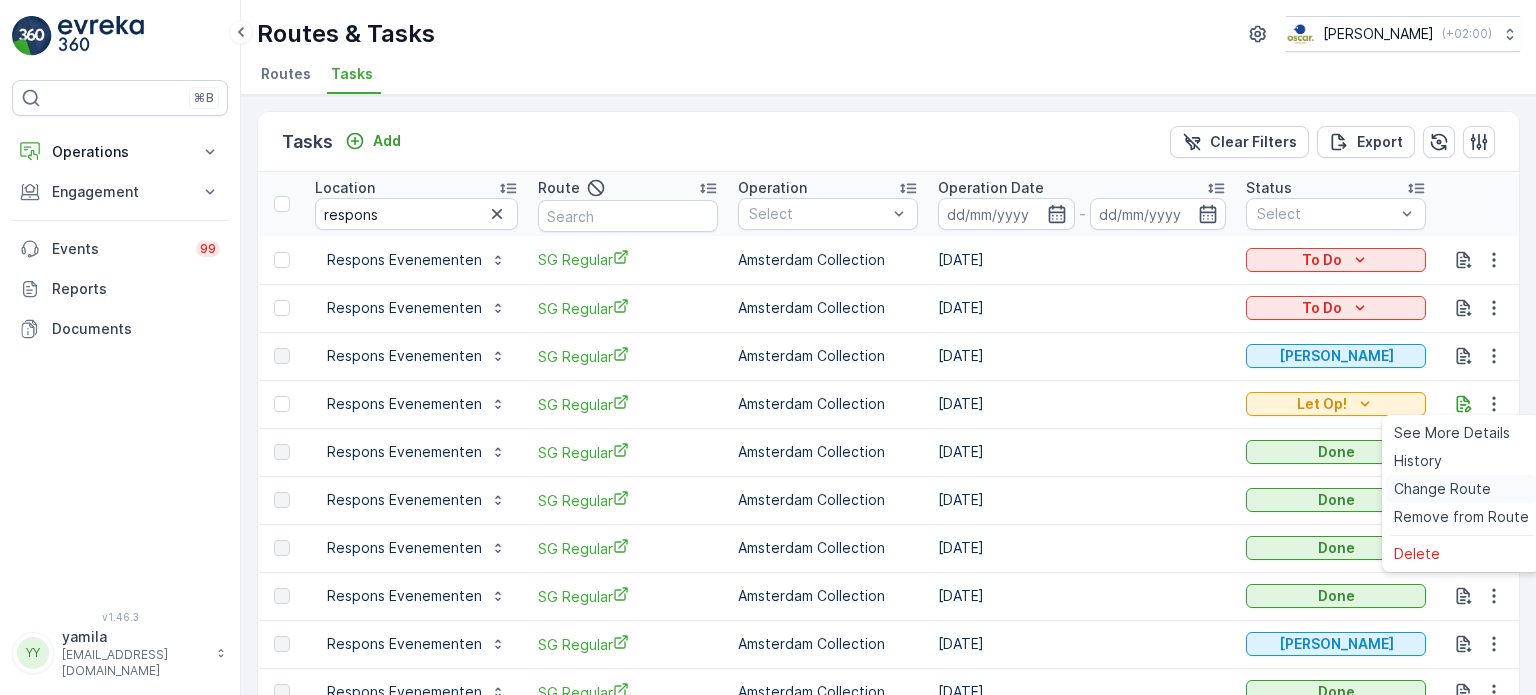click on "Change Route" at bounding box center (1442, 489) 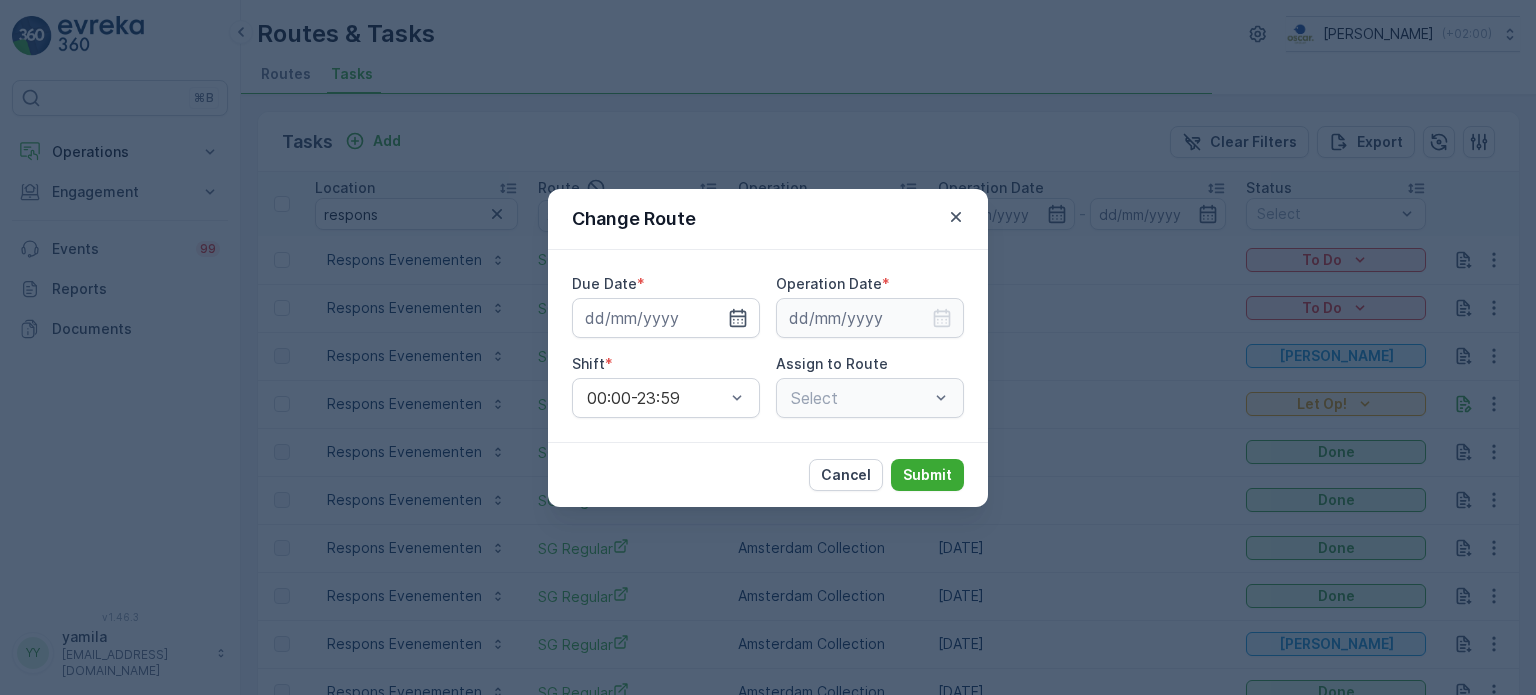 type on "17.07.2025" 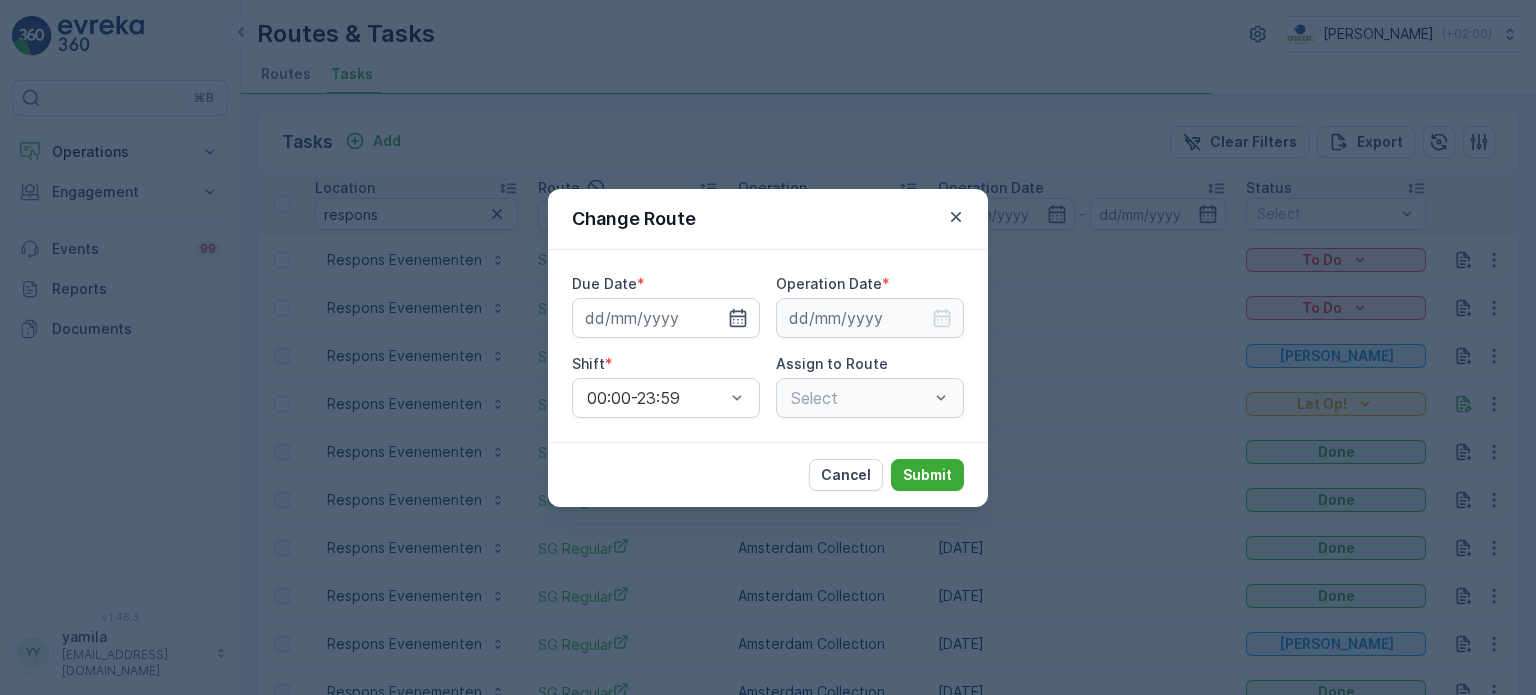 type on "17.07.2025" 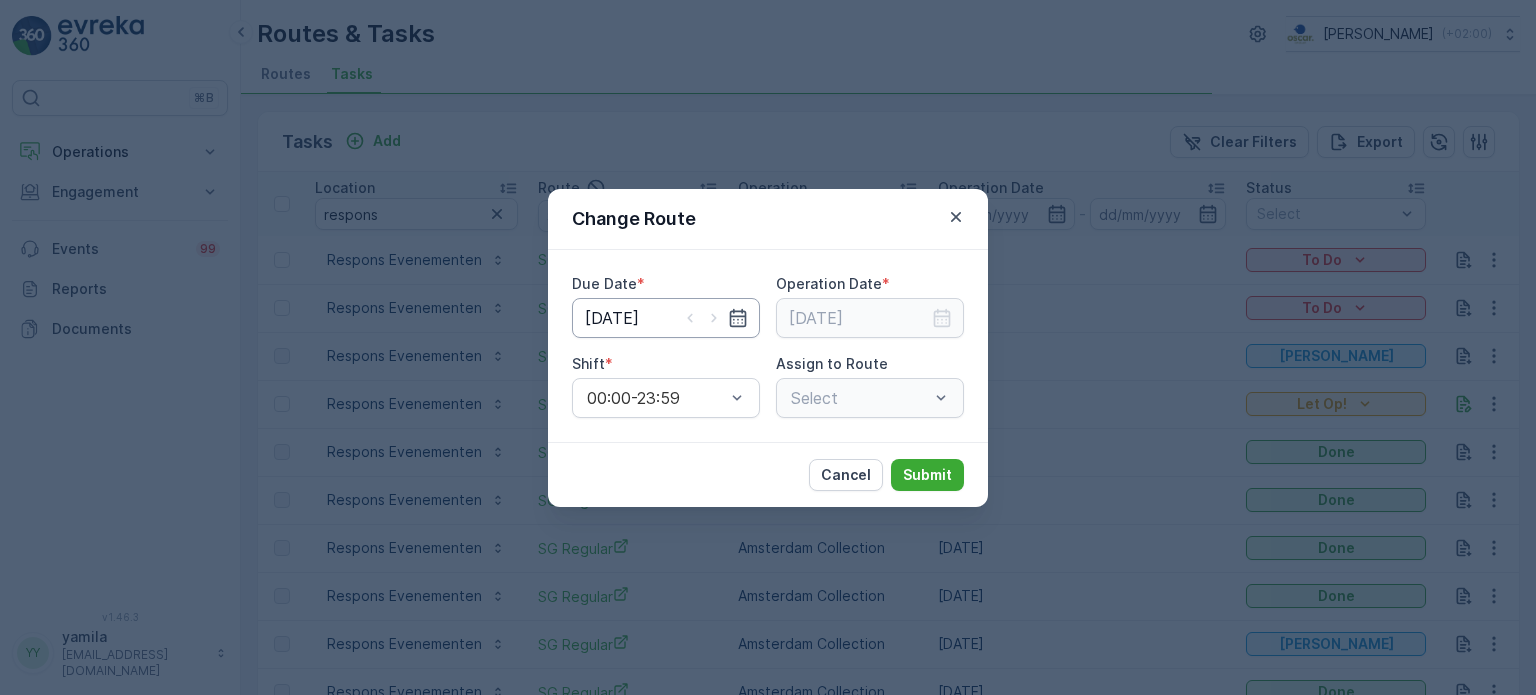 click on "17.07.2025" at bounding box center (666, 318) 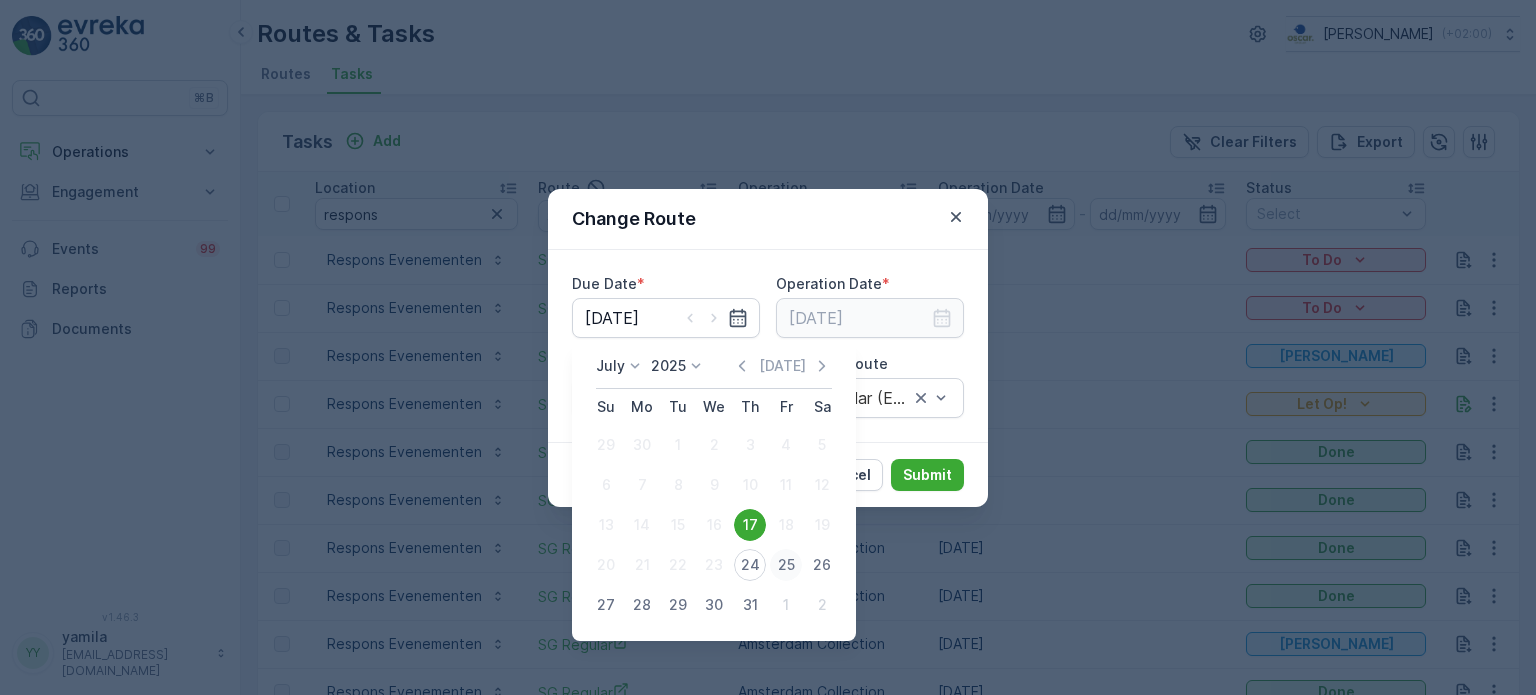 click on "25" at bounding box center (786, 565) 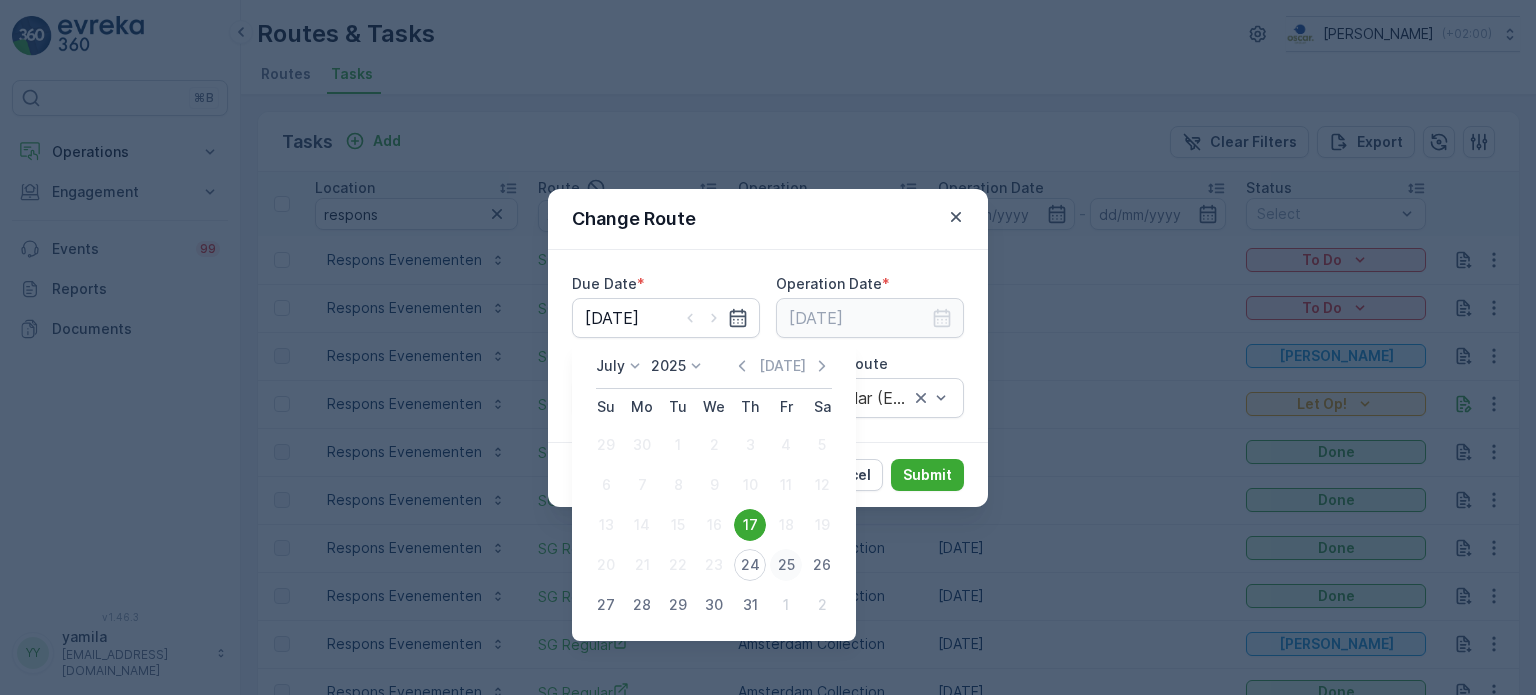 type on "[DATE]" 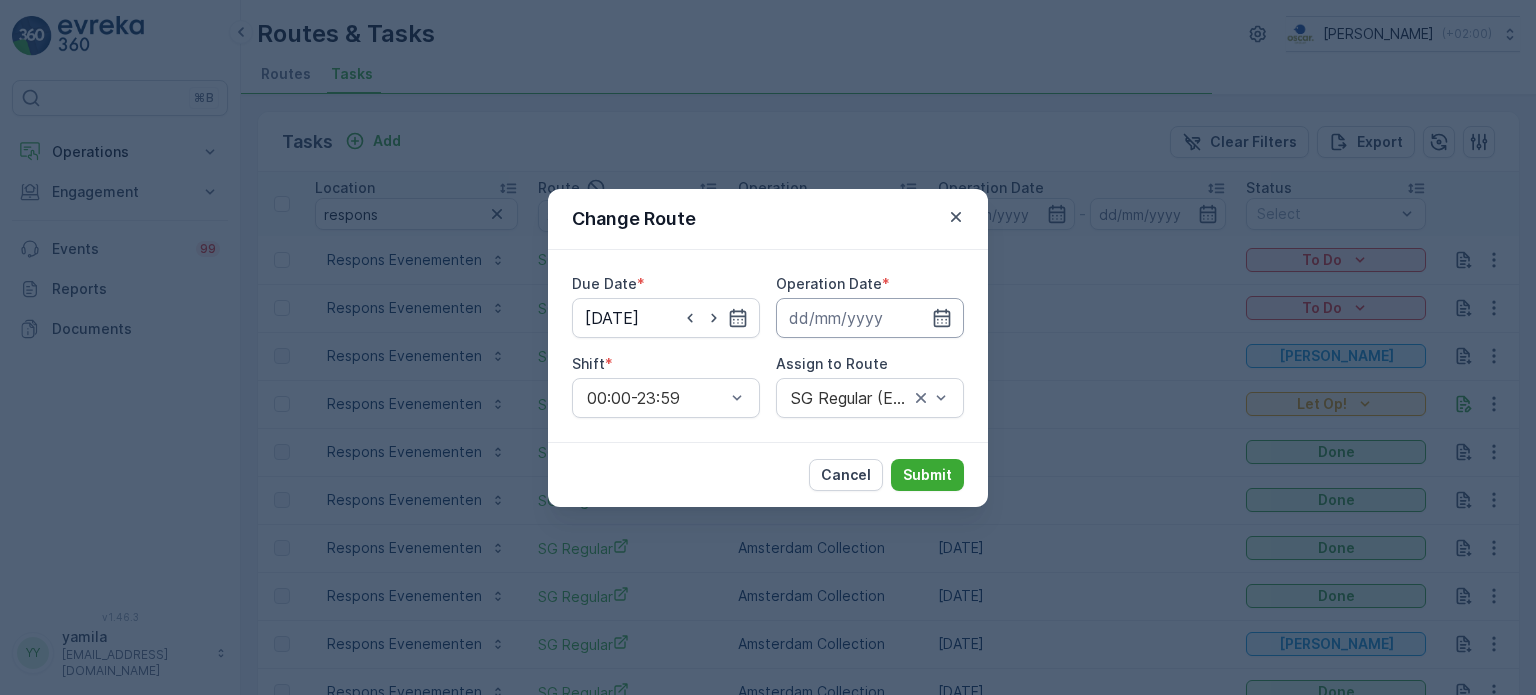 click at bounding box center [870, 318] 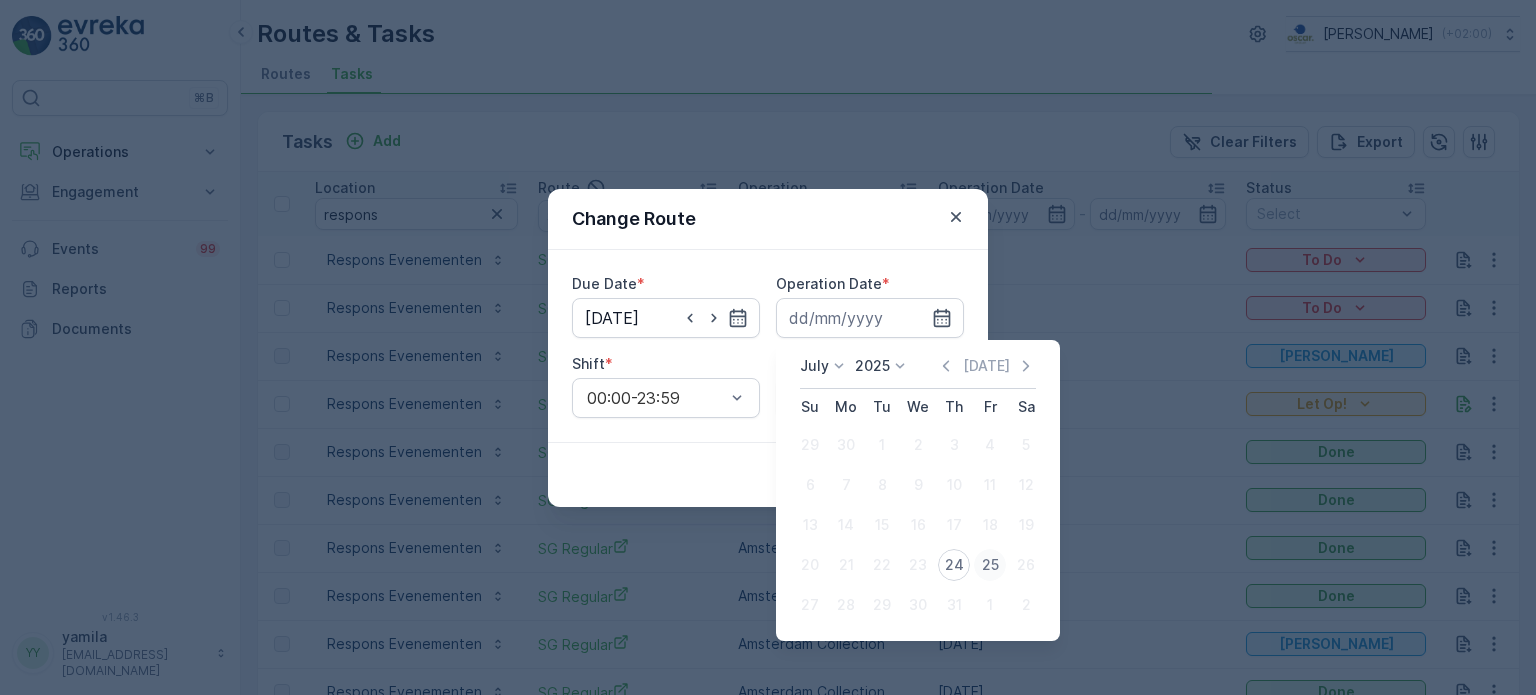 click on "25" at bounding box center (990, 565) 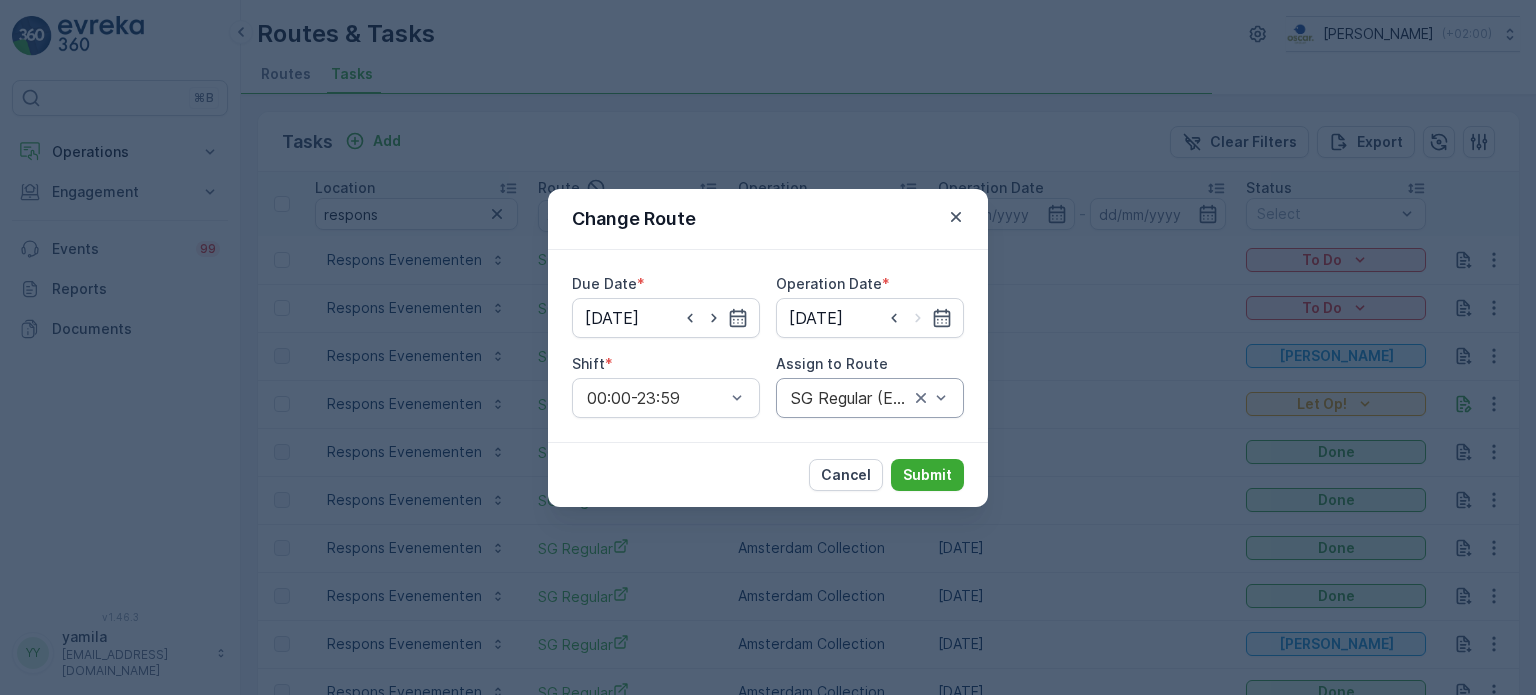click at bounding box center [931, 398] 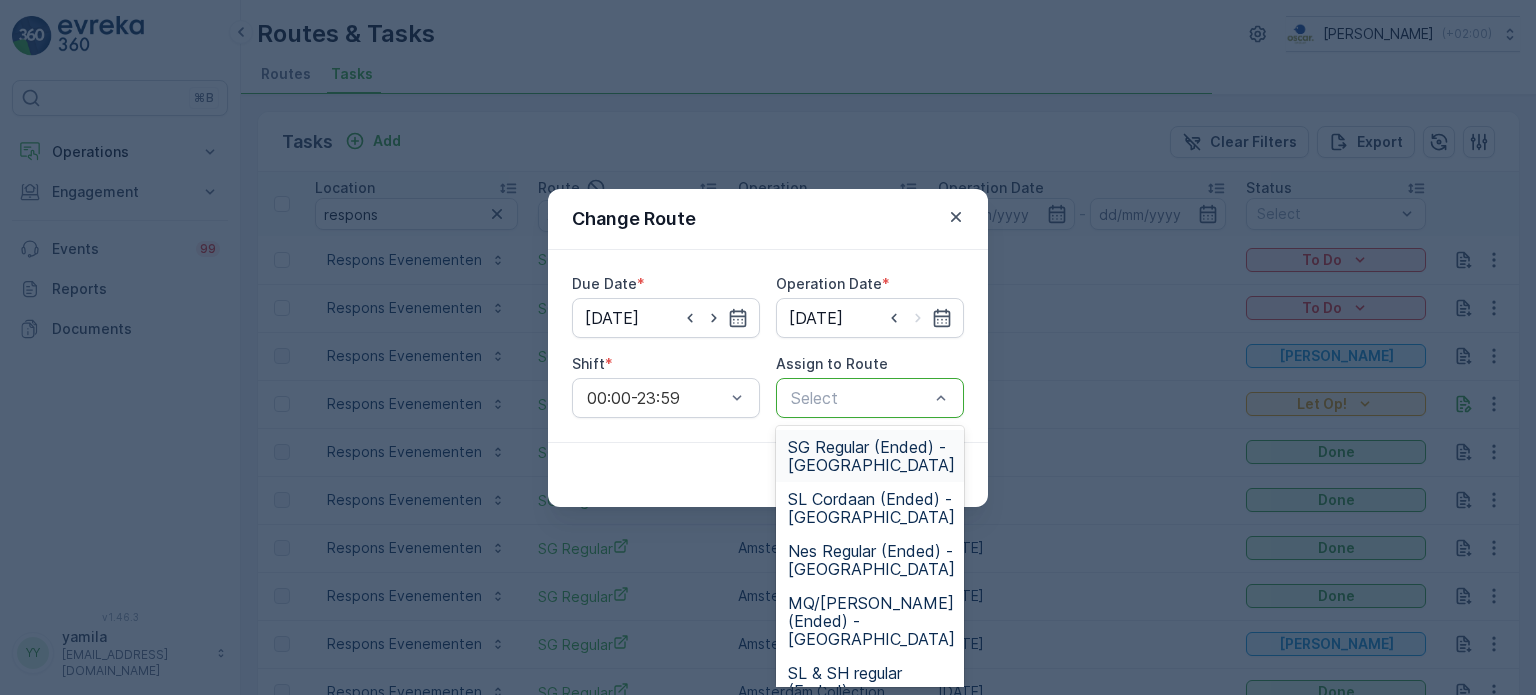 click at bounding box center [860, 398] 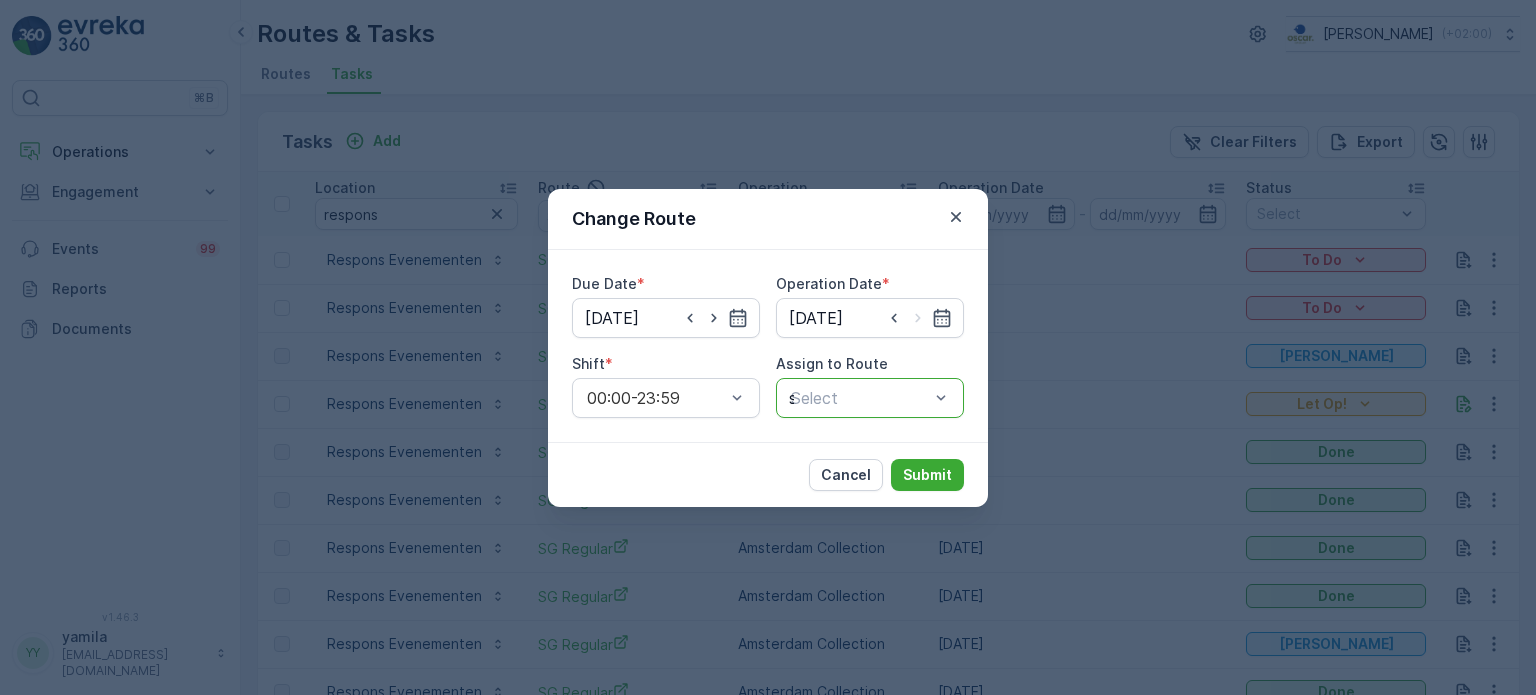 type on "sg" 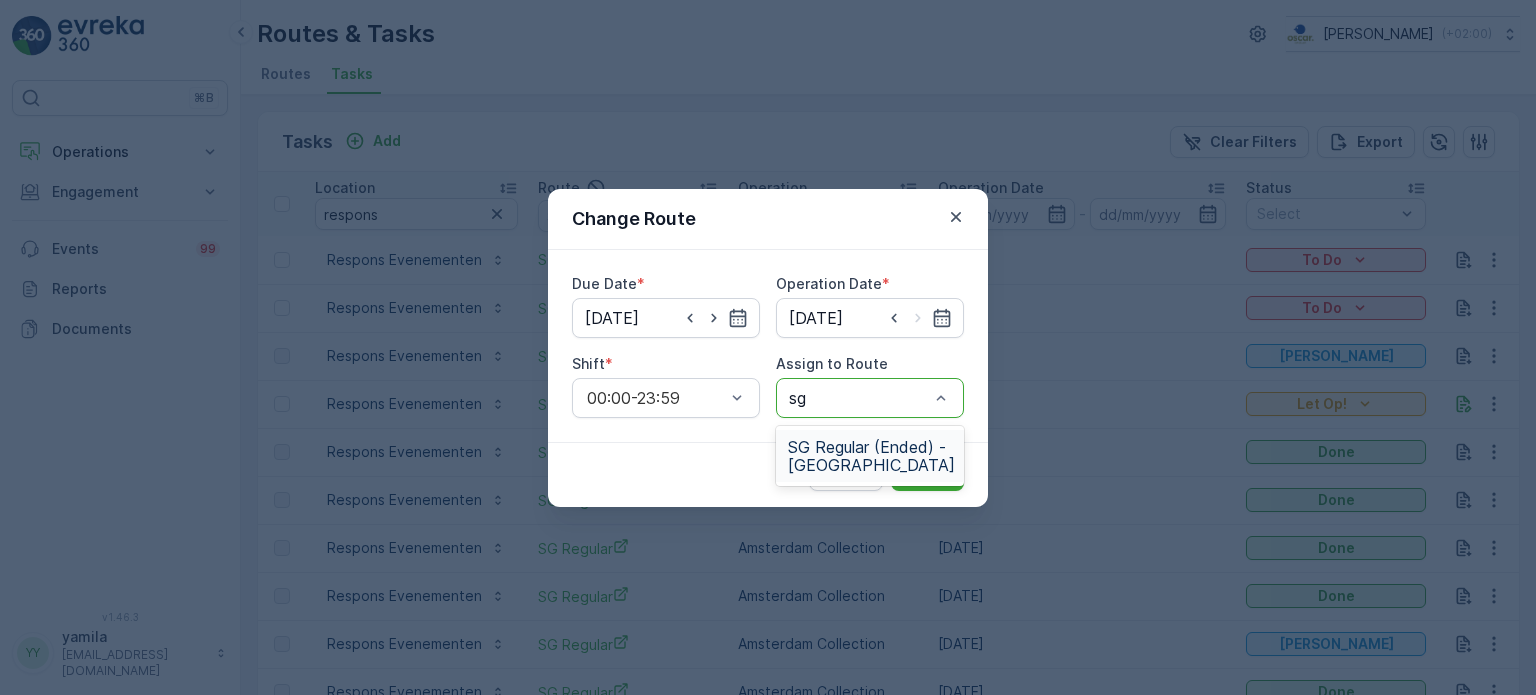 click on "SG Regular (Ended) - Amsterdam" at bounding box center (871, 456) 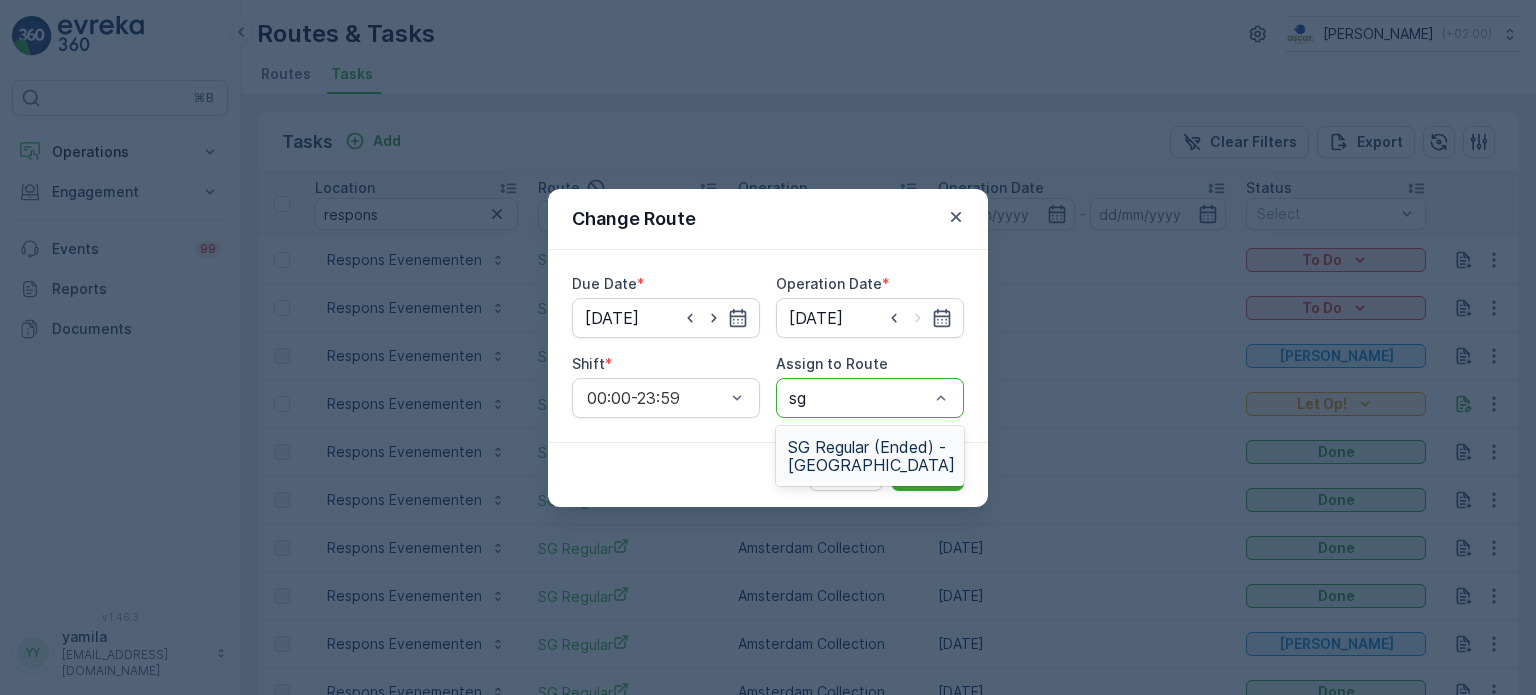 type 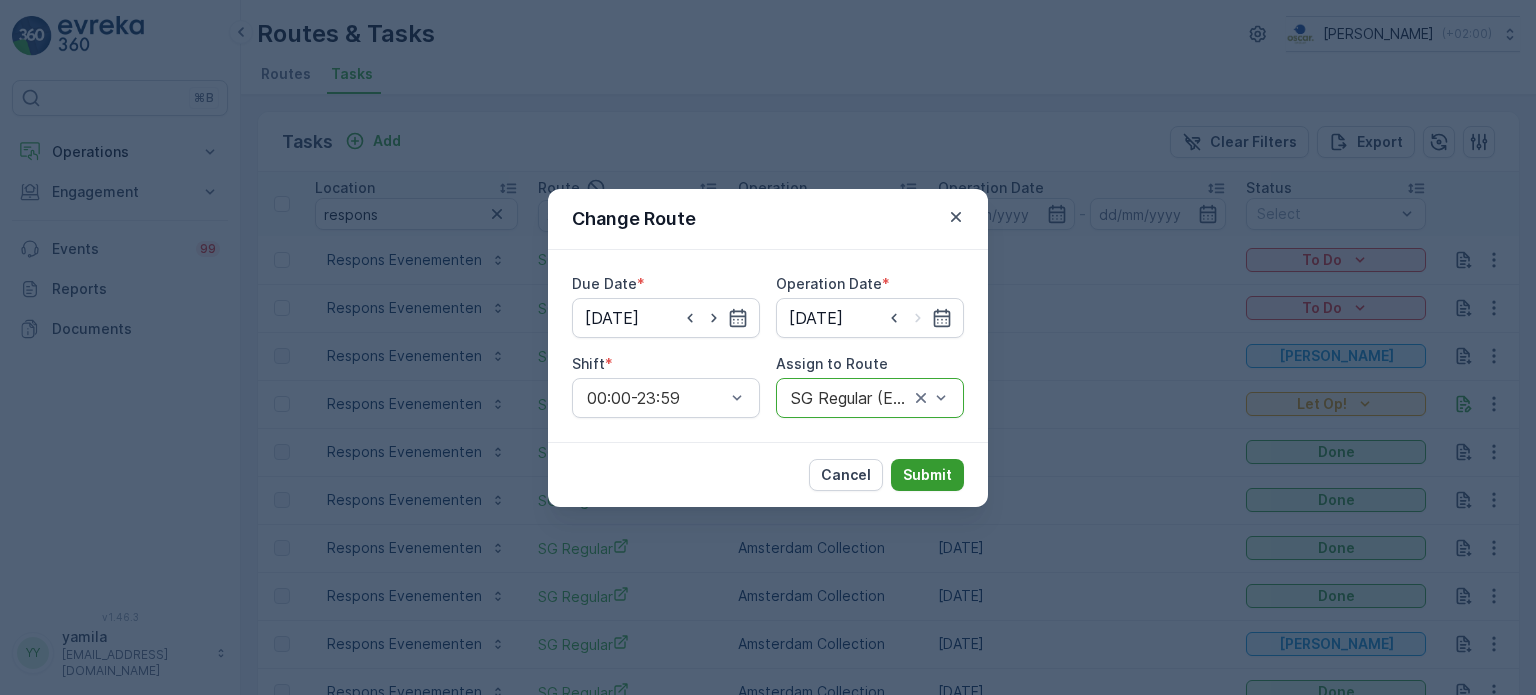 click on "Submit" at bounding box center [927, 475] 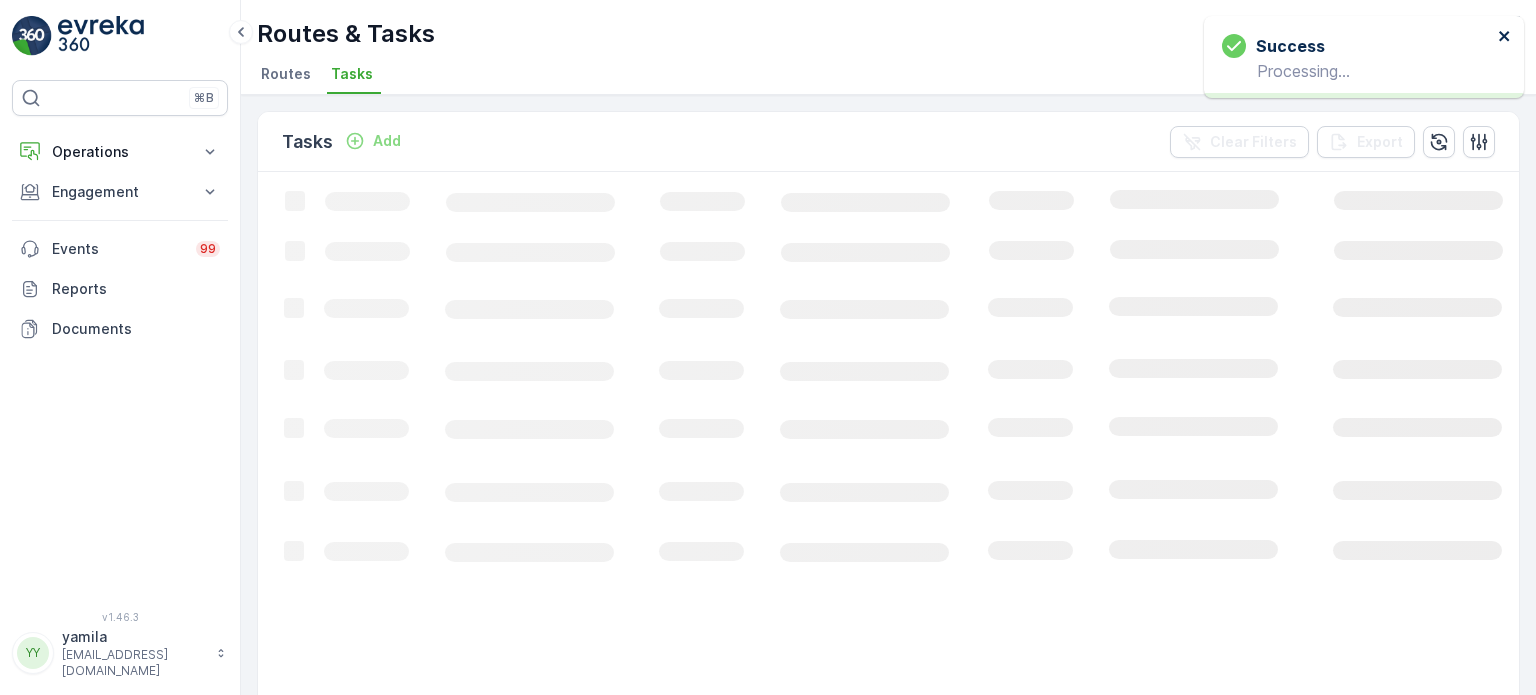 click 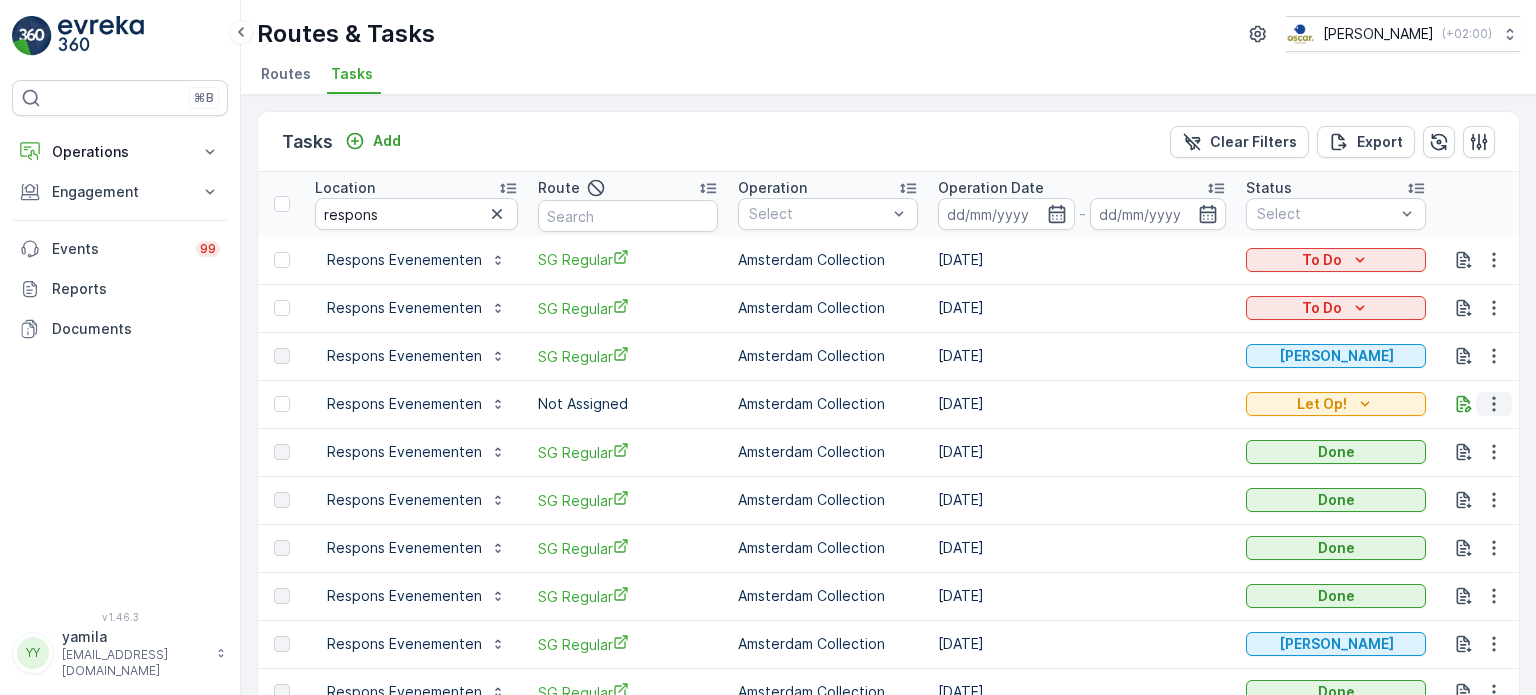 click 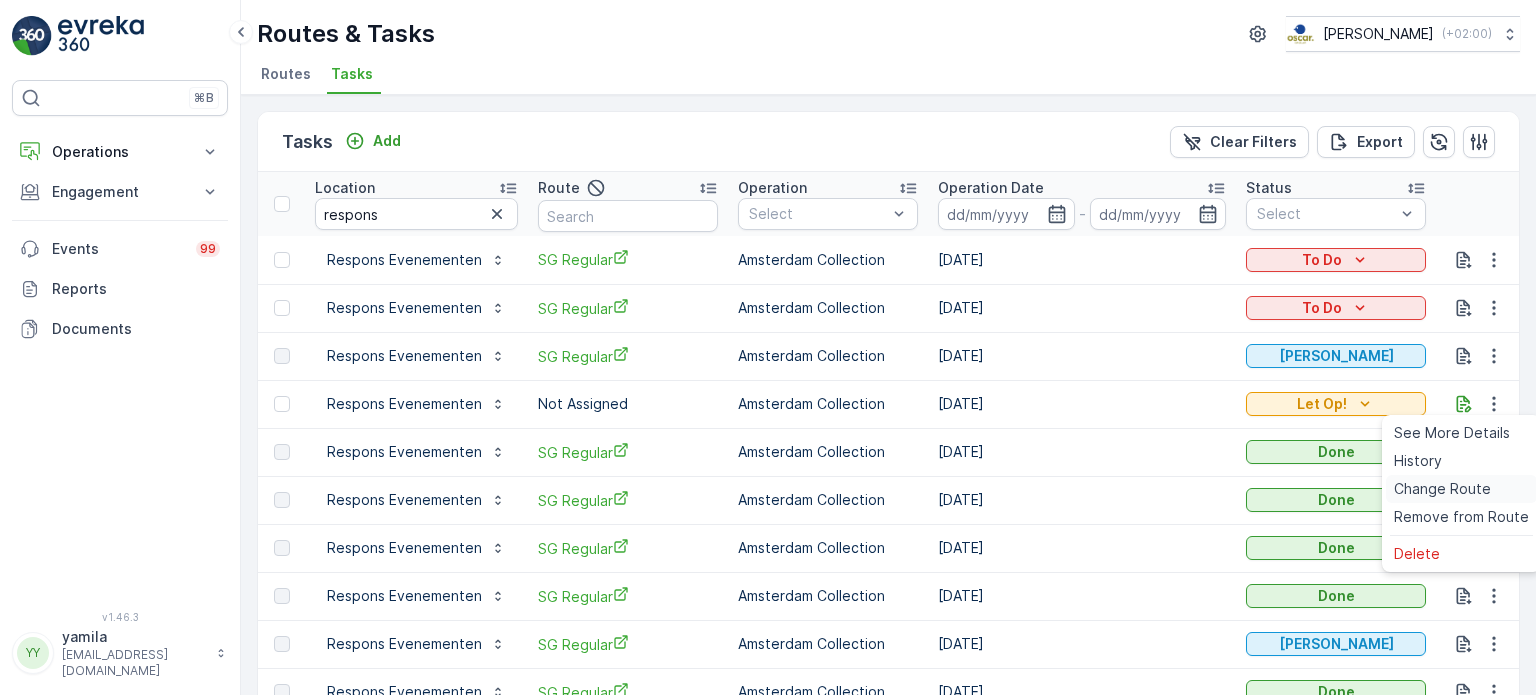 click on "Change Route" at bounding box center (1442, 489) 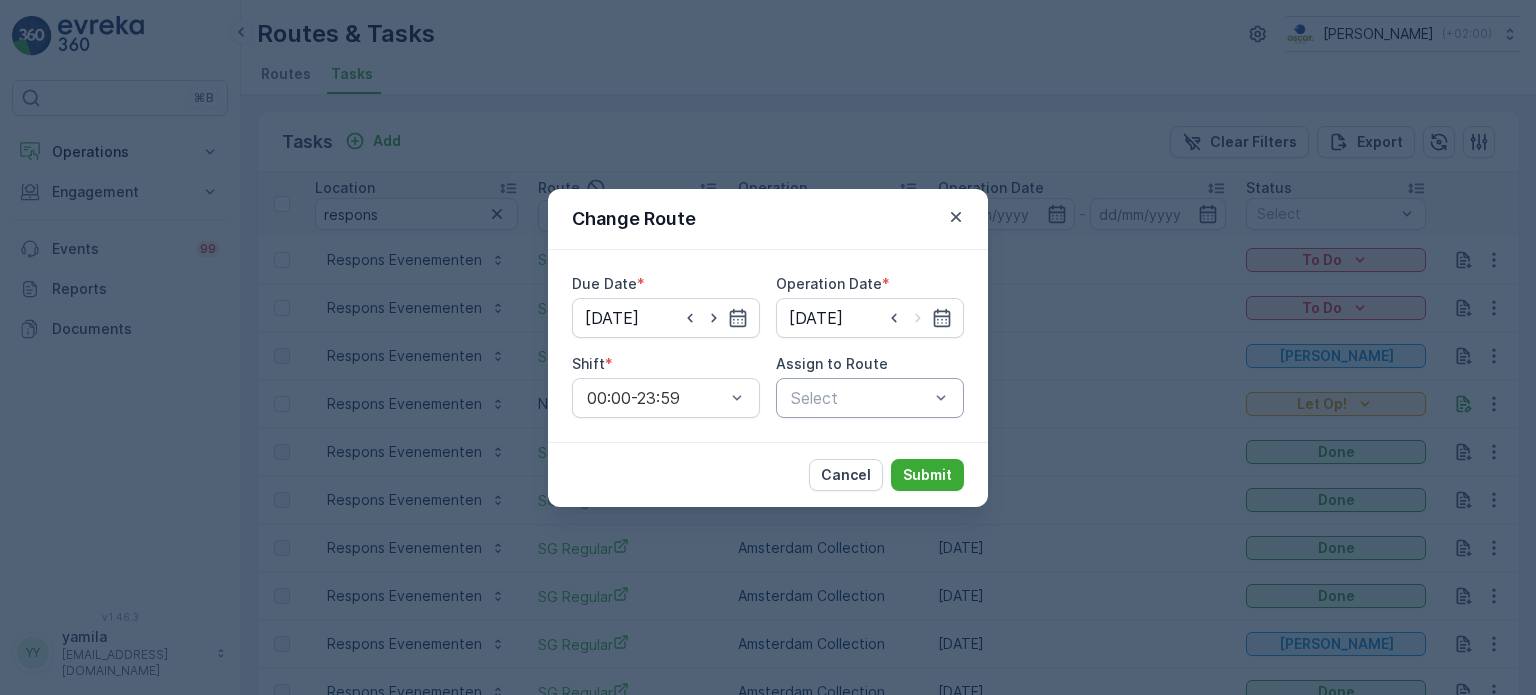 click at bounding box center [860, 398] 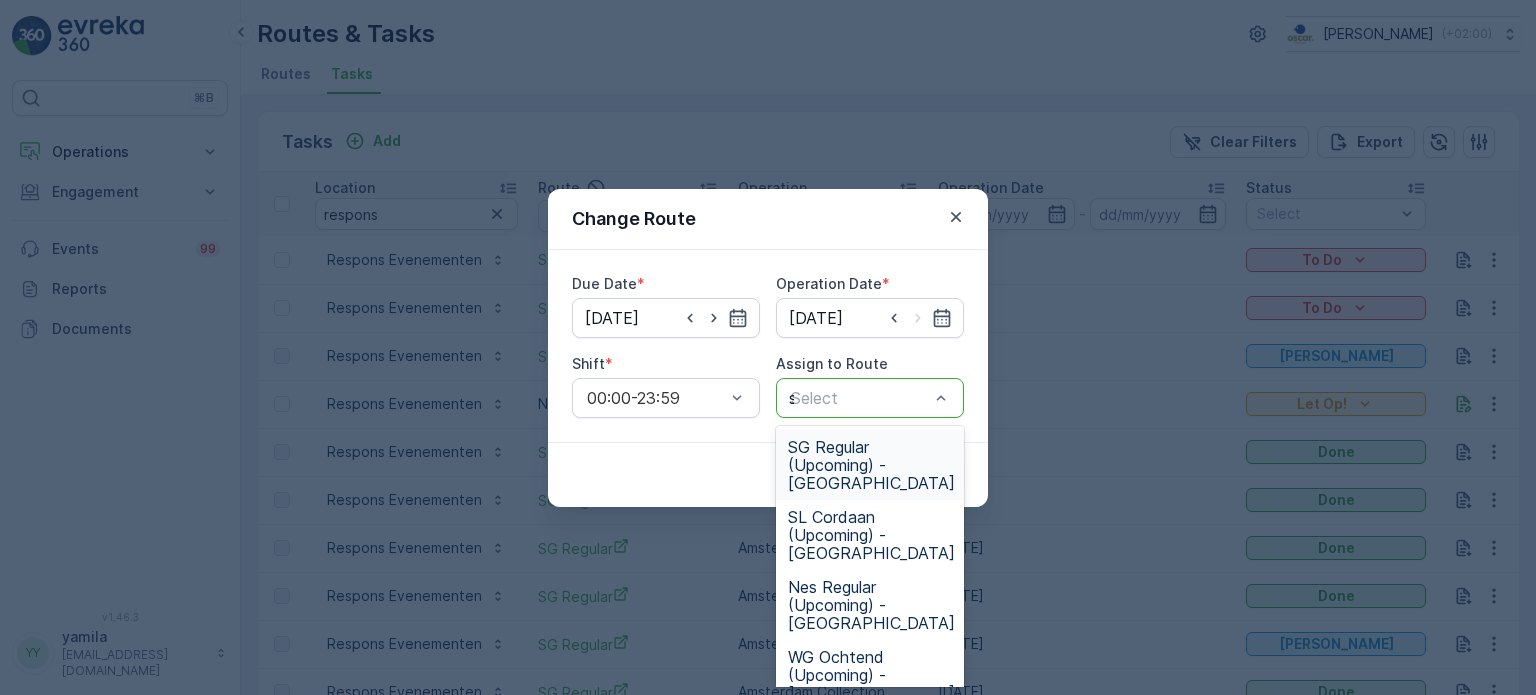 type on "sg" 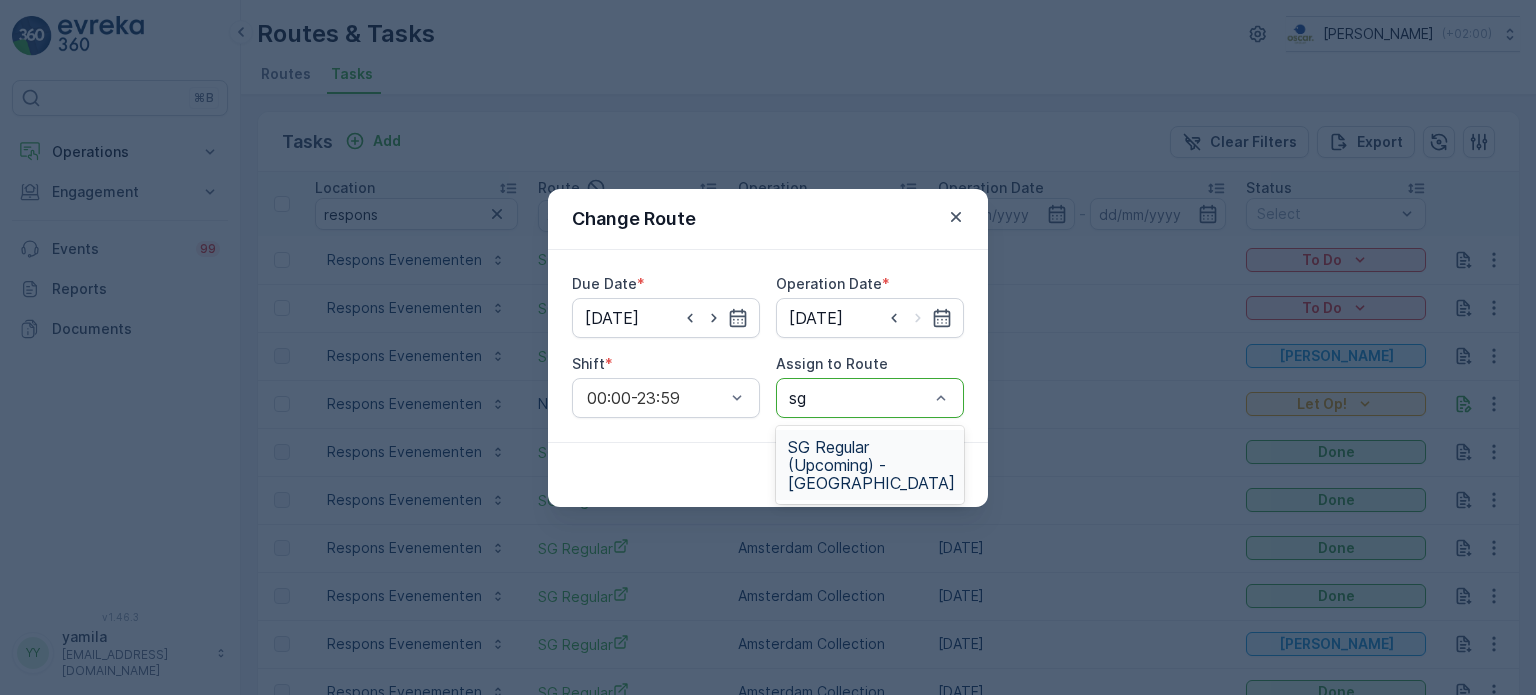 click on "SG Regular (Upcoming) - Amsterdam" at bounding box center (870, 465) 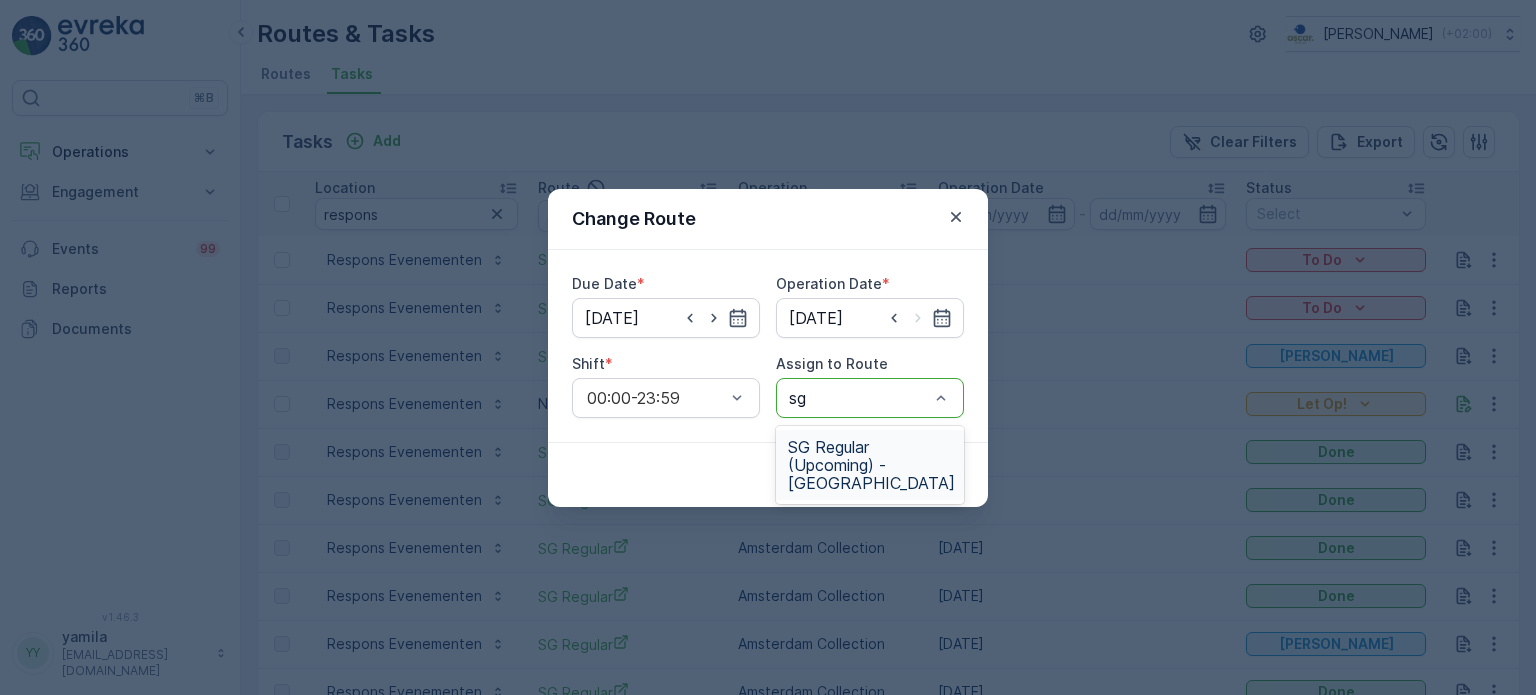 type 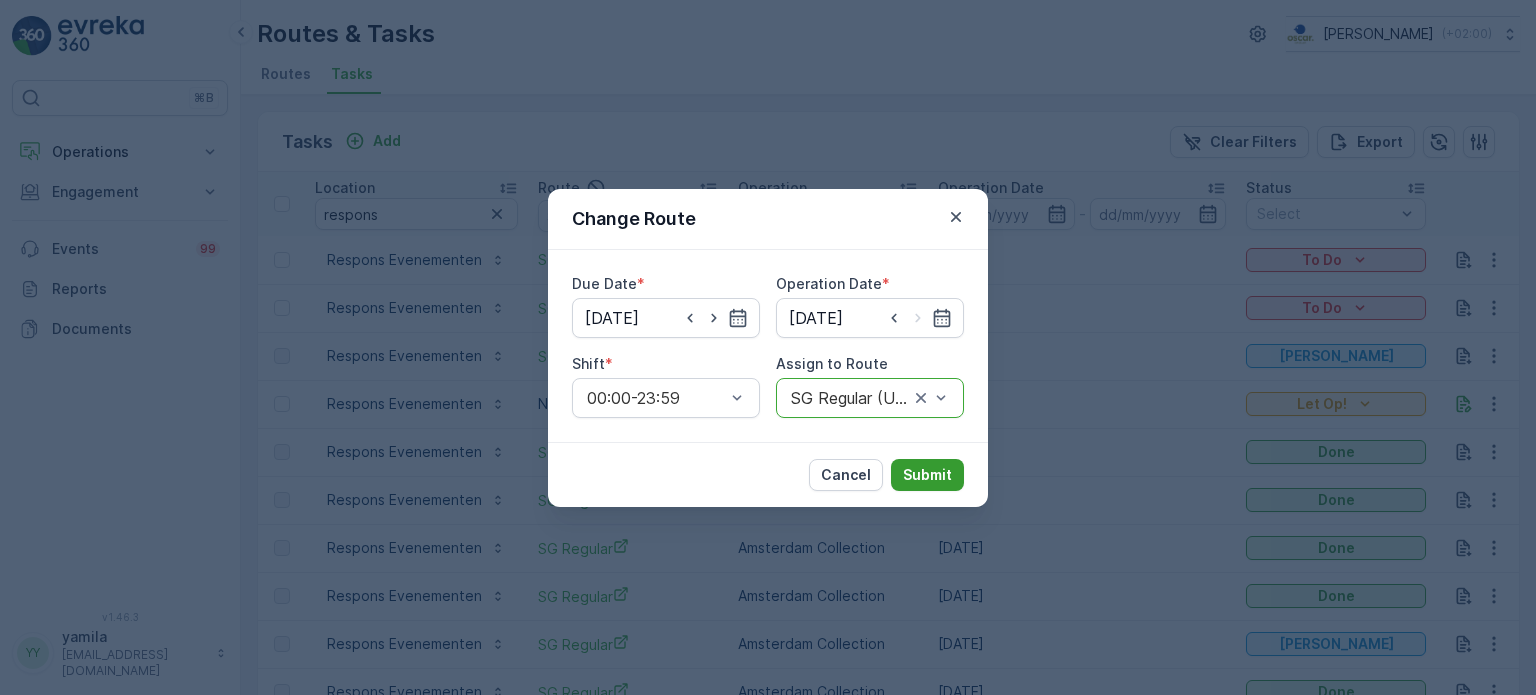 click on "Submit" at bounding box center [927, 475] 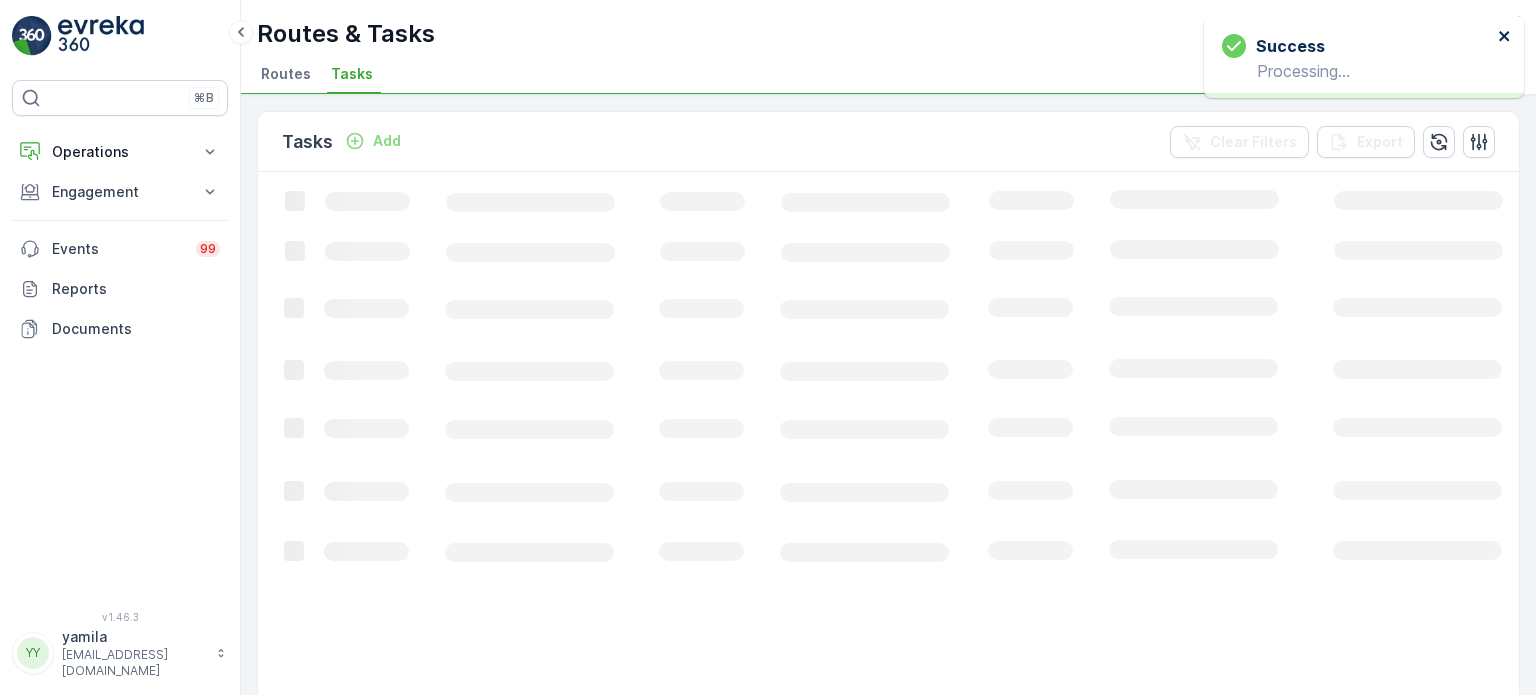 click 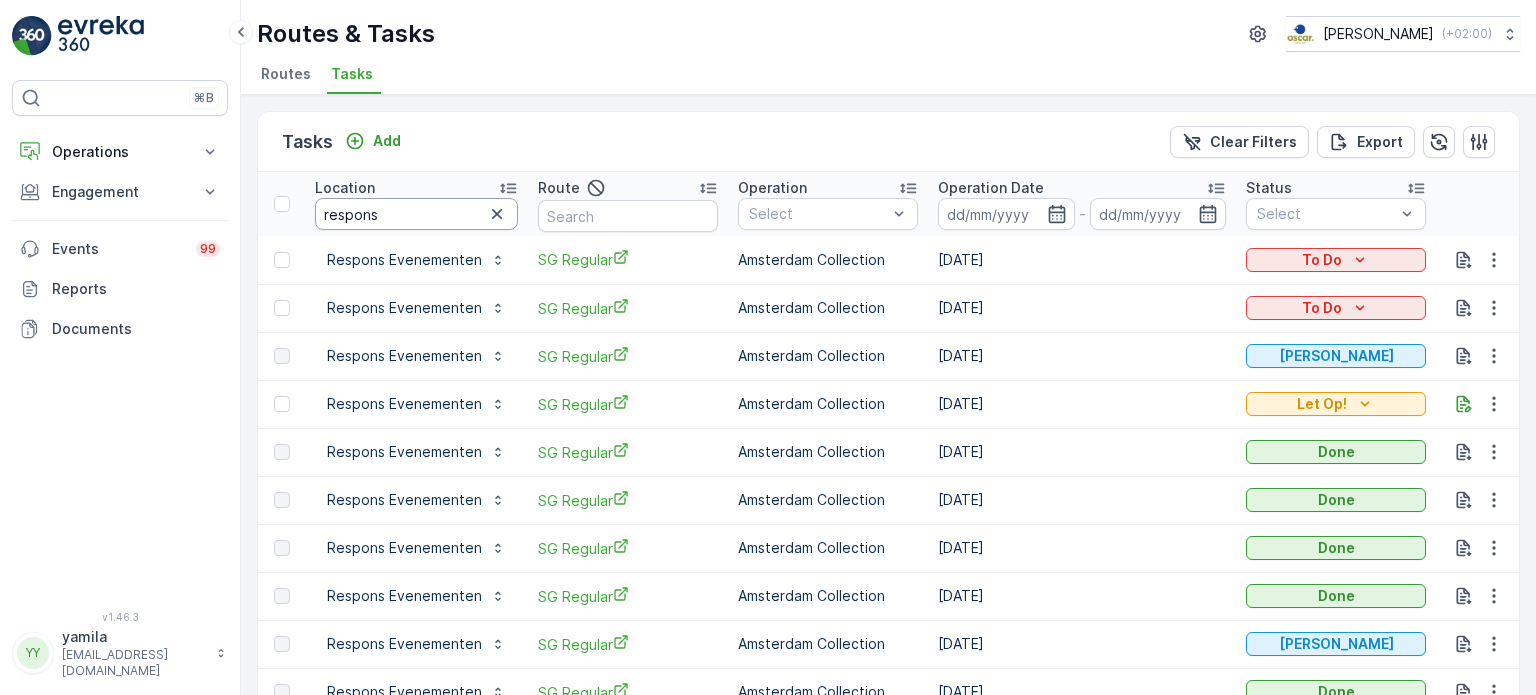 click on "respons" at bounding box center [416, 214] 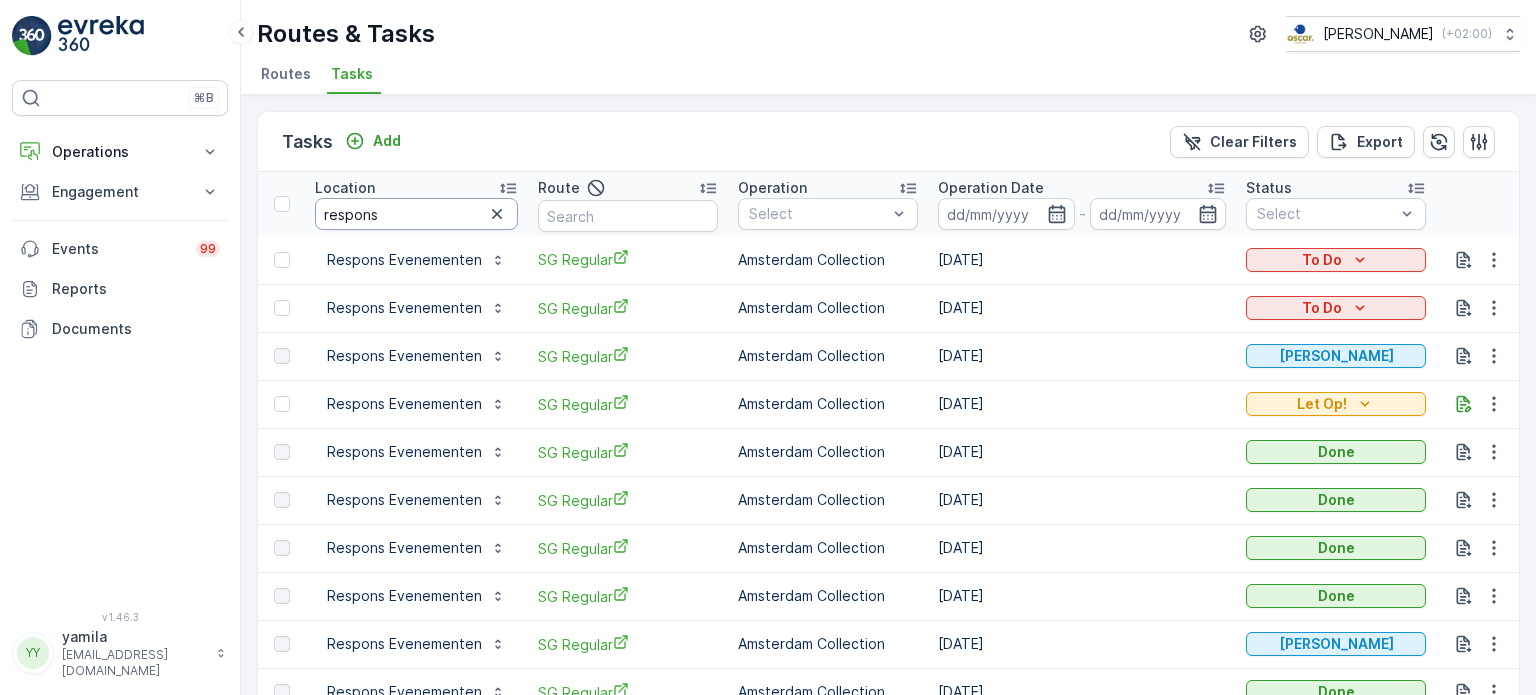 click on "respons" at bounding box center [416, 214] 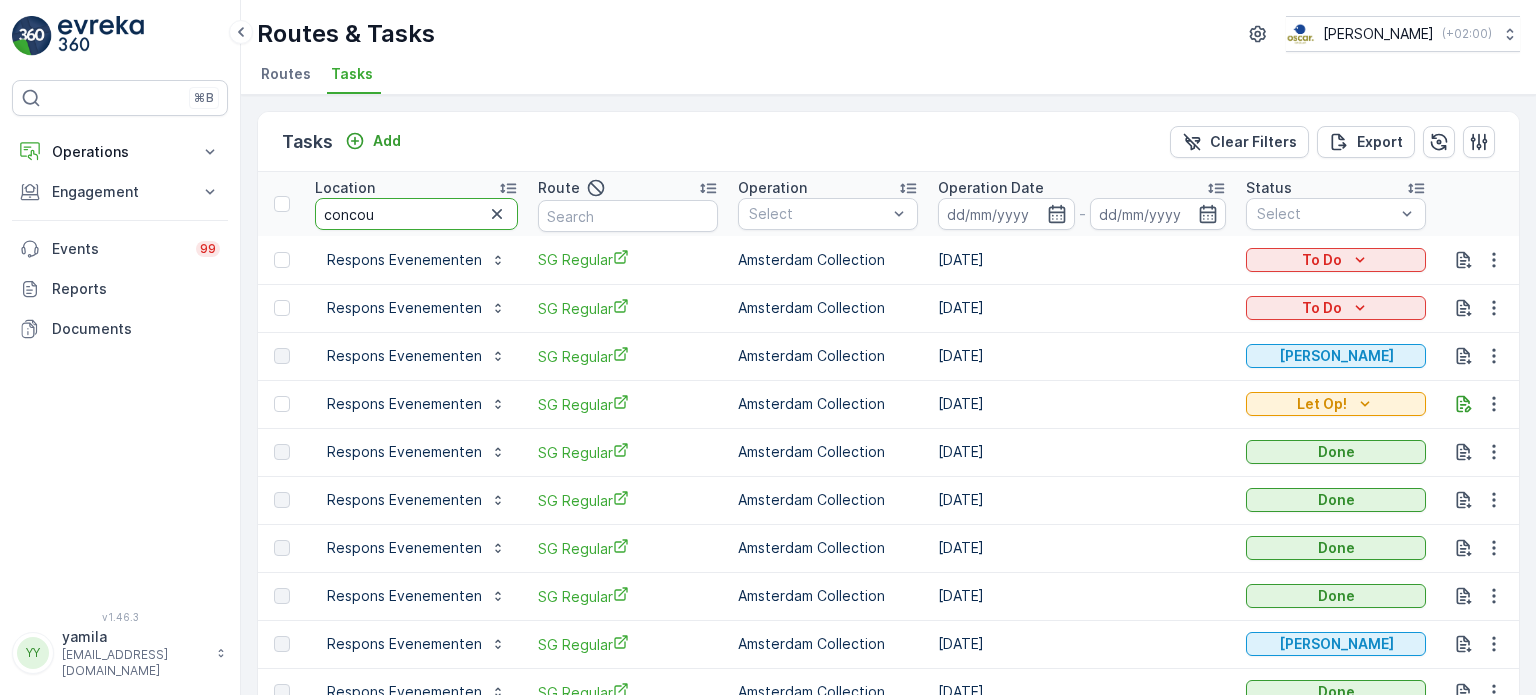 type on "concour" 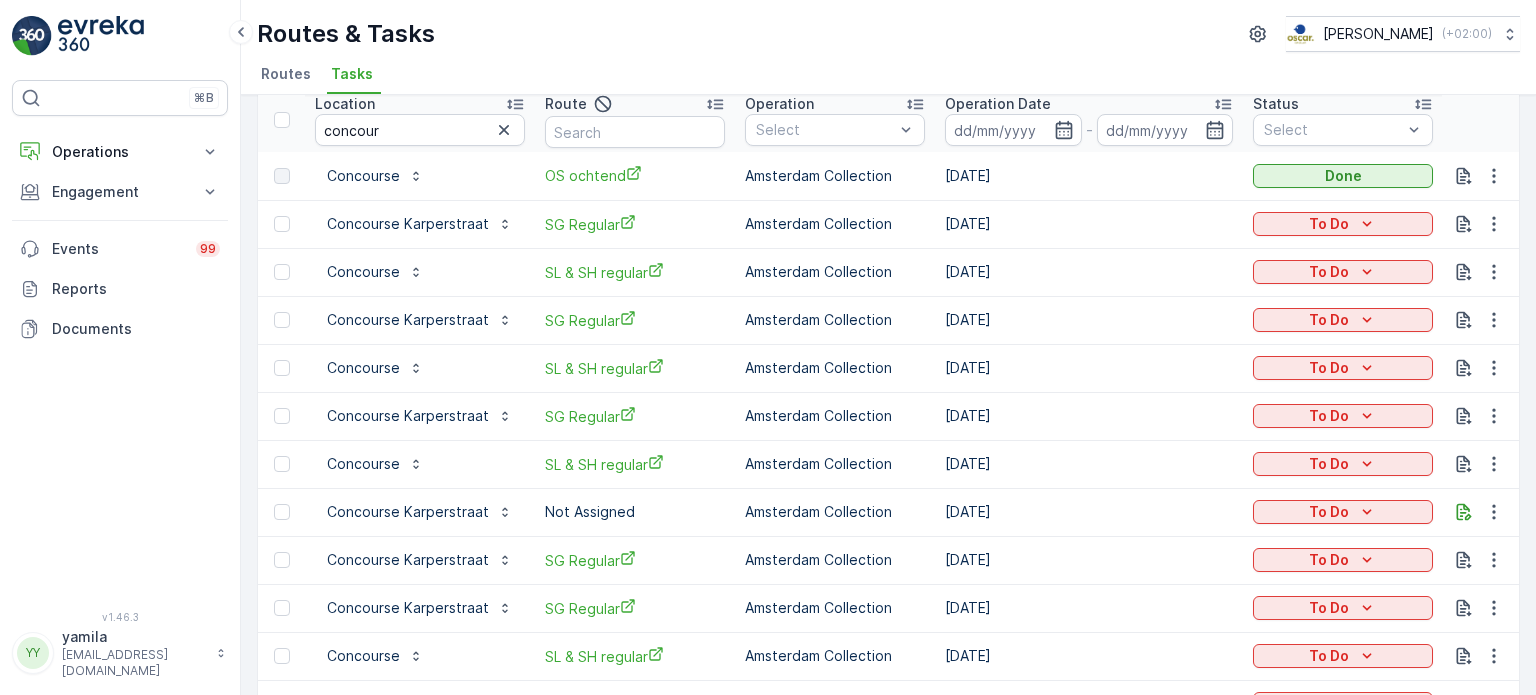 scroll, scrollTop: 0, scrollLeft: 0, axis: both 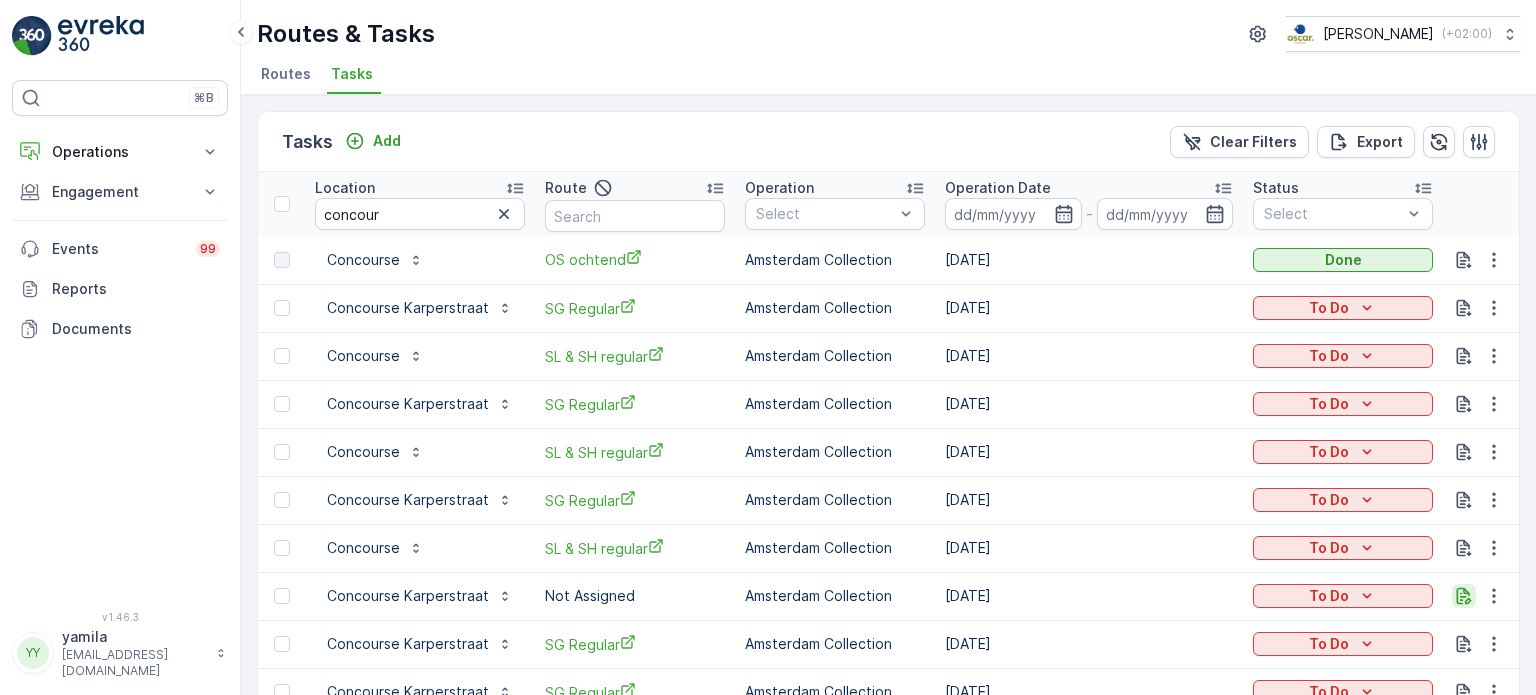 click 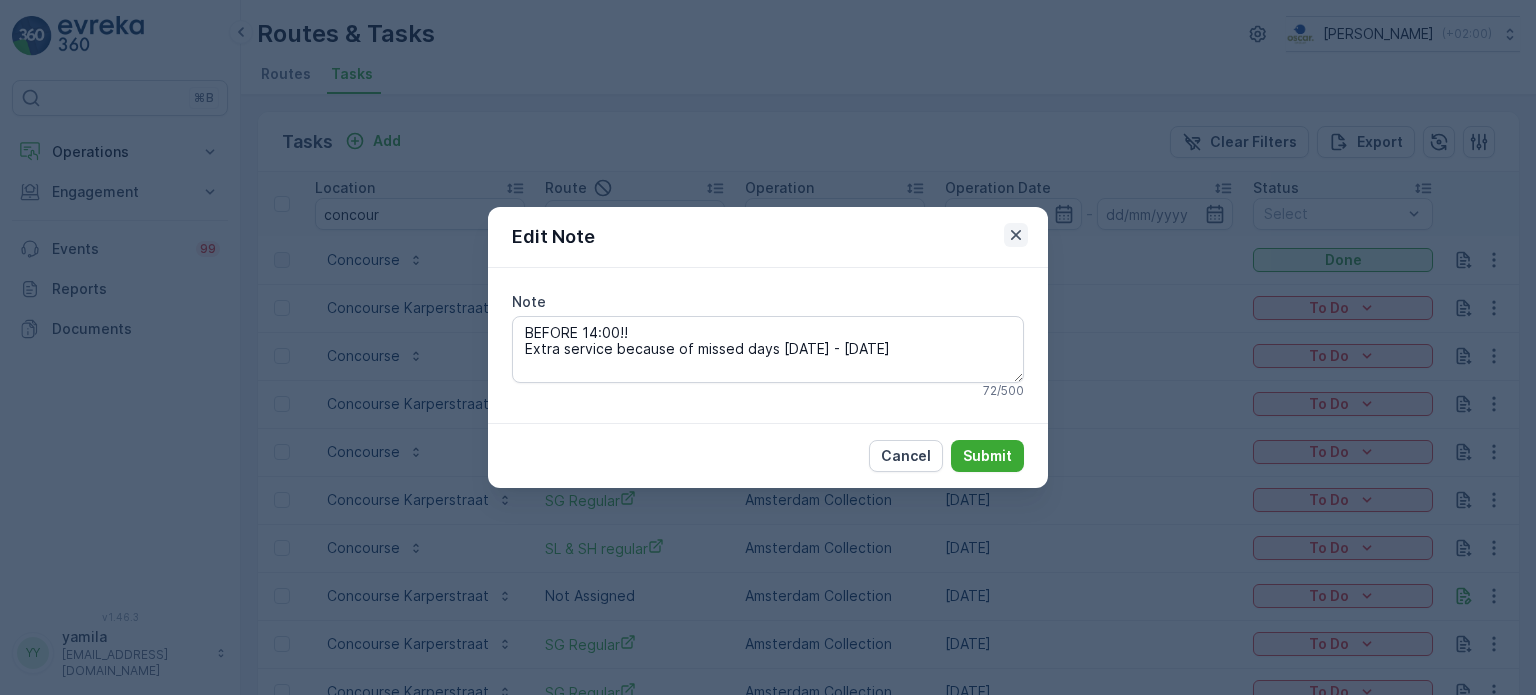 click 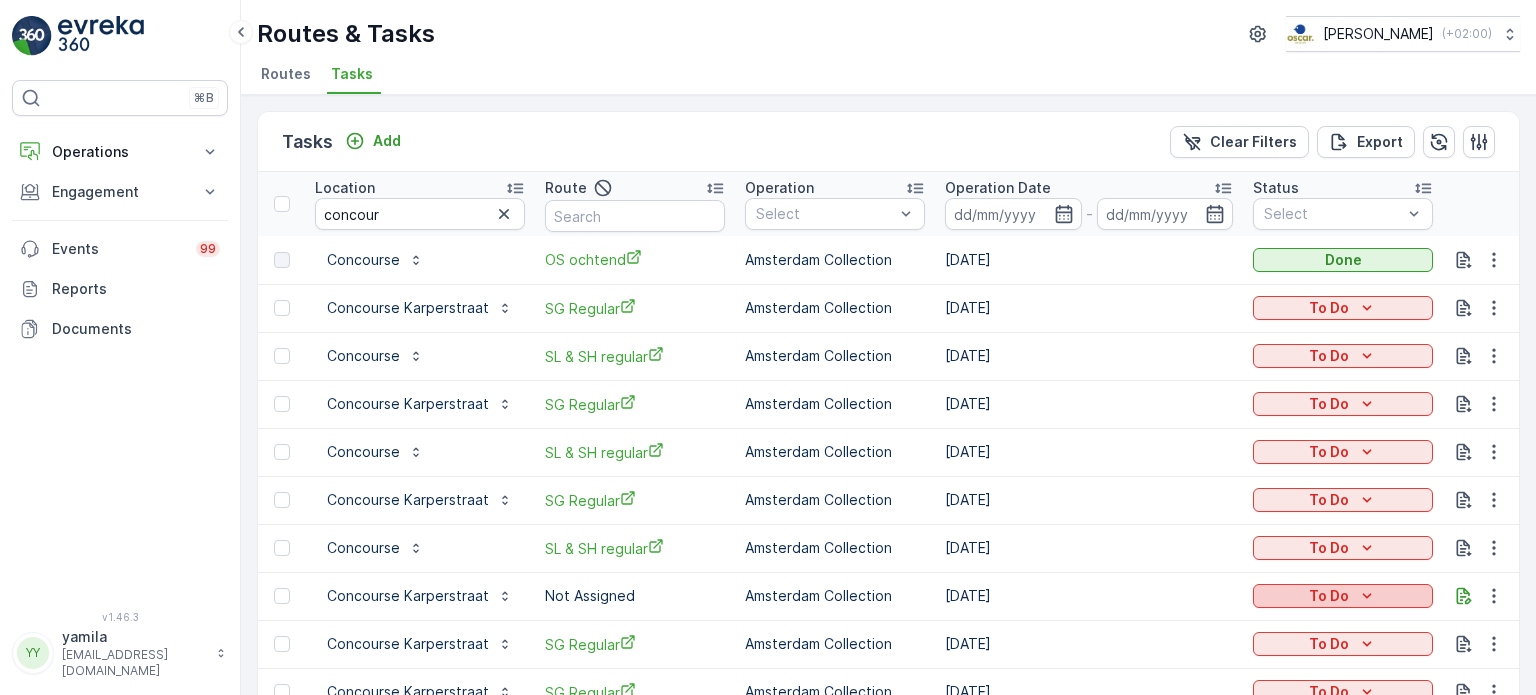 scroll, scrollTop: 100, scrollLeft: 0, axis: vertical 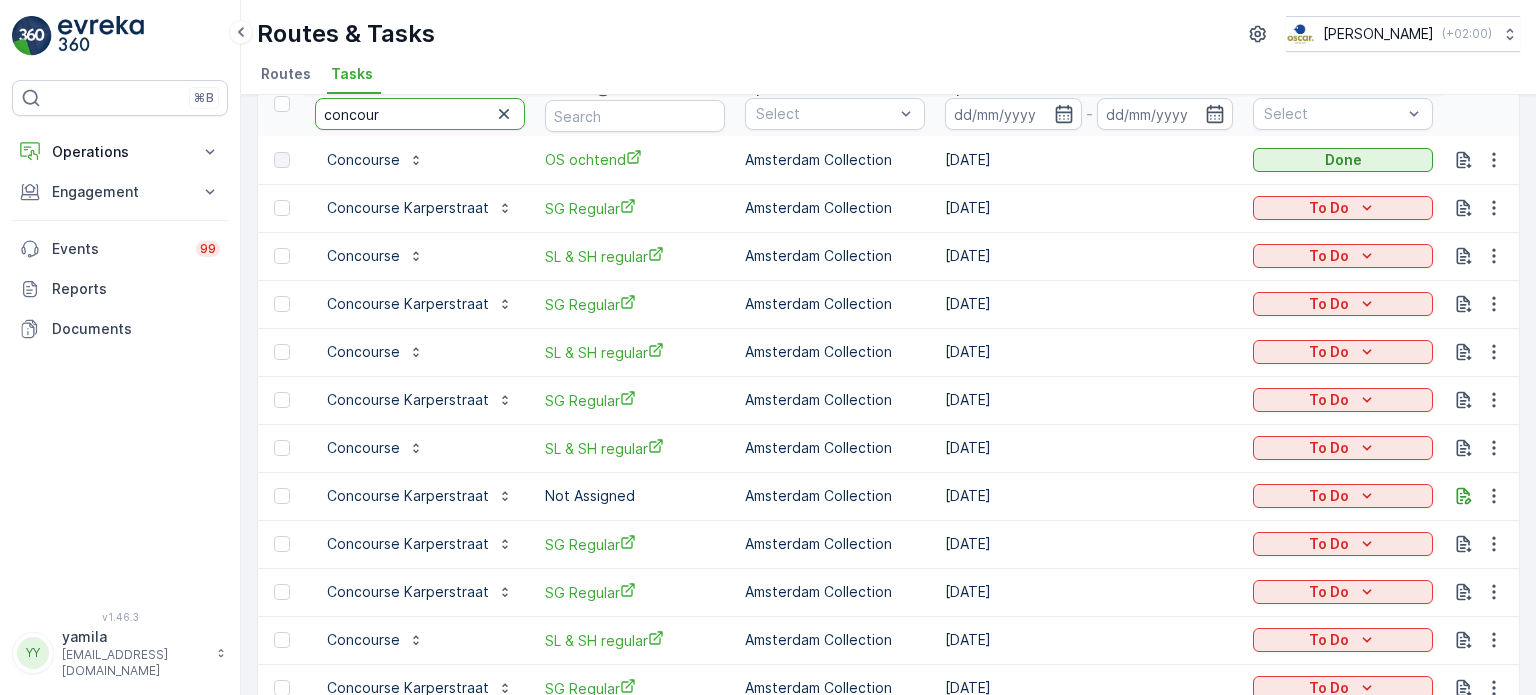 click on "concour" at bounding box center [420, 114] 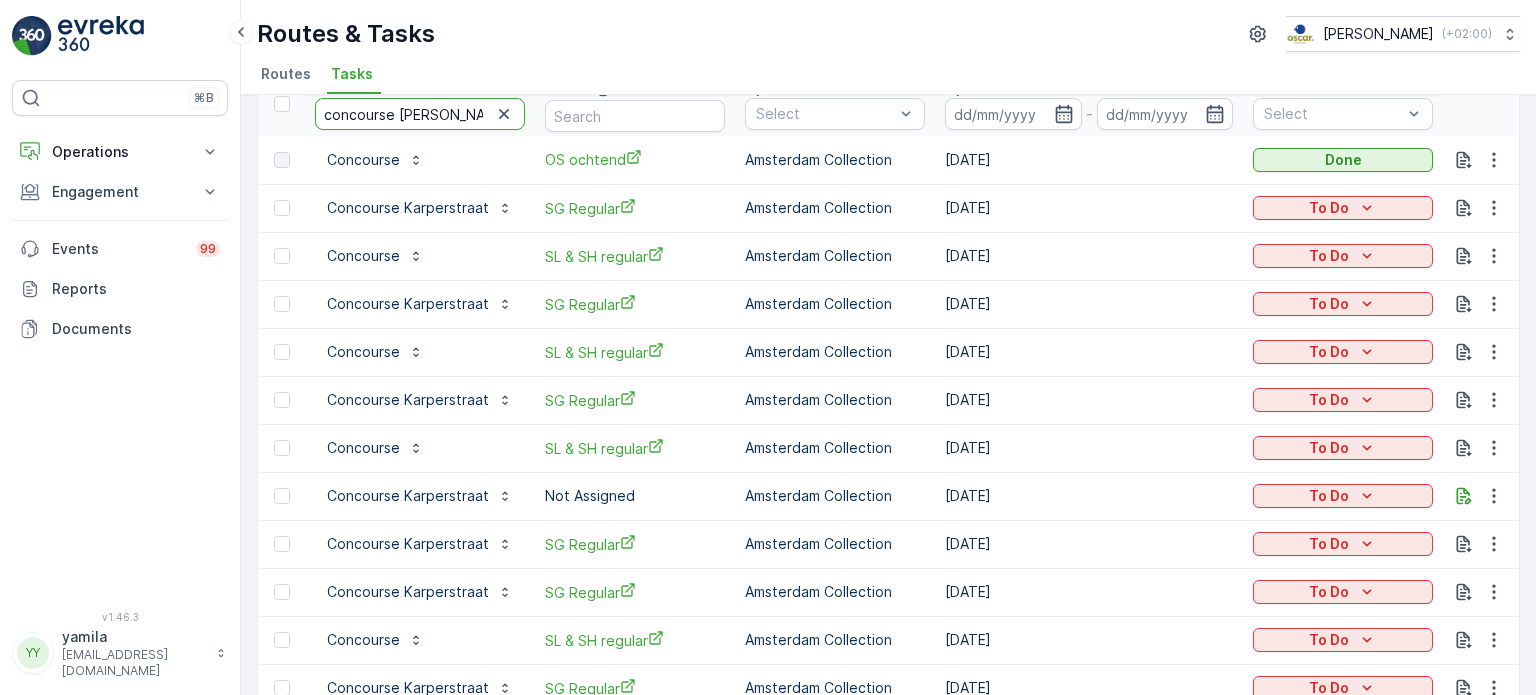 type on "concourse karper" 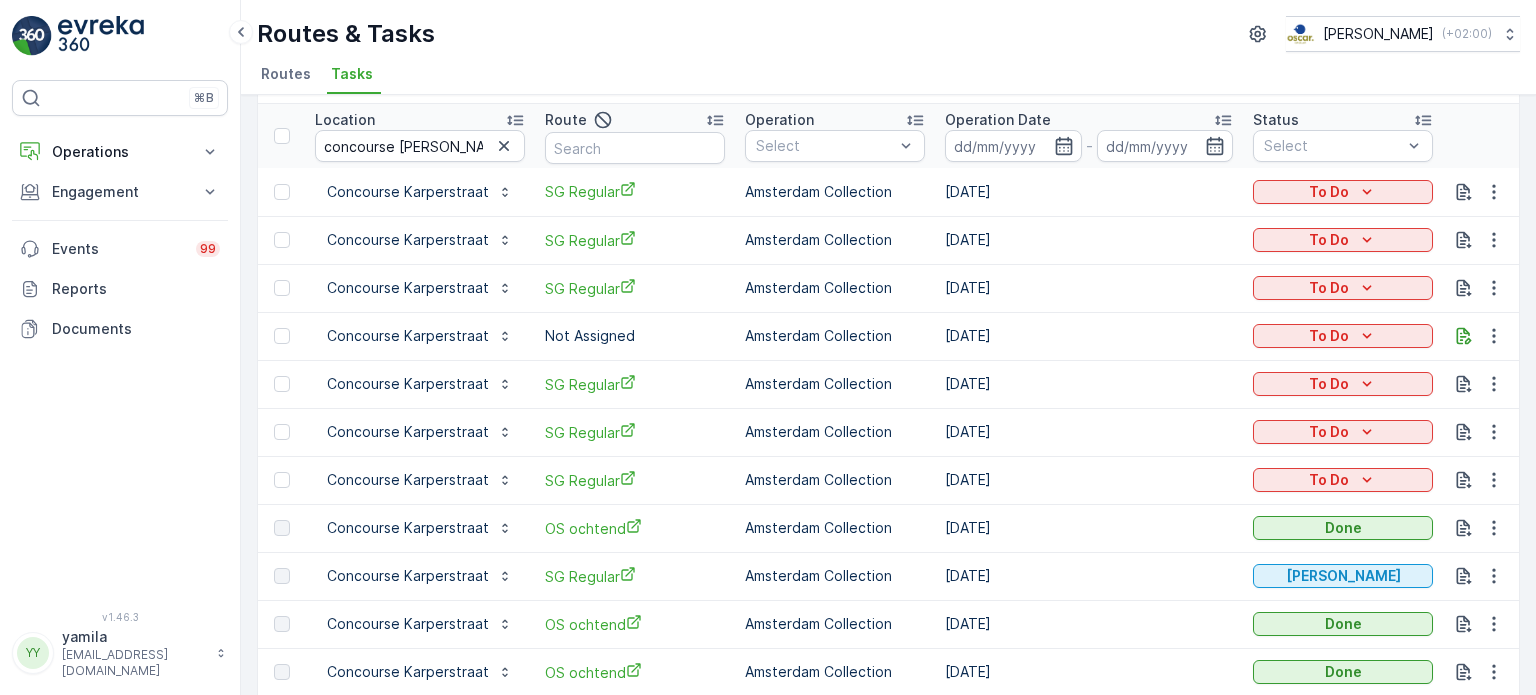 scroll, scrollTop: 100, scrollLeft: 0, axis: vertical 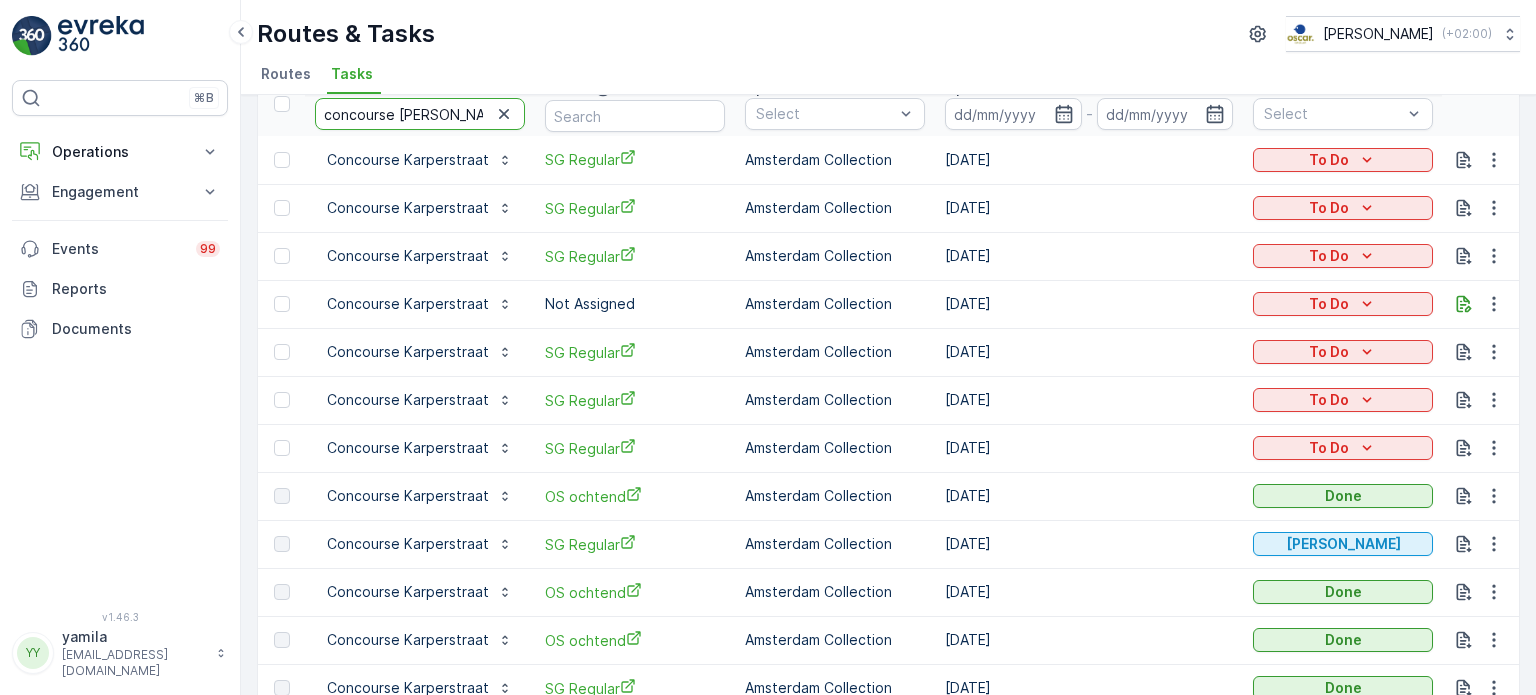 click on "concourse karper" at bounding box center (420, 114) 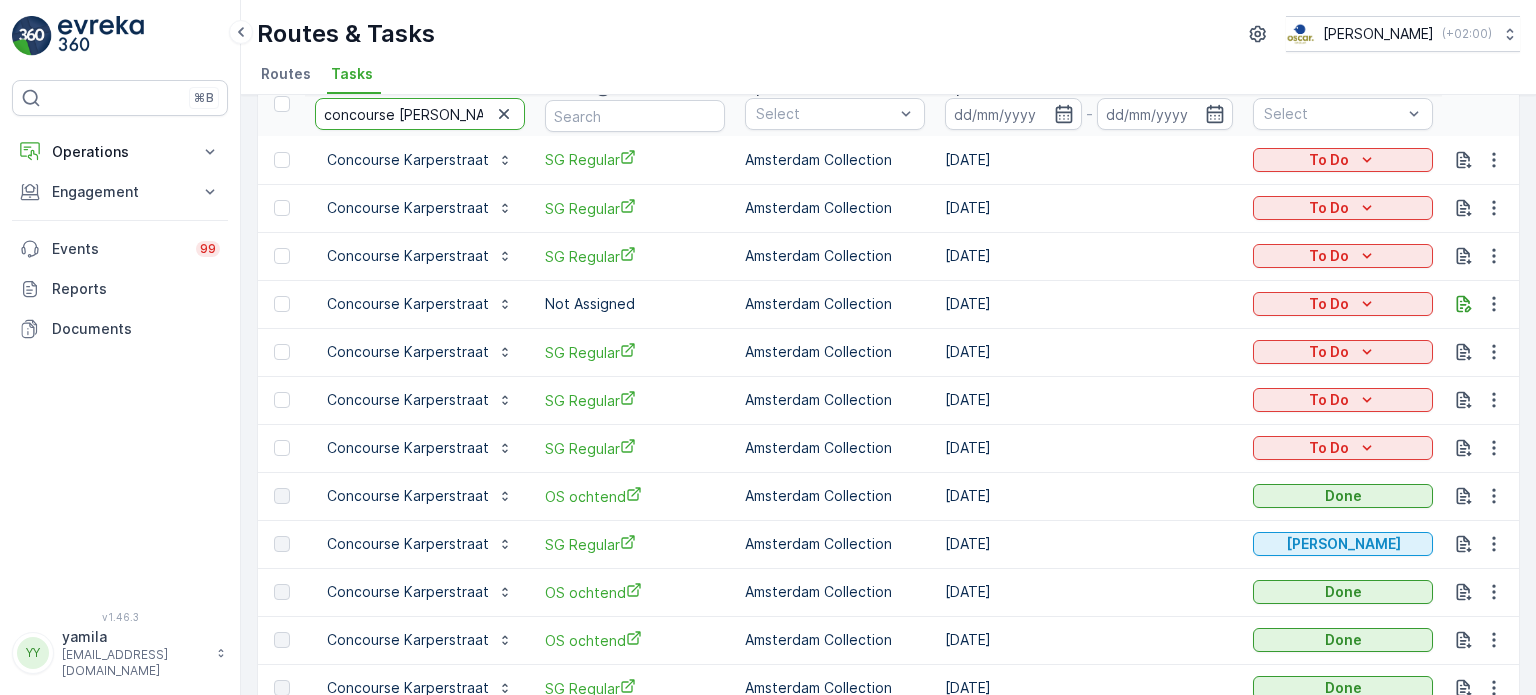 click on "concourse karper" at bounding box center [420, 114] 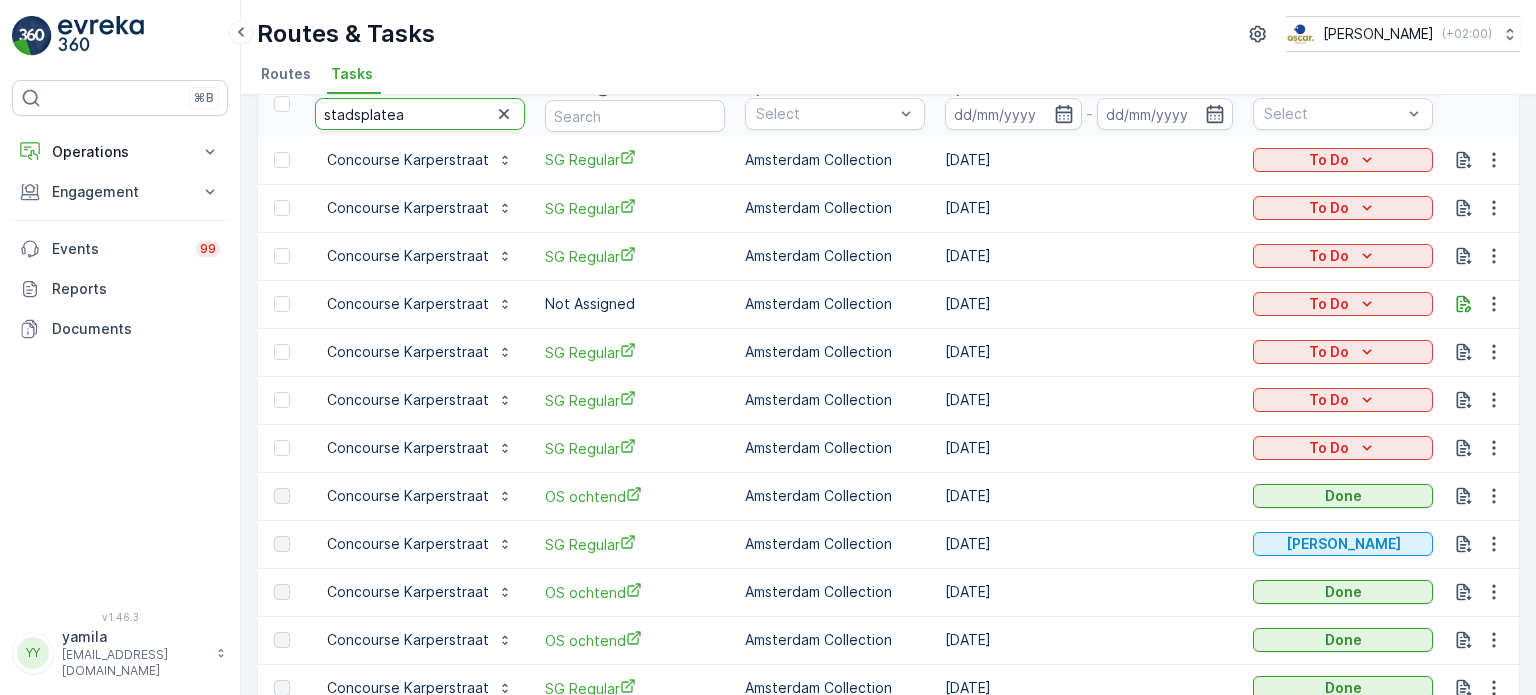 type on "stadsplateau" 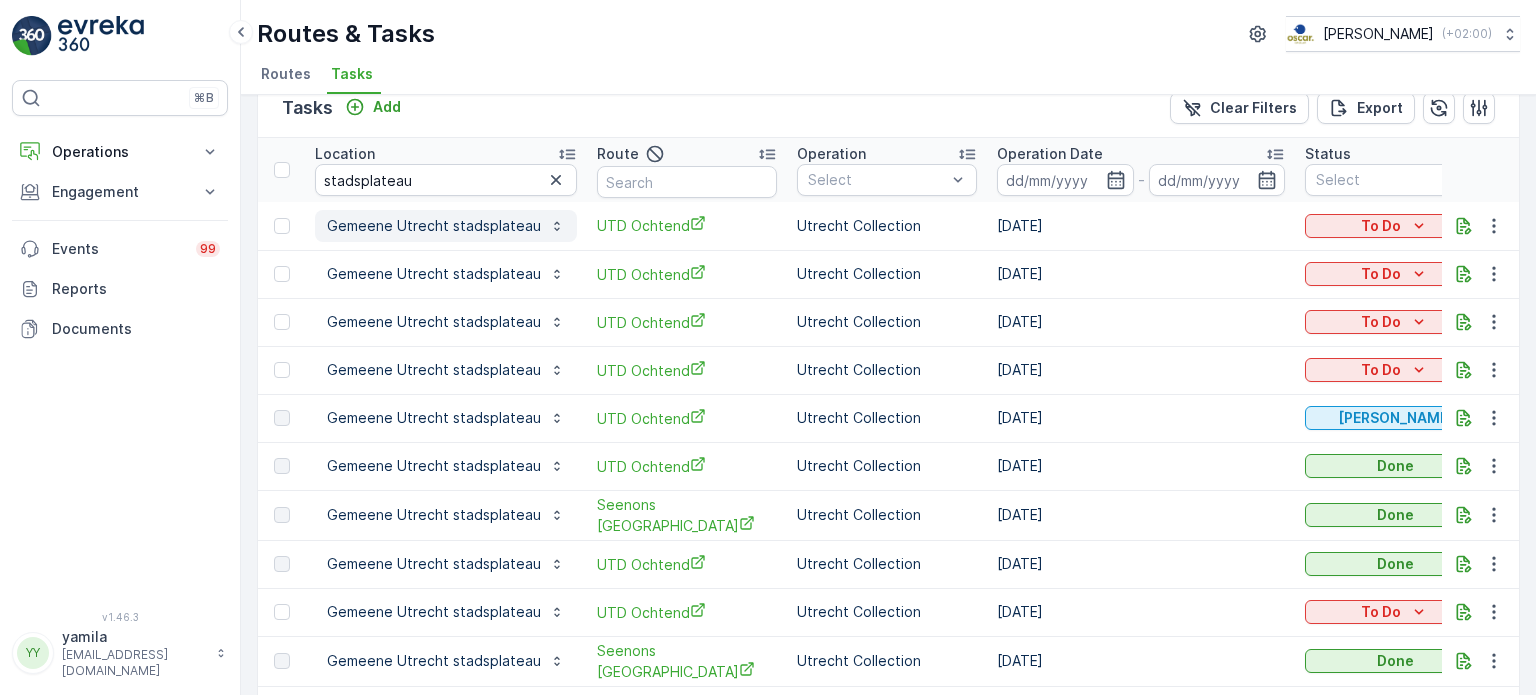 scroll, scrollTop: 0, scrollLeft: 0, axis: both 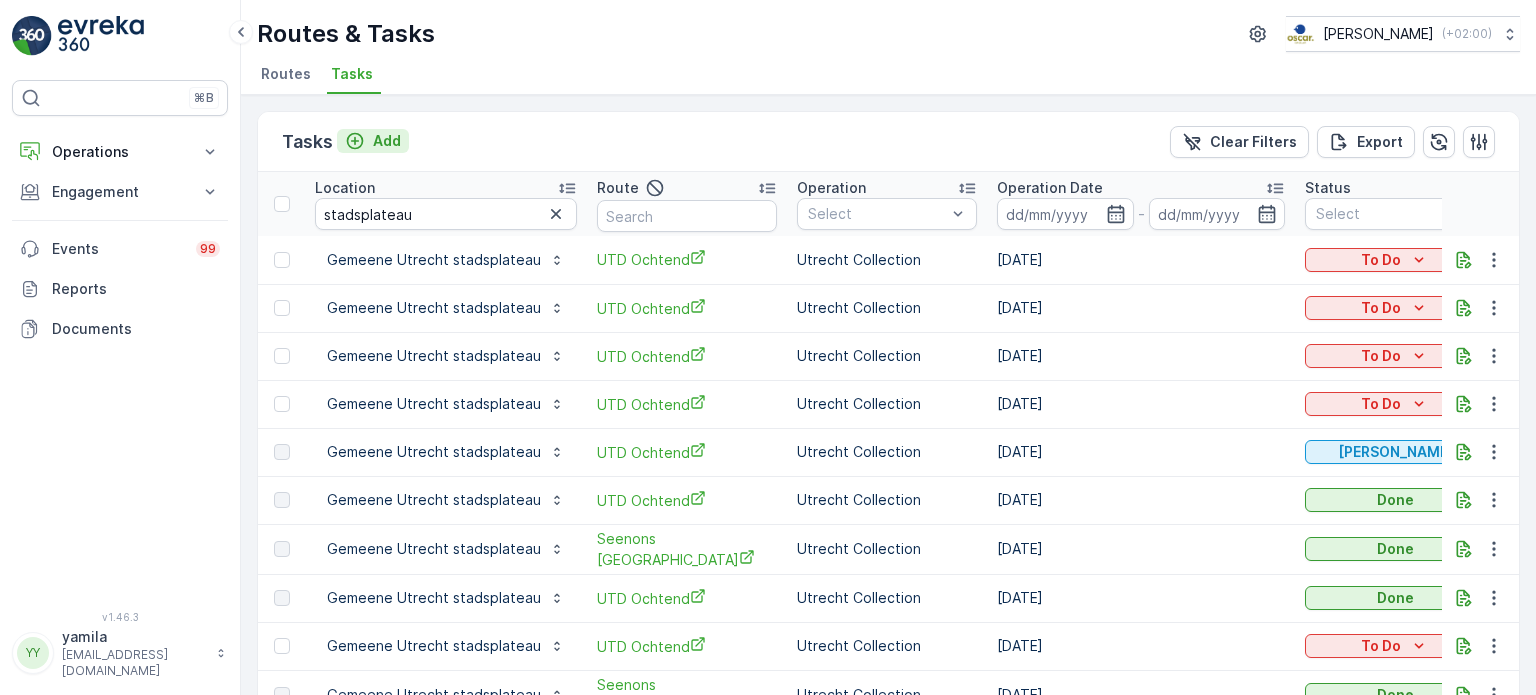 click on "Add" at bounding box center [387, 141] 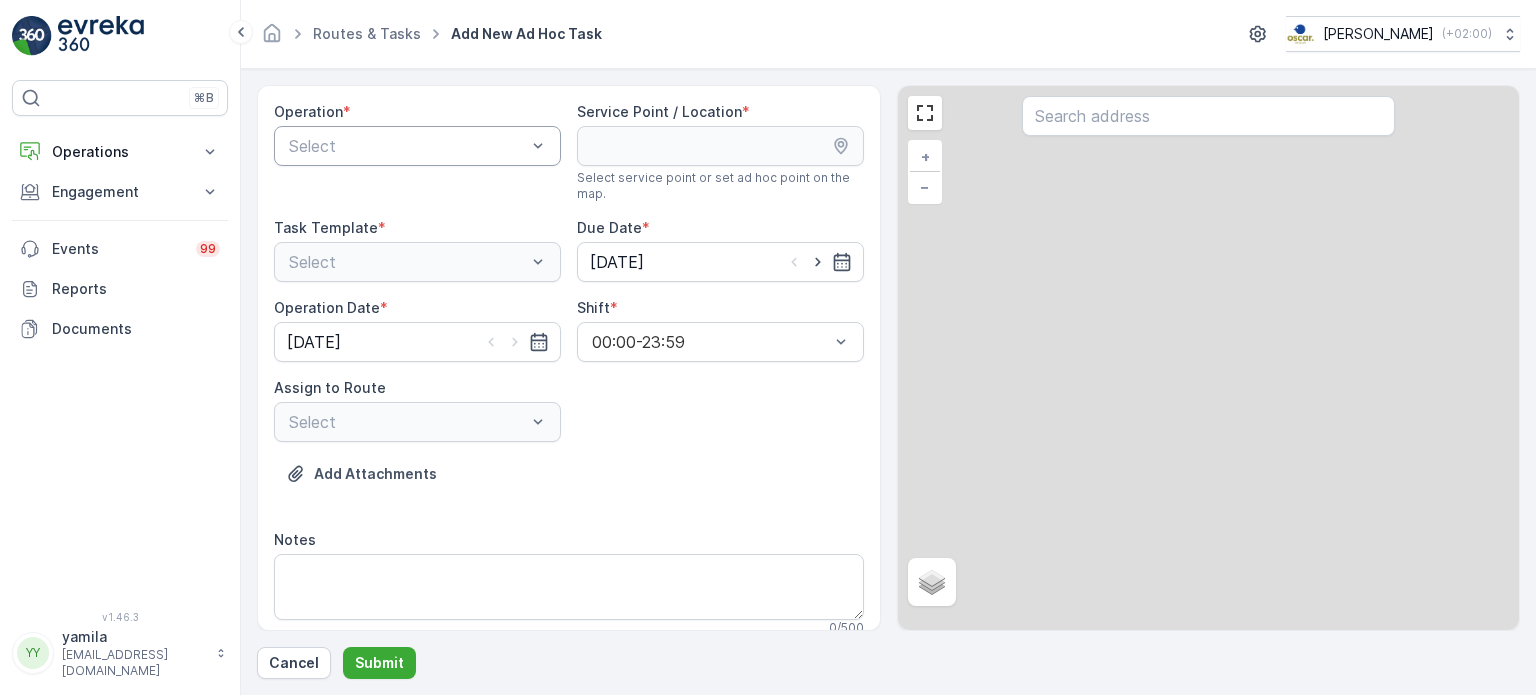 click at bounding box center [407, 146] 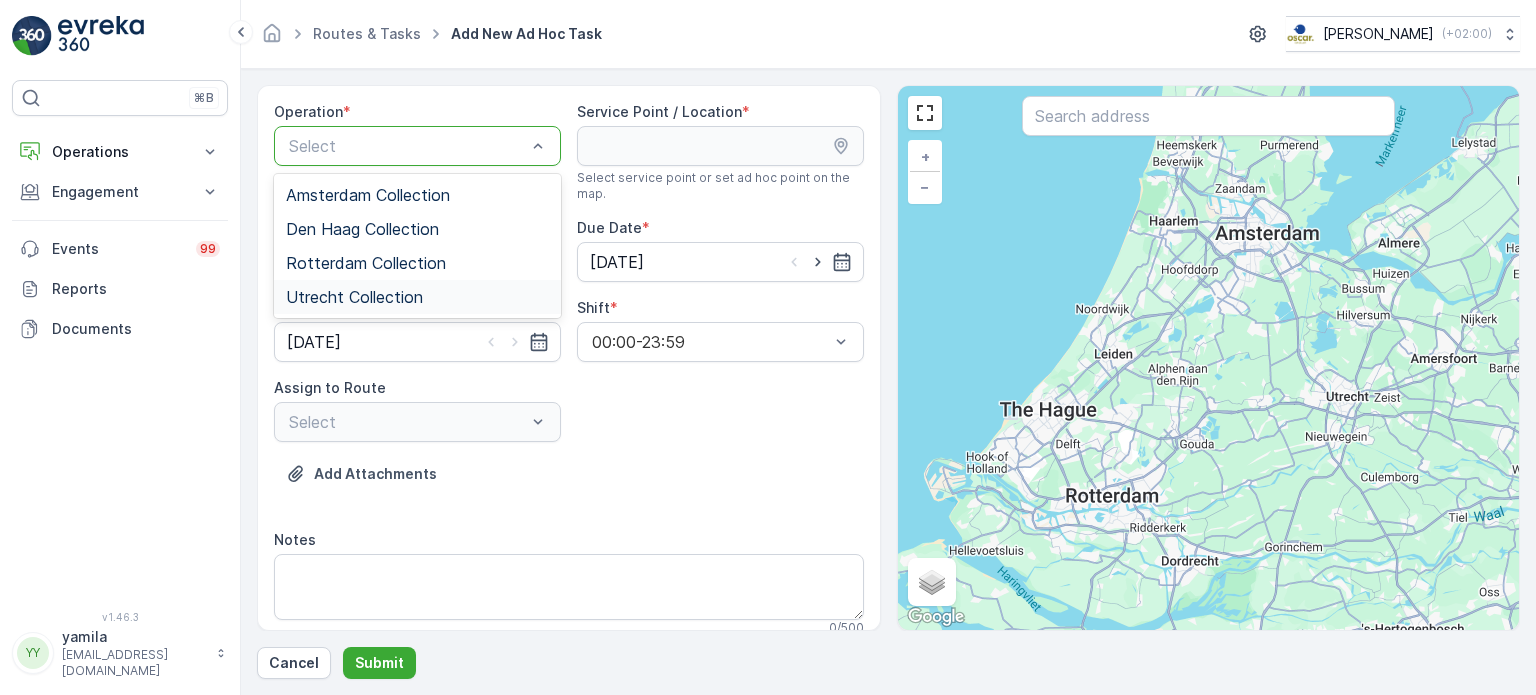 click on "Utrecht Collection" at bounding box center (354, 297) 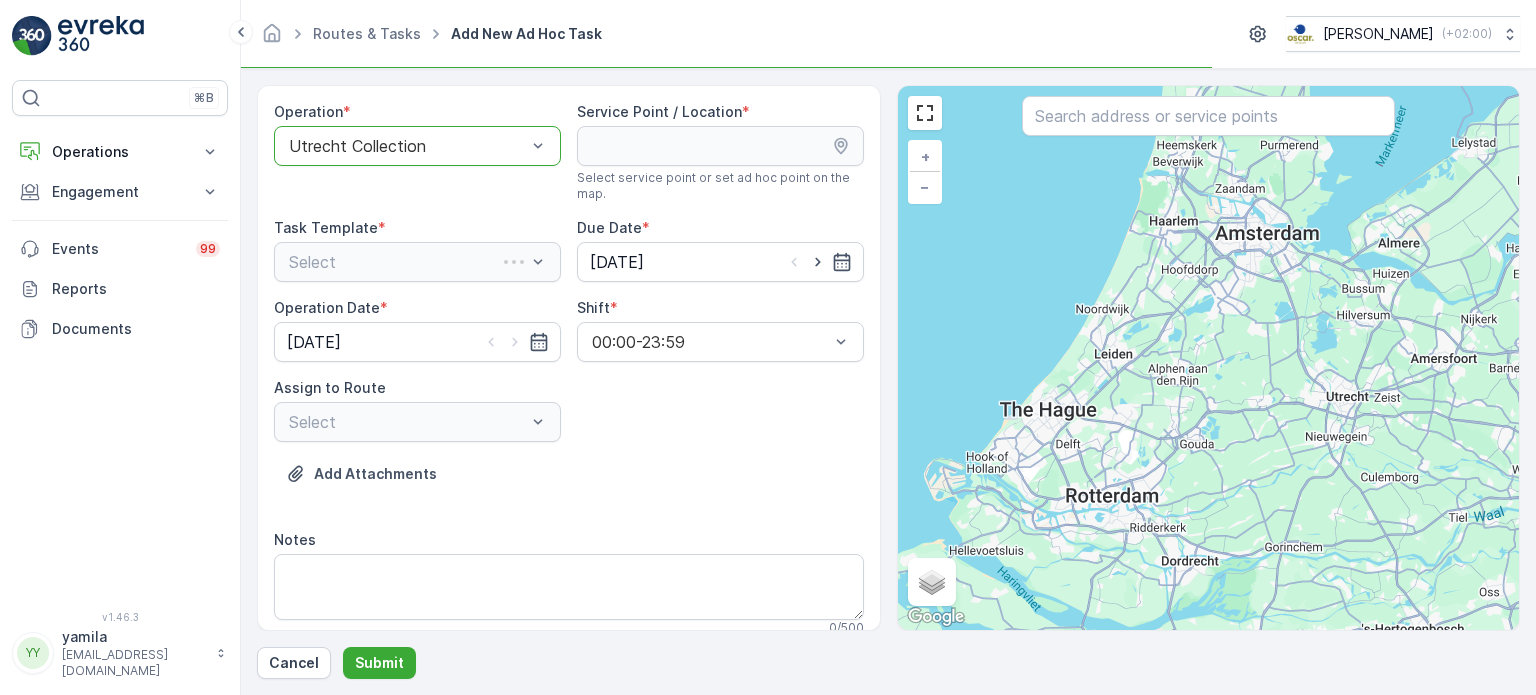 click at bounding box center [1208, 116] 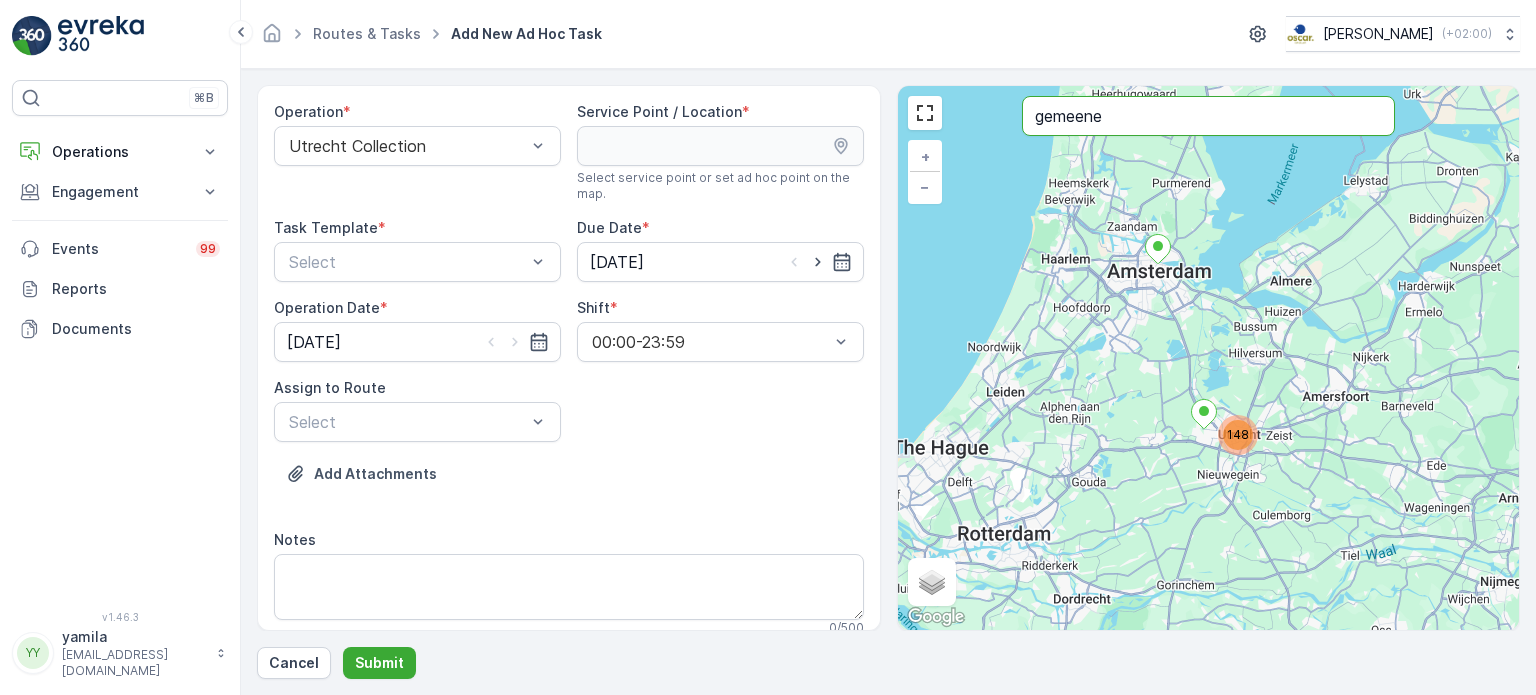 type on "gemeene" 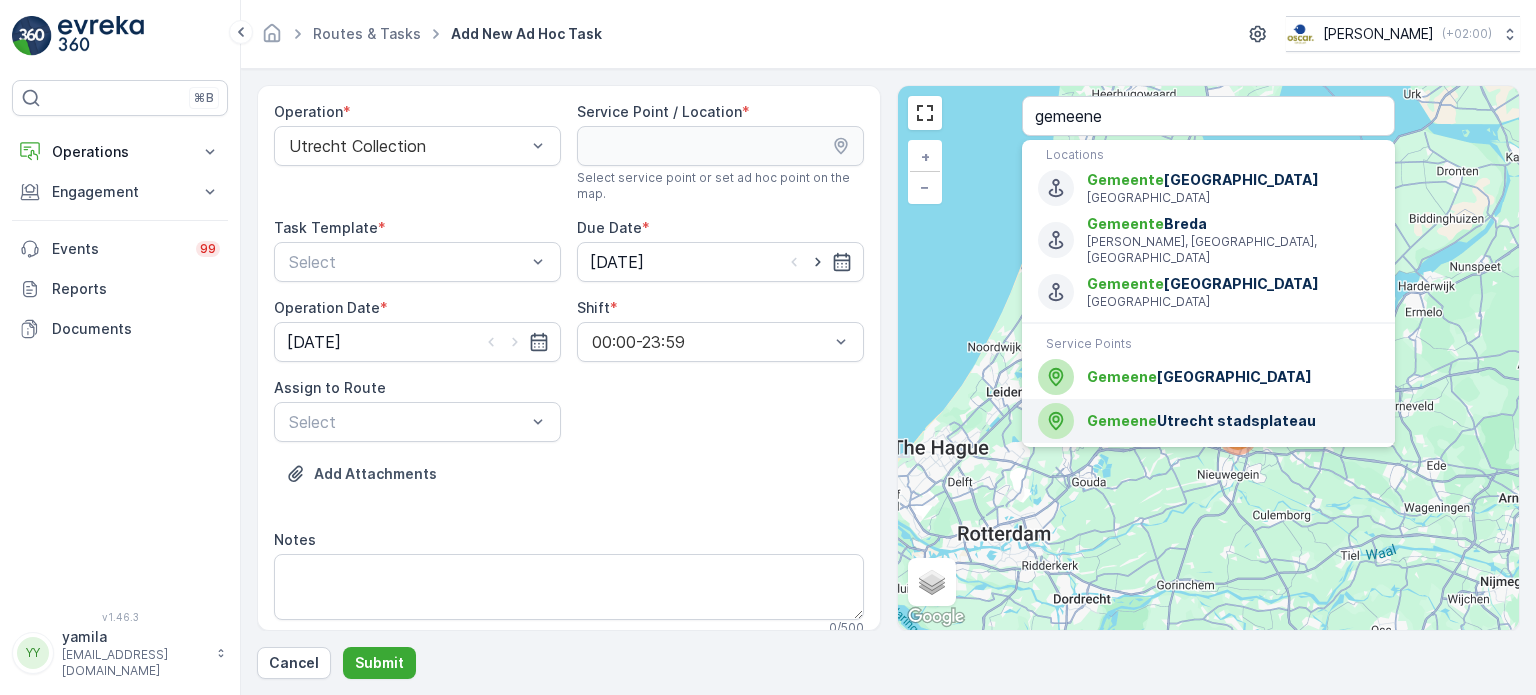 click on "Gemeene" at bounding box center (1122, 420) 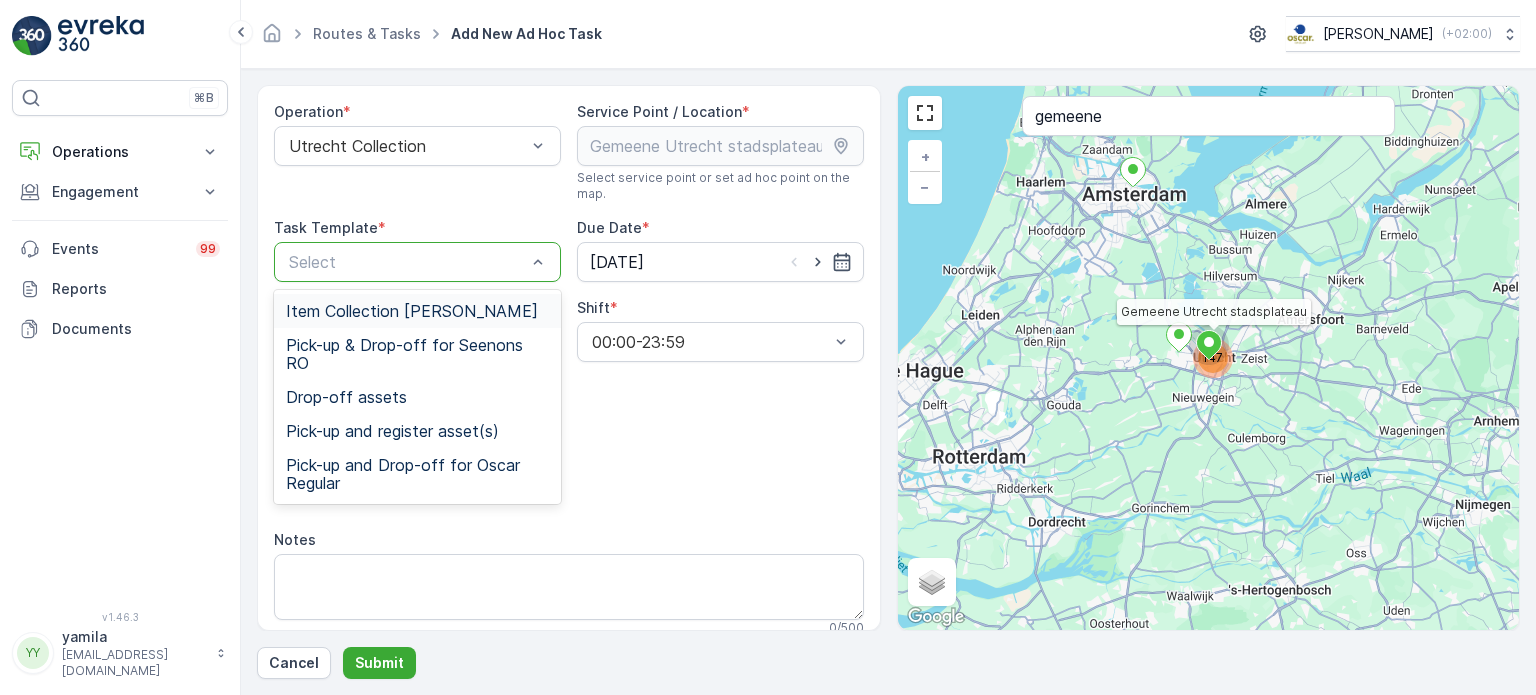 click at bounding box center [407, 262] 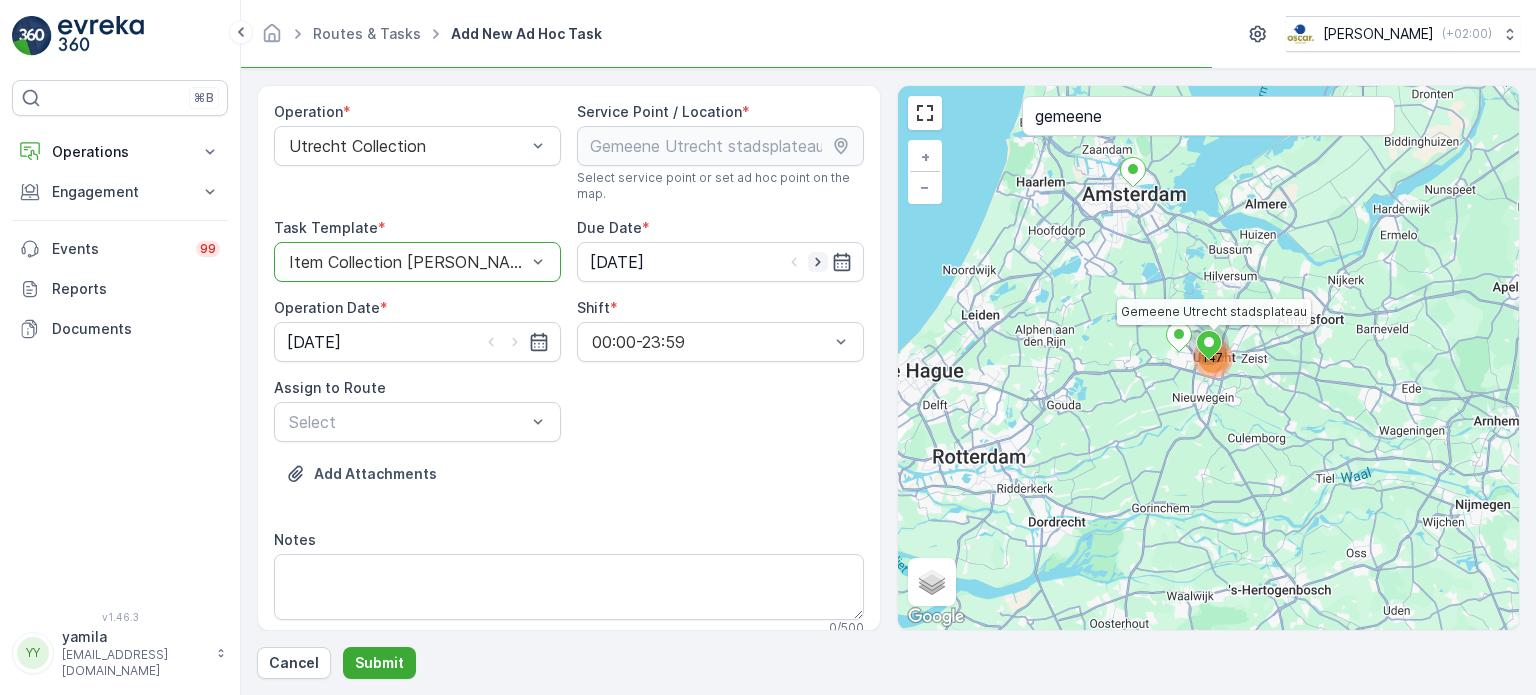 click 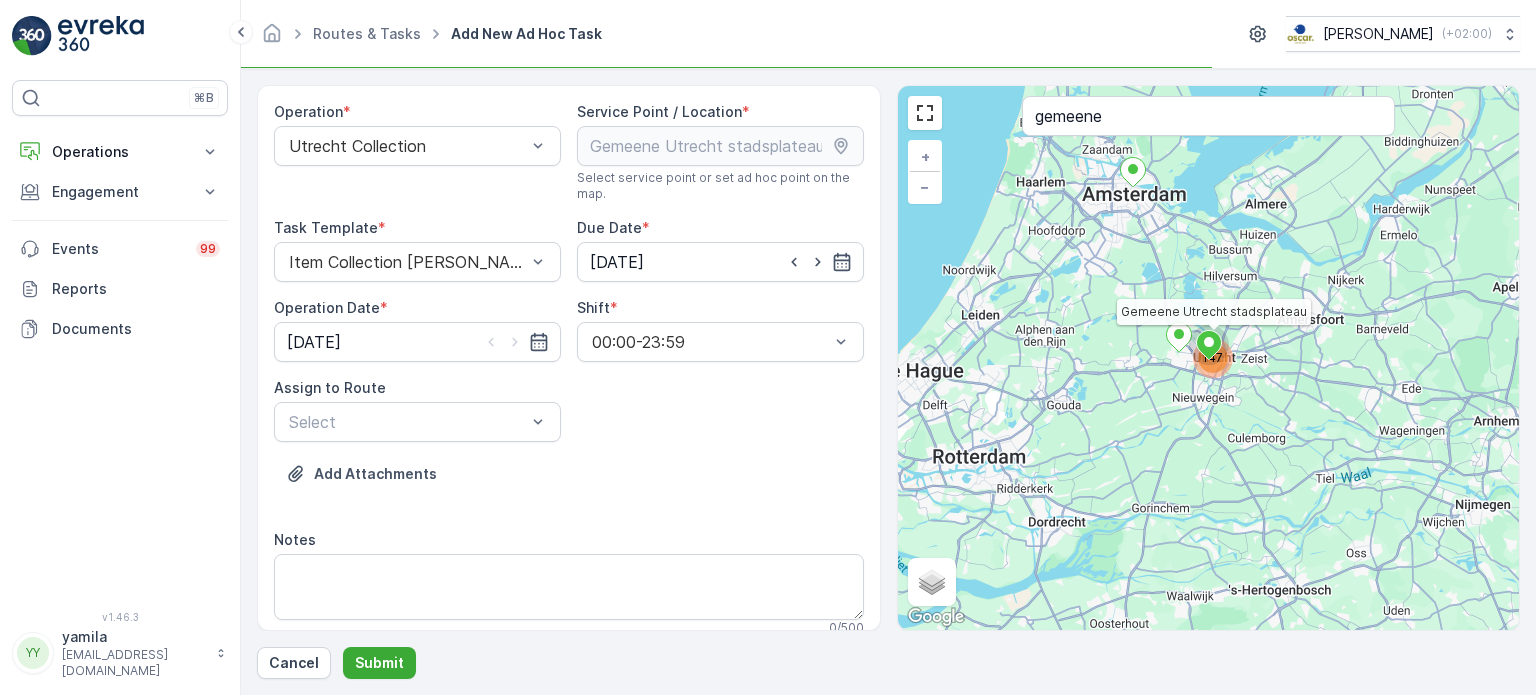 type on "[DATE]" 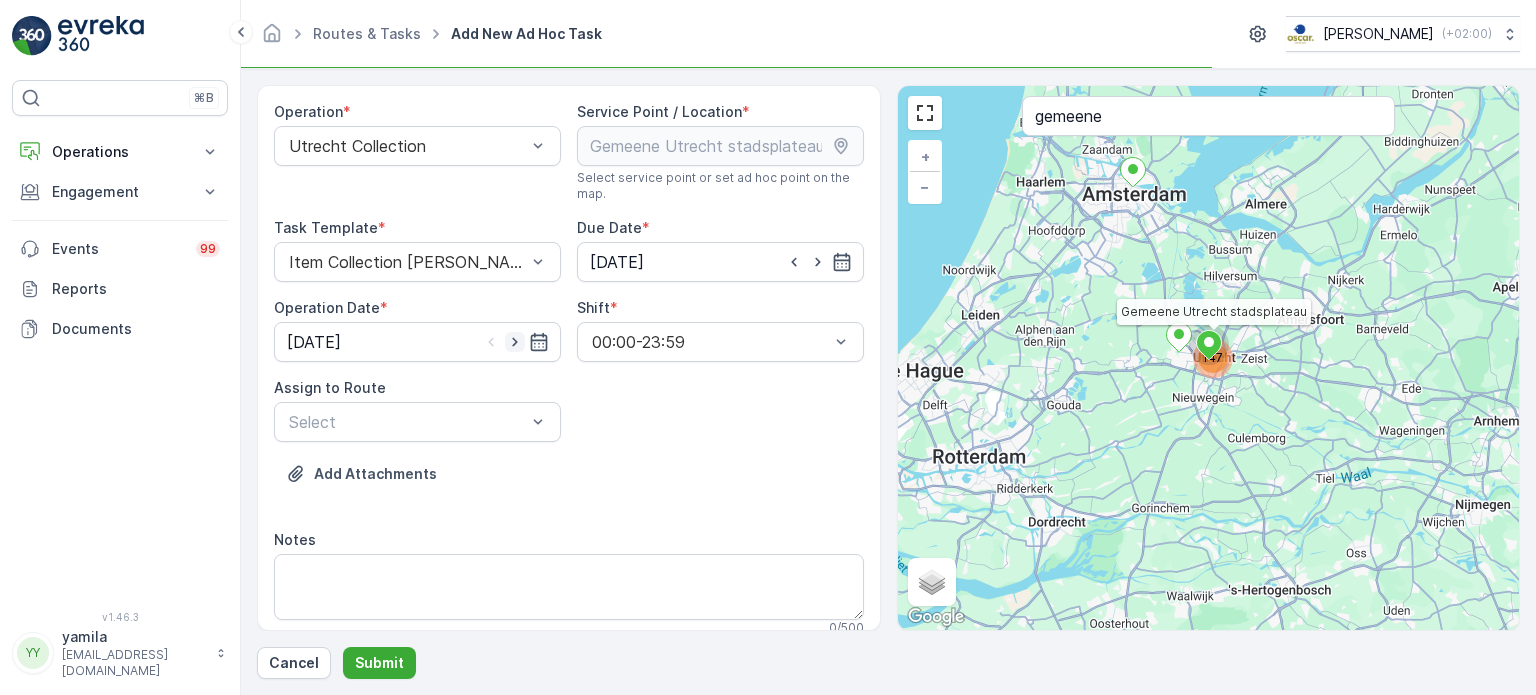 click 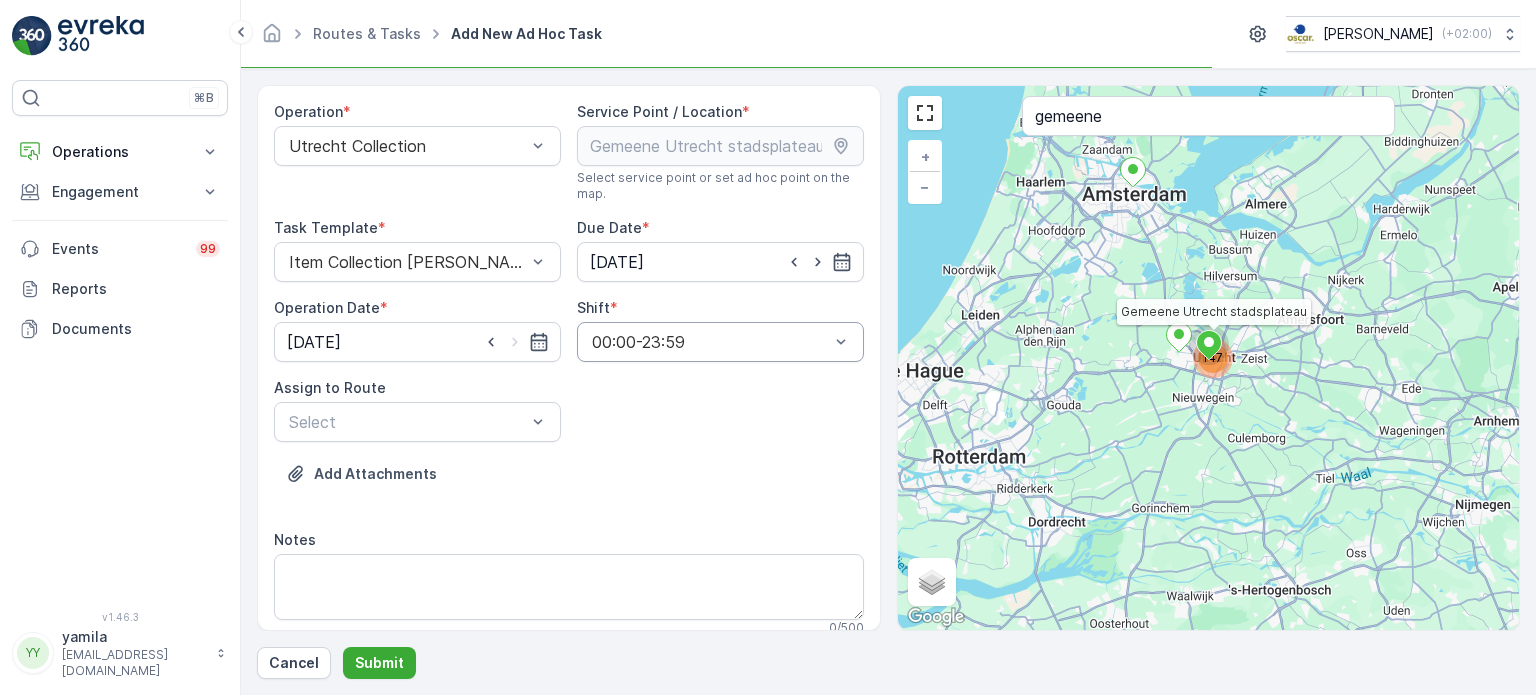 click at bounding box center [710, 342] 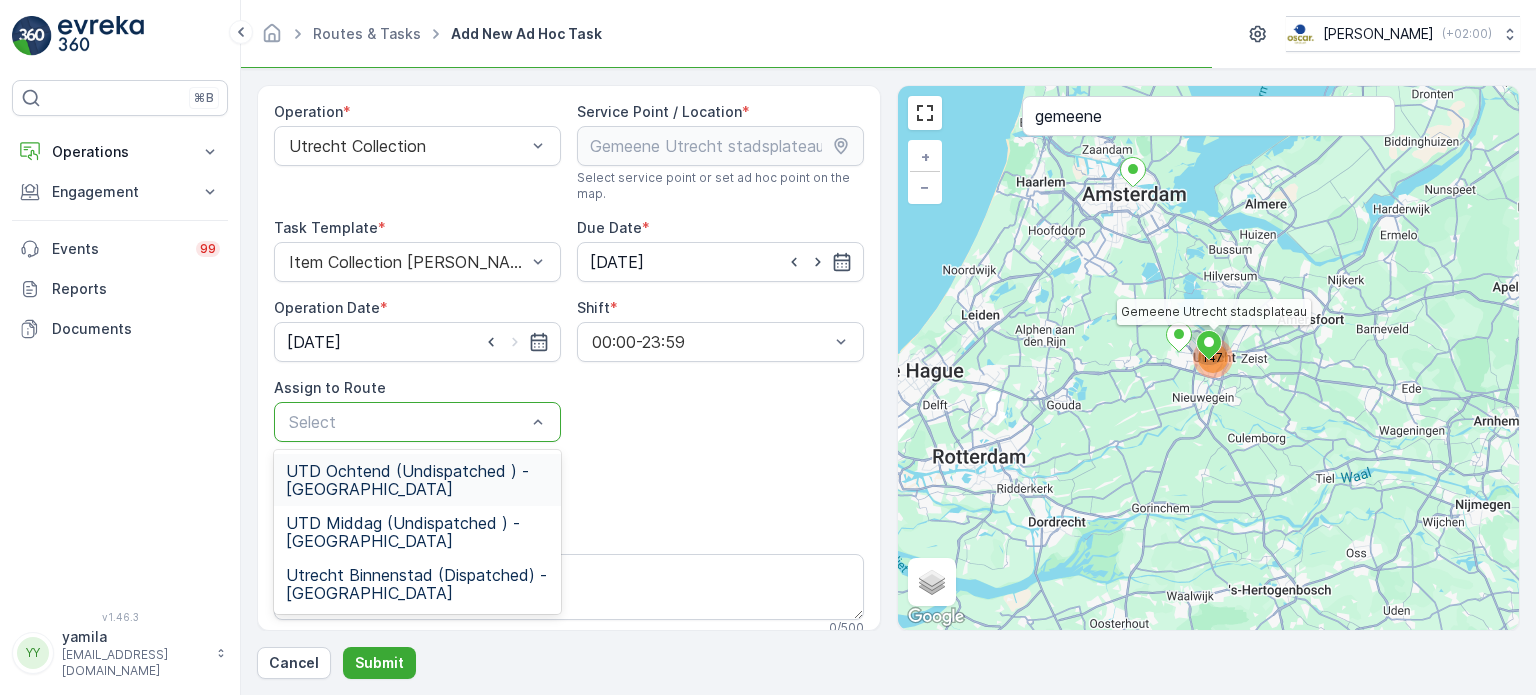 click on "Select" at bounding box center (417, 422) 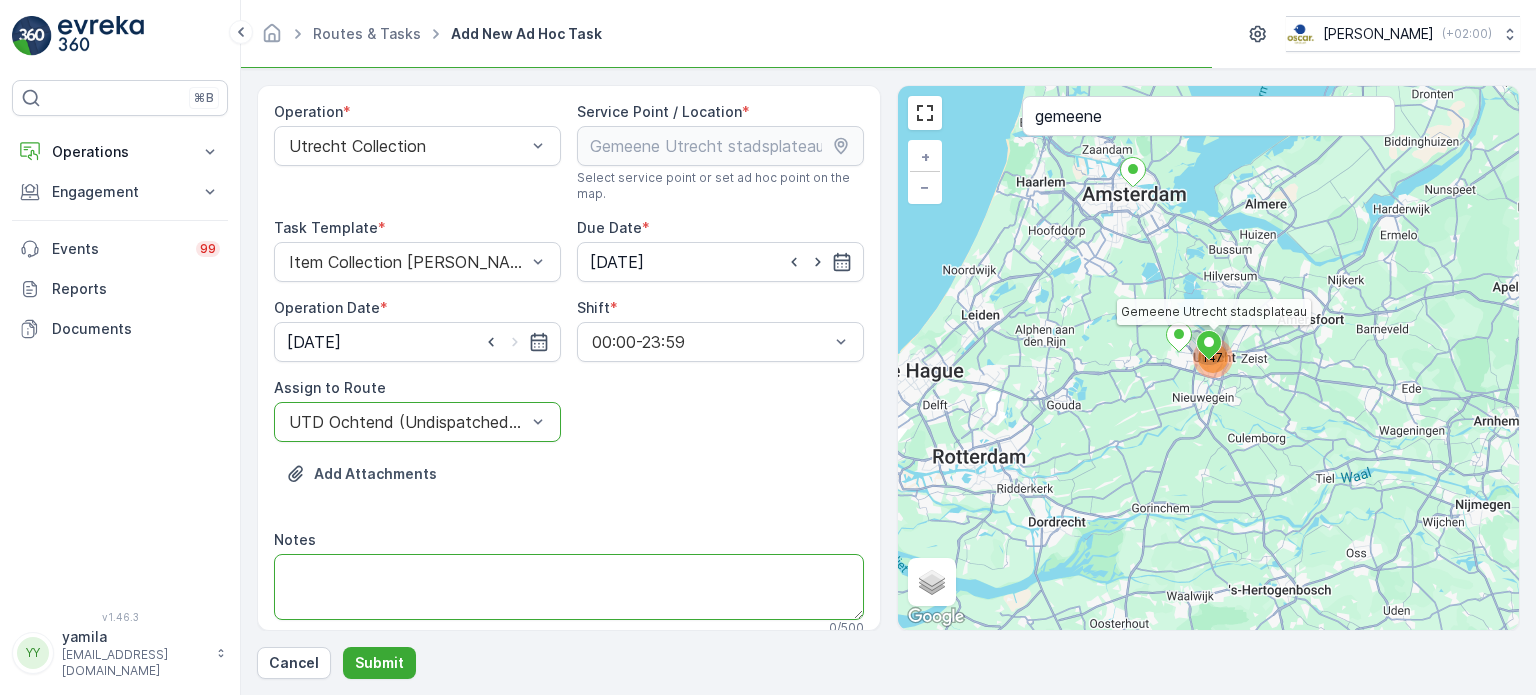 click on "Notes" at bounding box center (569, 587) 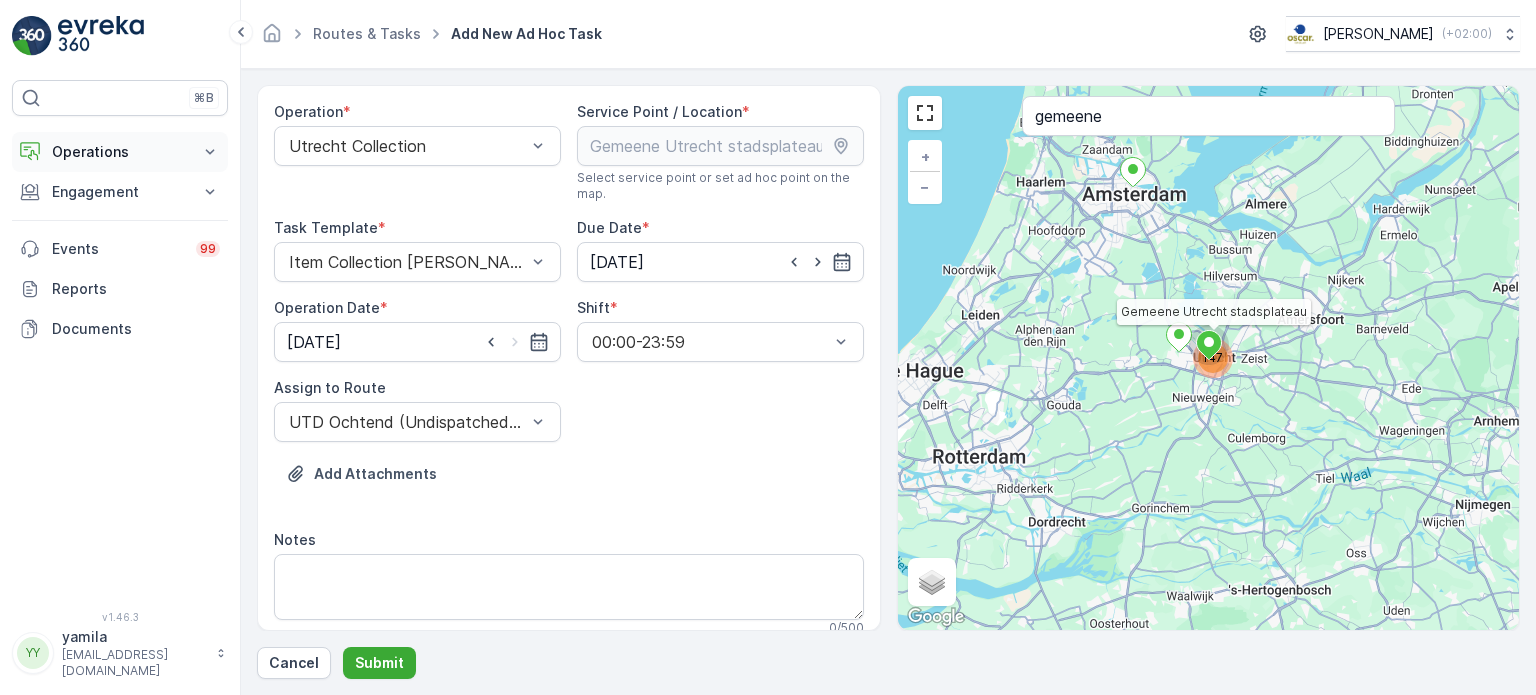 click on "Operations" at bounding box center [120, 152] 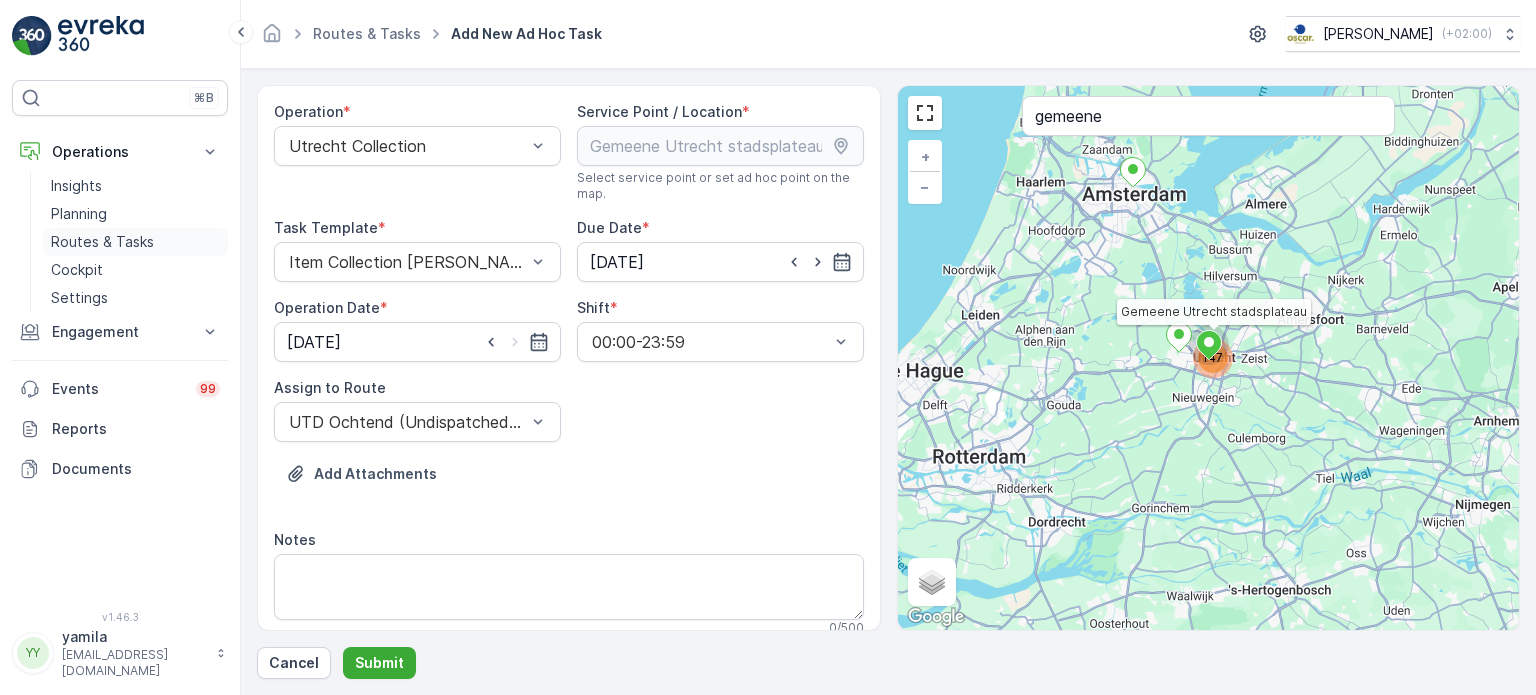 click on "Routes & Tasks" at bounding box center (102, 242) 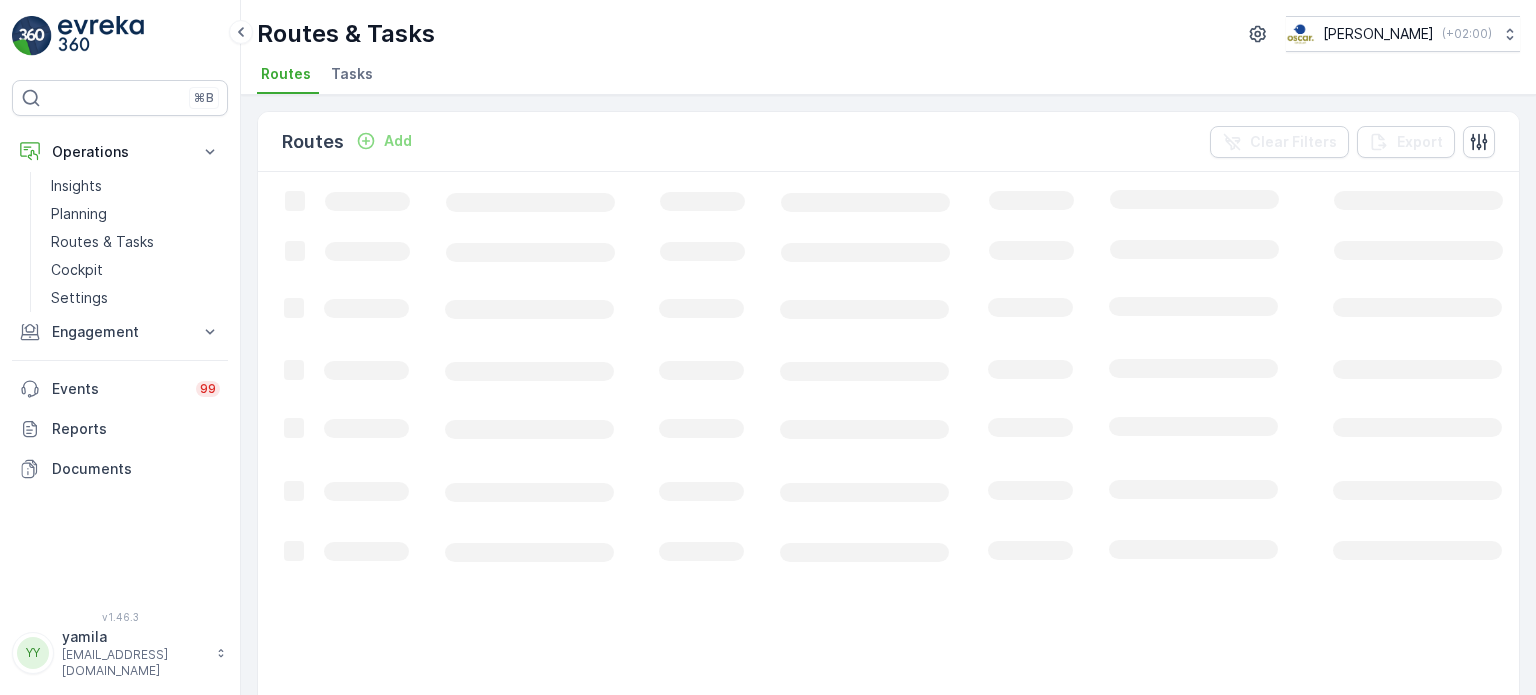 click on "Tasks" at bounding box center (354, 77) 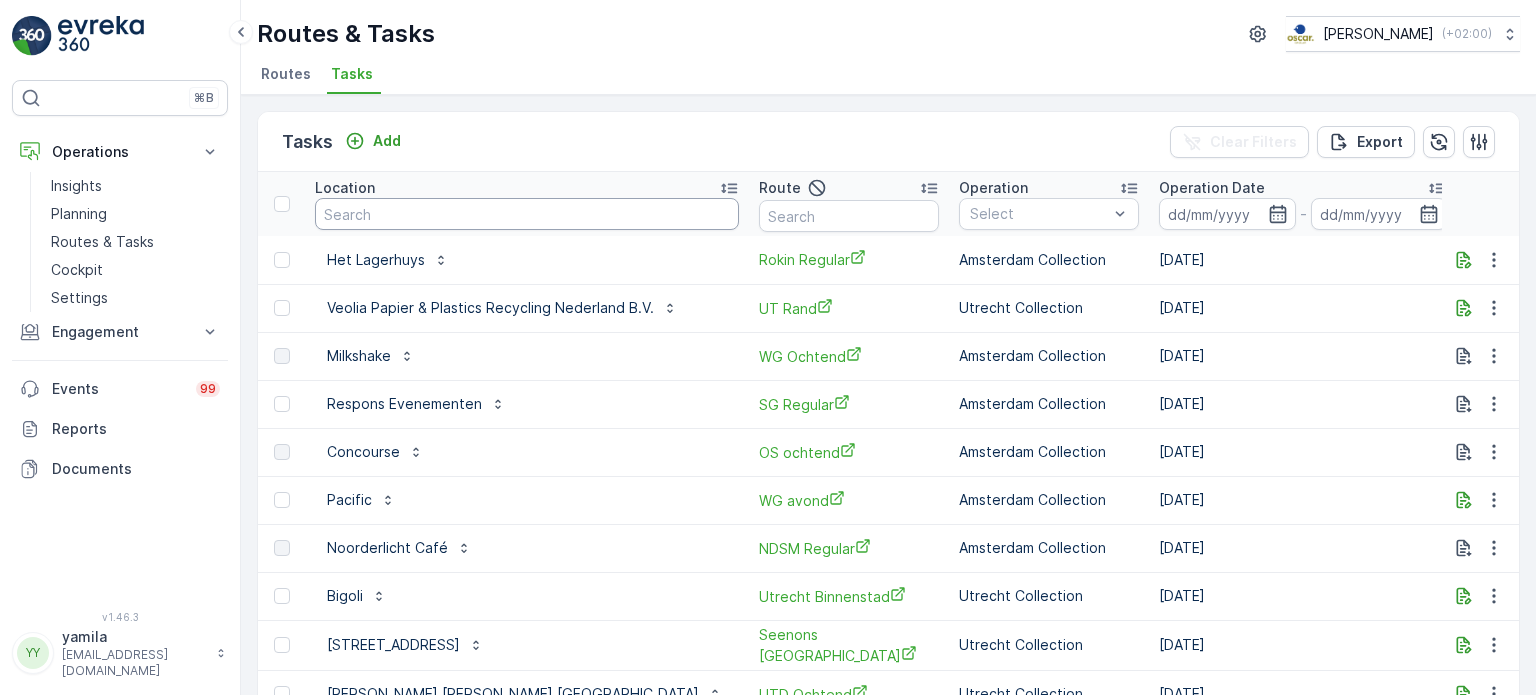 click at bounding box center [527, 214] 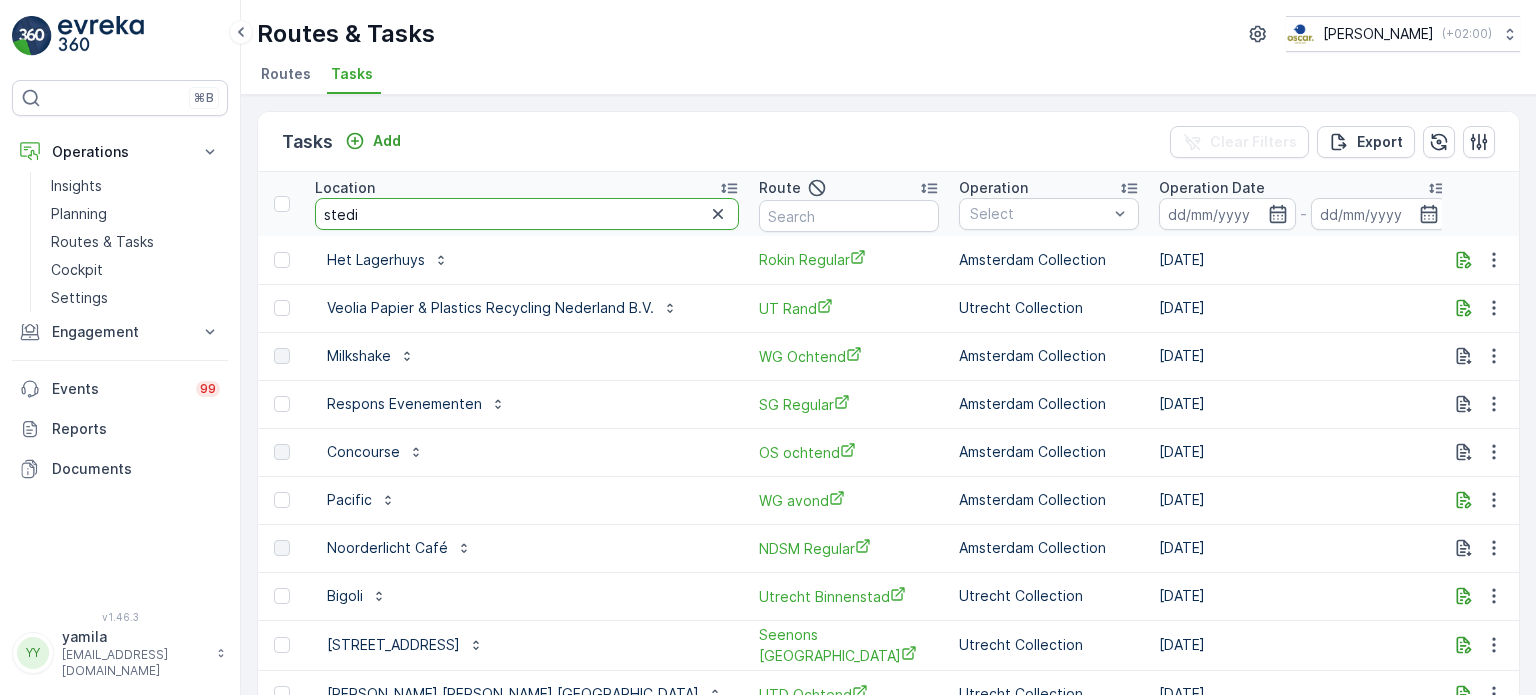 type on "stedin" 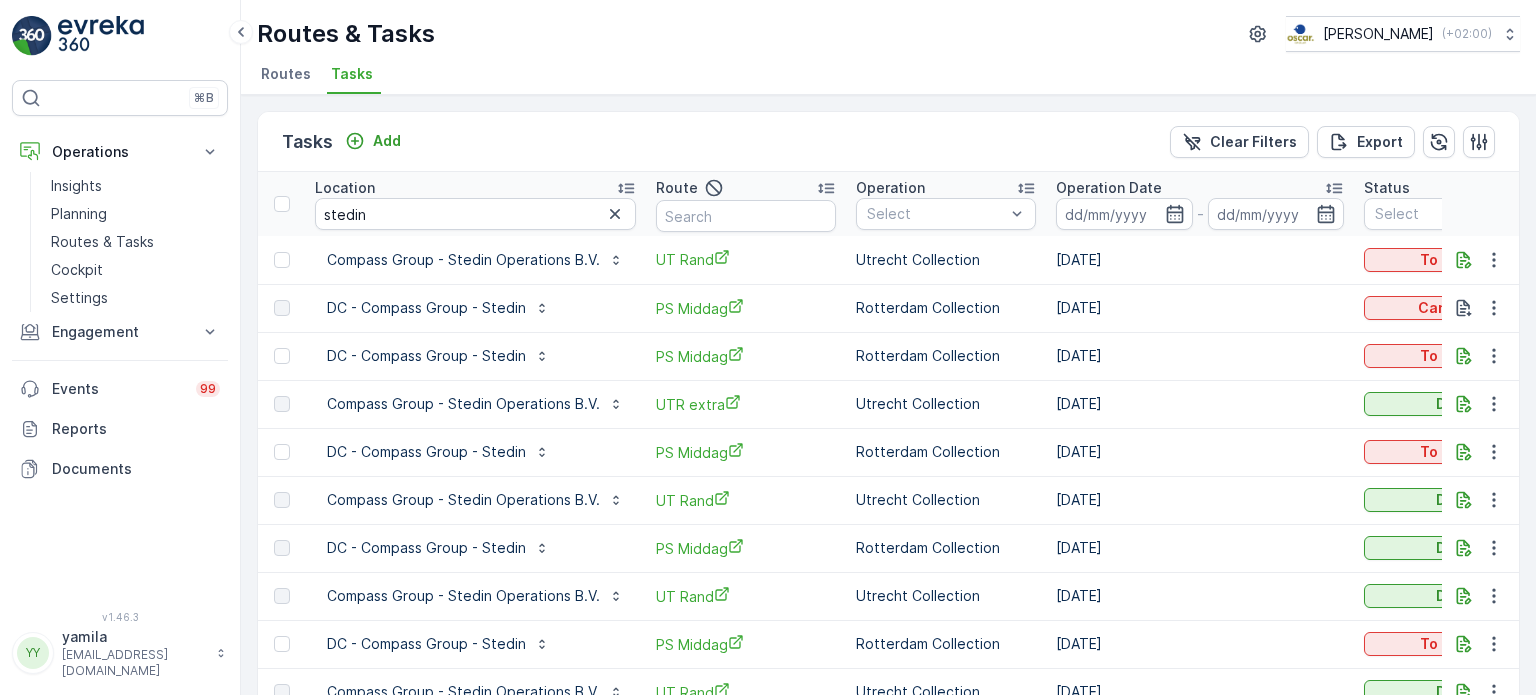 click on "stedin" at bounding box center [475, 214] 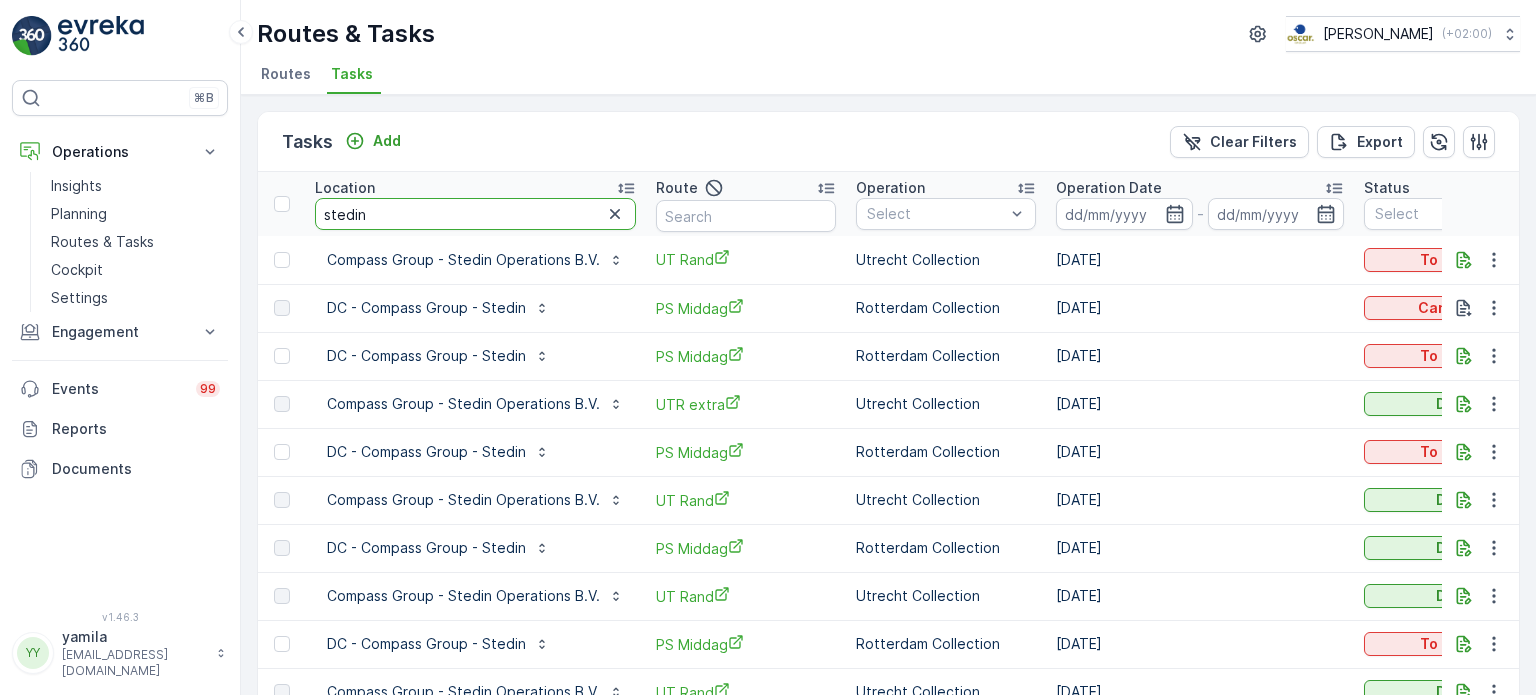 click on "stedin" at bounding box center (475, 214) 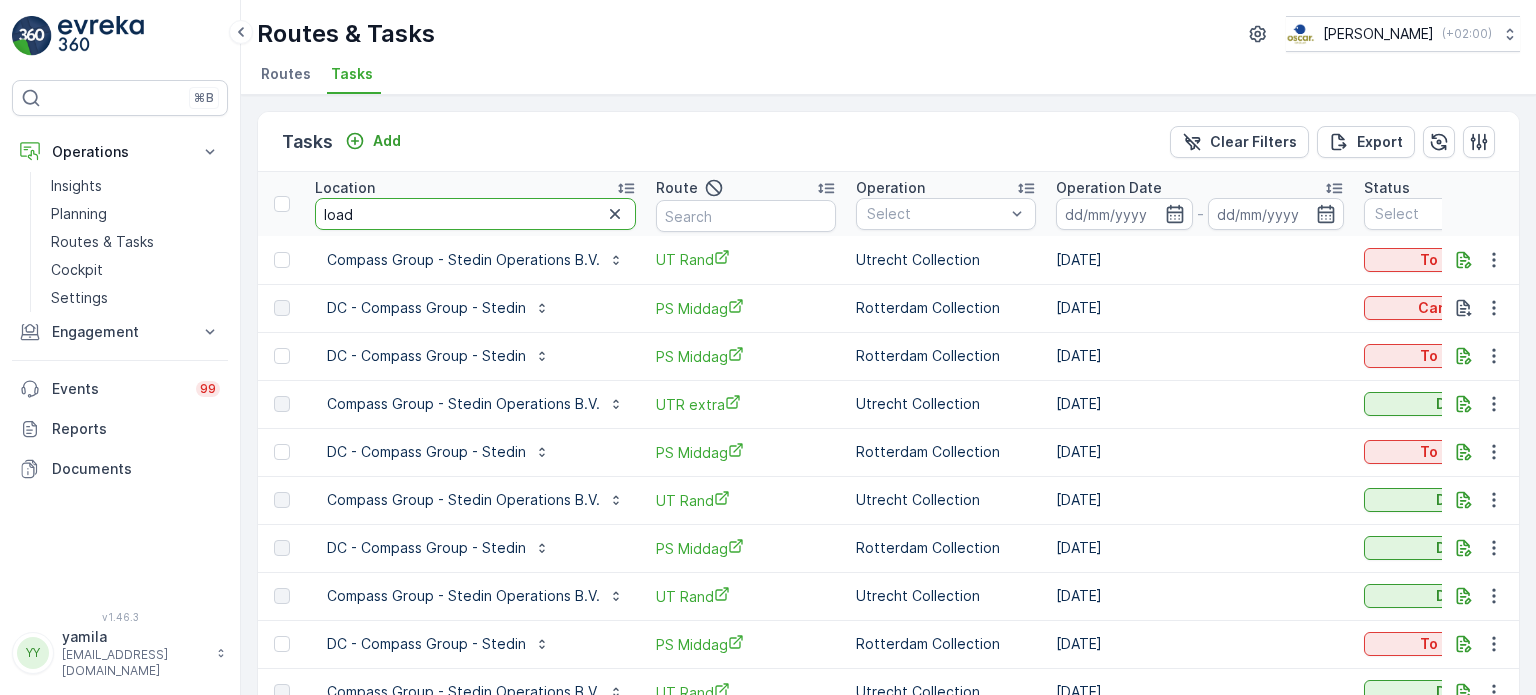 type on "loads" 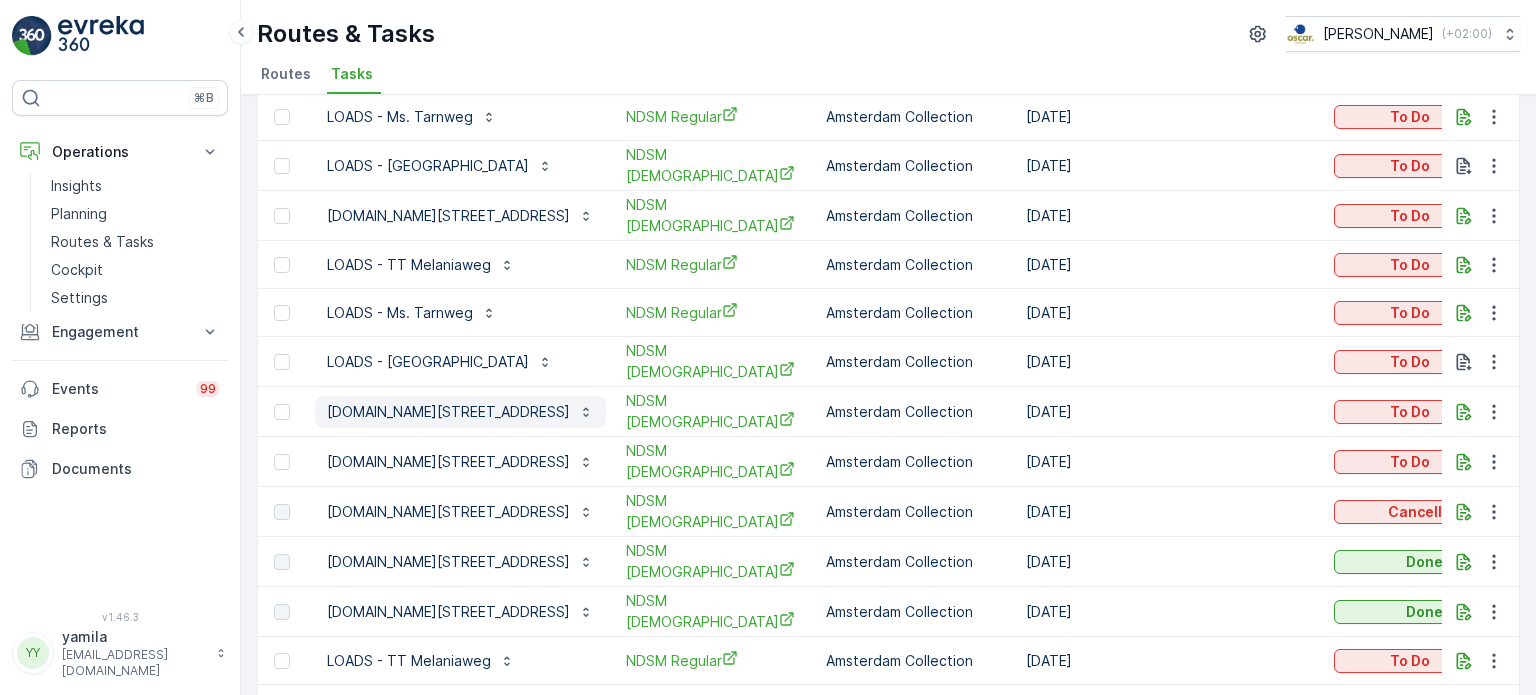 scroll, scrollTop: 600, scrollLeft: 0, axis: vertical 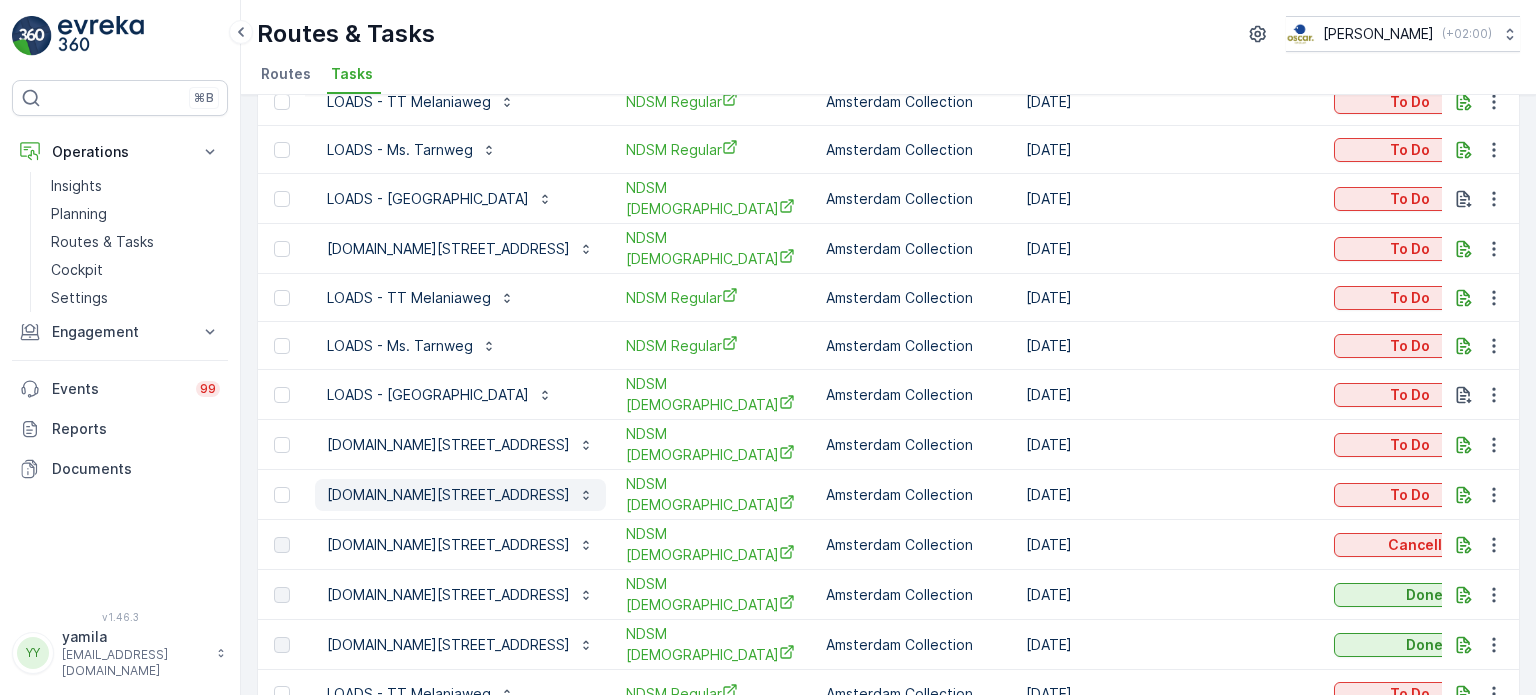 click on "[DOMAIN_NAME][STREET_ADDRESS]" at bounding box center (448, 495) 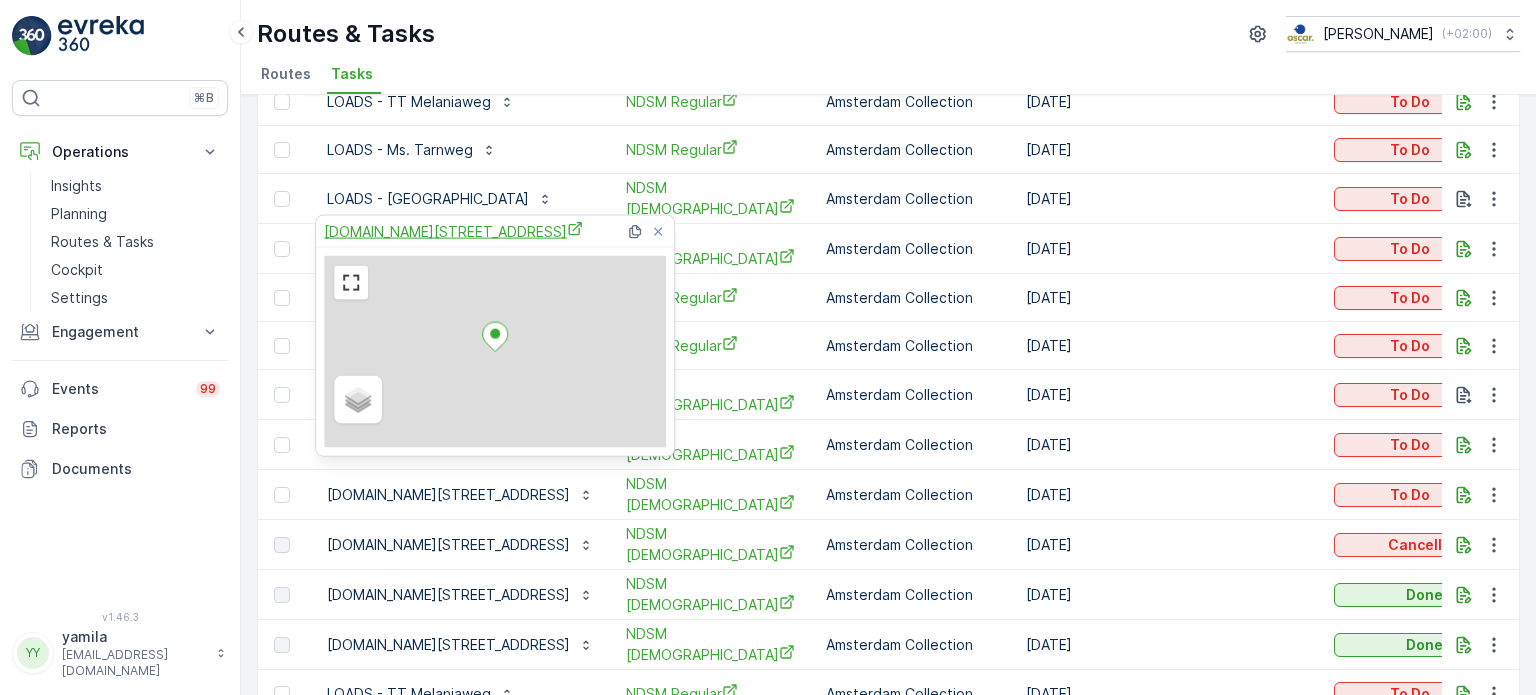 click on "[DOMAIN_NAME][STREET_ADDRESS]" at bounding box center (453, 231) 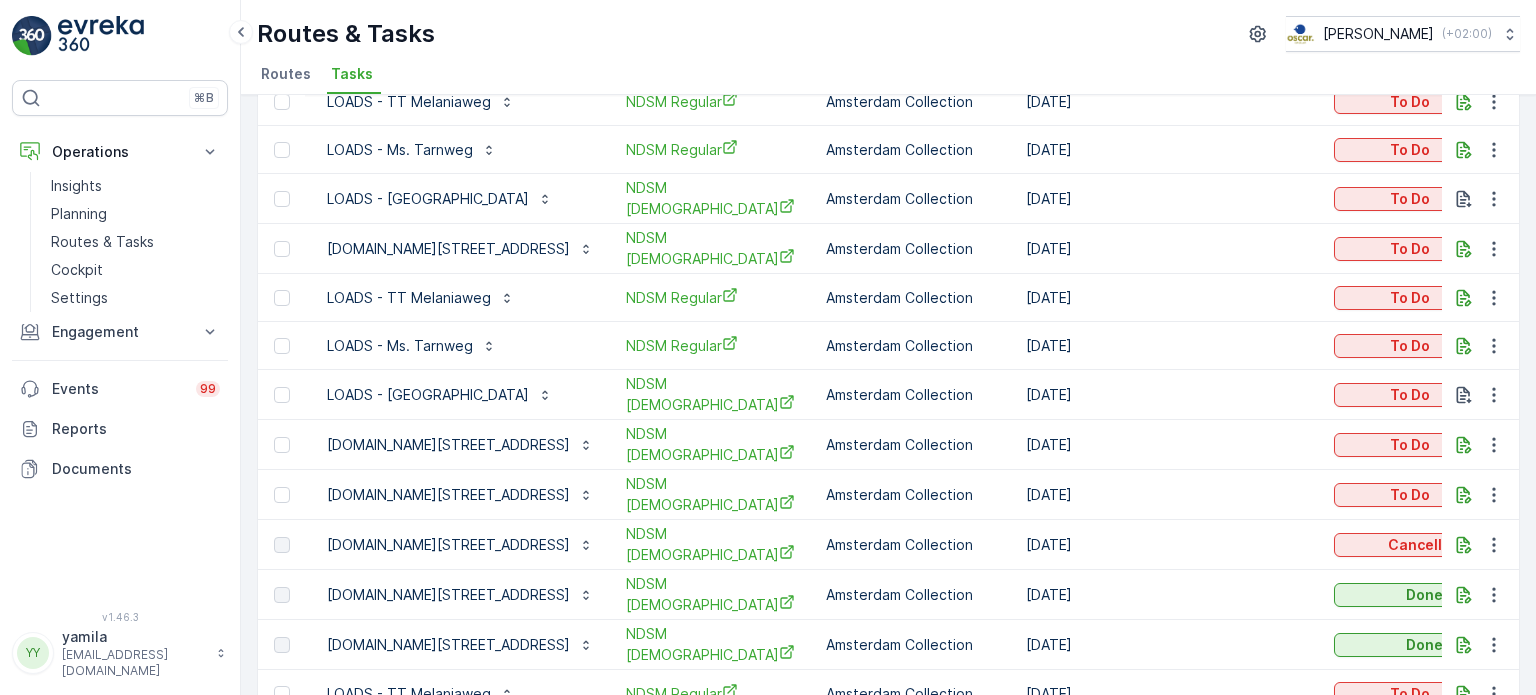 click on "Routes & Tasks Oscar Circulair ( +02:00 )" at bounding box center (888, 34) 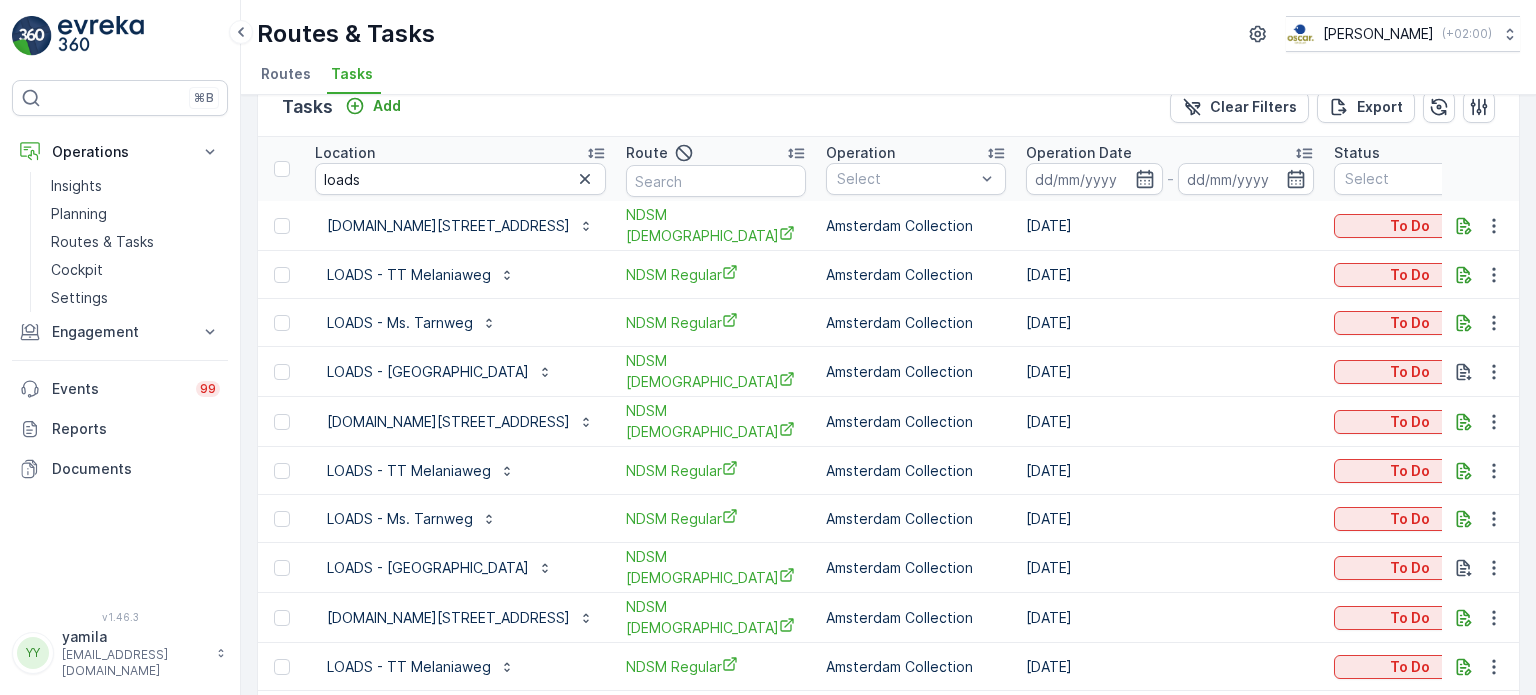scroll, scrollTop: 0, scrollLeft: 0, axis: both 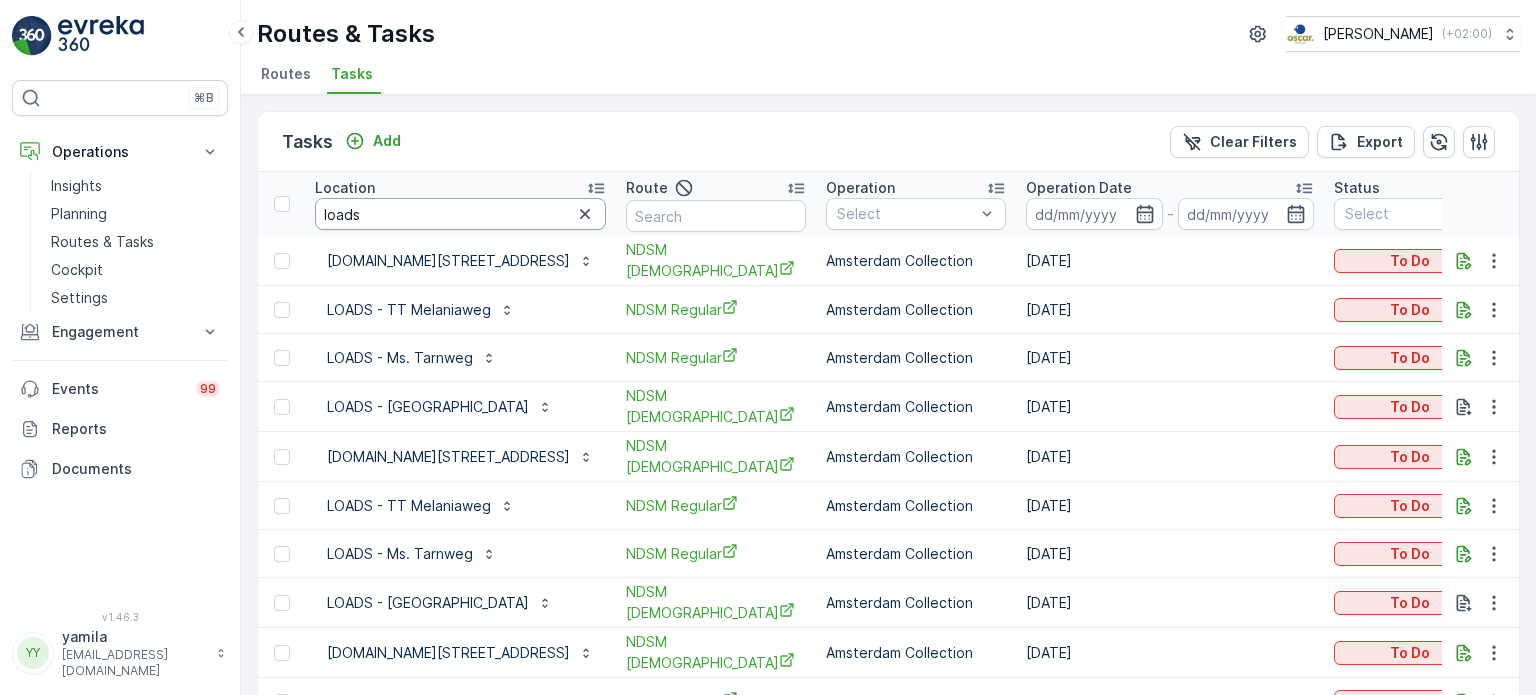 click on "loads" at bounding box center [460, 214] 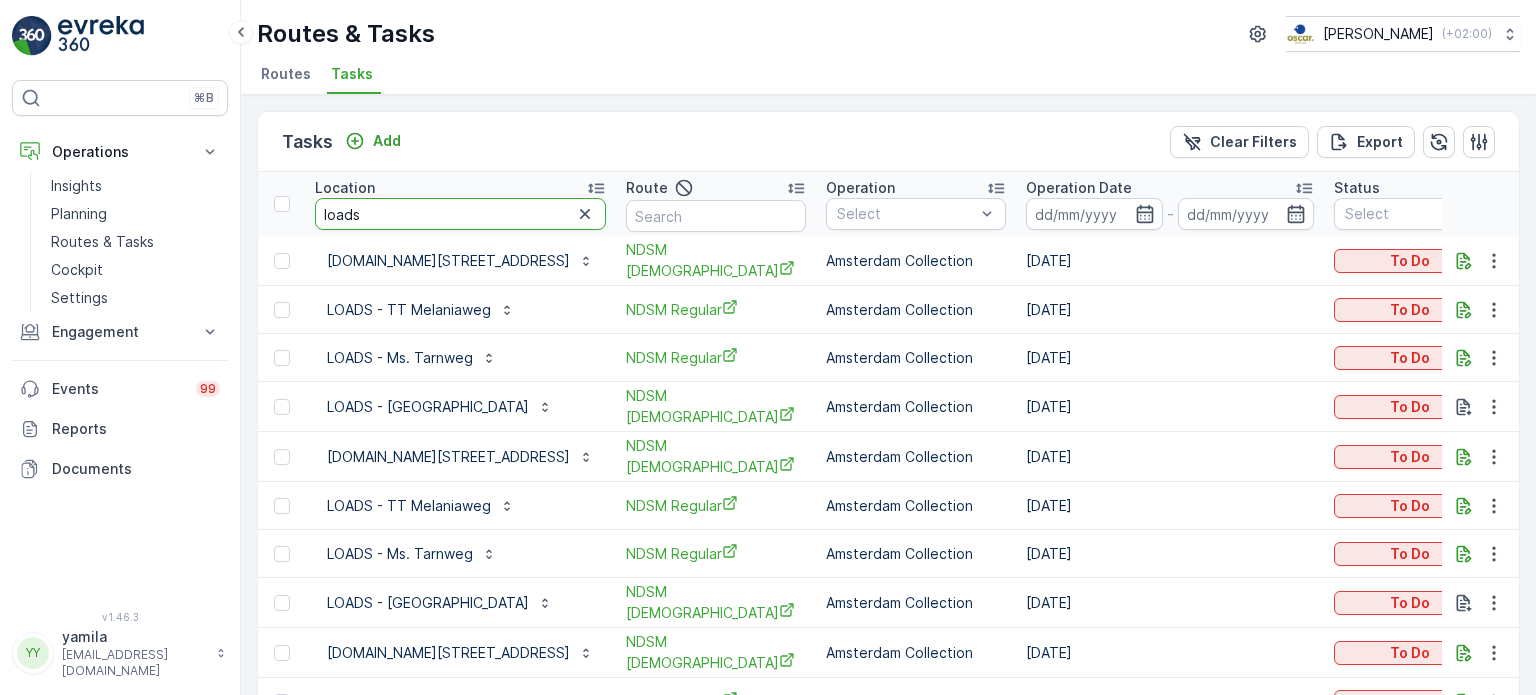 click on "loads" at bounding box center (460, 214) 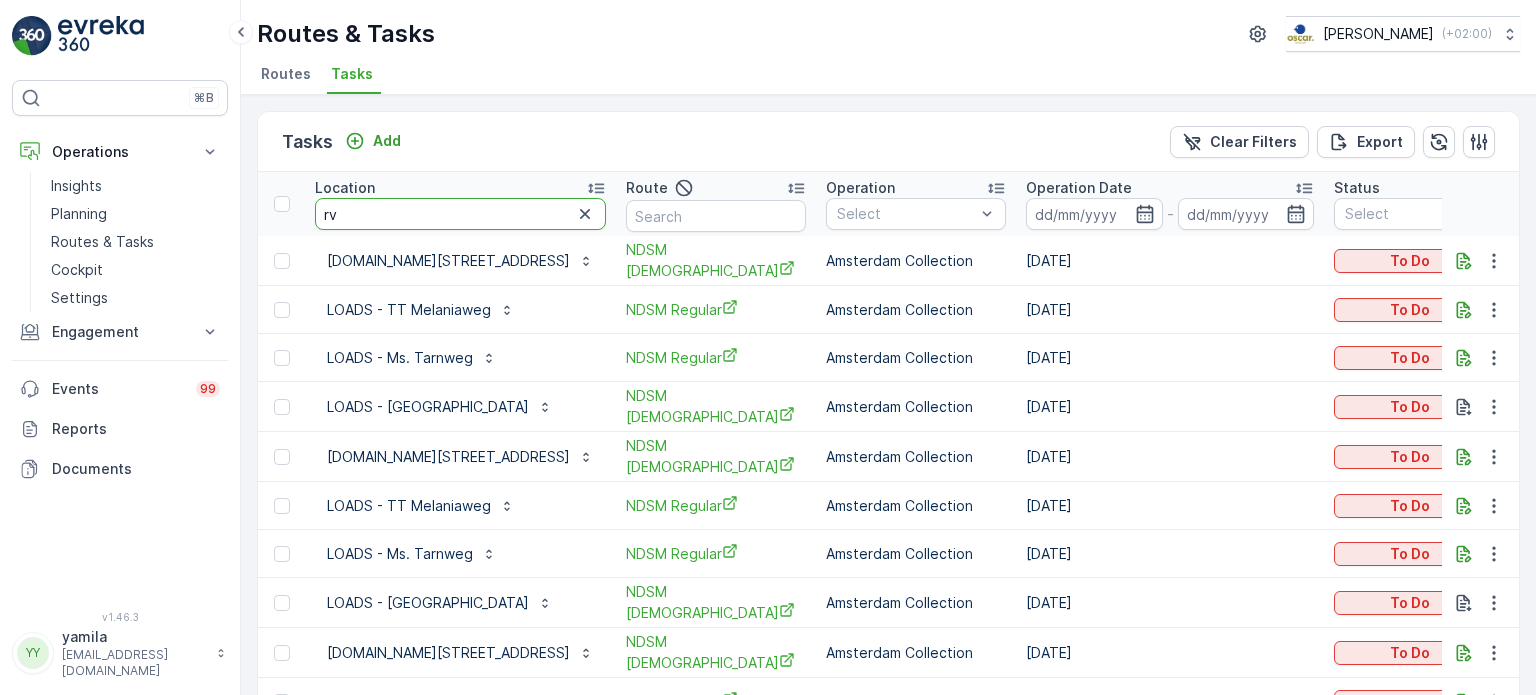 type on "rvo" 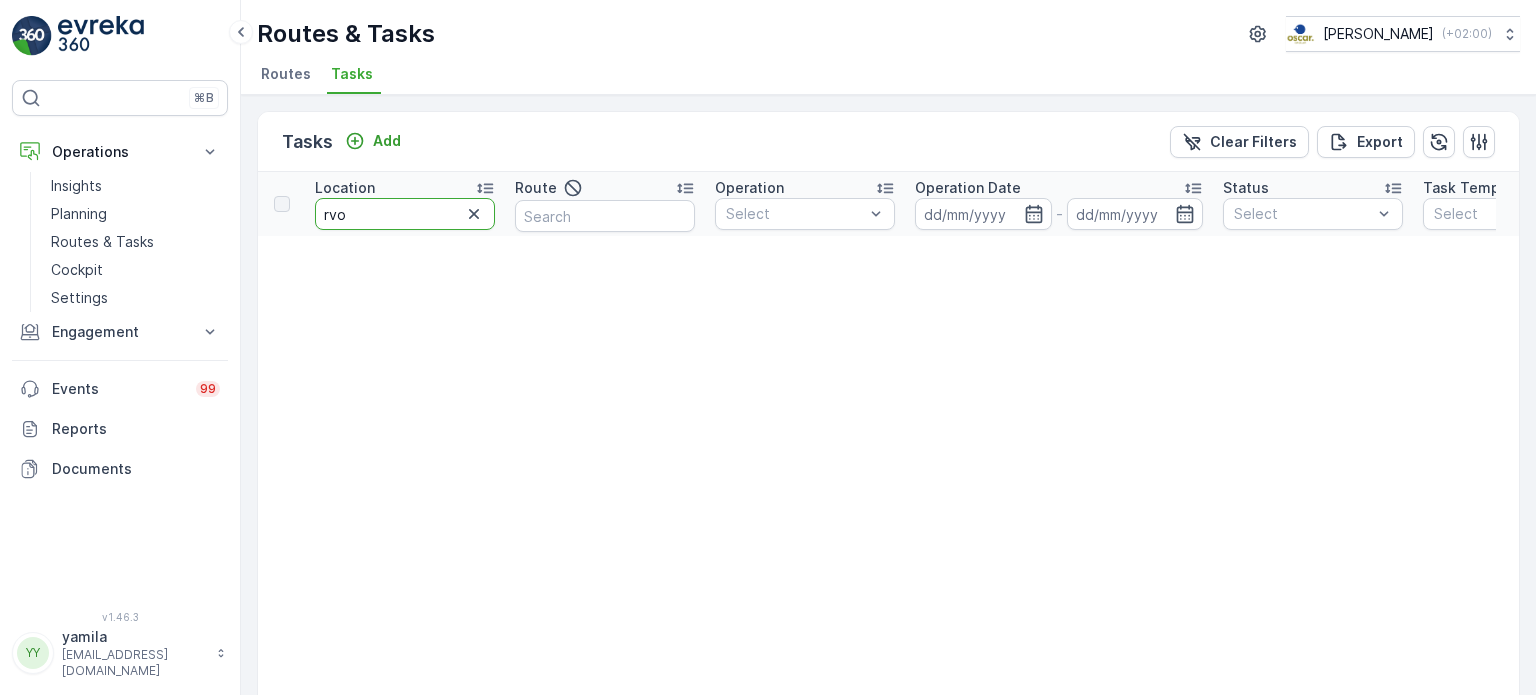 click on "rvo" at bounding box center (405, 214) 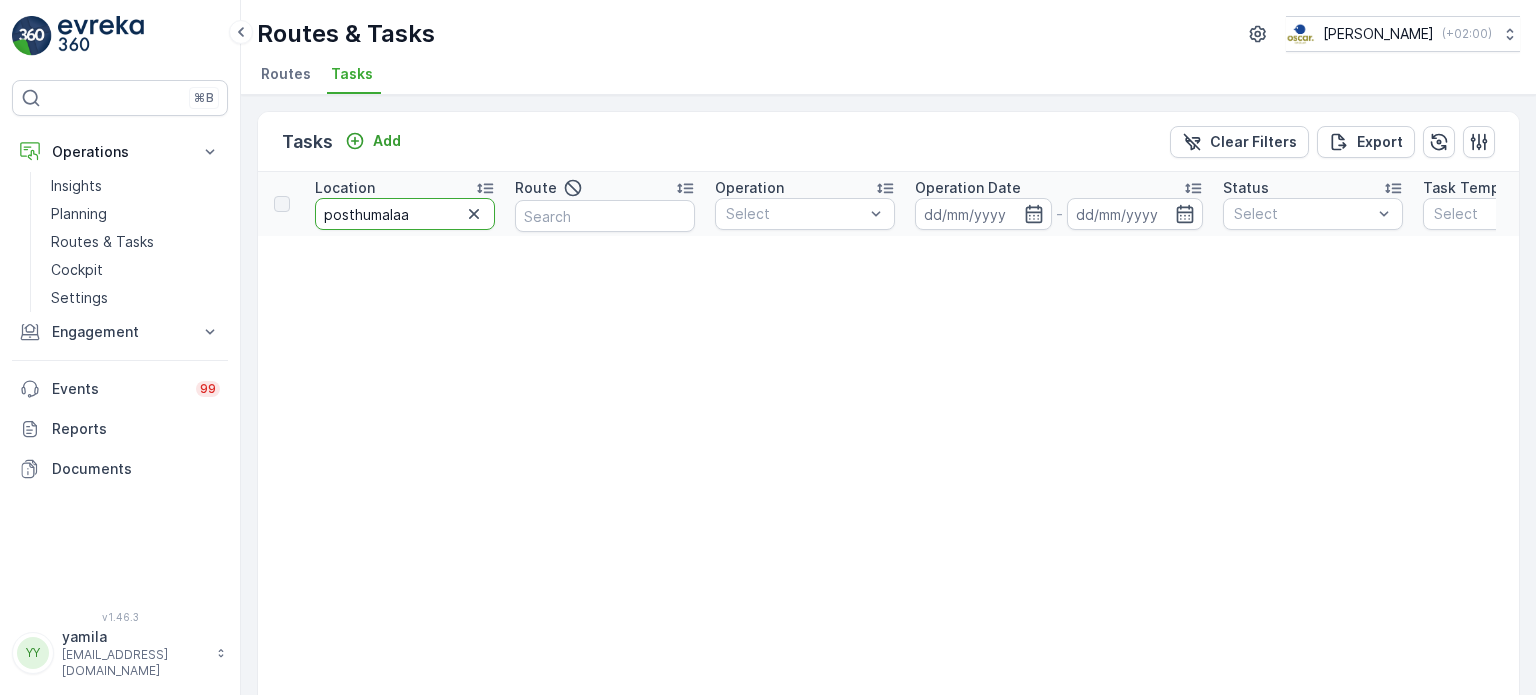 type on "posthumalaan" 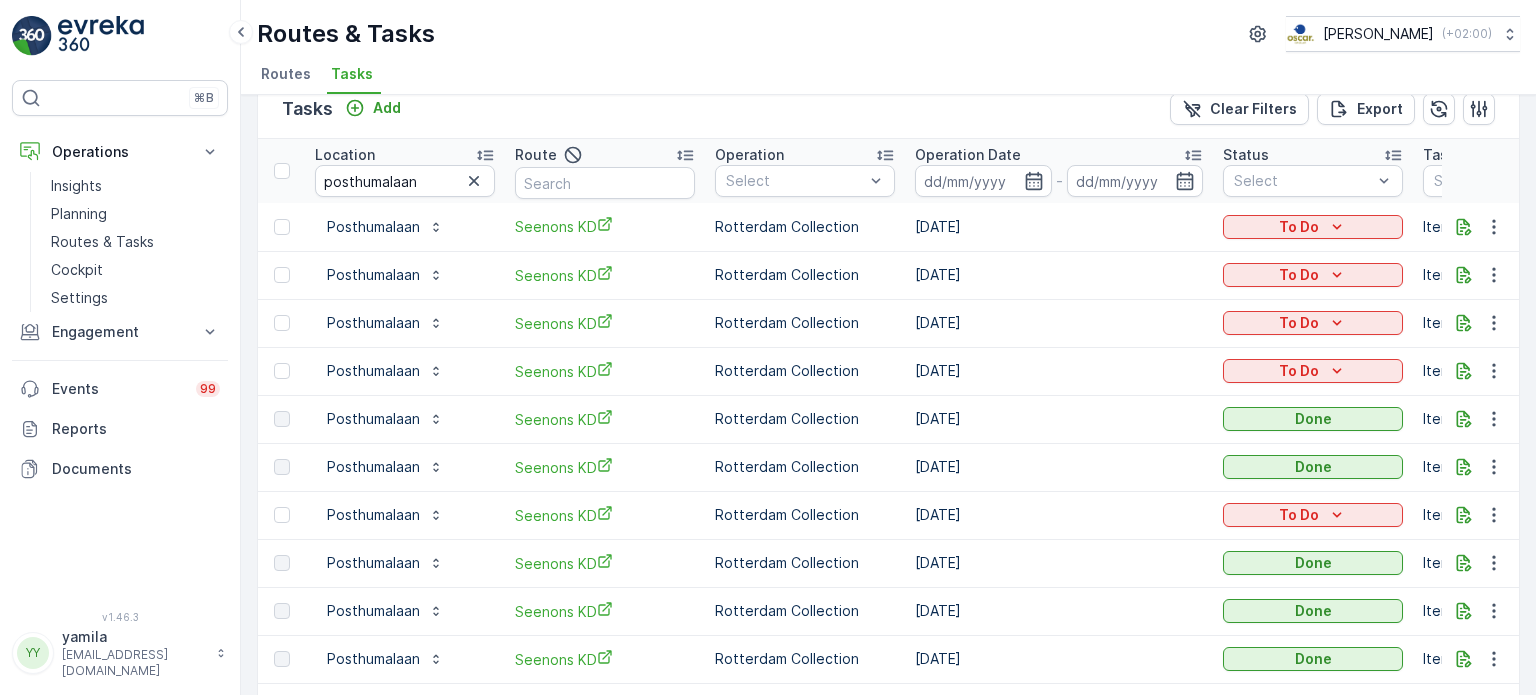 scroll, scrollTop: 0, scrollLeft: 0, axis: both 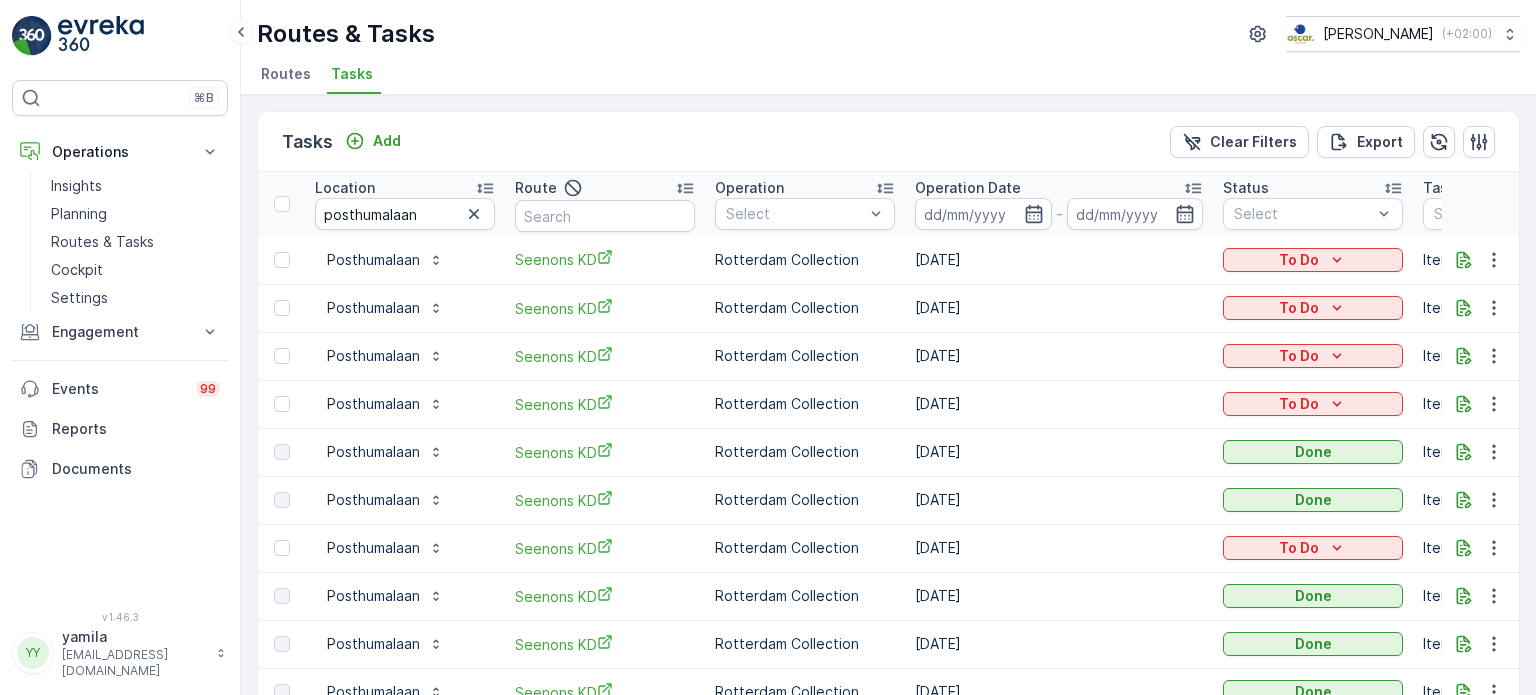 click on "[DATE]" at bounding box center (1059, 308) 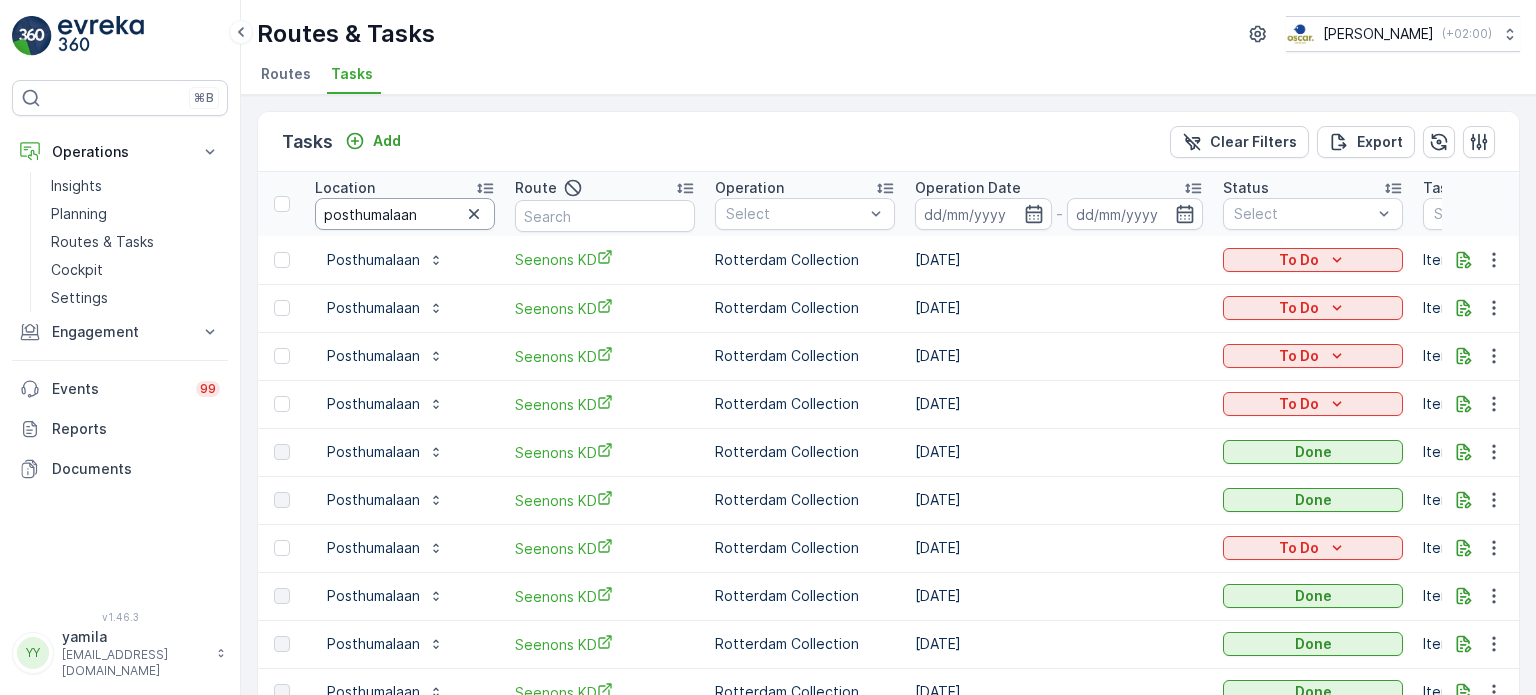 click on "posthumalaan" at bounding box center (405, 214) 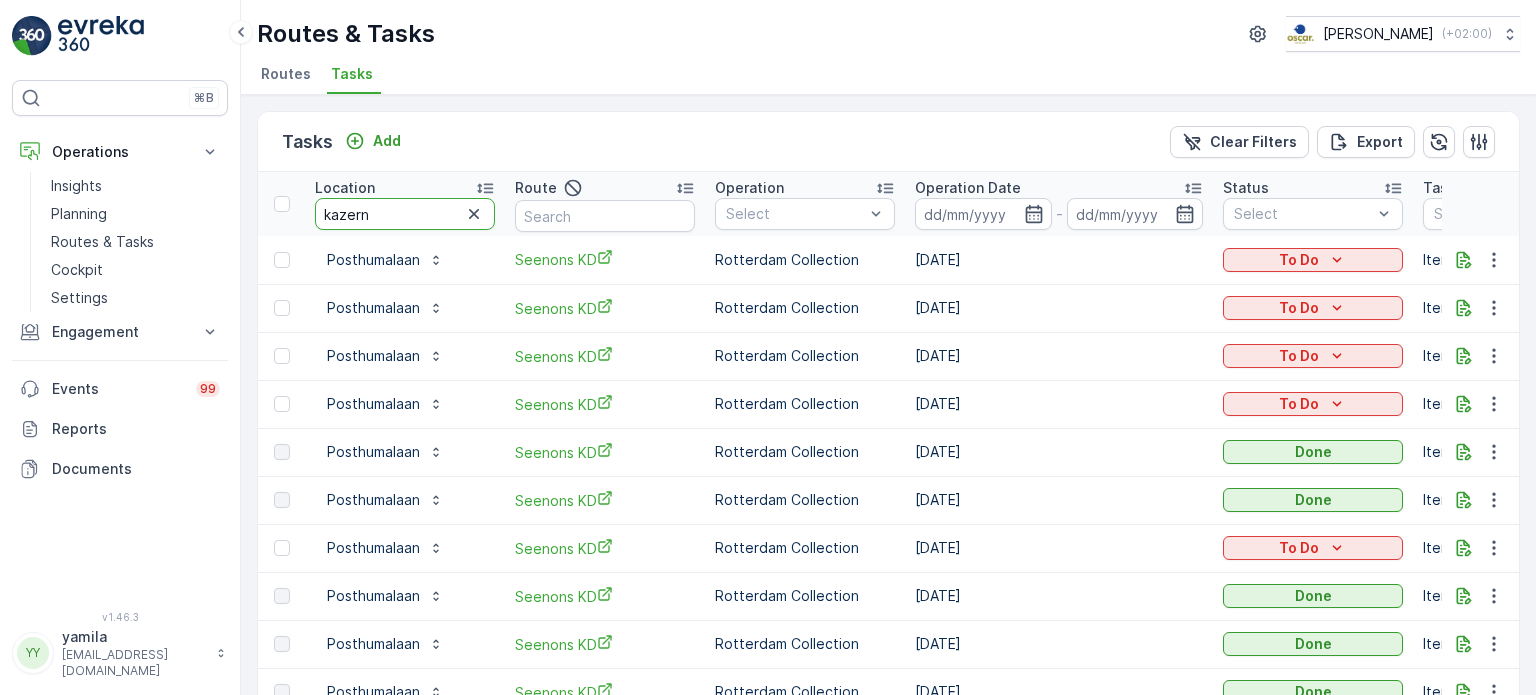 type on "kazerne" 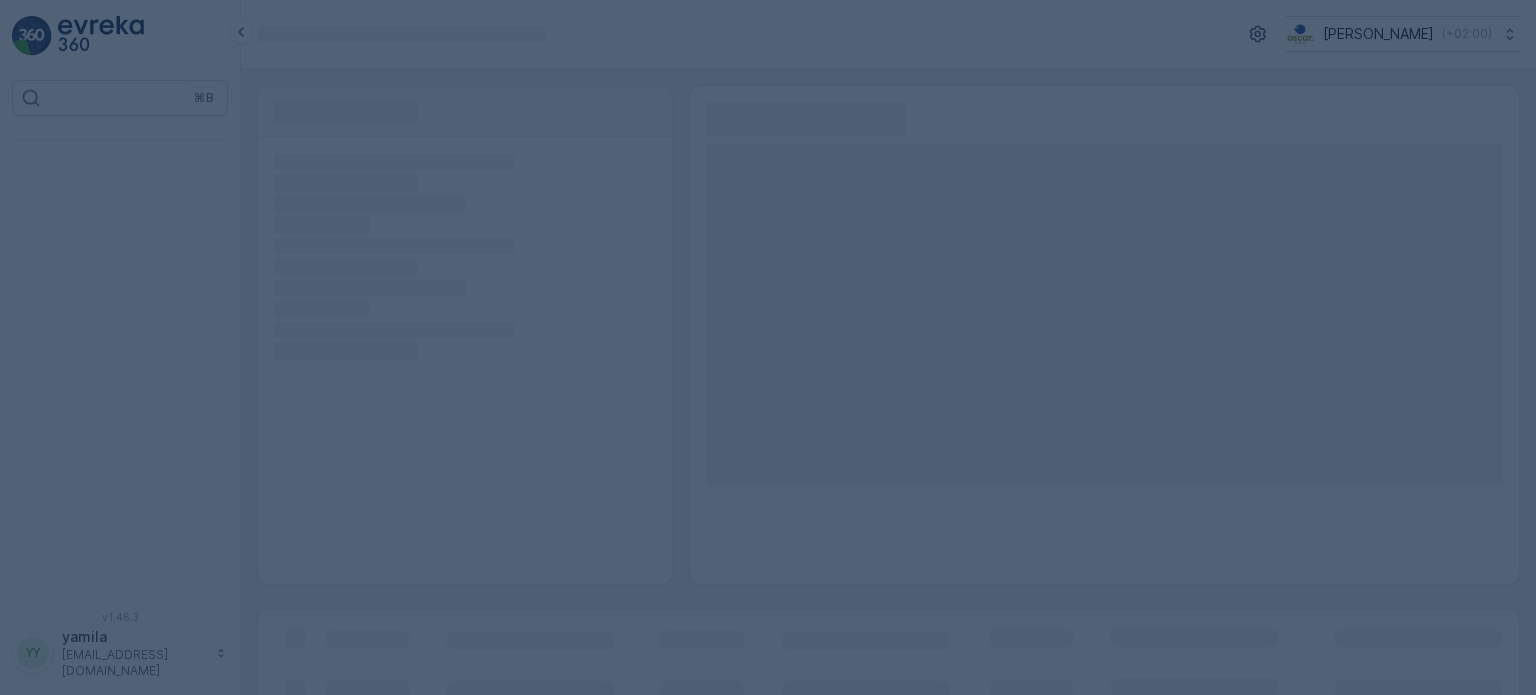 scroll, scrollTop: 0, scrollLeft: 0, axis: both 